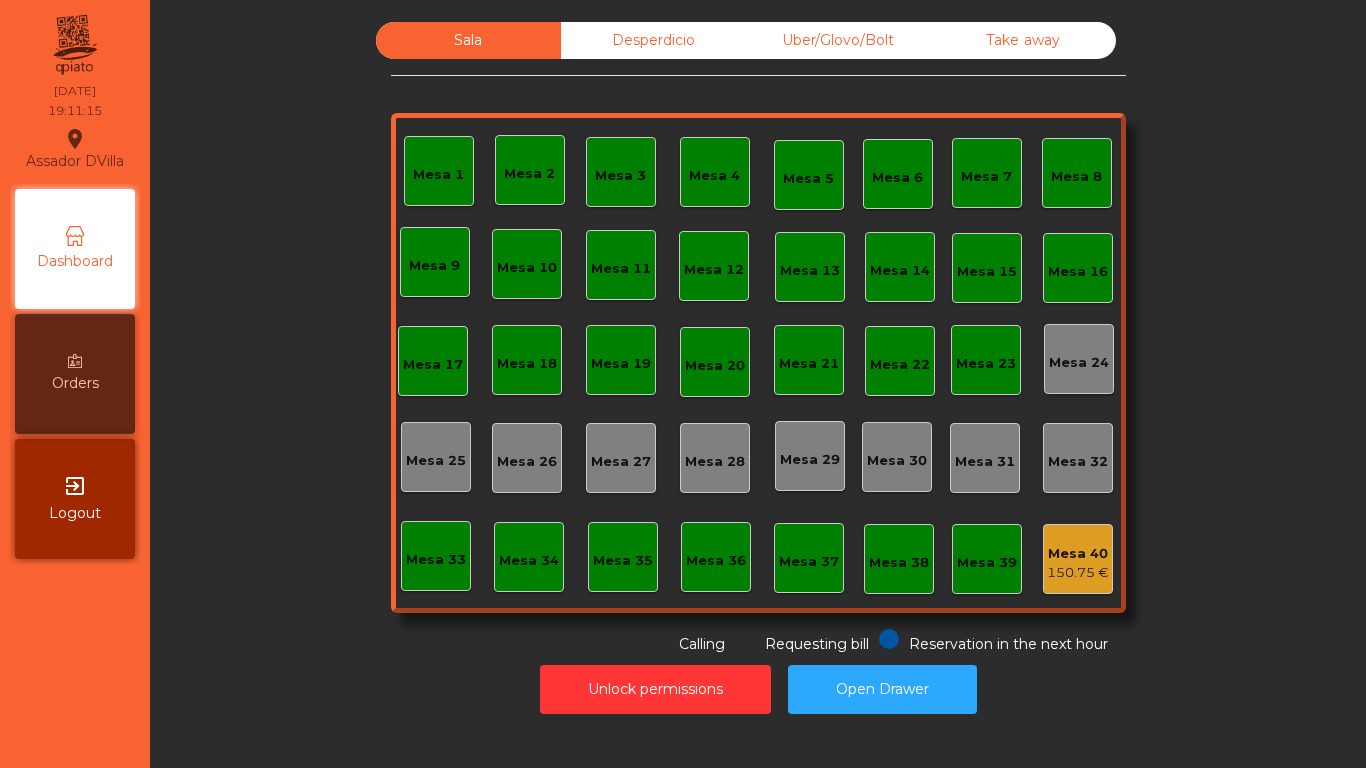 scroll, scrollTop: 0, scrollLeft: 0, axis: both 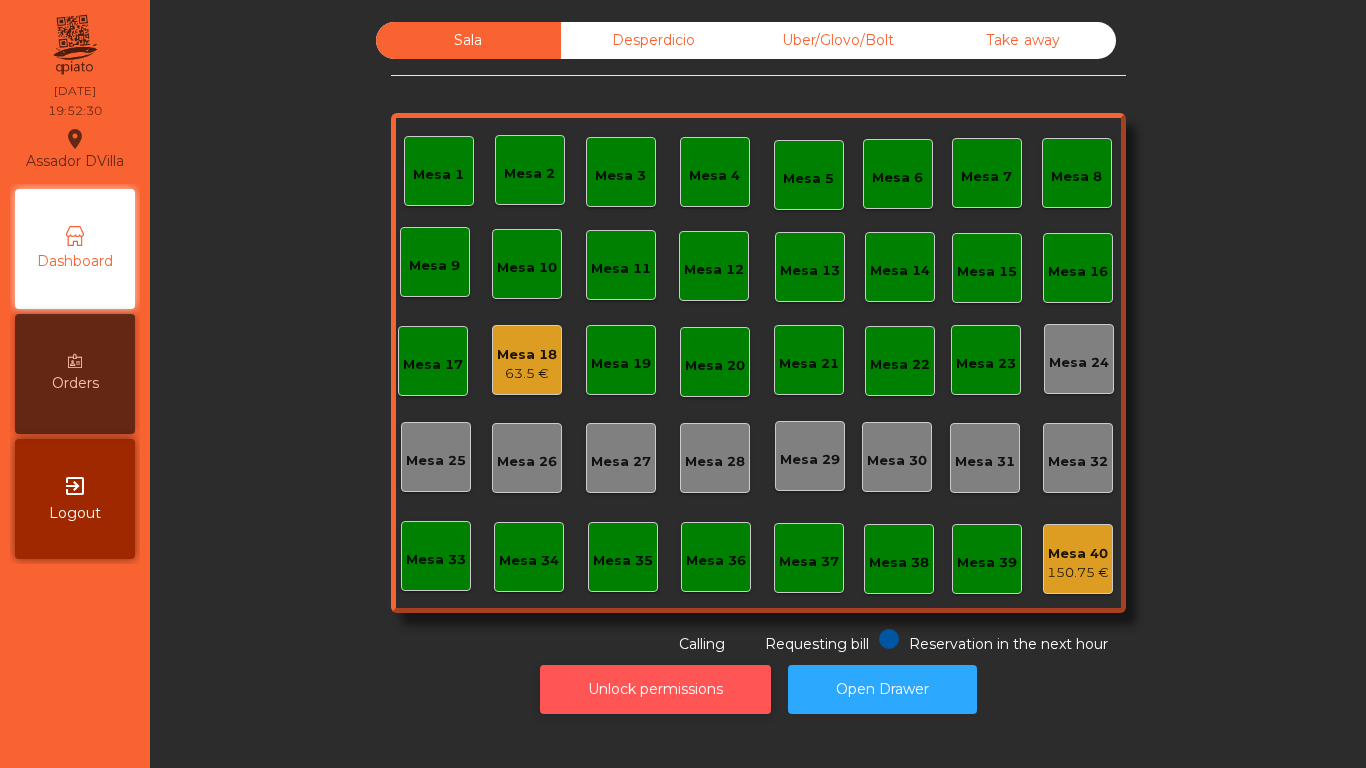 click on "Unlock permissions" 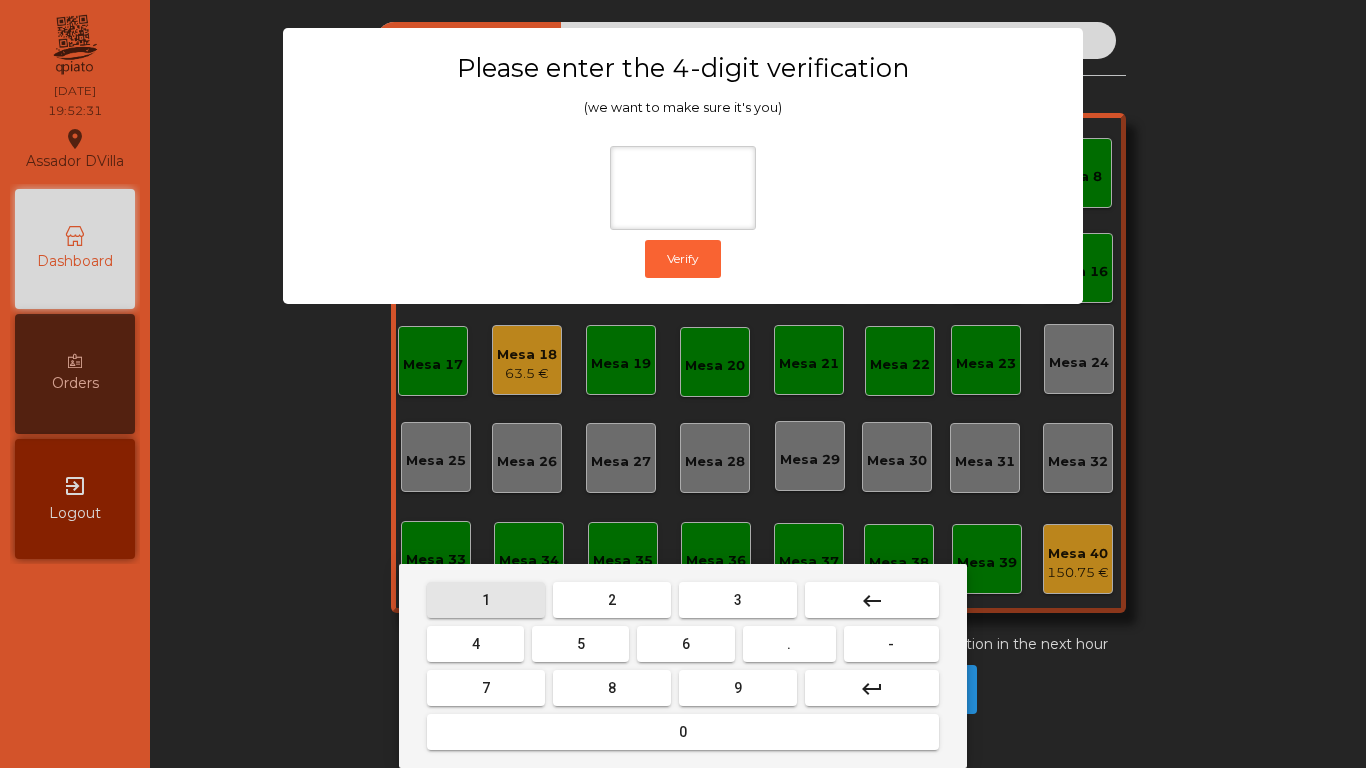 click on "1" at bounding box center [486, 600] 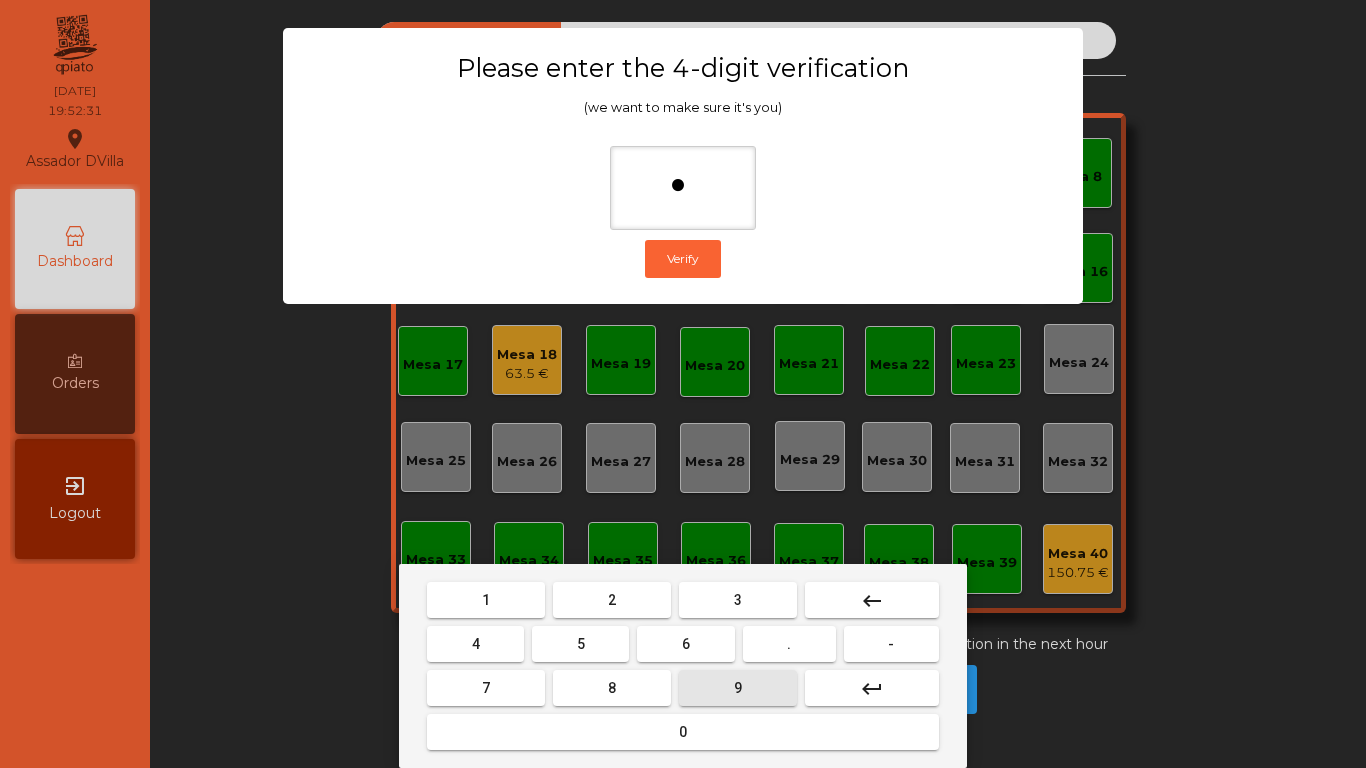 click on "9" at bounding box center [738, 688] 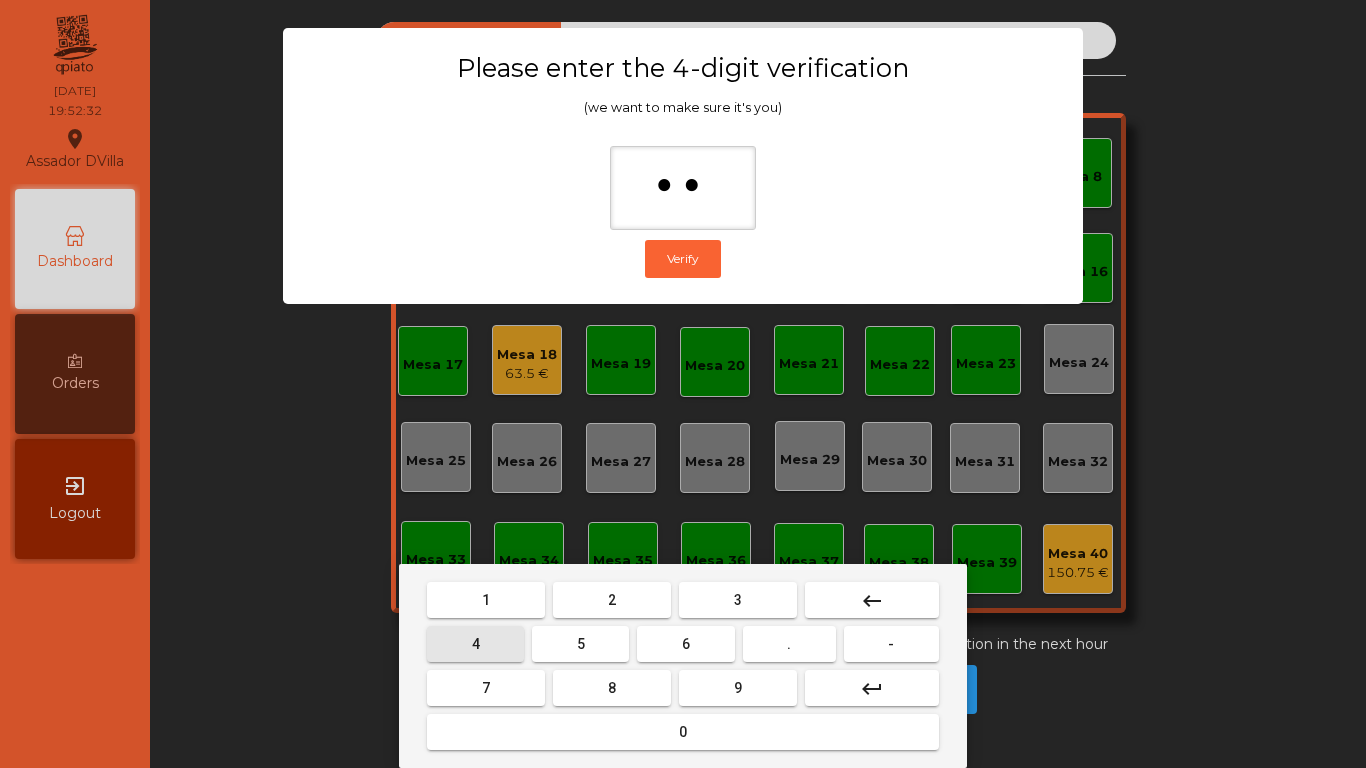 click on "4" at bounding box center (476, 644) 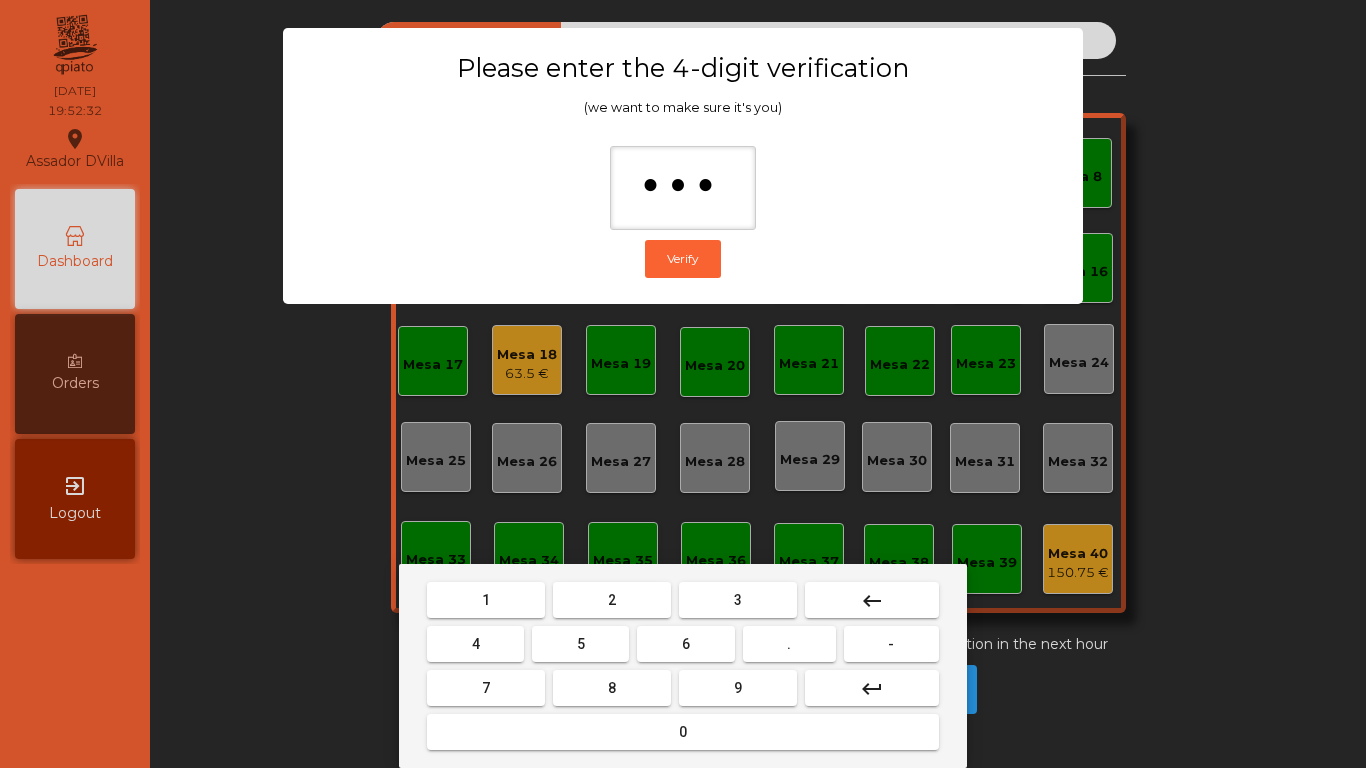 click on "0" at bounding box center (683, 732) 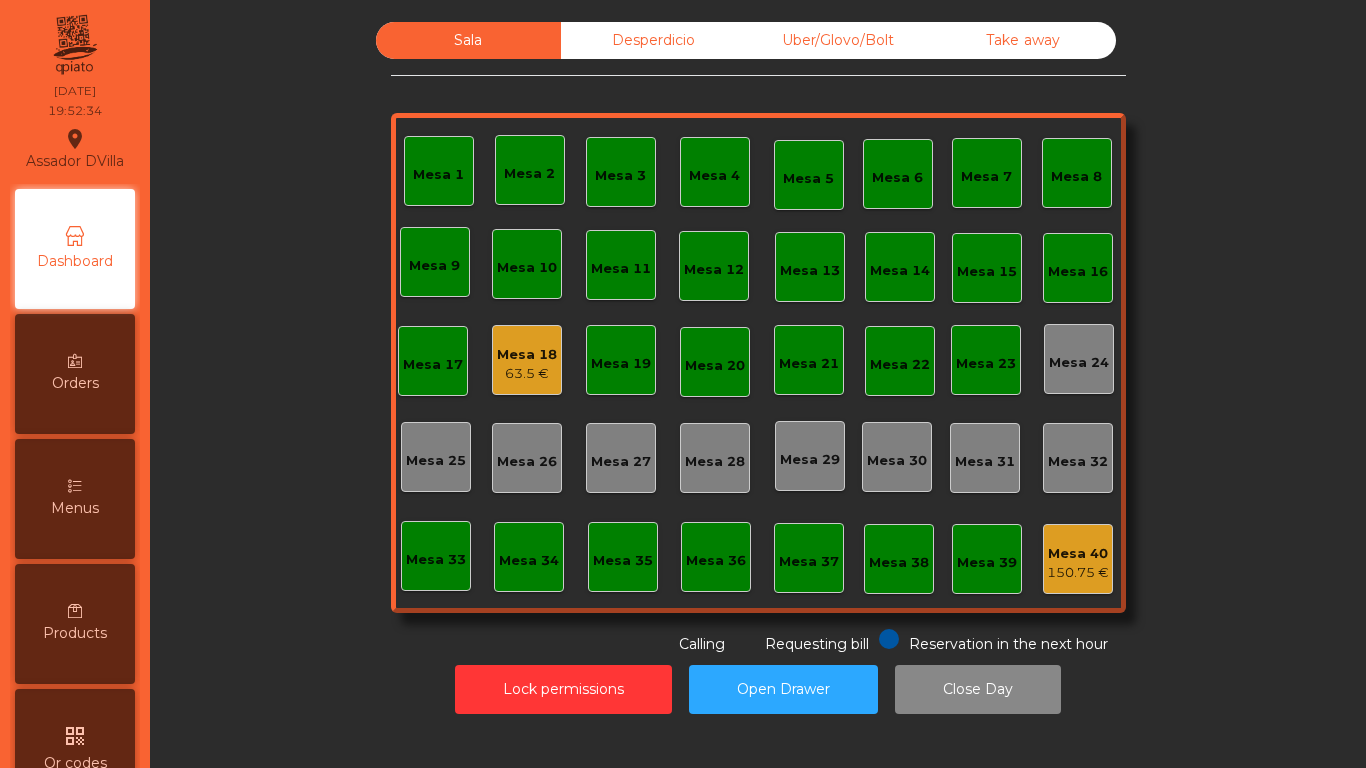 click on "Sala   Desperdicio   Uber/Glovo/Bolt   Take away   Mesa 1   Mesa 2   Mesa 3   [GEOGRAPHIC_DATA] 4   Mesa 5   Mesa 6   Mesa 7   [GEOGRAPHIC_DATA] 9   [GEOGRAPHIC_DATA] 10   Mesa 11   Mesa 12   [GEOGRAPHIC_DATA] 13   [GEOGRAPHIC_DATA] 14   [GEOGRAPHIC_DATA] 15   [GEOGRAPHIC_DATA] 17   [GEOGRAPHIC_DATA] 18   63.5 €   [GEOGRAPHIC_DATA] 19   [GEOGRAPHIC_DATA] 20   [GEOGRAPHIC_DATA] 21   [GEOGRAPHIC_DATA] 22   [GEOGRAPHIC_DATA] 23   [GEOGRAPHIC_DATA] 24   [GEOGRAPHIC_DATA] [GEOGRAPHIC_DATA] 26   [GEOGRAPHIC_DATA] 27   [GEOGRAPHIC_DATA] 28   [GEOGRAPHIC_DATA] 29   [GEOGRAPHIC_DATA] 30   [GEOGRAPHIC_DATA] [GEOGRAPHIC_DATA] 32   [GEOGRAPHIC_DATA] 33   [GEOGRAPHIC_DATA] 34   [GEOGRAPHIC_DATA] 35   [GEOGRAPHIC_DATA] 37   [GEOGRAPHIC_DATA] 40   150.75 €  Reservation in the next hour Requesting bill Calling  Lock permissions   Open Drawer   Close Day" 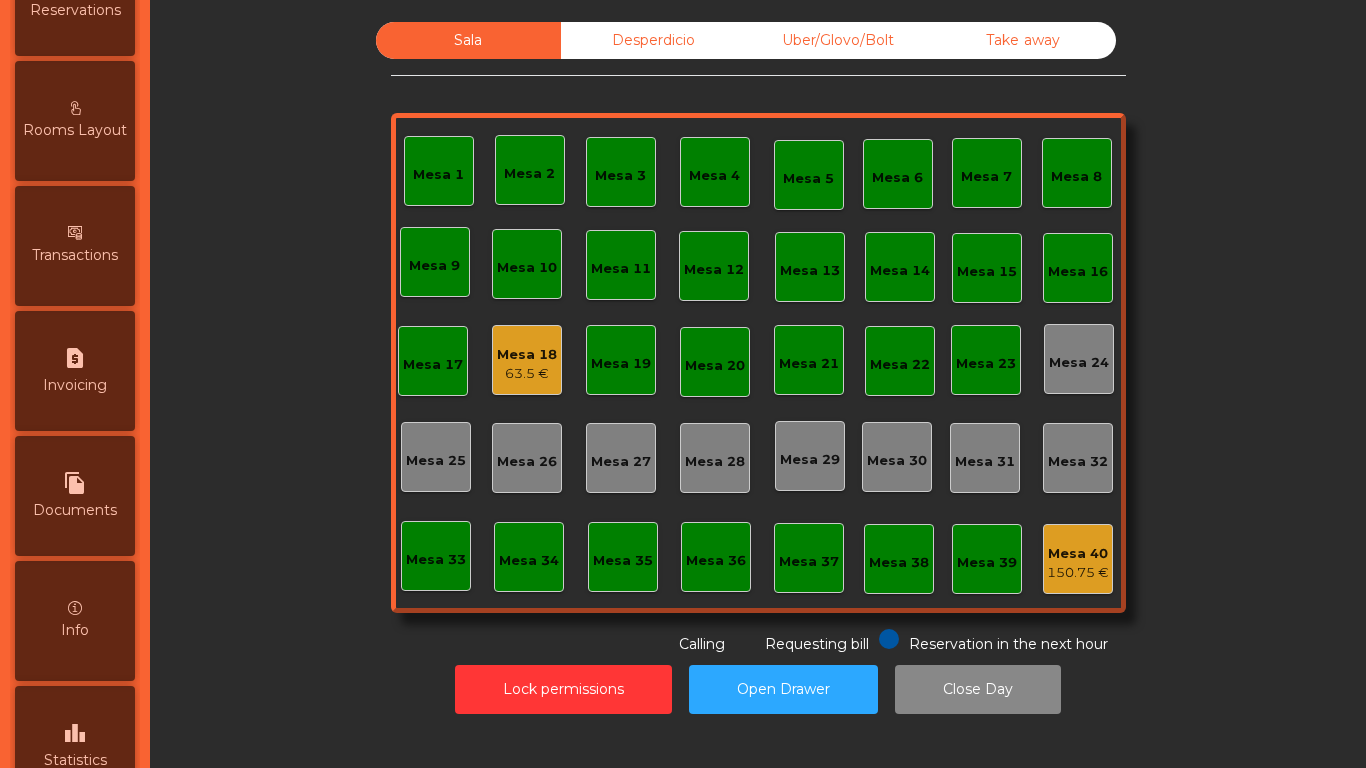 scroll, scrollTop: 1056, scrollLeft: 0, axis: vertical 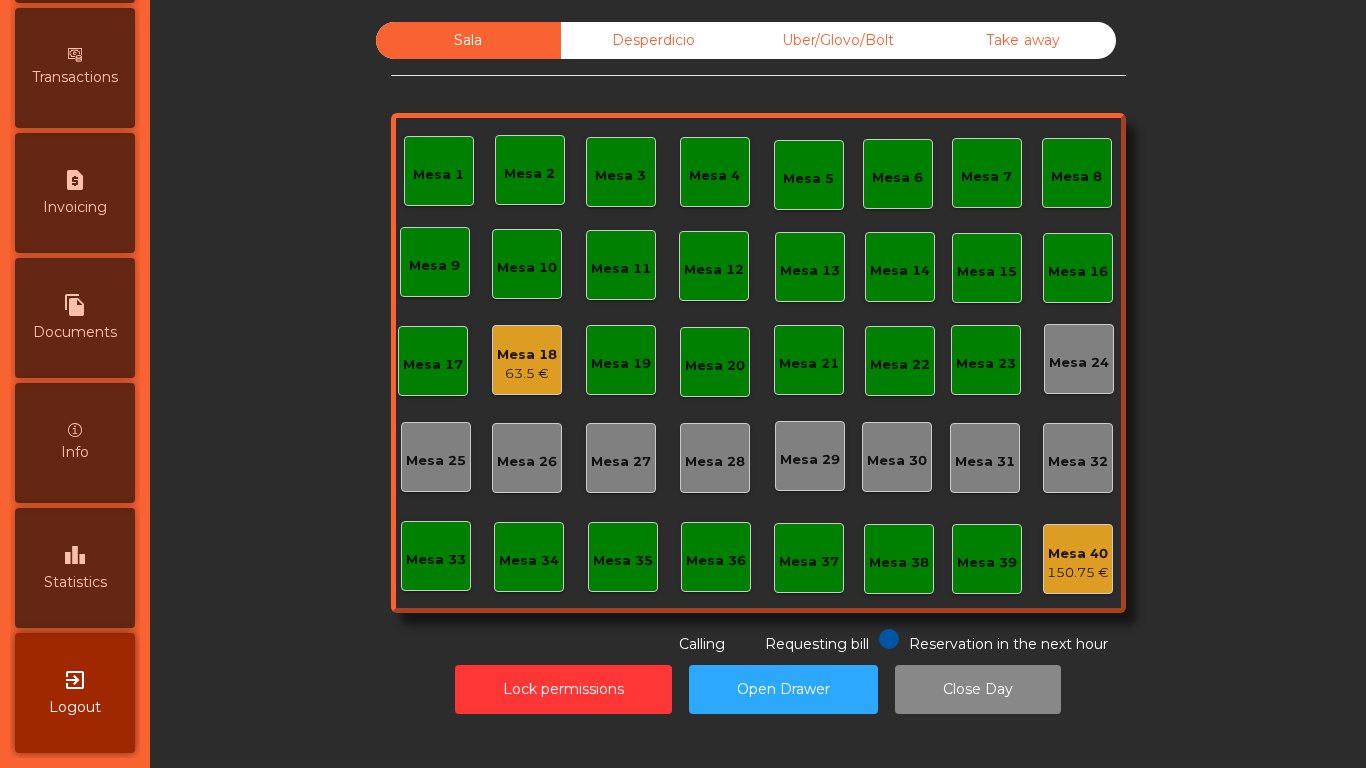 click on "Statistics" at bounding box center (75, 582) 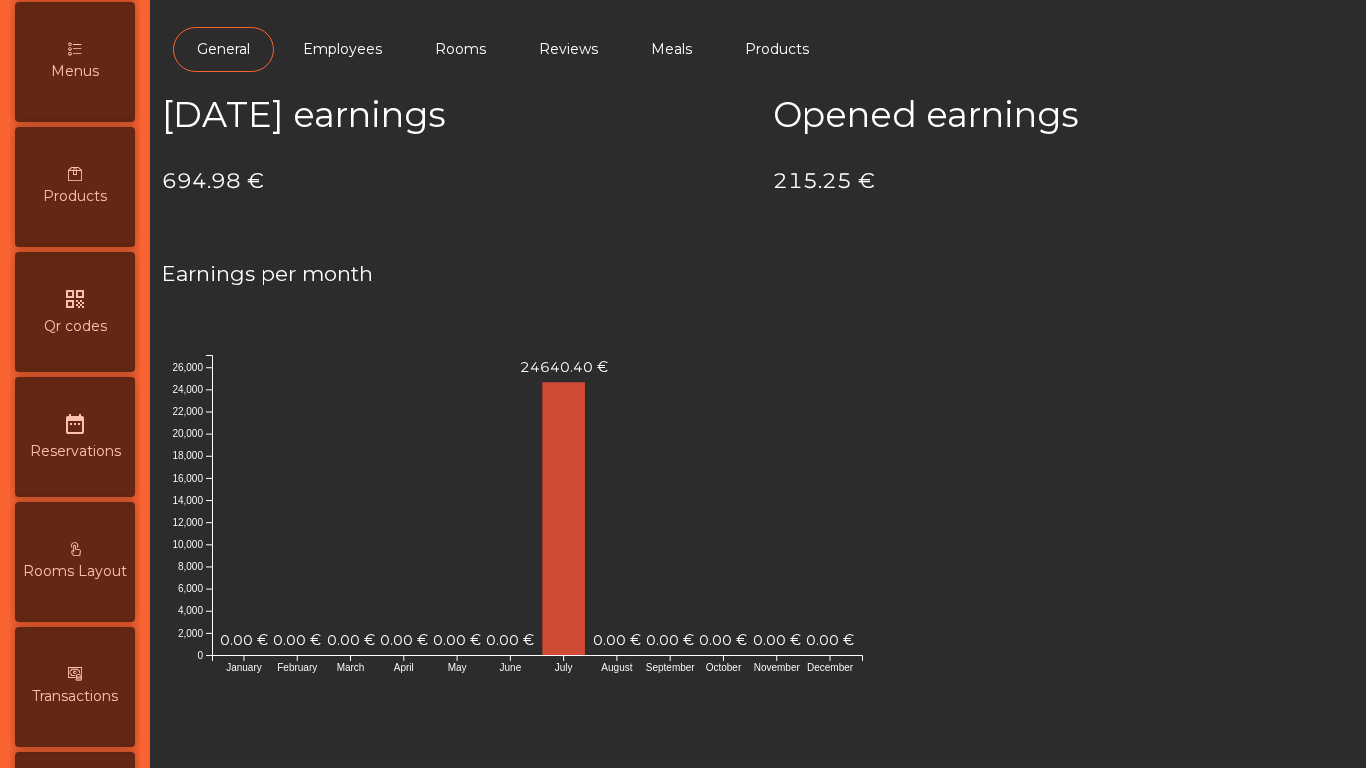 scroll, scrollTop: 0, scrollLeft: 0, axis: both 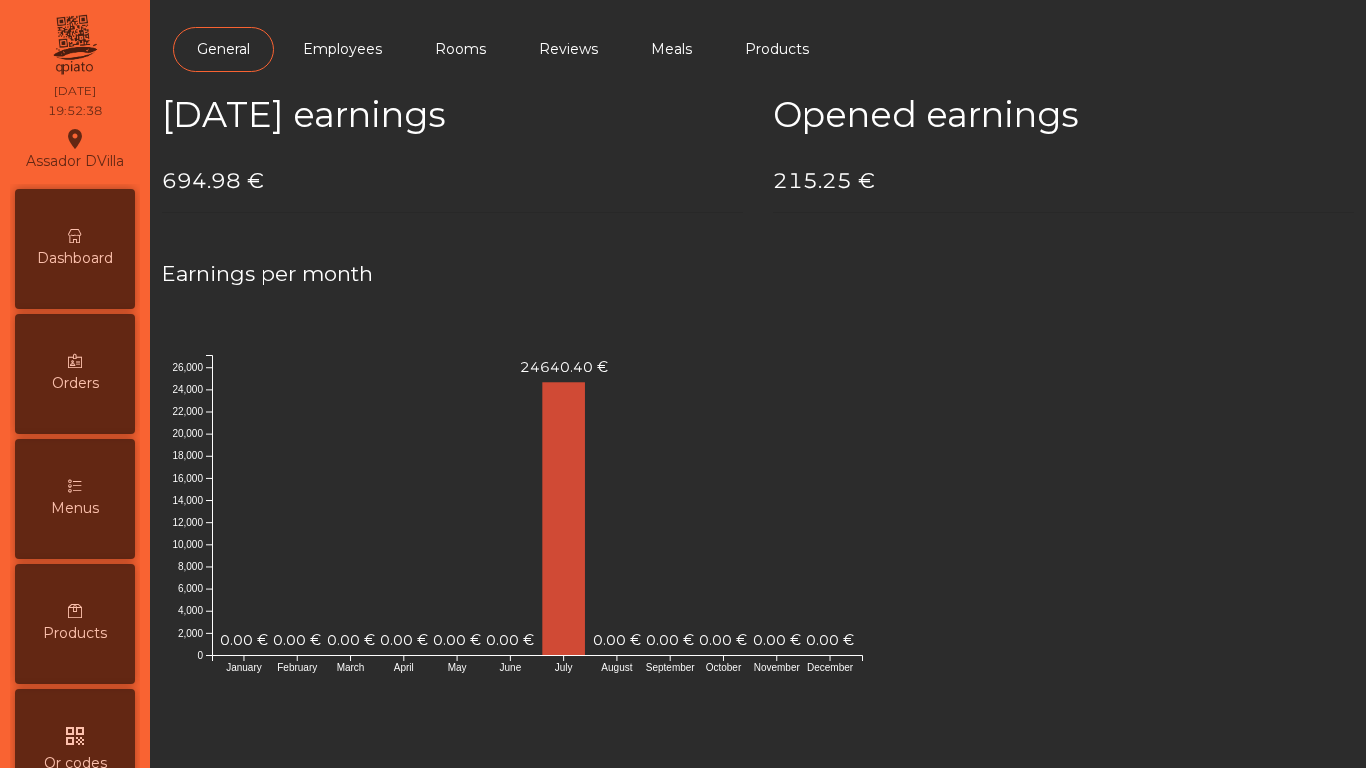 click on "Dashboard" at bounding box center [75, 249] 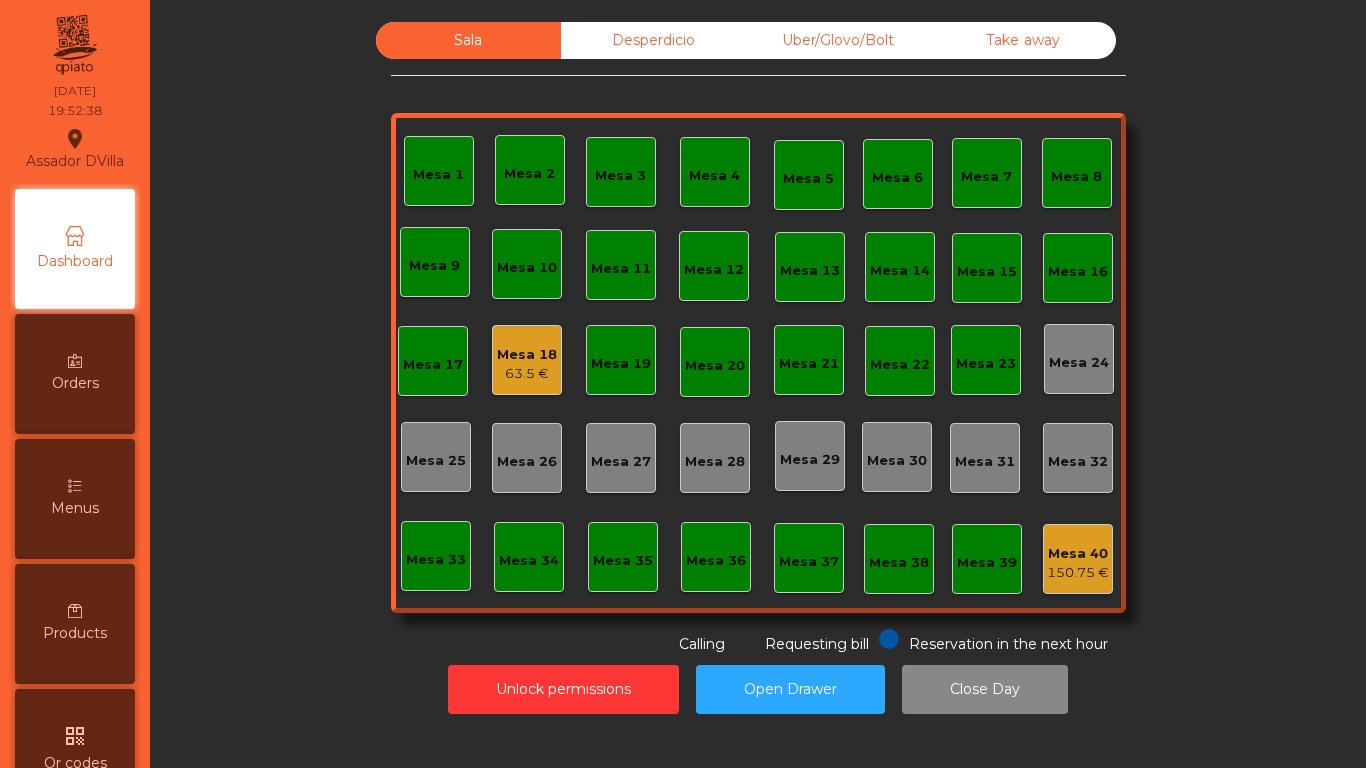 click on "Desperdicio" 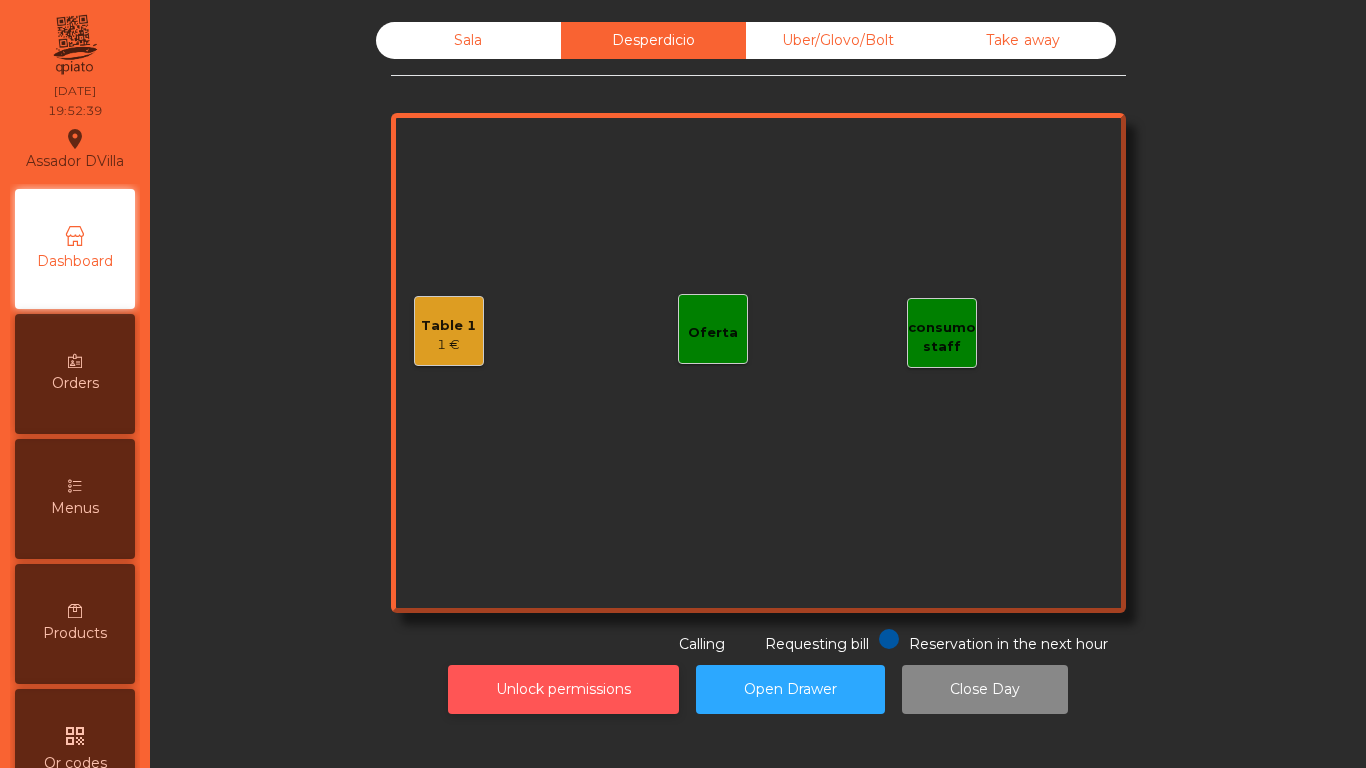 click on "Unlock permissions" 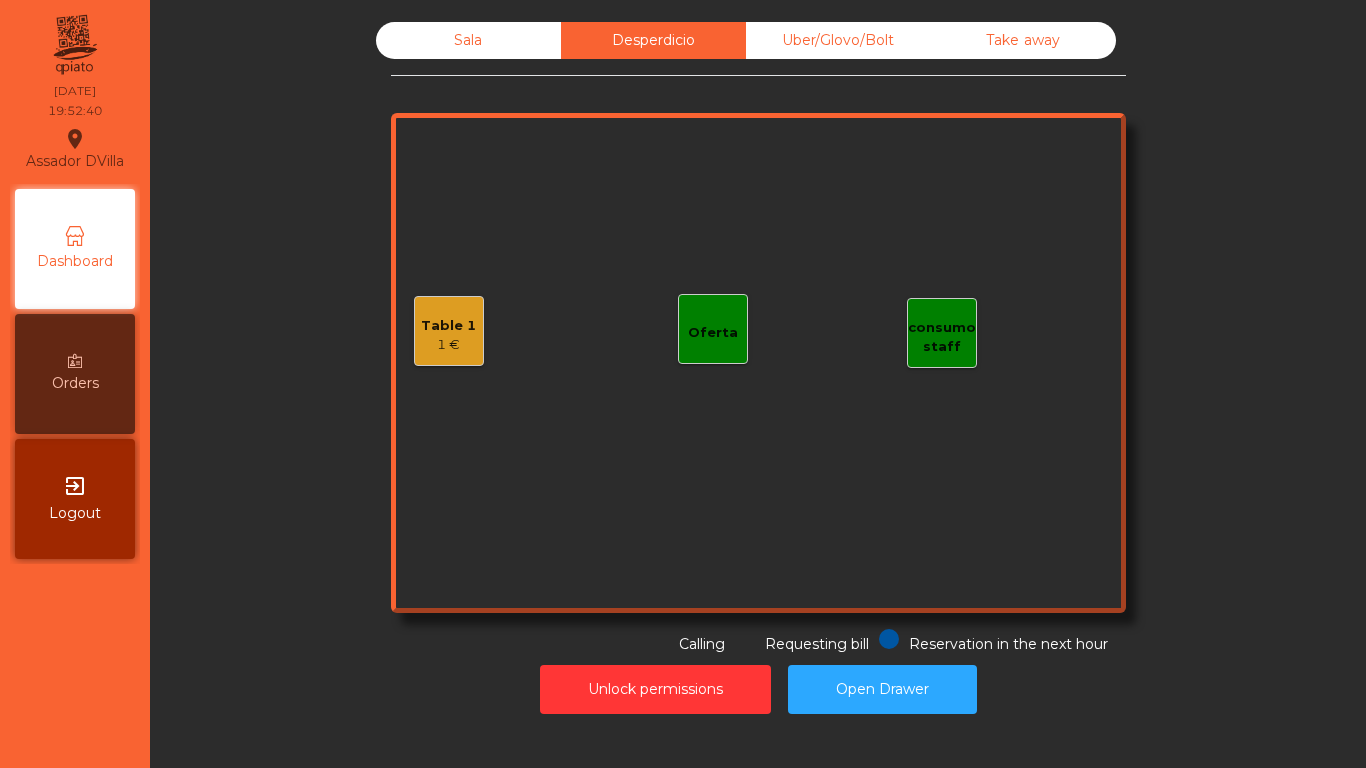 click on "Sala   Desperdicio   Uber/Glovo/Bolt   Take away   Table 1   1 €   consumo staff   Oferta  Reservation in the next hour Requesting bill Calling  Unlock permissions   Open Drawer" 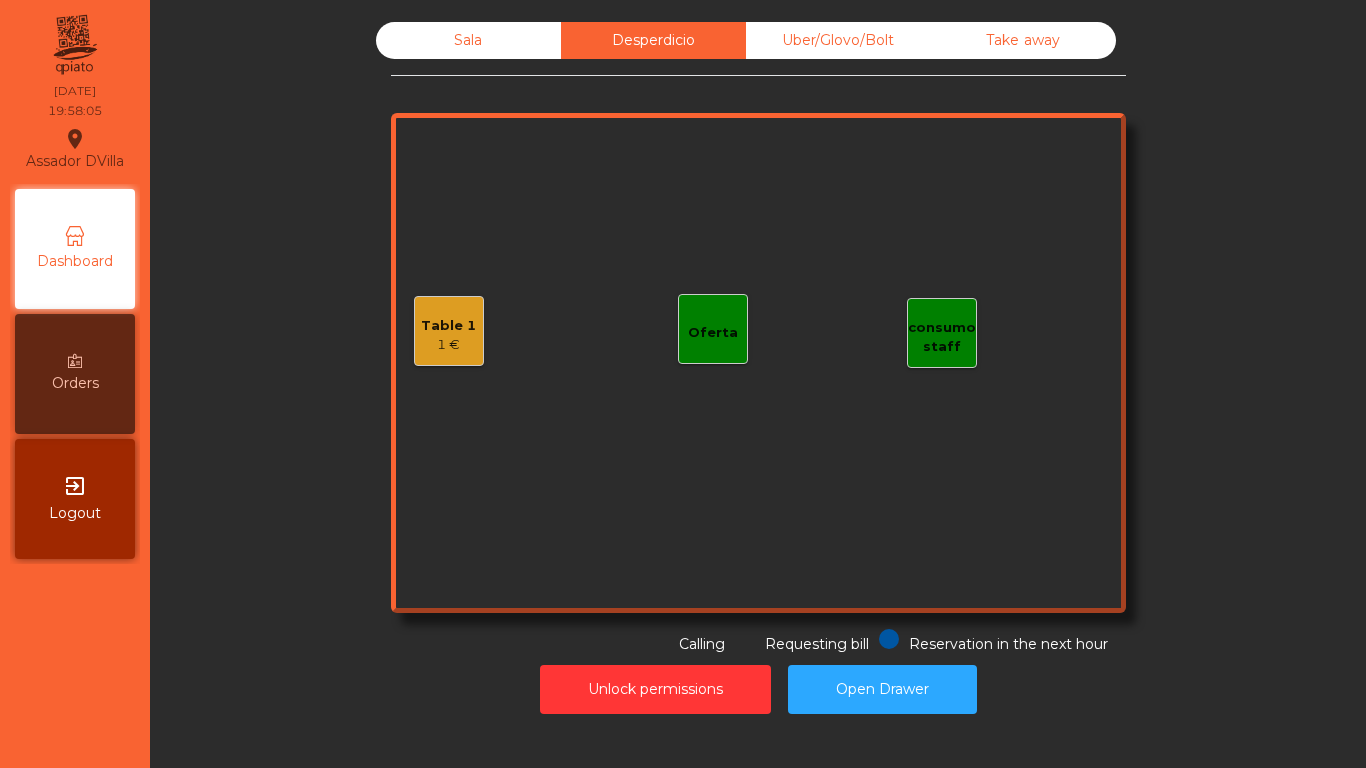 click on "Sala" 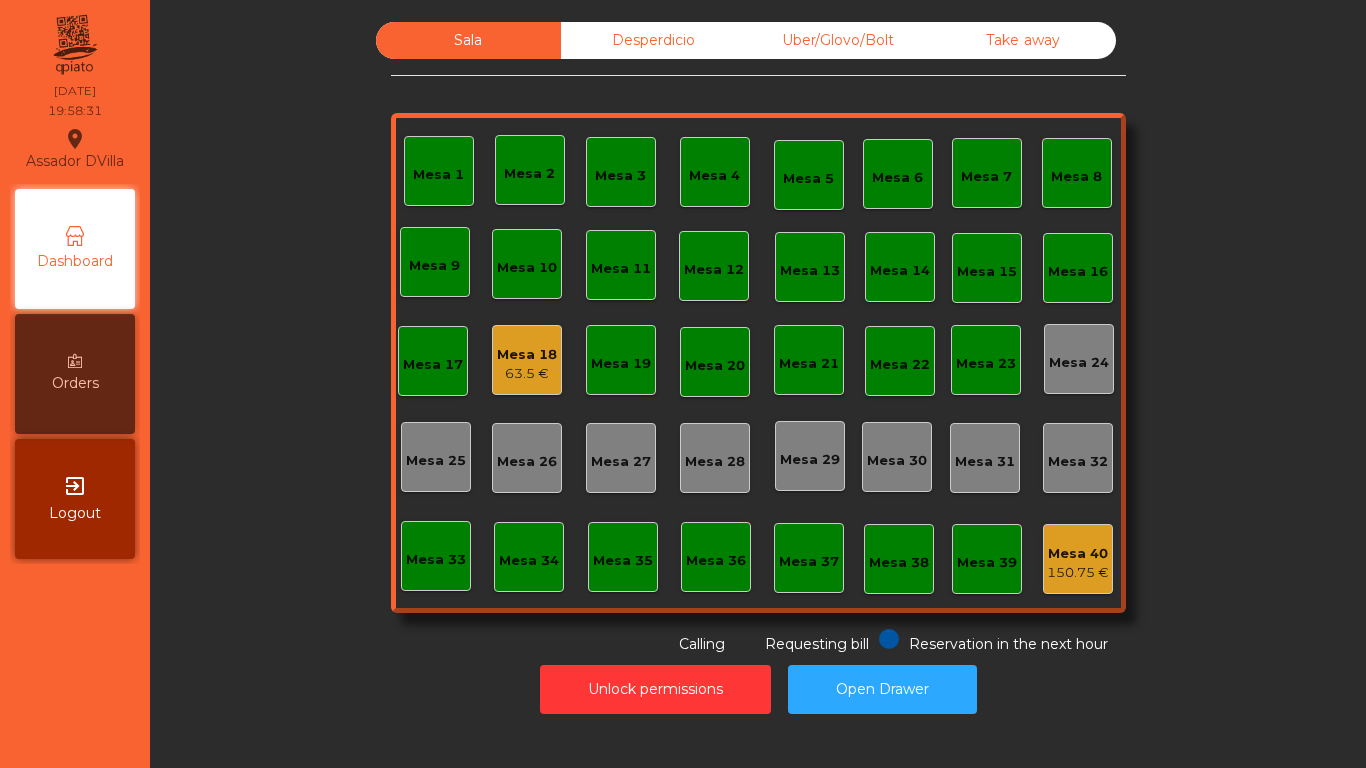 click on "Mesa 1" 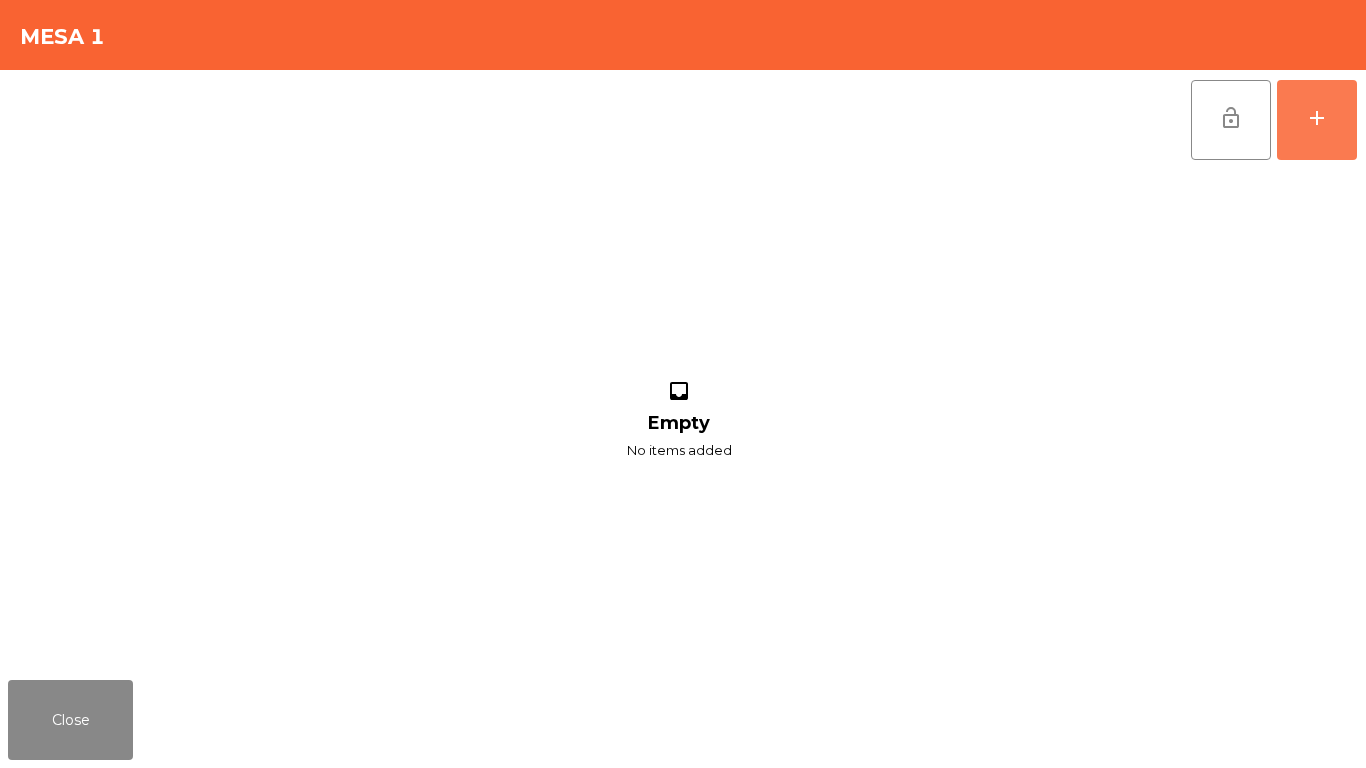 drag, startPoint x: 1355, startPoint y: 111, endPoint x: 1233, endPoint y: 64, distance: 130.7402 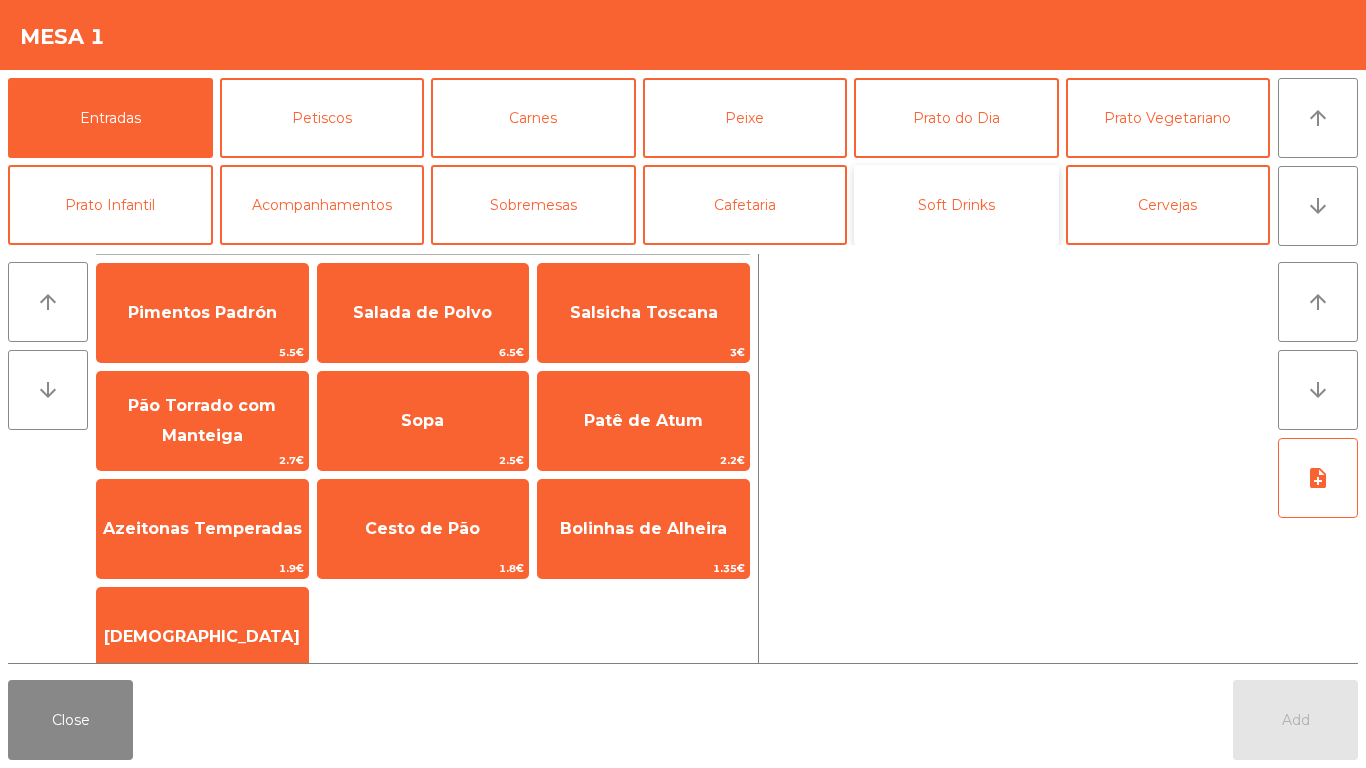 click on "Soft Drinks" 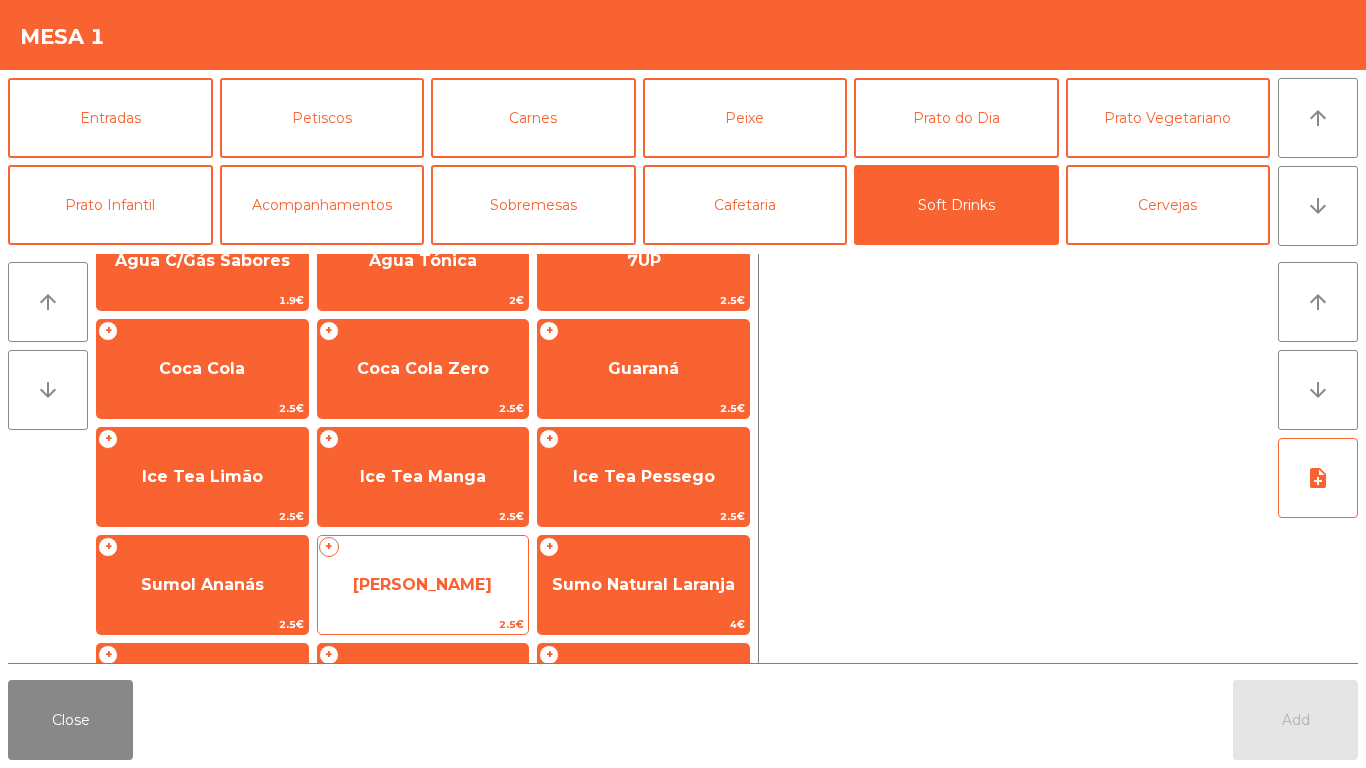scroll, scrollTop: 248, scrollLeft: 0, axis: vertical 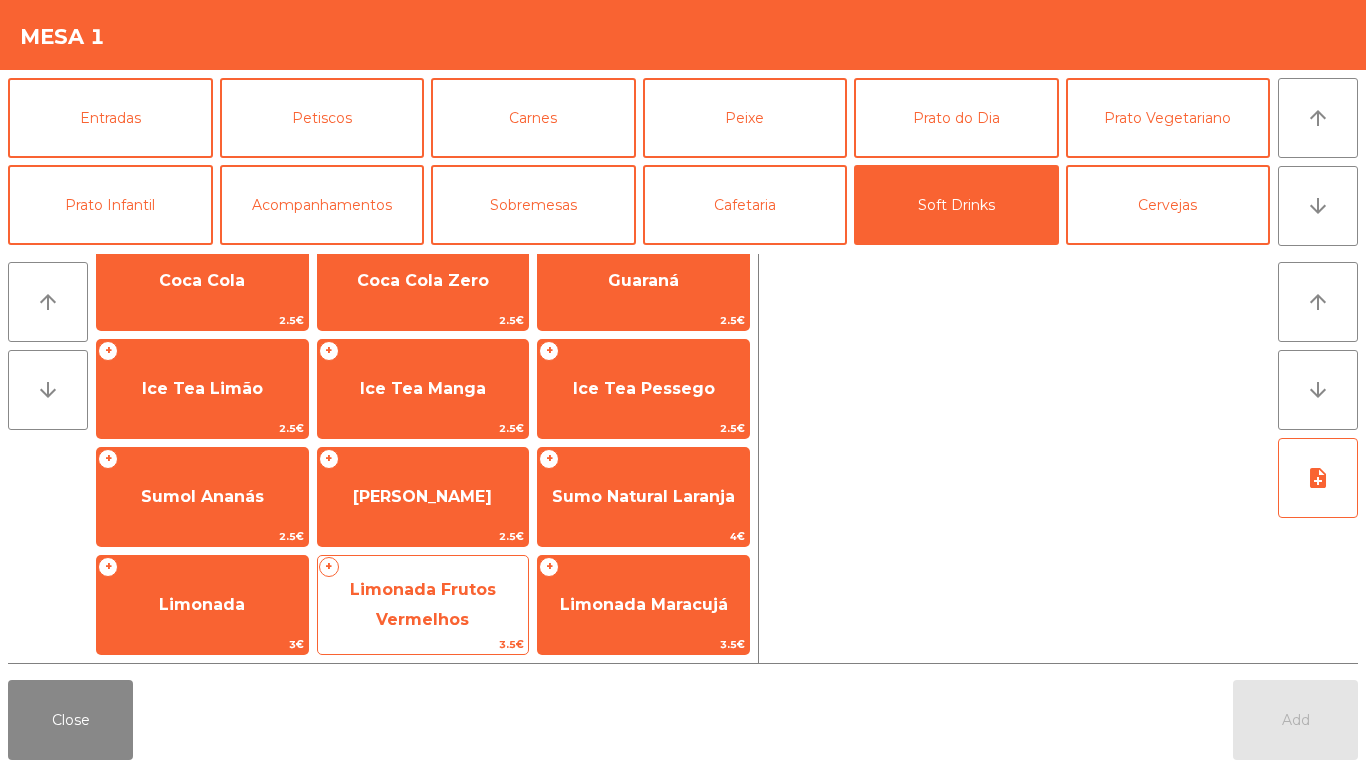 click on "Limonada Frutos Vermelhos" 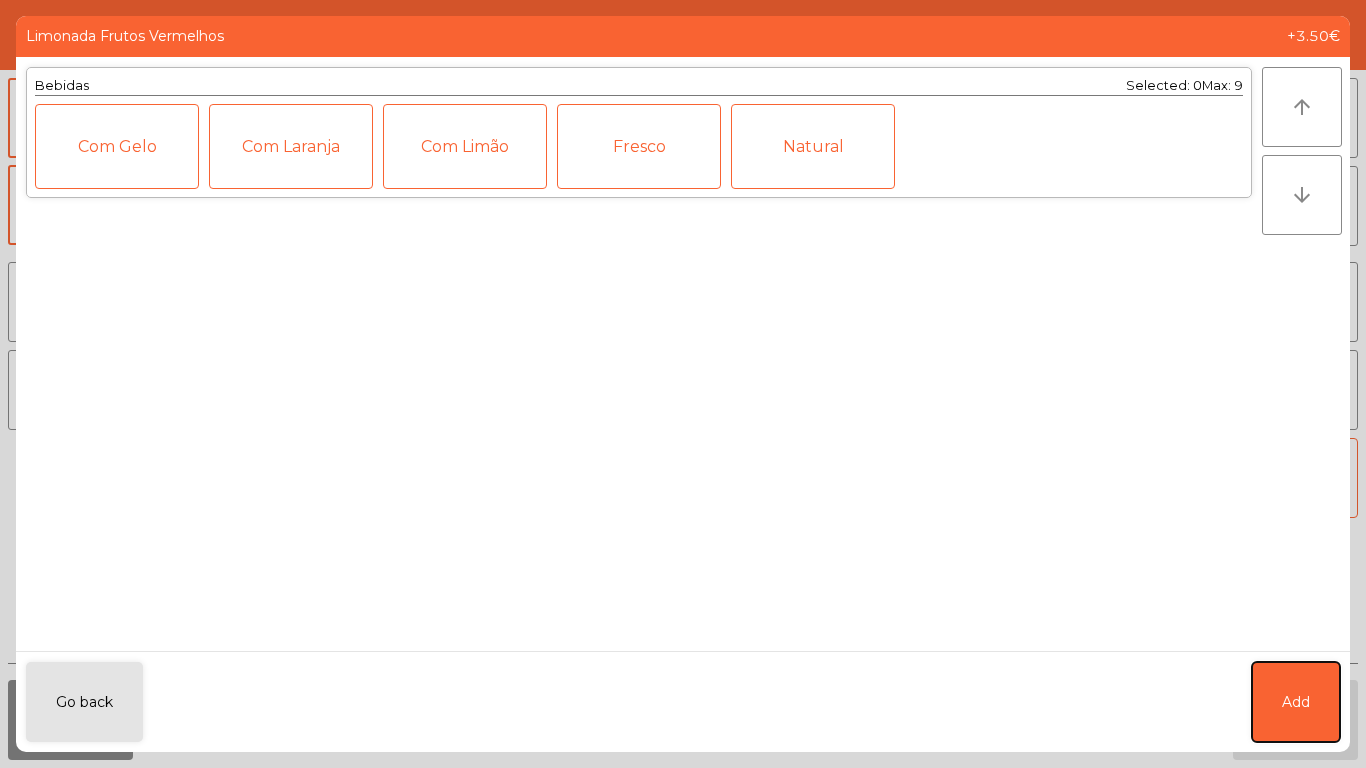 click on "Add" 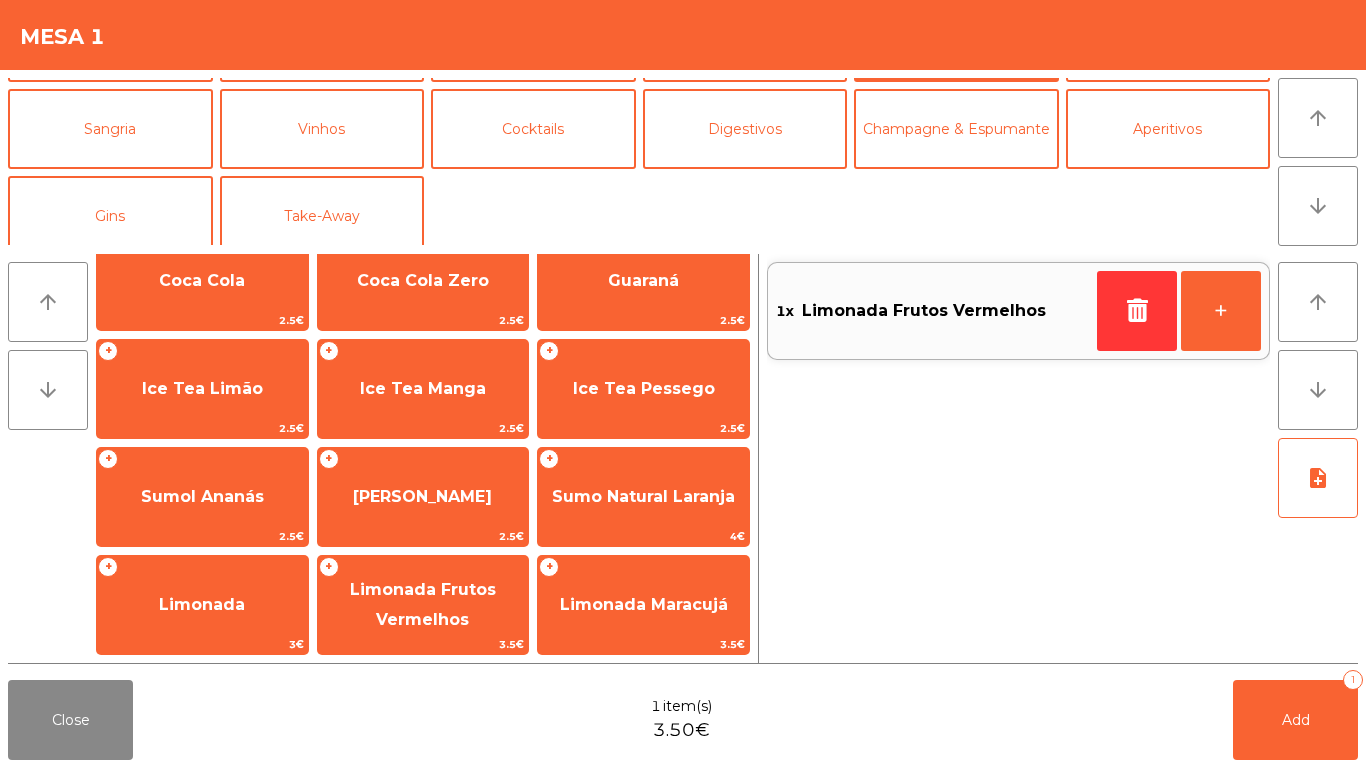 scroll, scrollTop: 174, scrollLeft: 0, axis: vertical 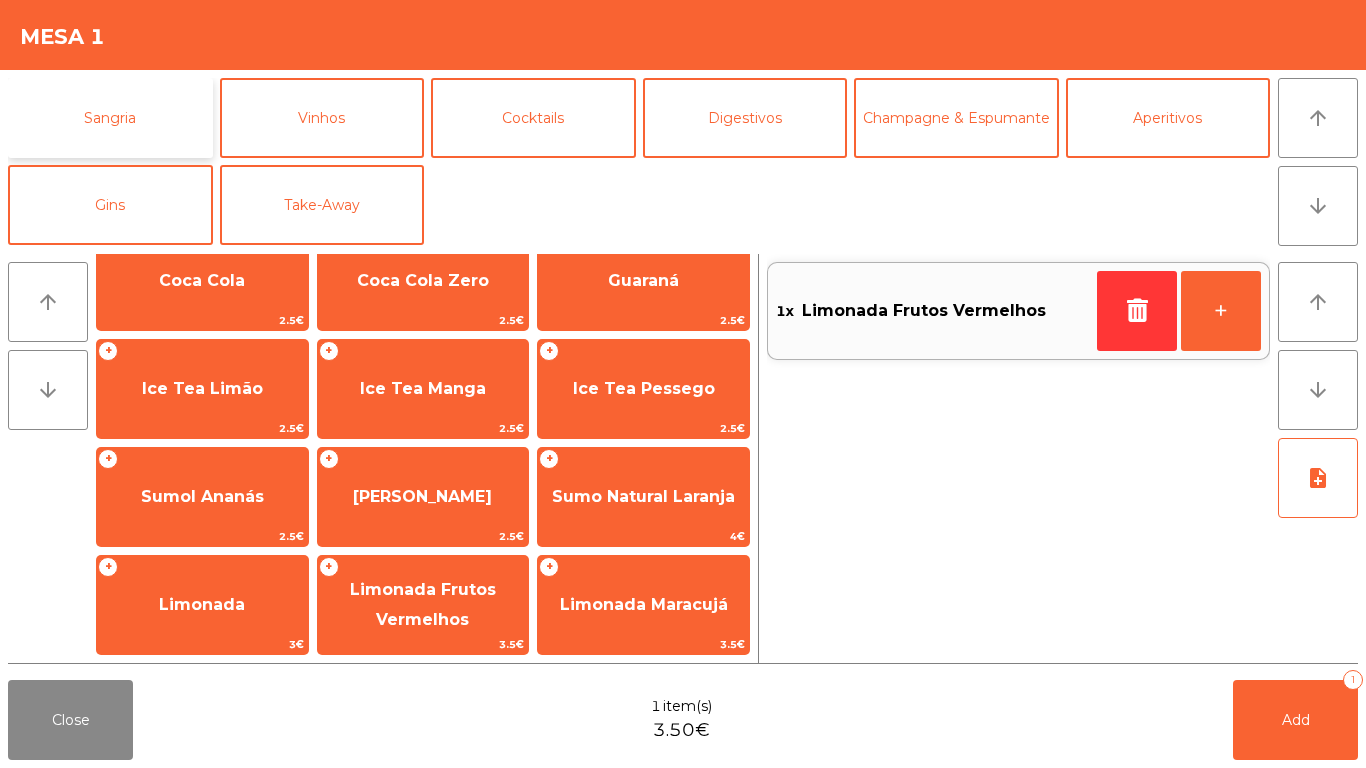 click on "Sangria" 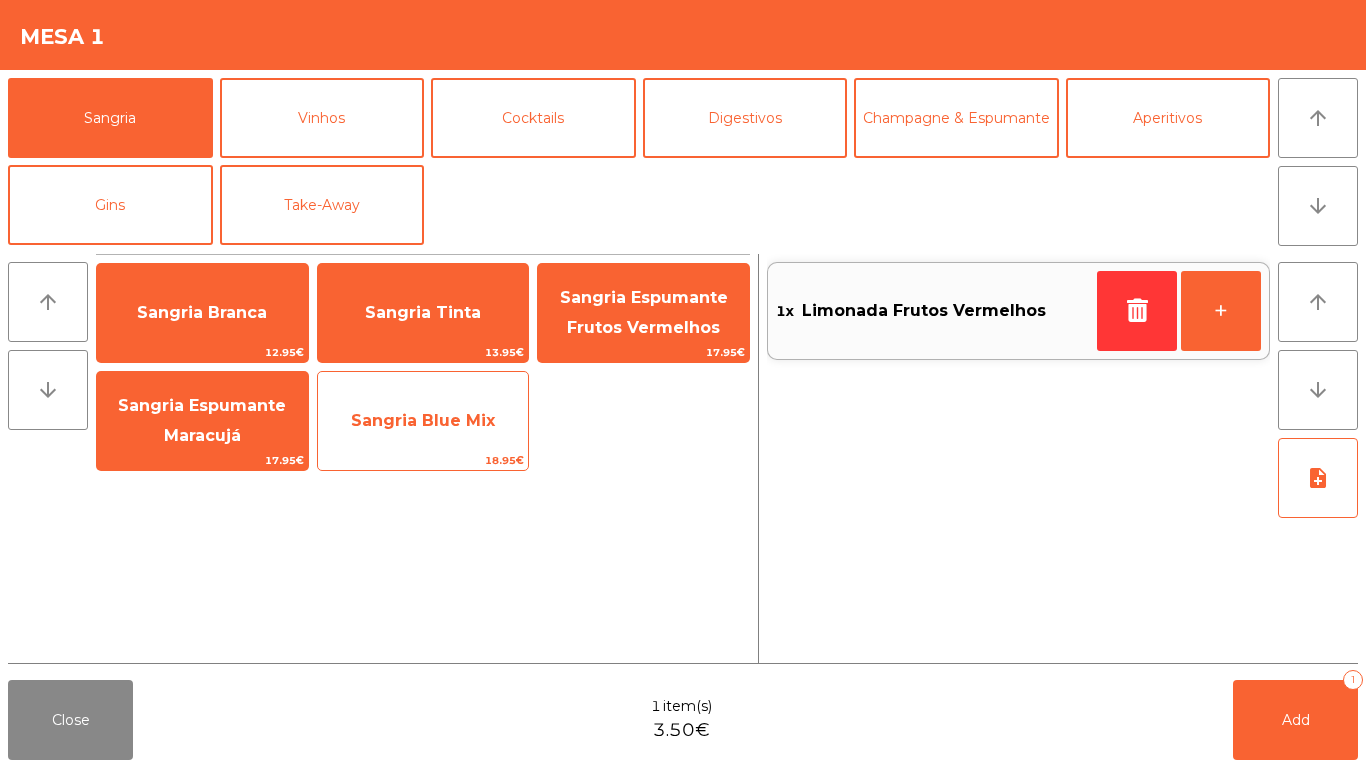 click on "Sangria Blue Mix" 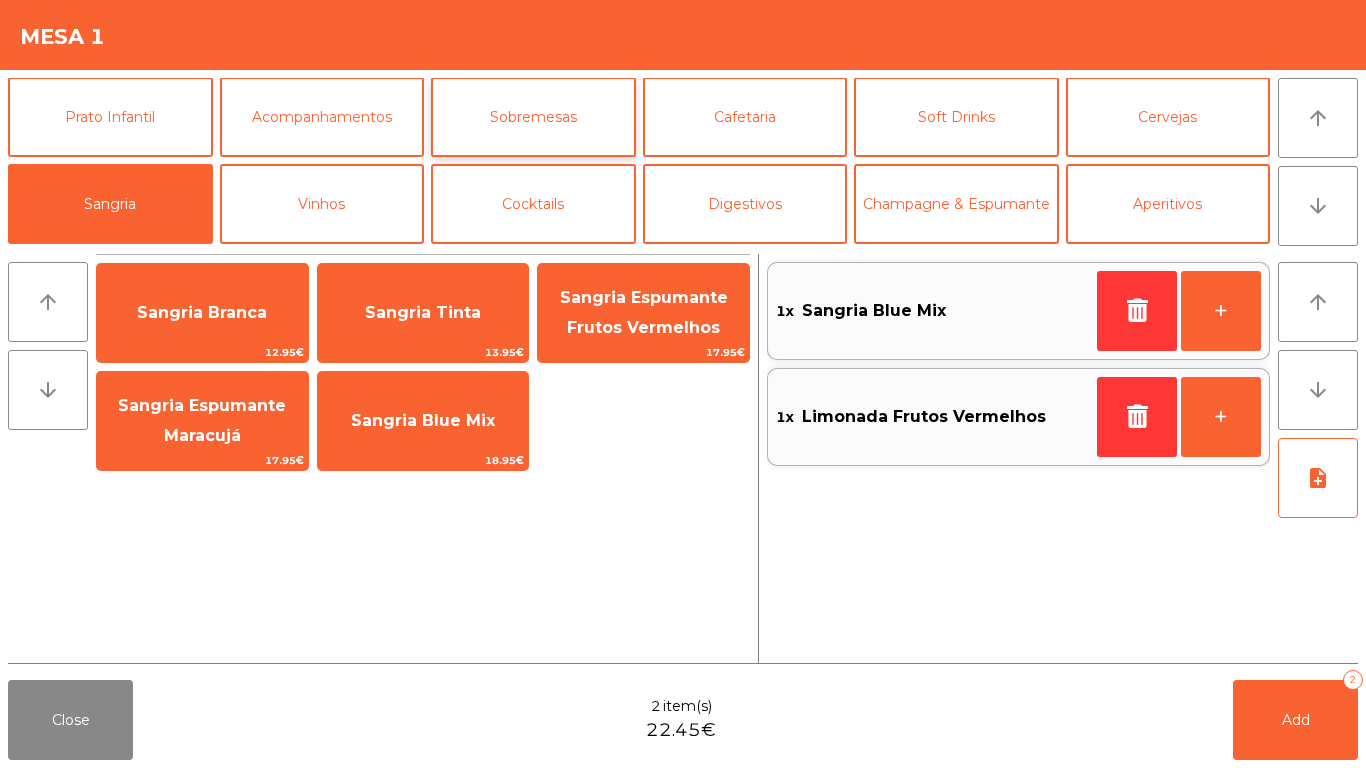 scroll, scrollTop: 0, scrollLeft: 0, axis: both 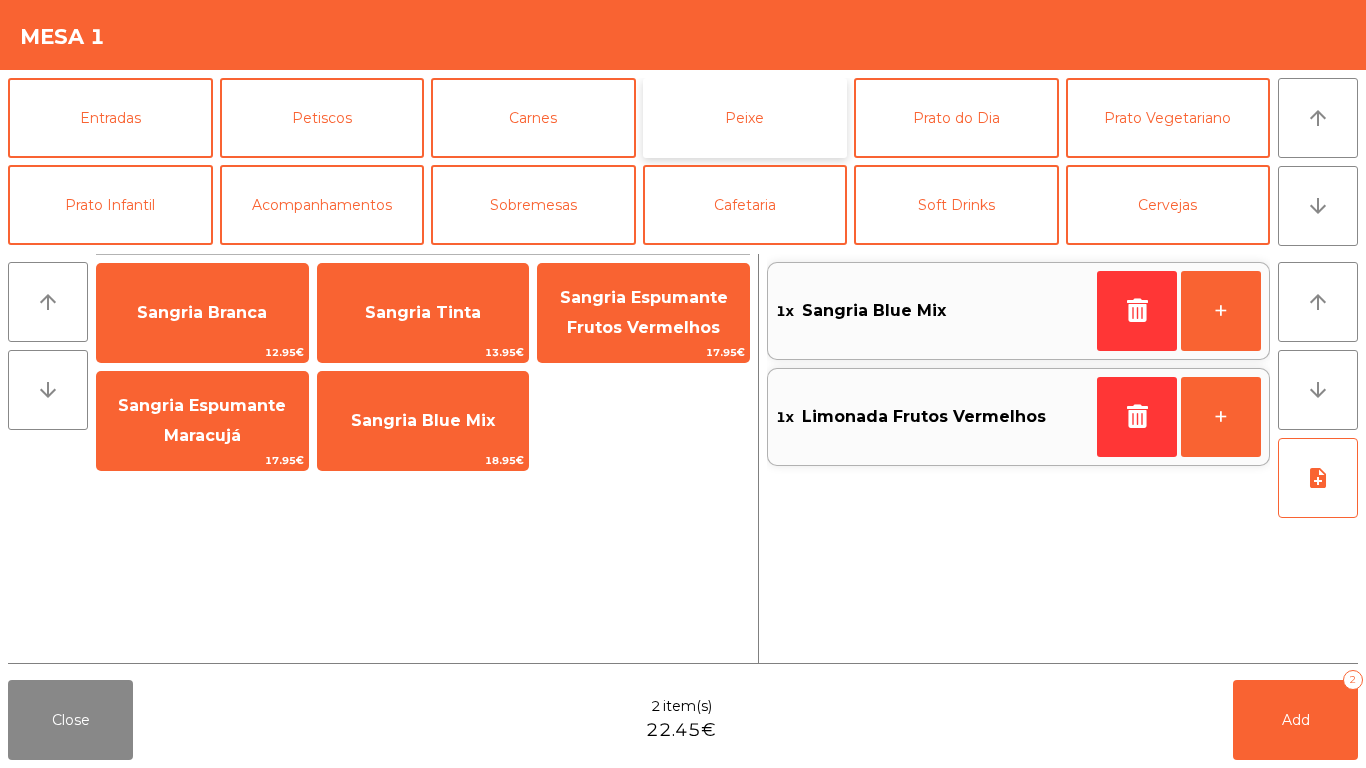 click on "Peixe" 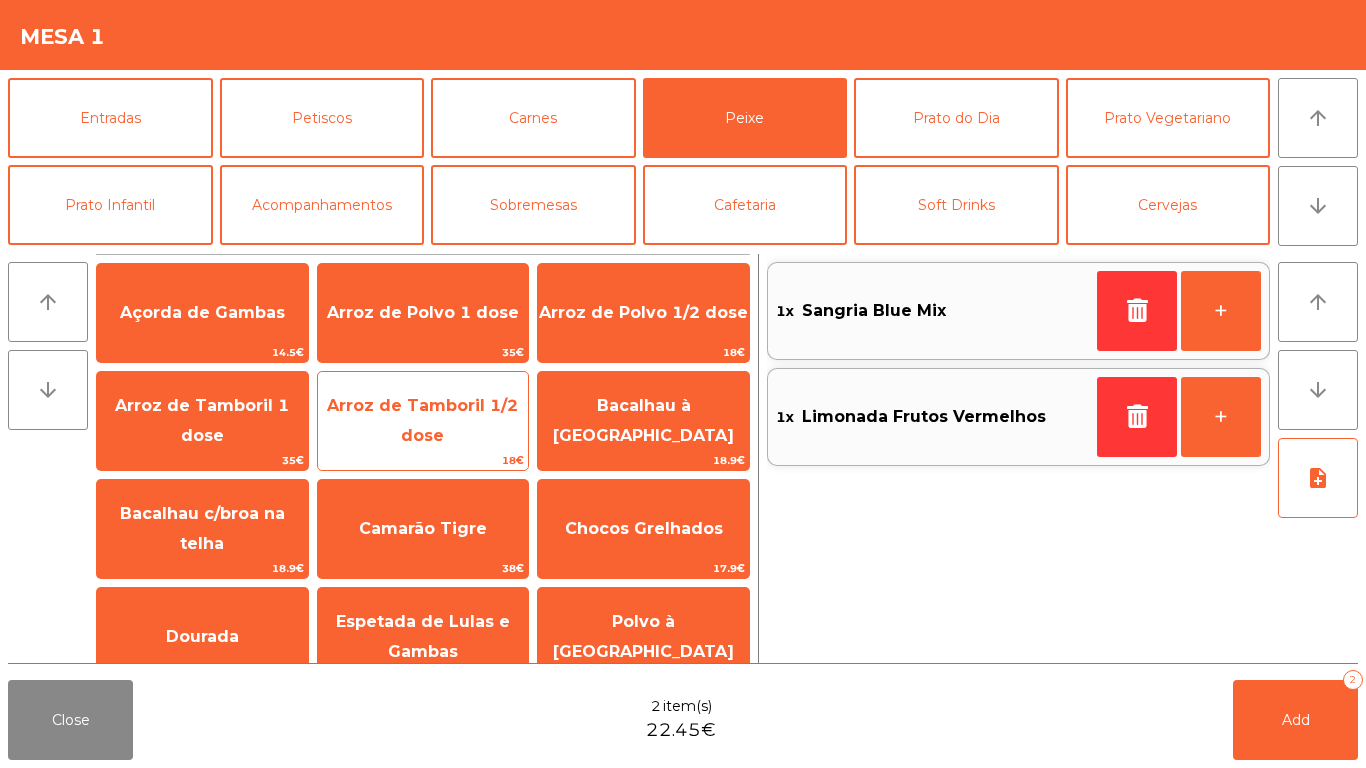 click on "Arroz de Tamboril 1/2 dose" 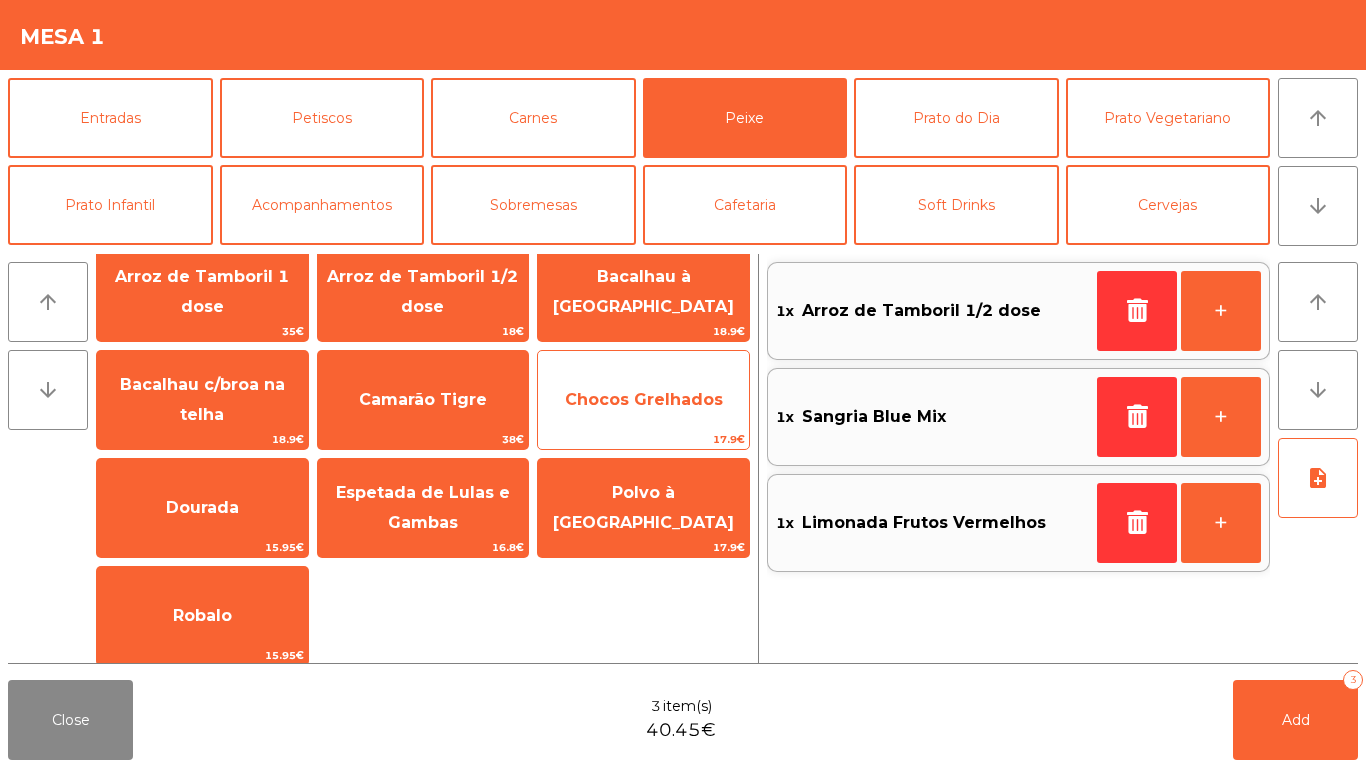 scroll, scrollTop: 140, scrollLeft: 0, axis: vertical 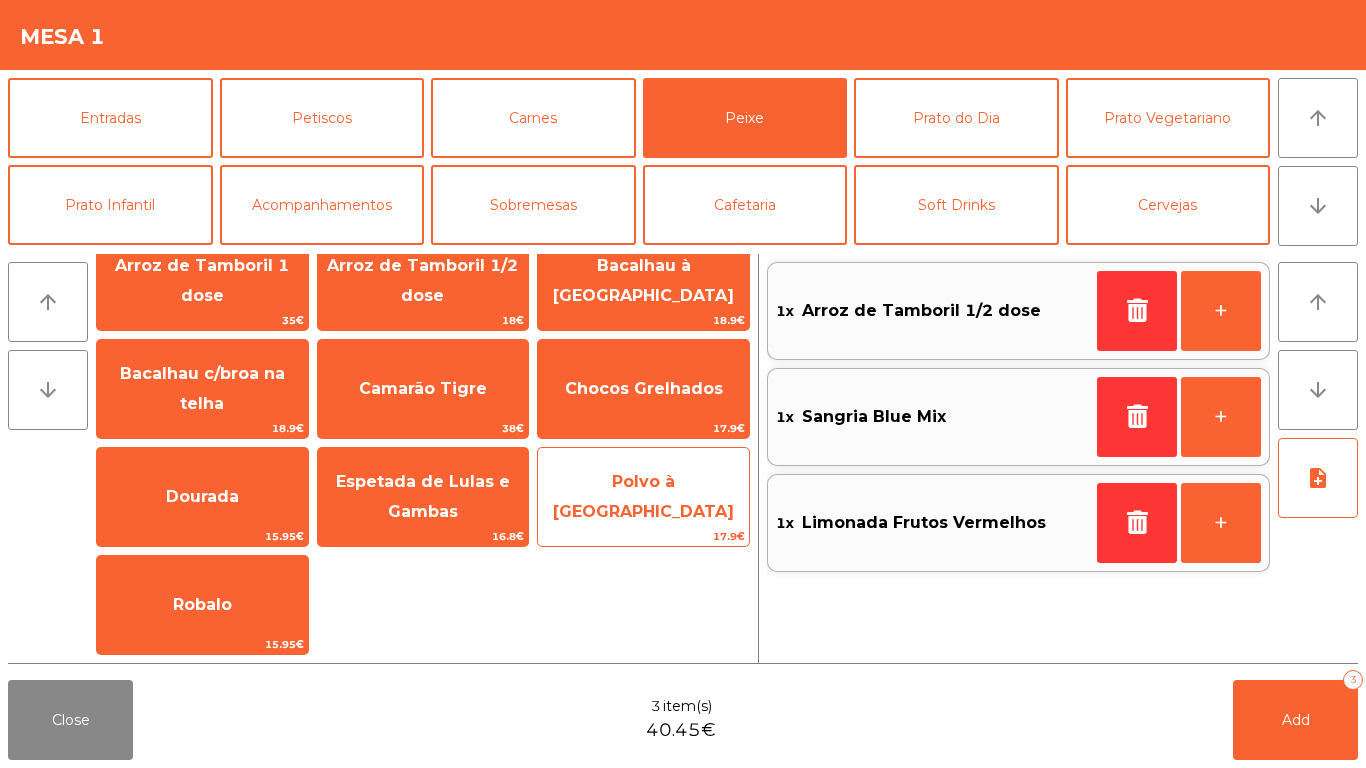 click on "Polvo à [GEOGRAPHIC_DATA]" 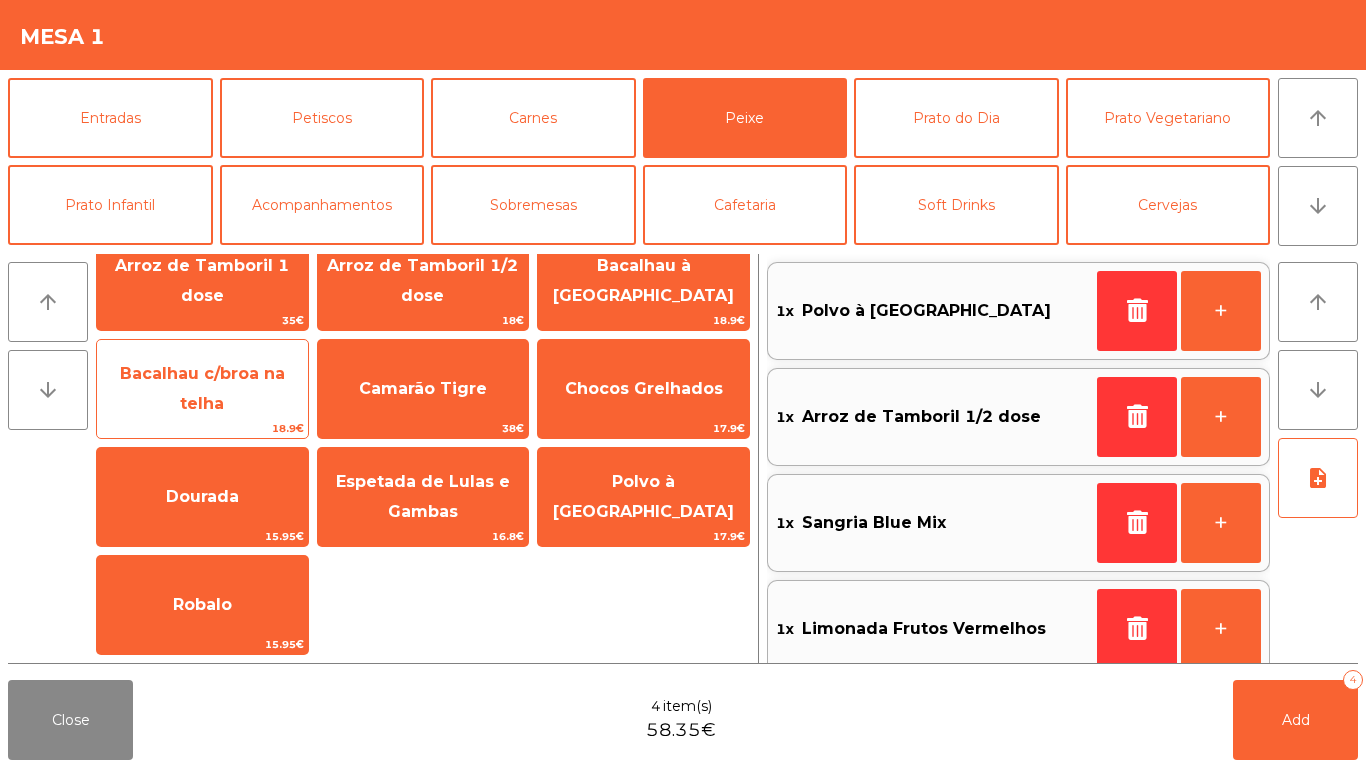 click on "Bacalhau c/broa na telha" 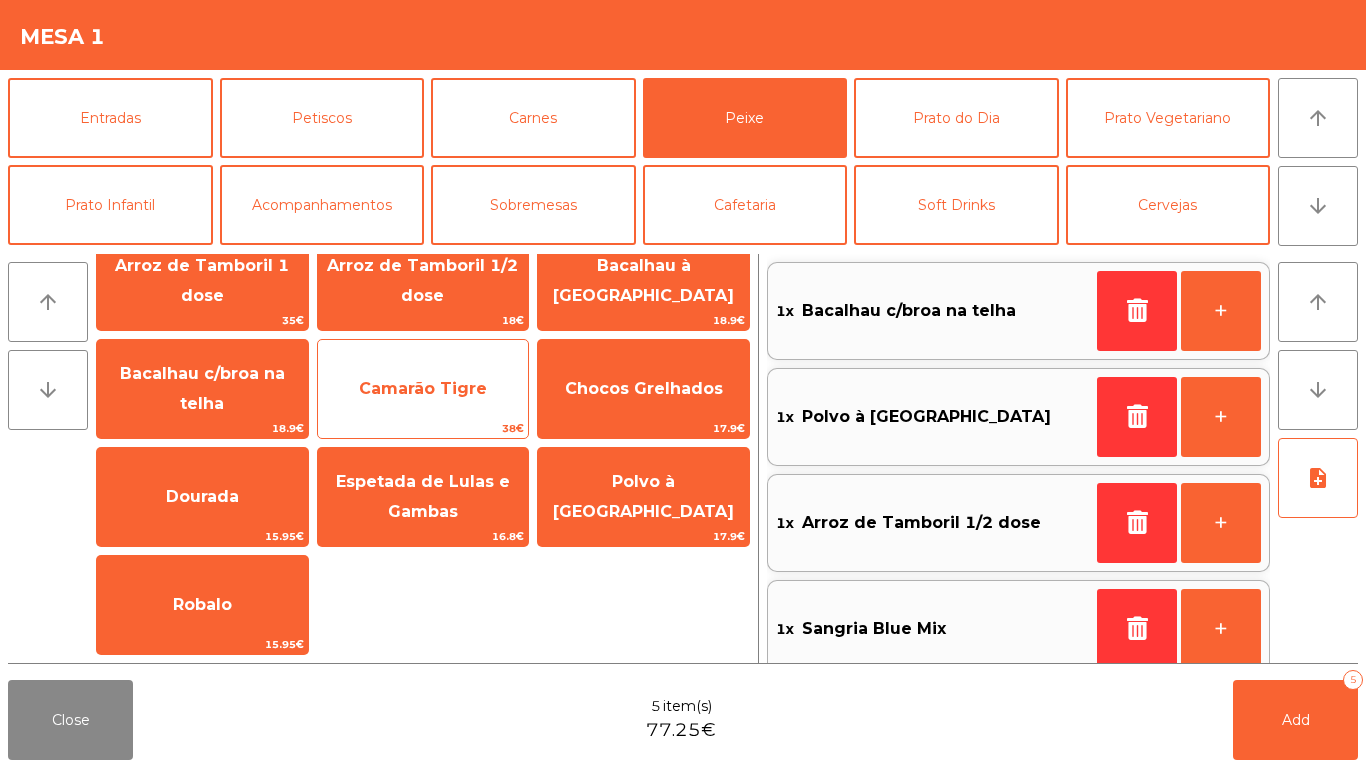scroll, scrollTop: 8, scrollLeft: 0, axis: vertical 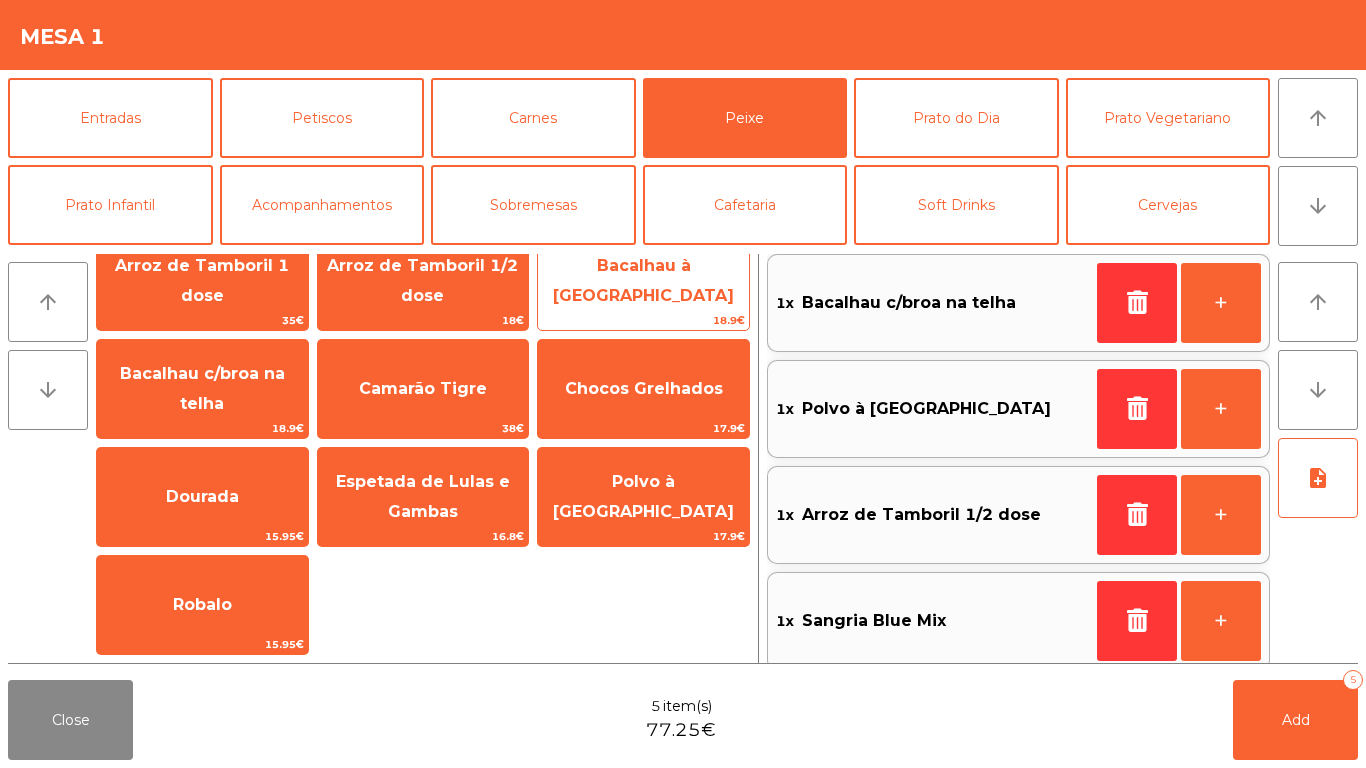 click on "Bacalhau à [GEOGRAPHIC_DATA]" 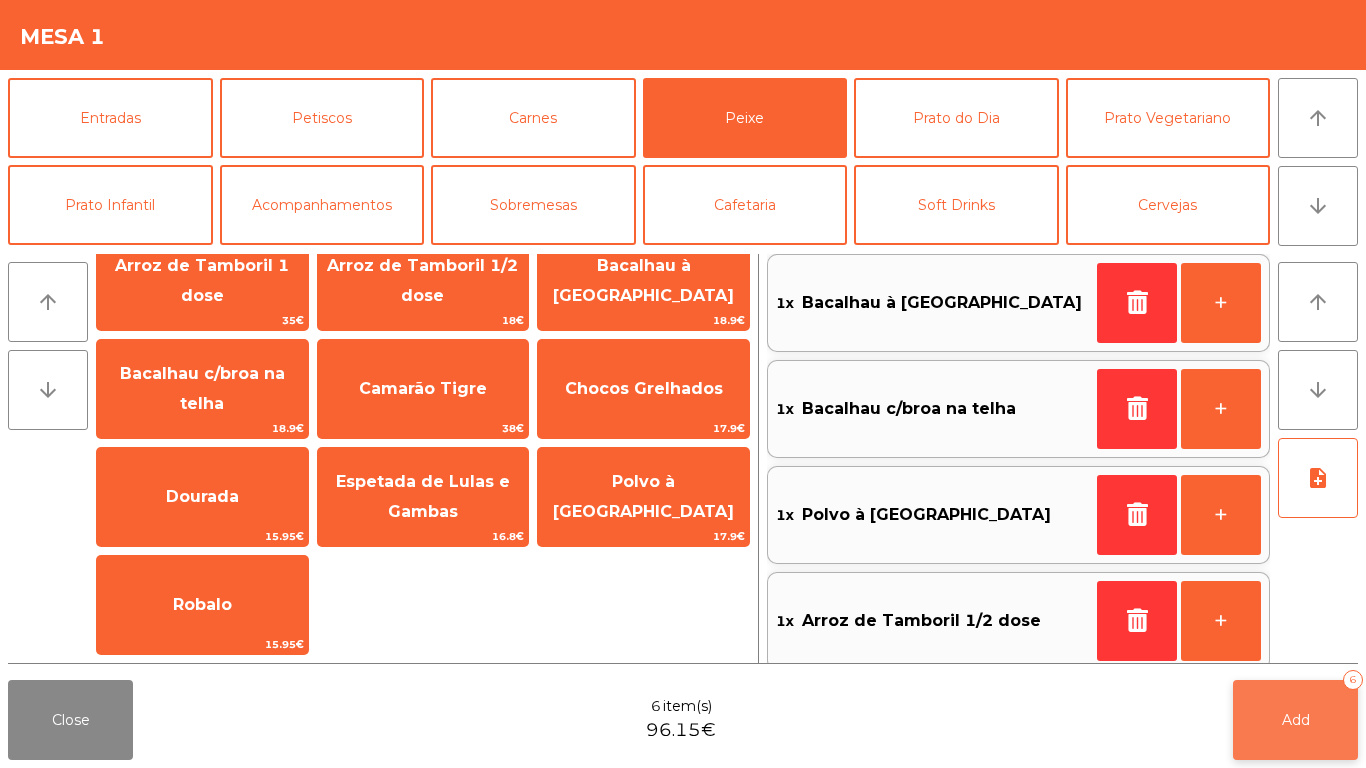 click on "Add   6" 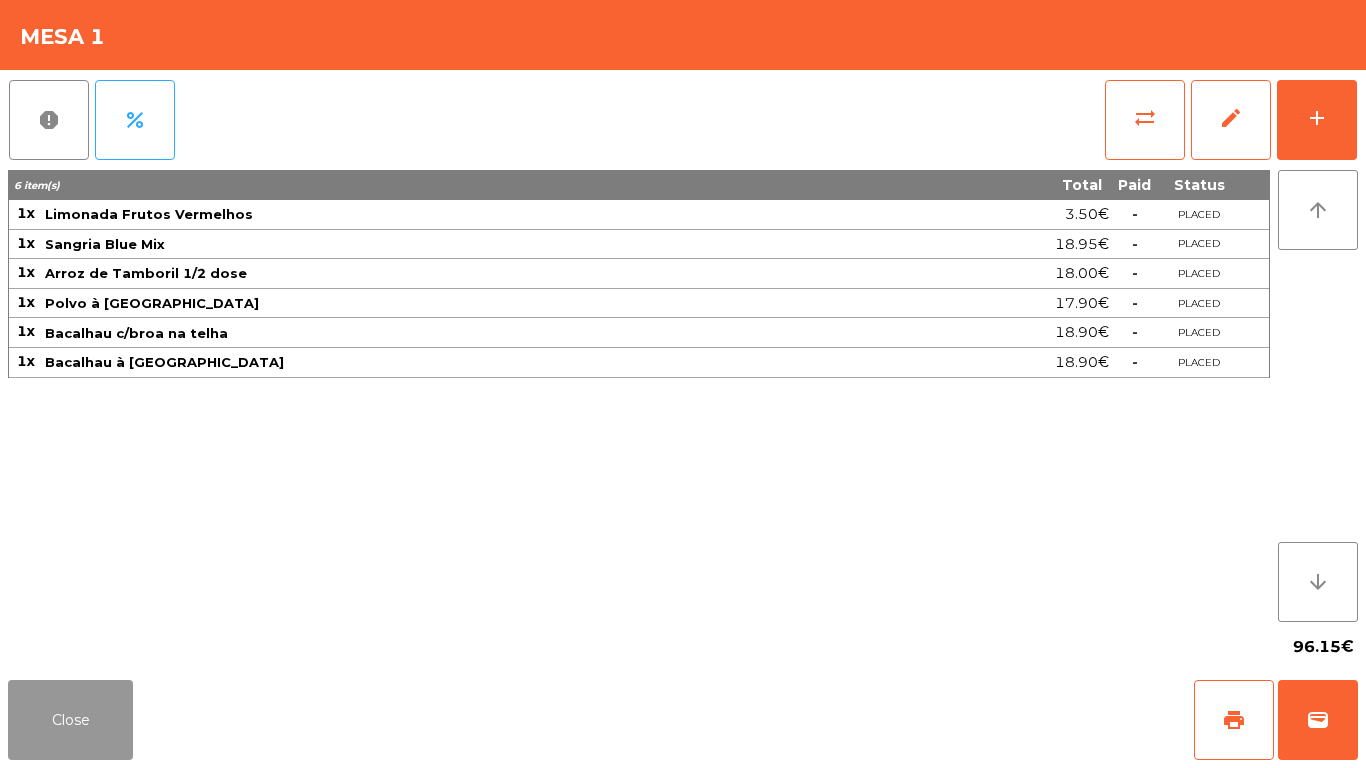 click on "Close" 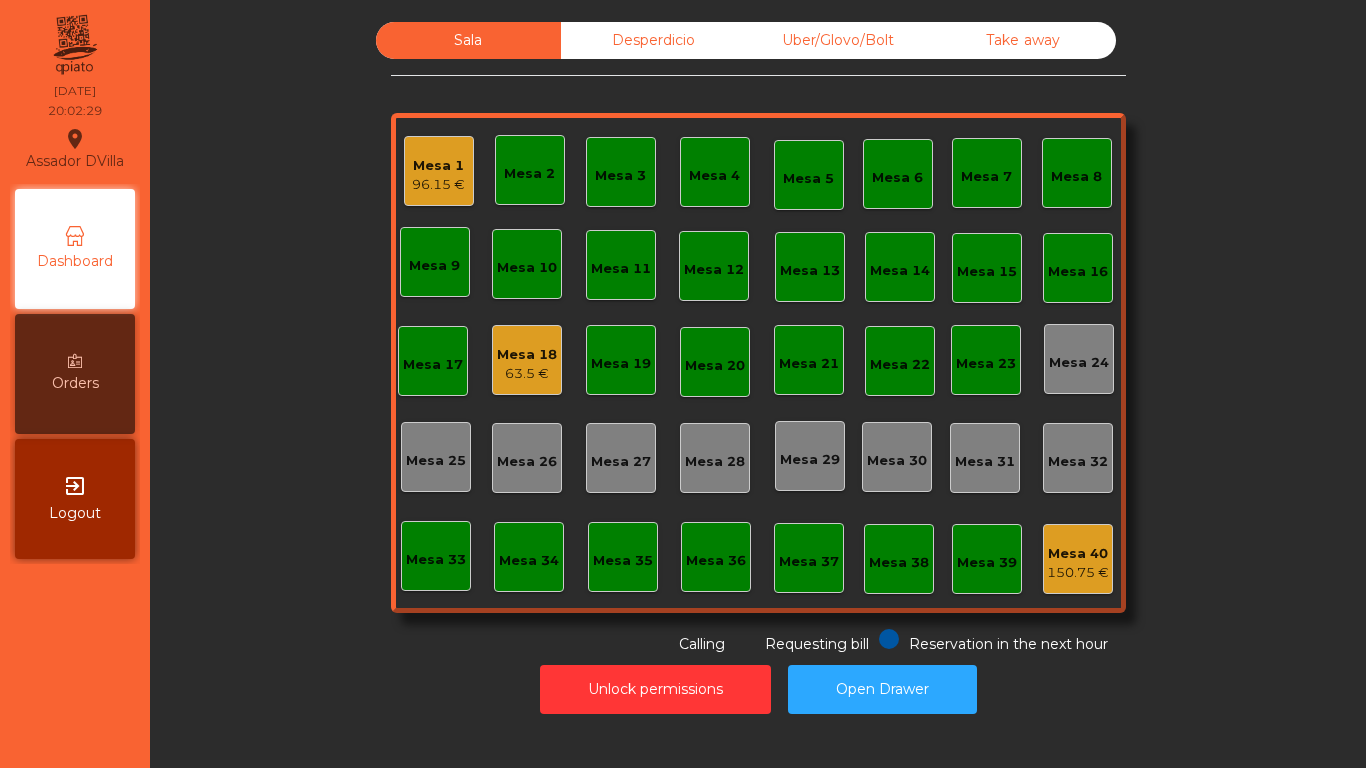 click on "Mesa 3" 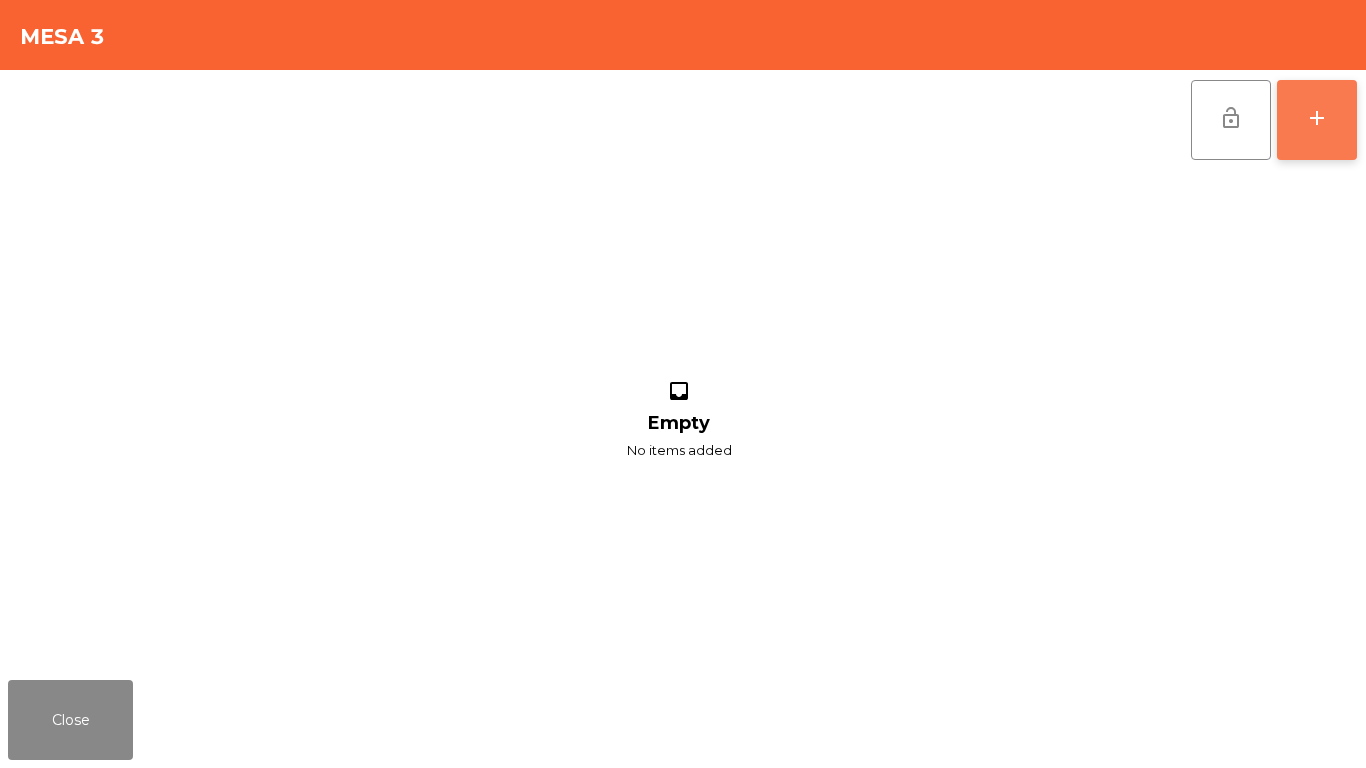 click on "add" 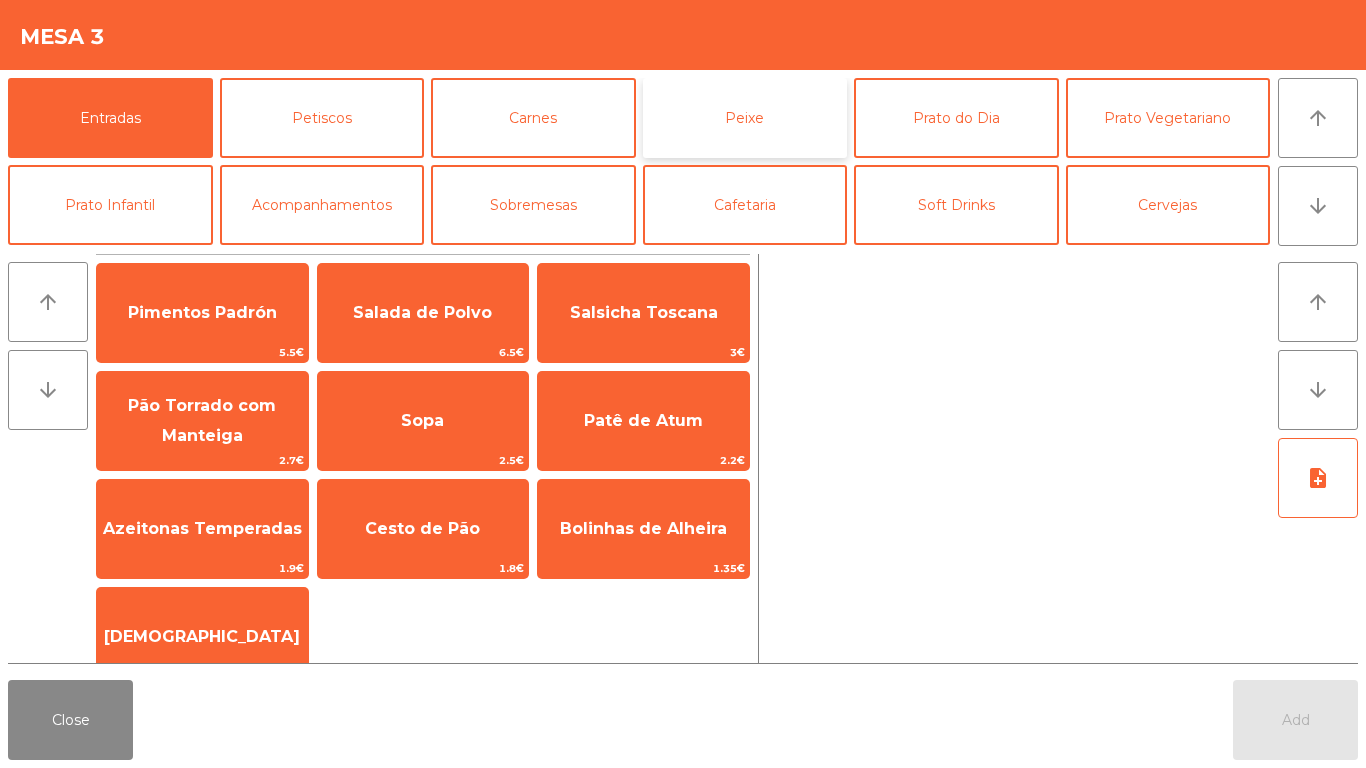 click on "Peixe" 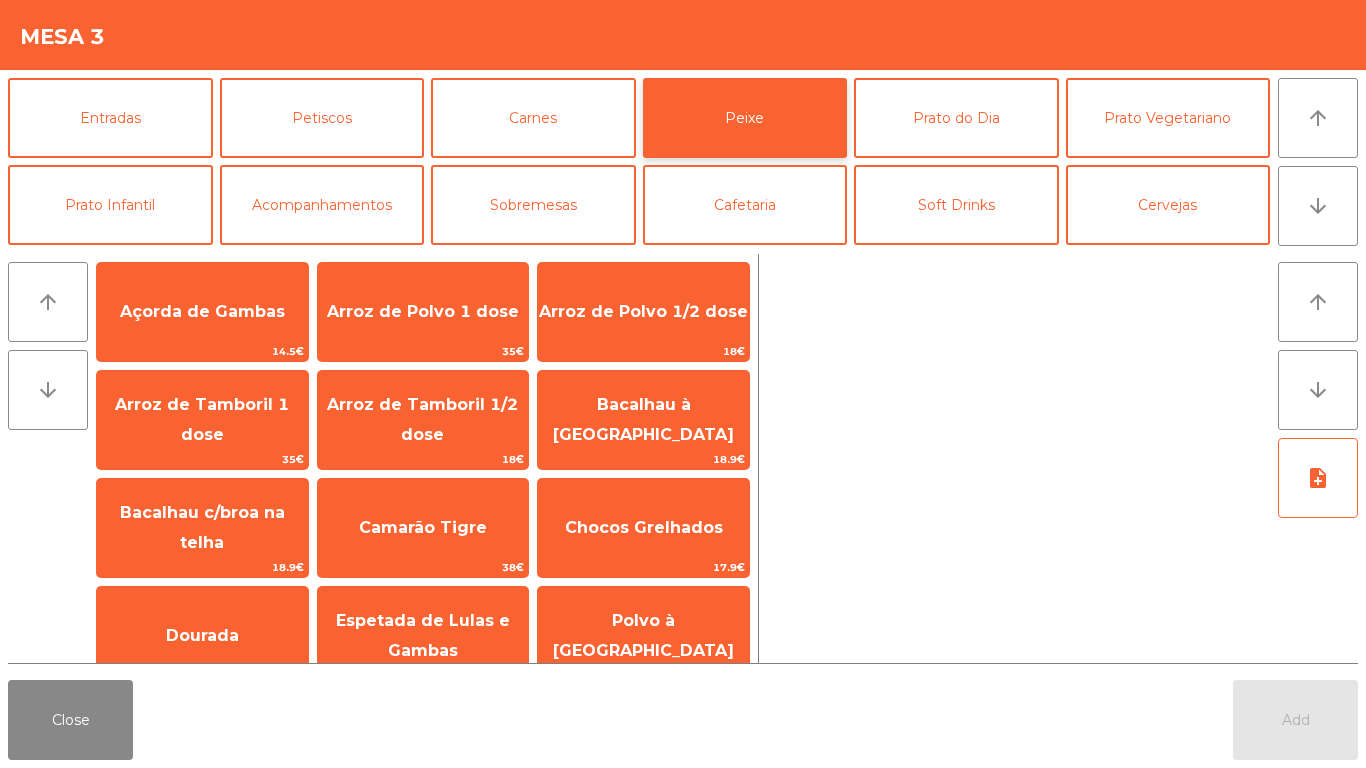 scroll, scrollTop: 0, scrollLeft: 0, axis: both 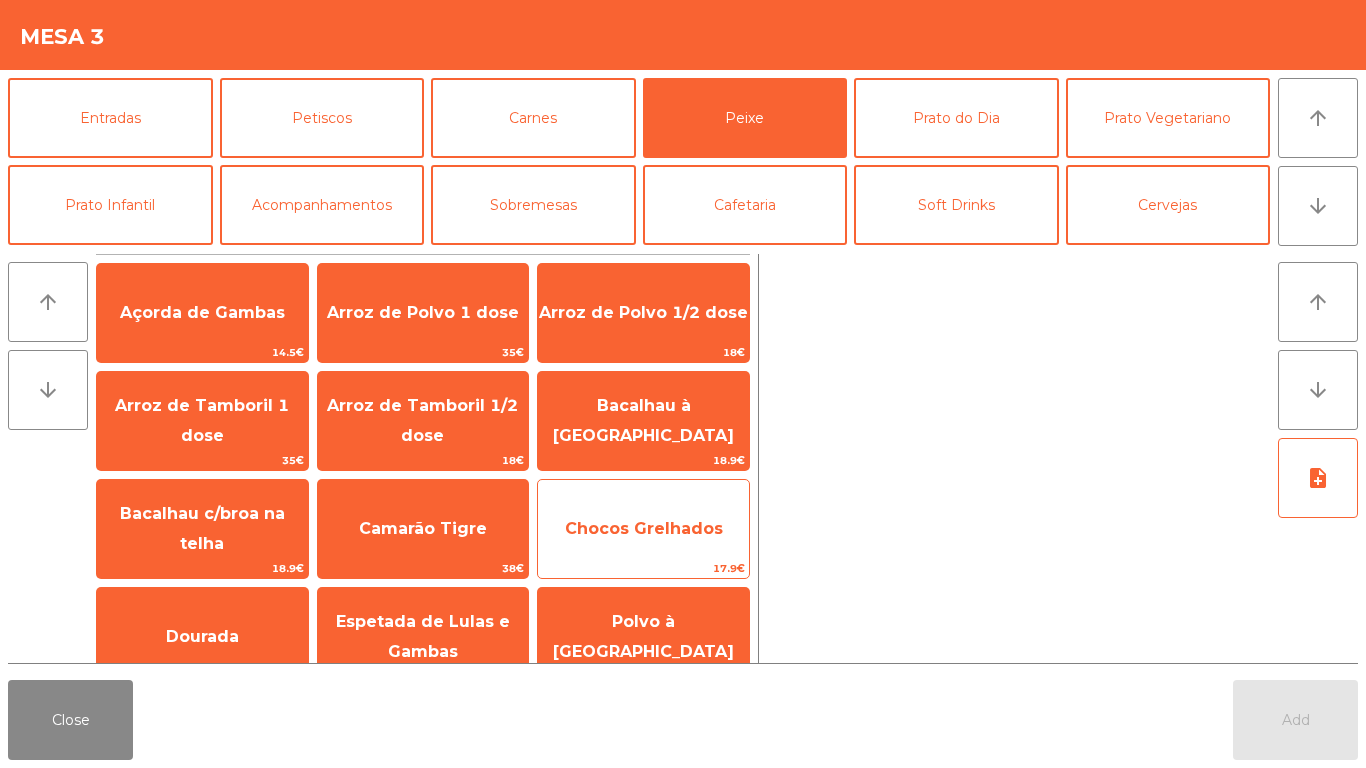 click on "Chocos Grelhados" 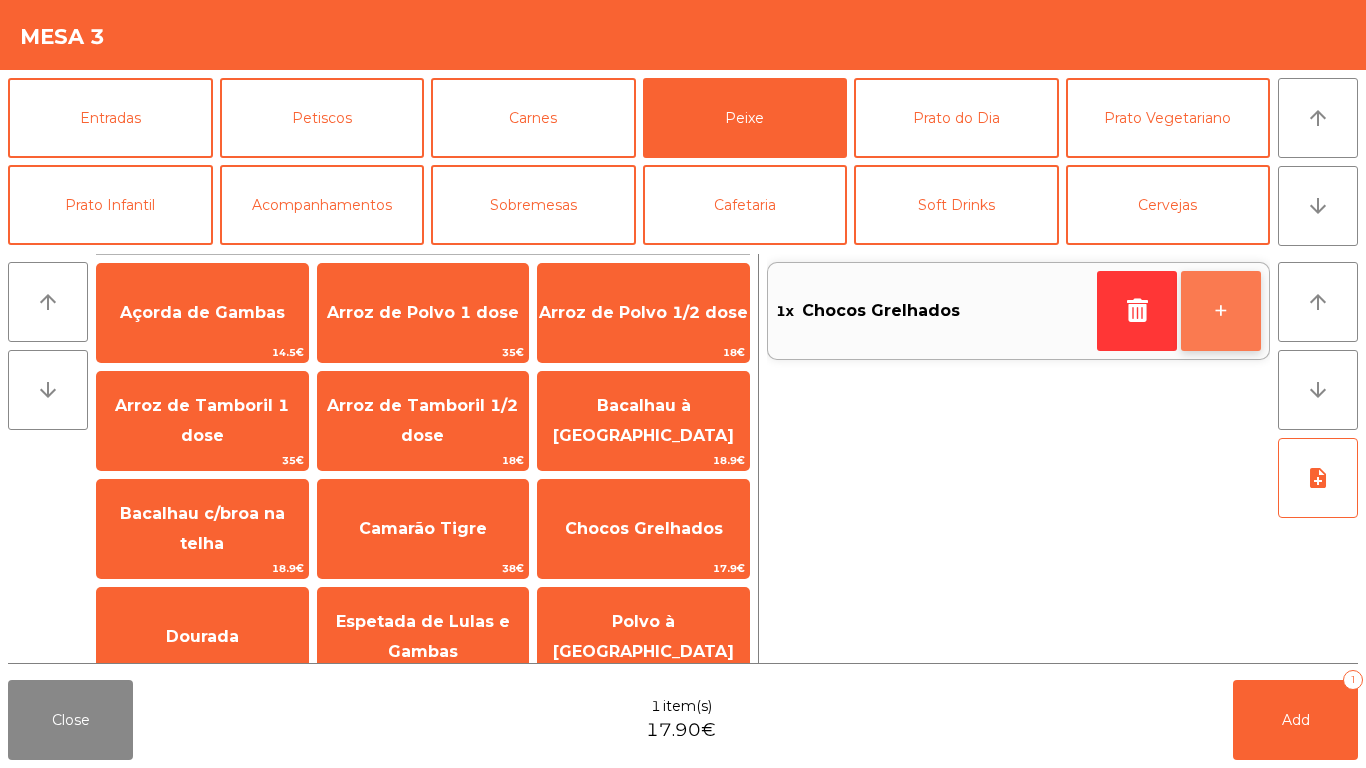 click on "+" 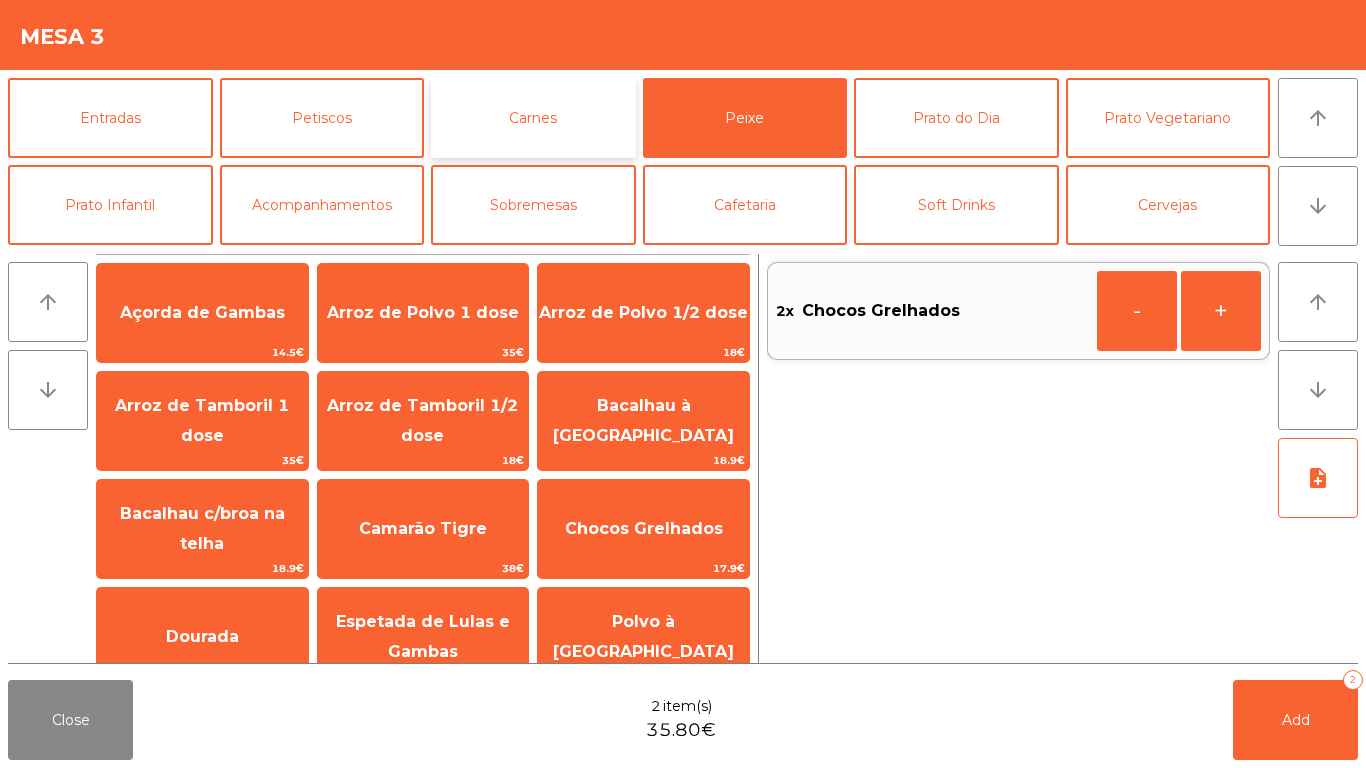 click on "Carnes" 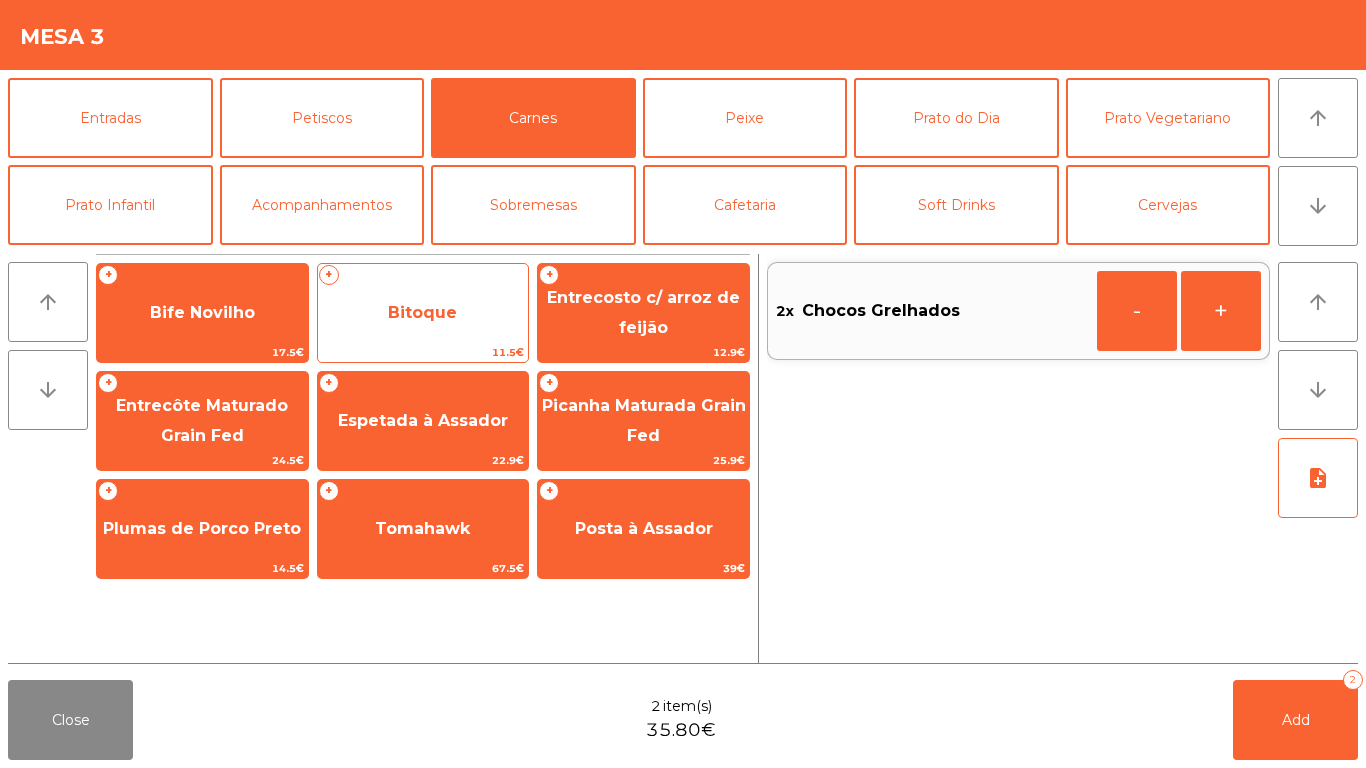 click on "Bitoque" 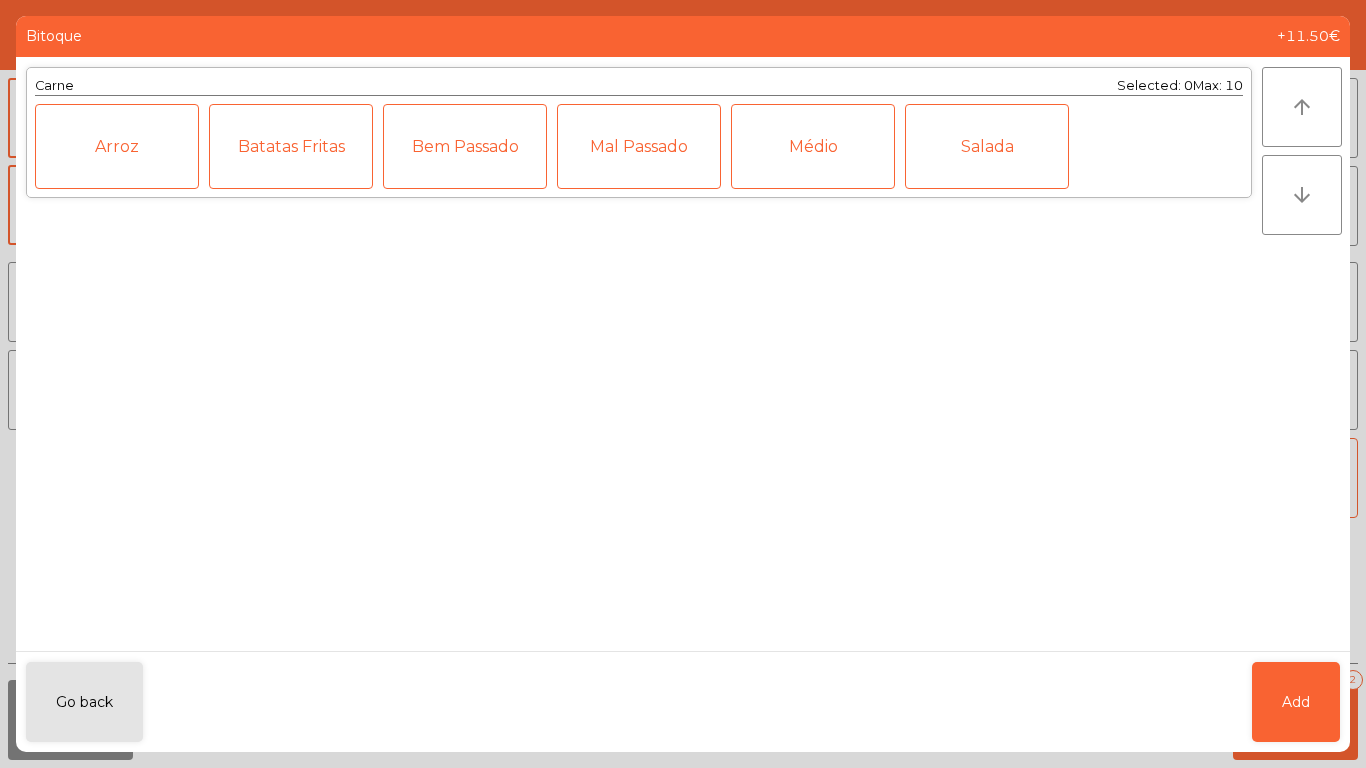 click on "Médio" 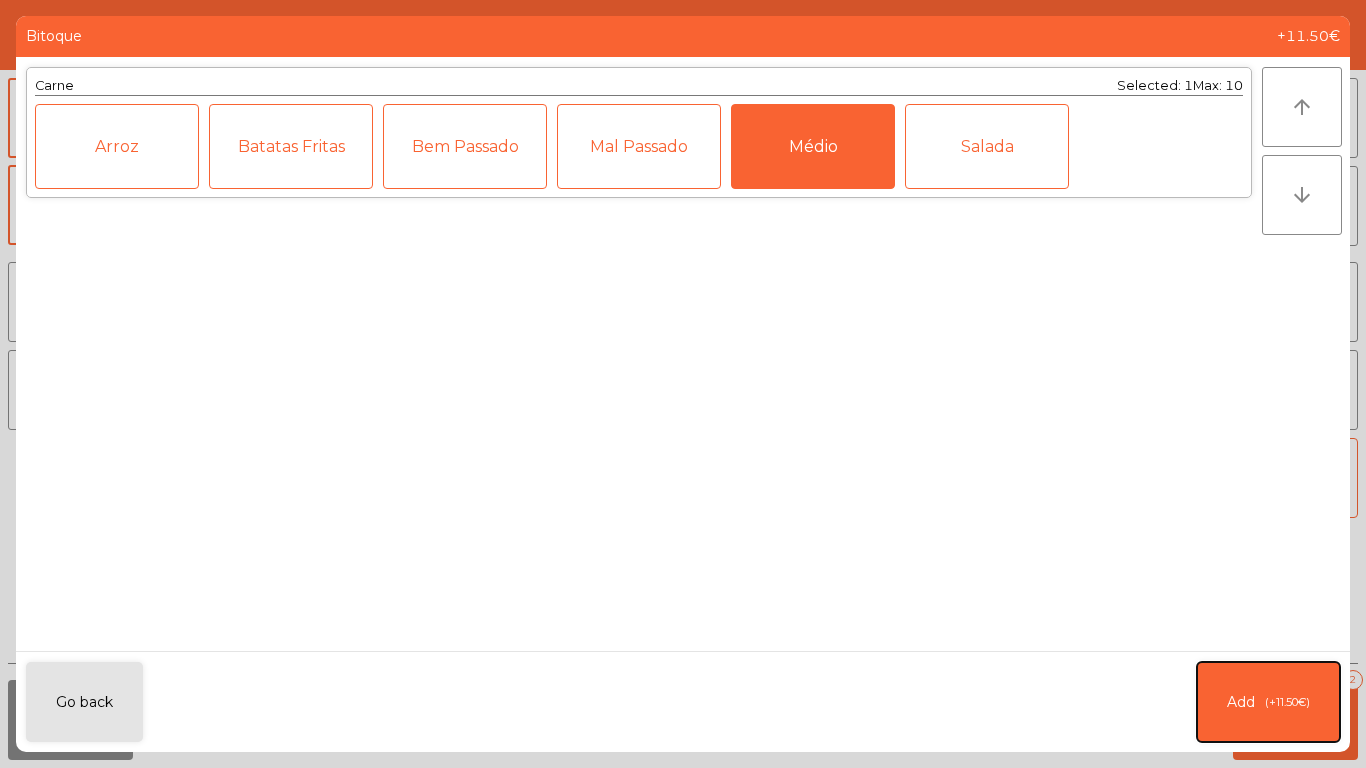 click on "Add   (+11.50€)" 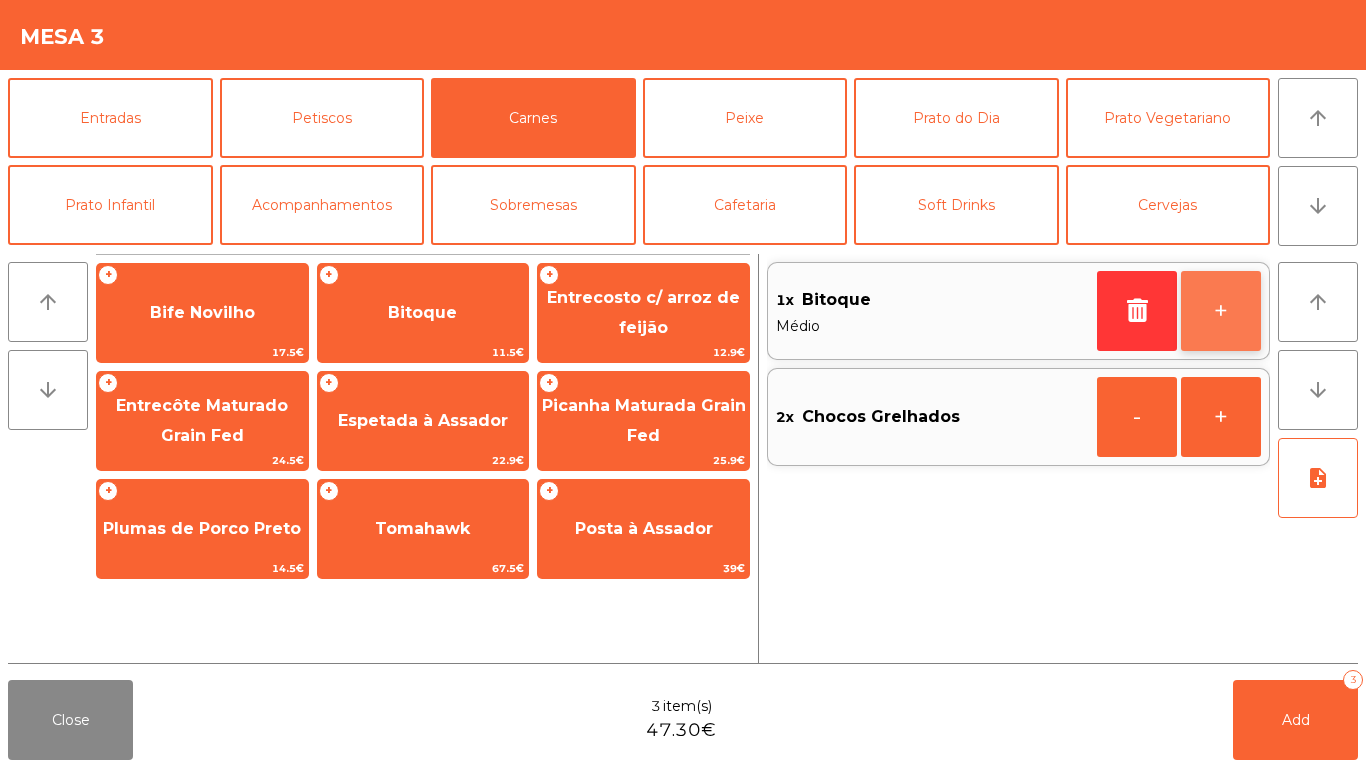 click on "+" 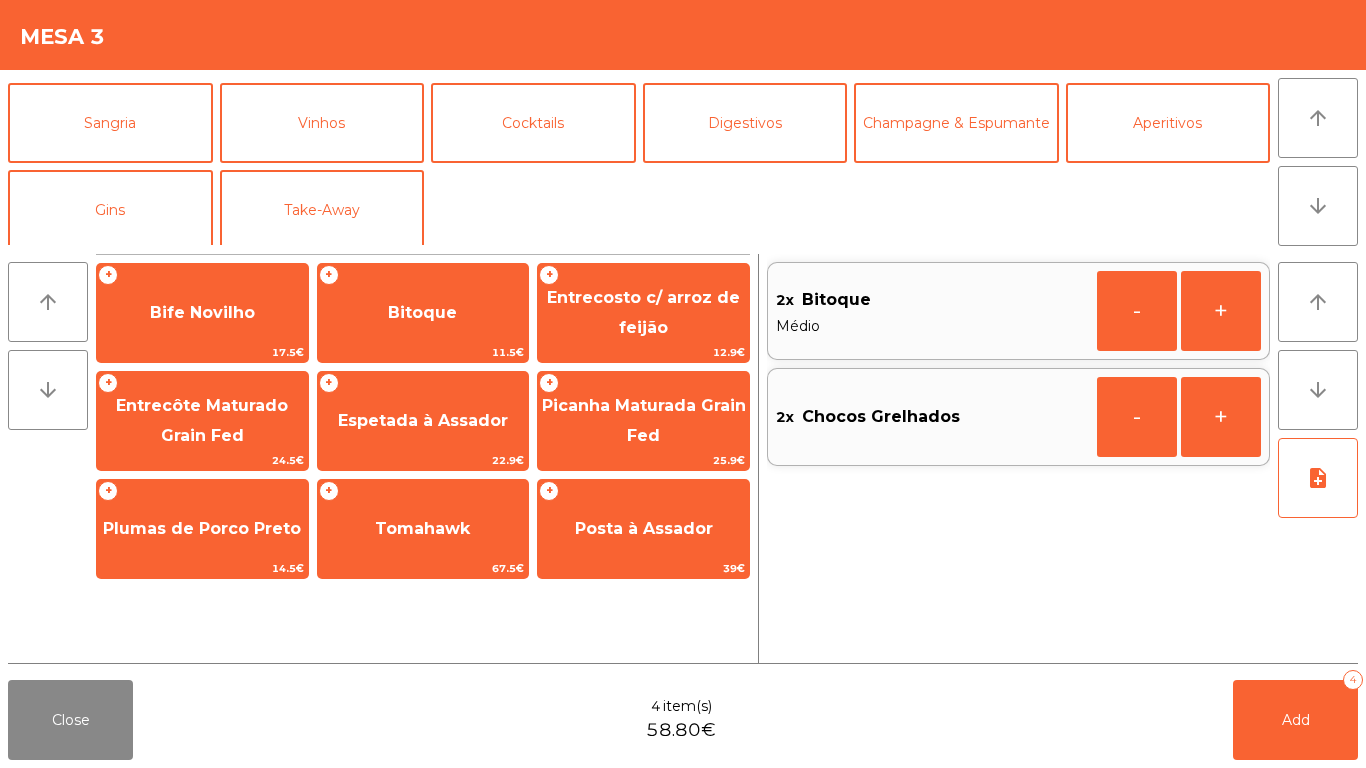 scroll, scrollTop: 174, scrollLeft: 0, axis: vertical 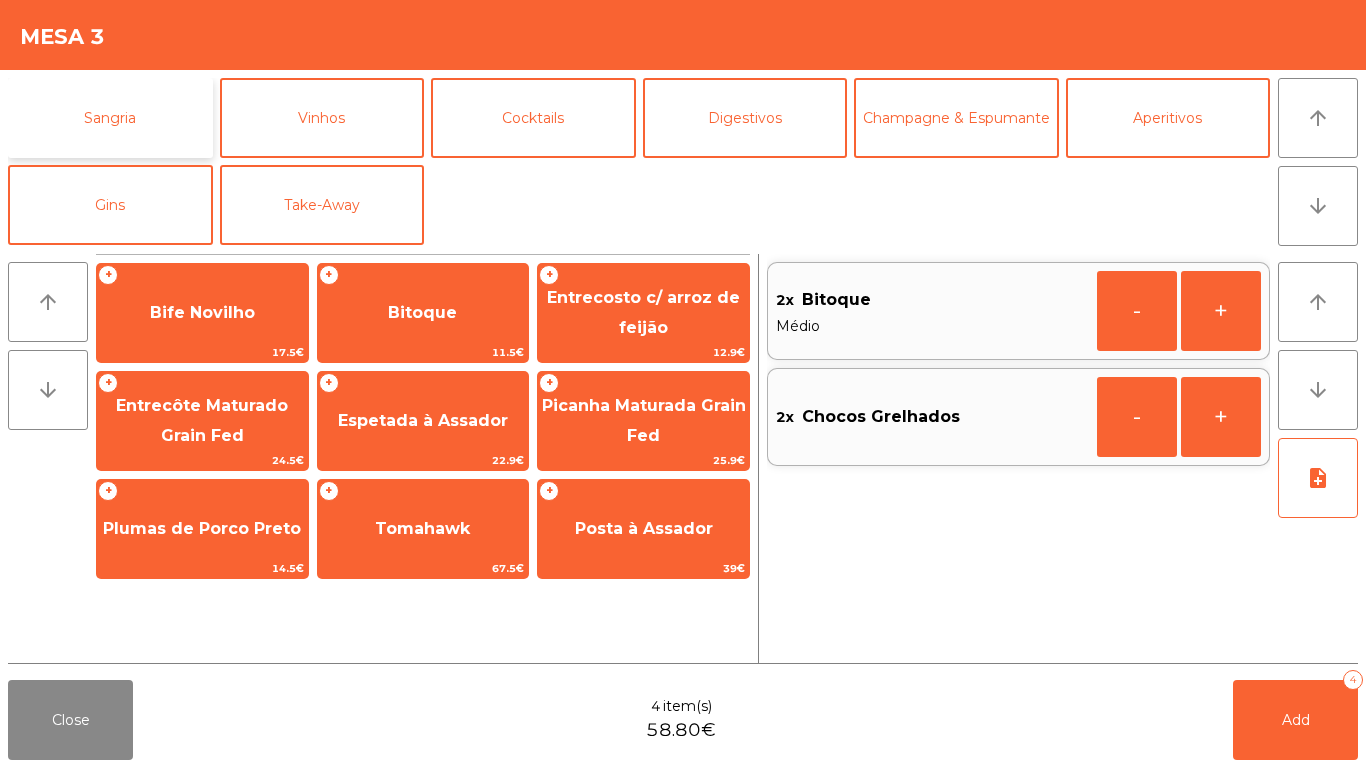 click on "Sangria" 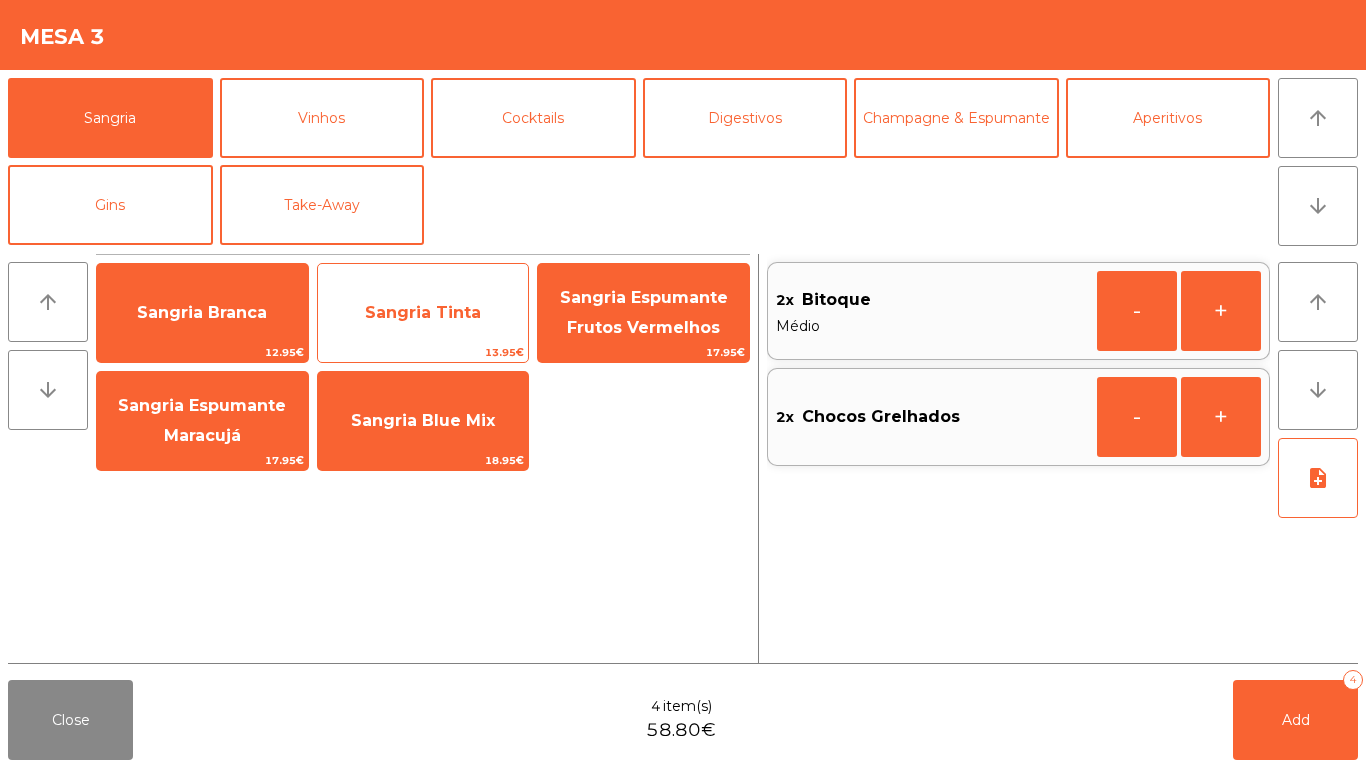 click on "Sangria Tinta" 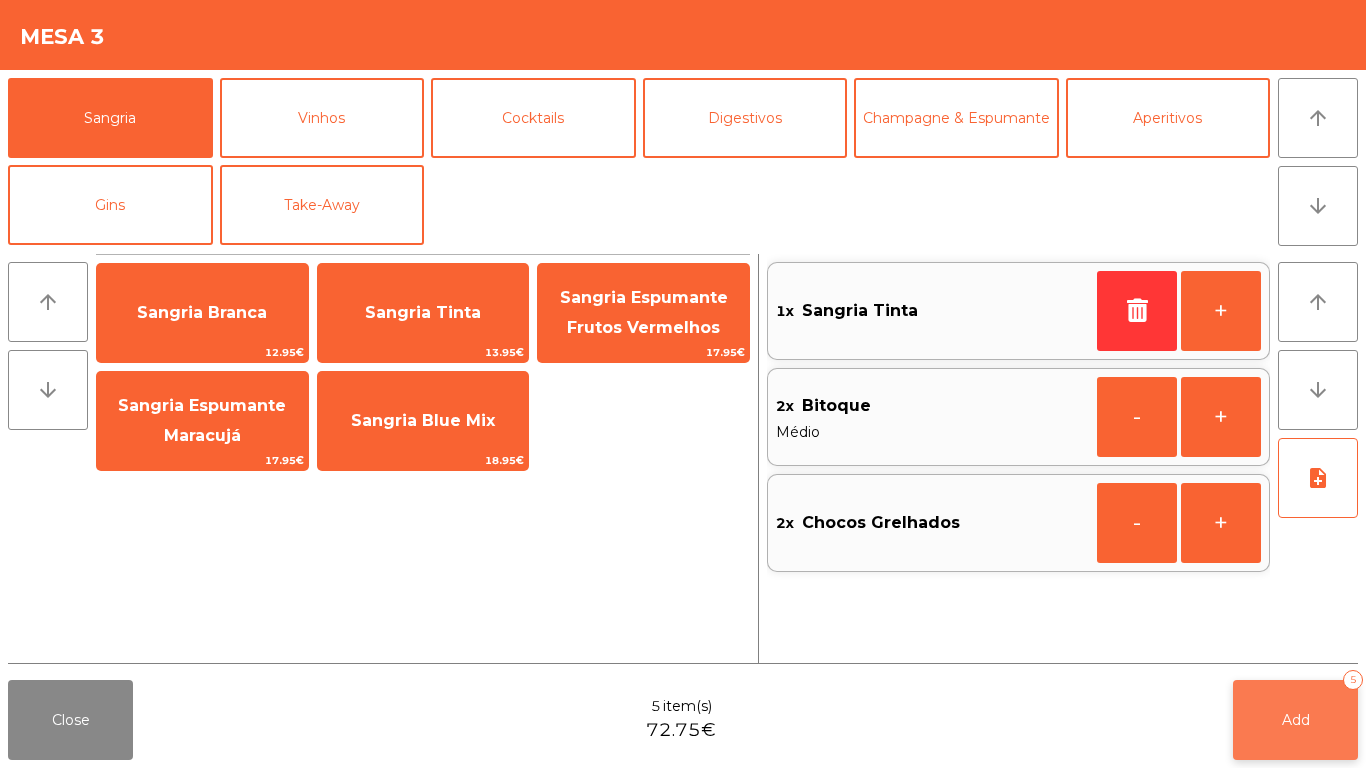 click on "Add   5" 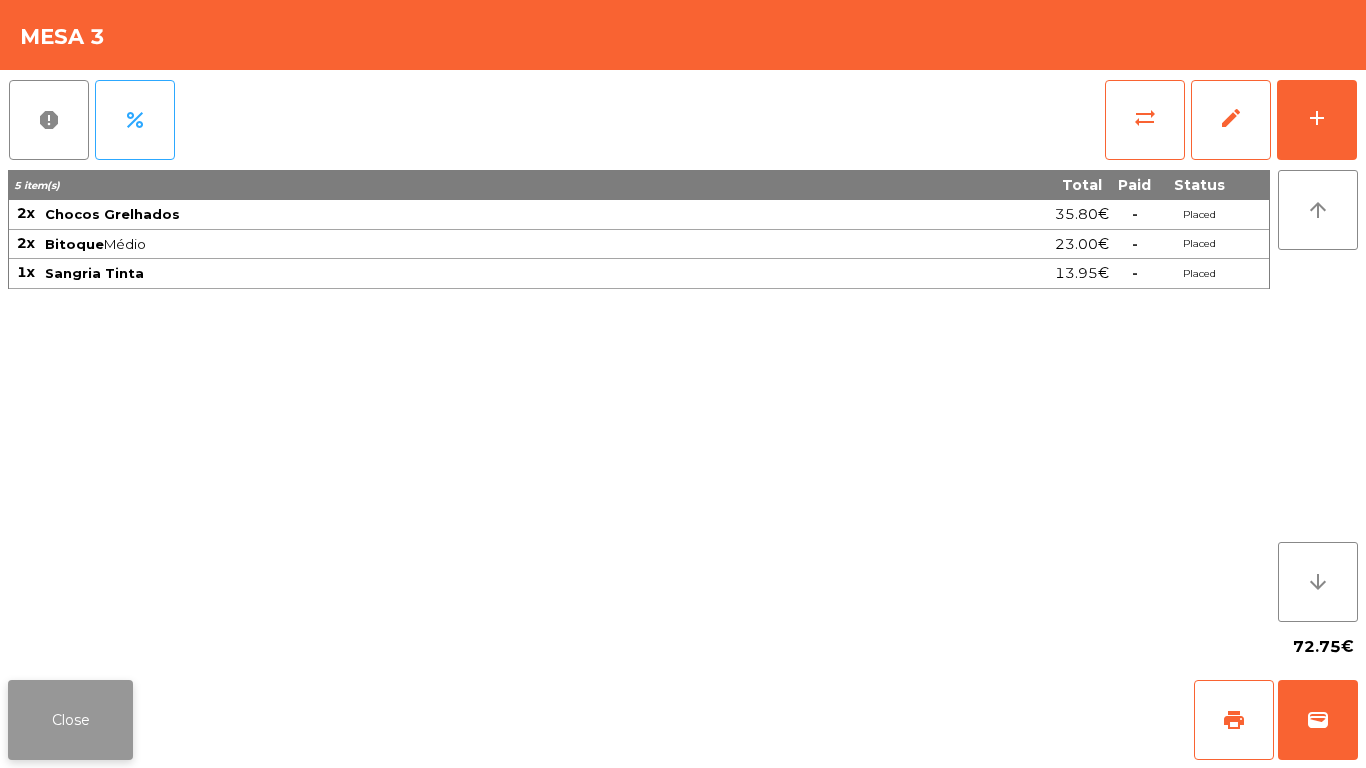 click on "Close" 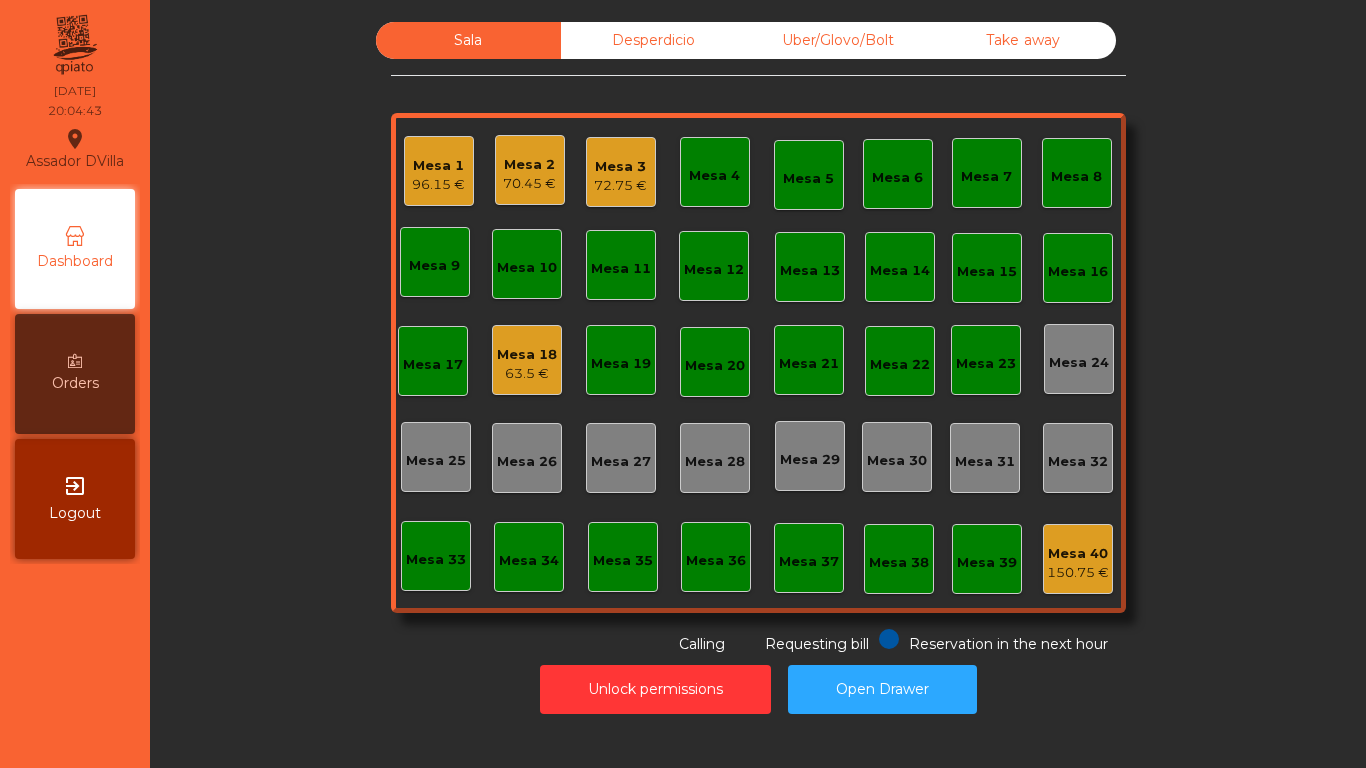 click on "Mesa 3" 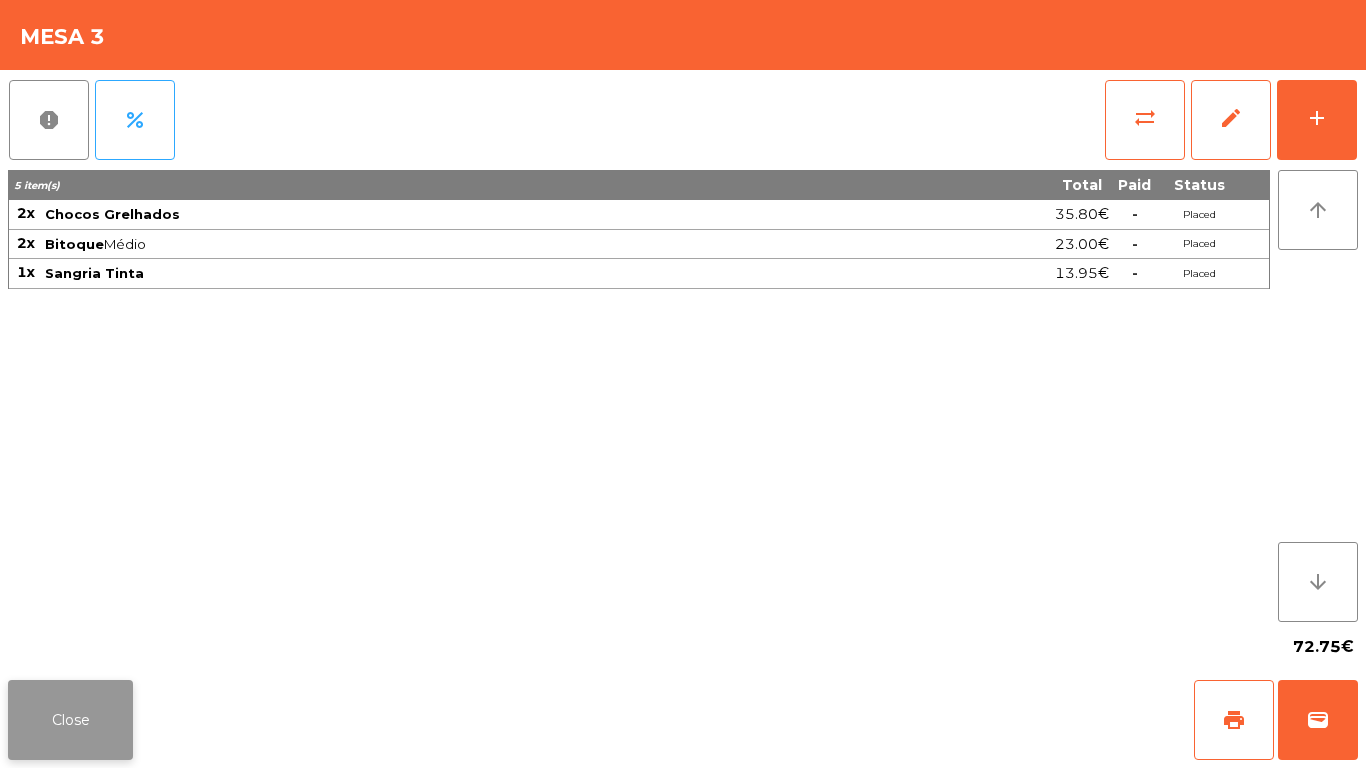 click on "Close" 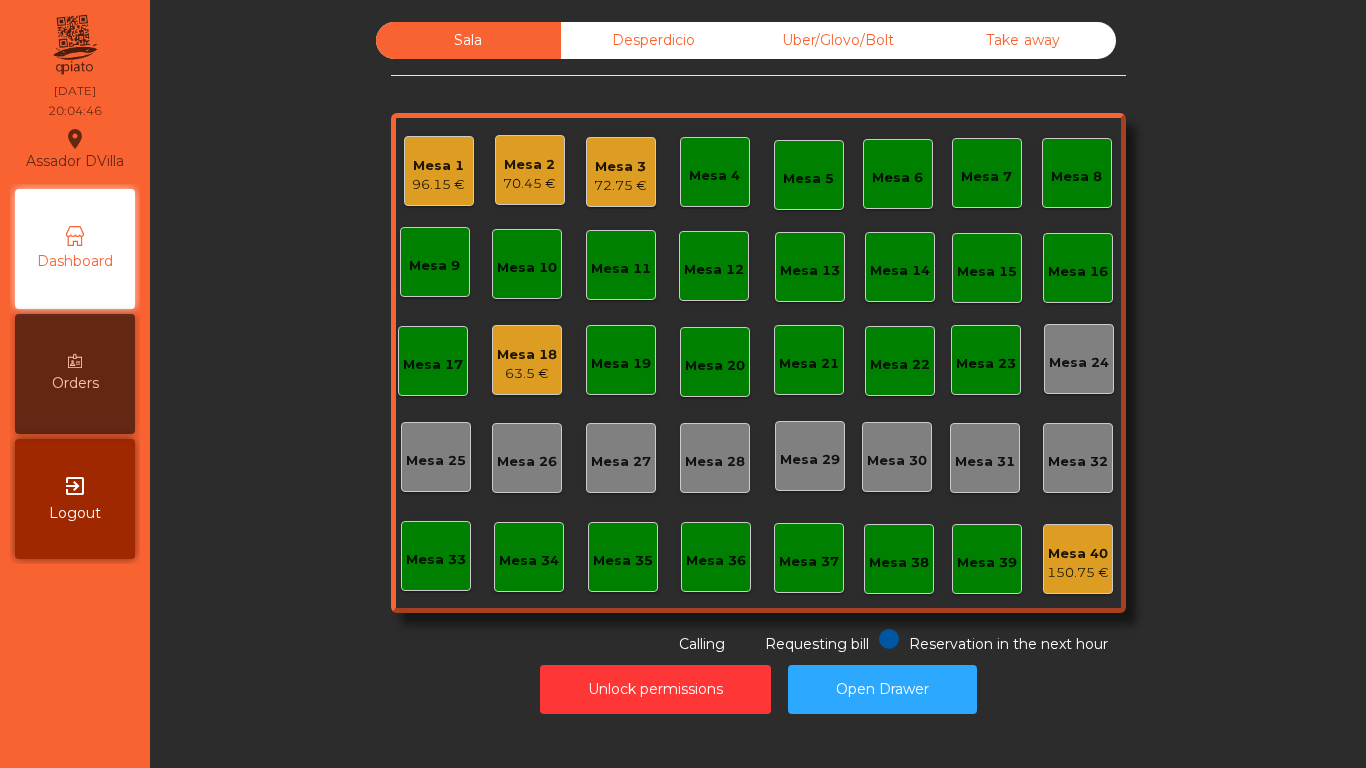 click on "Mesa 3" 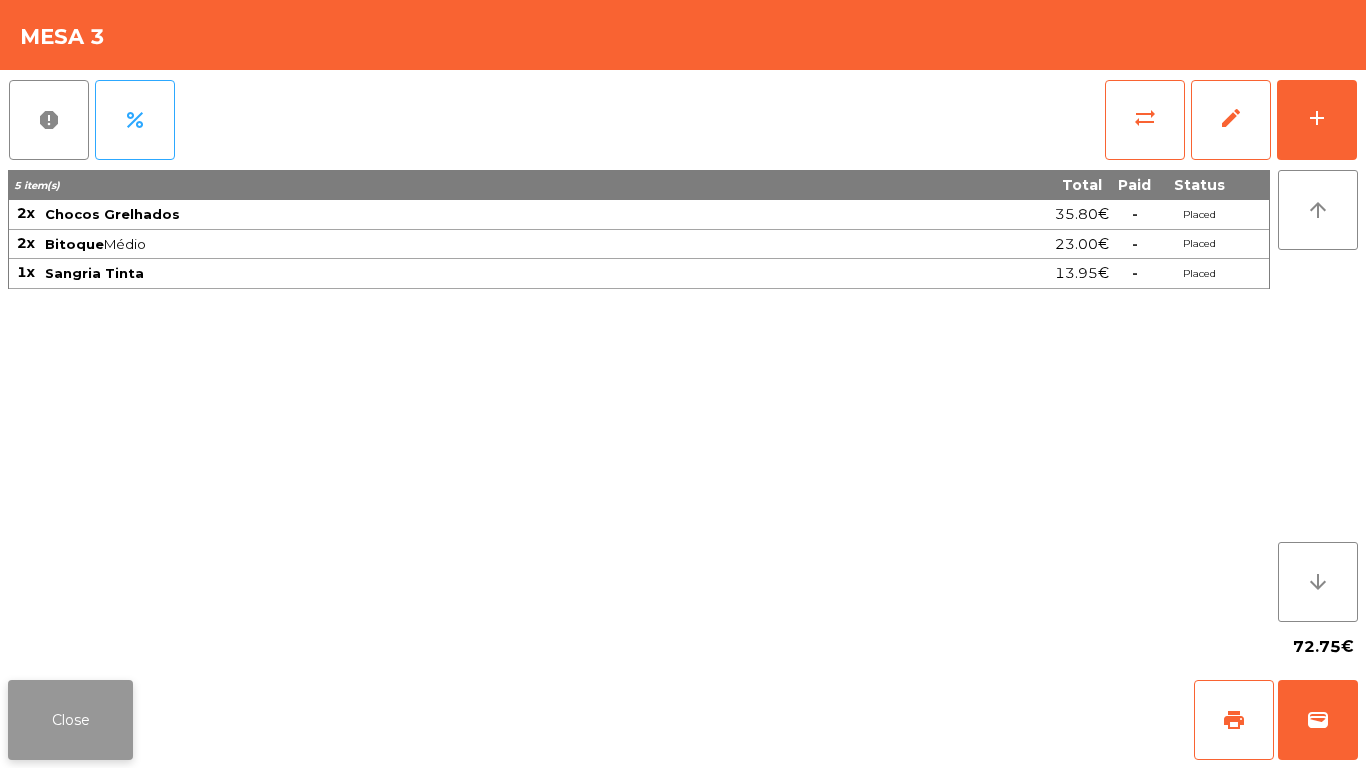 click on "Close" 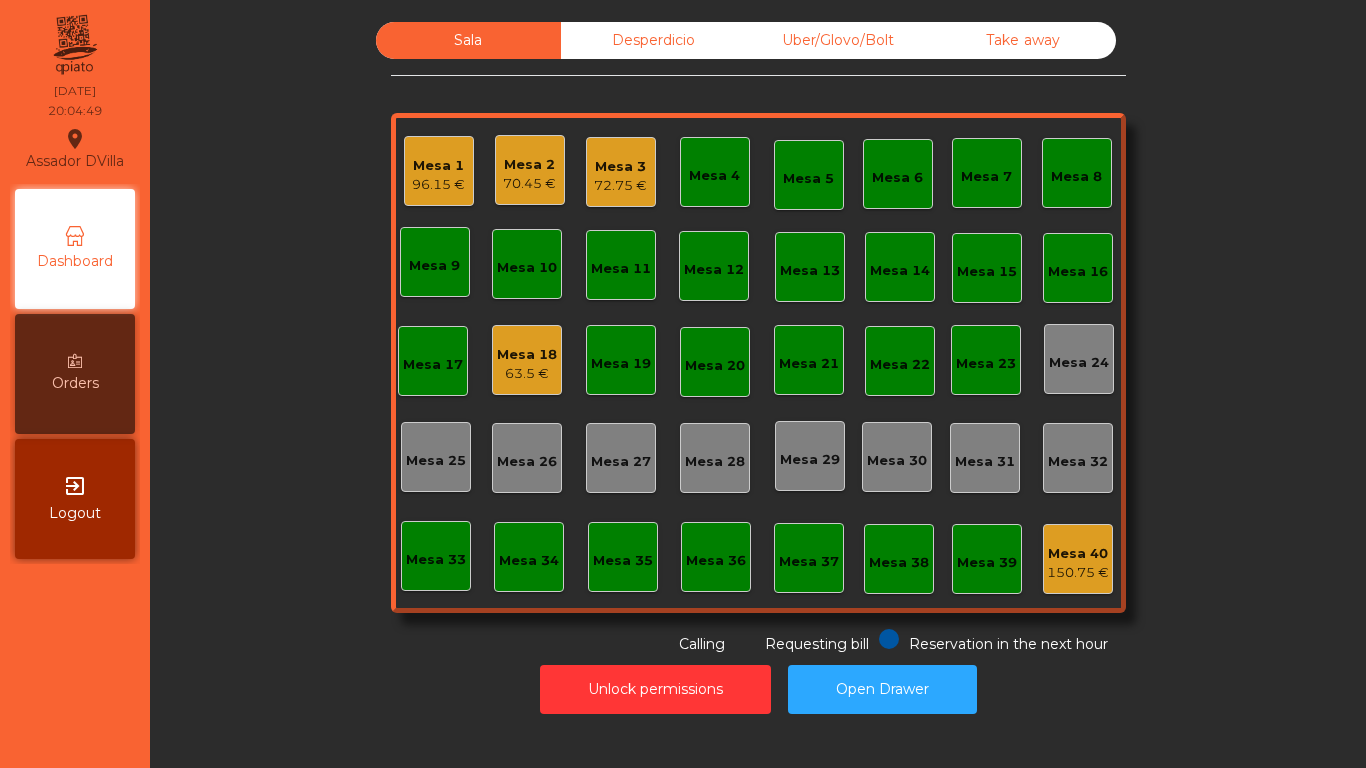 click on "72.75 €" 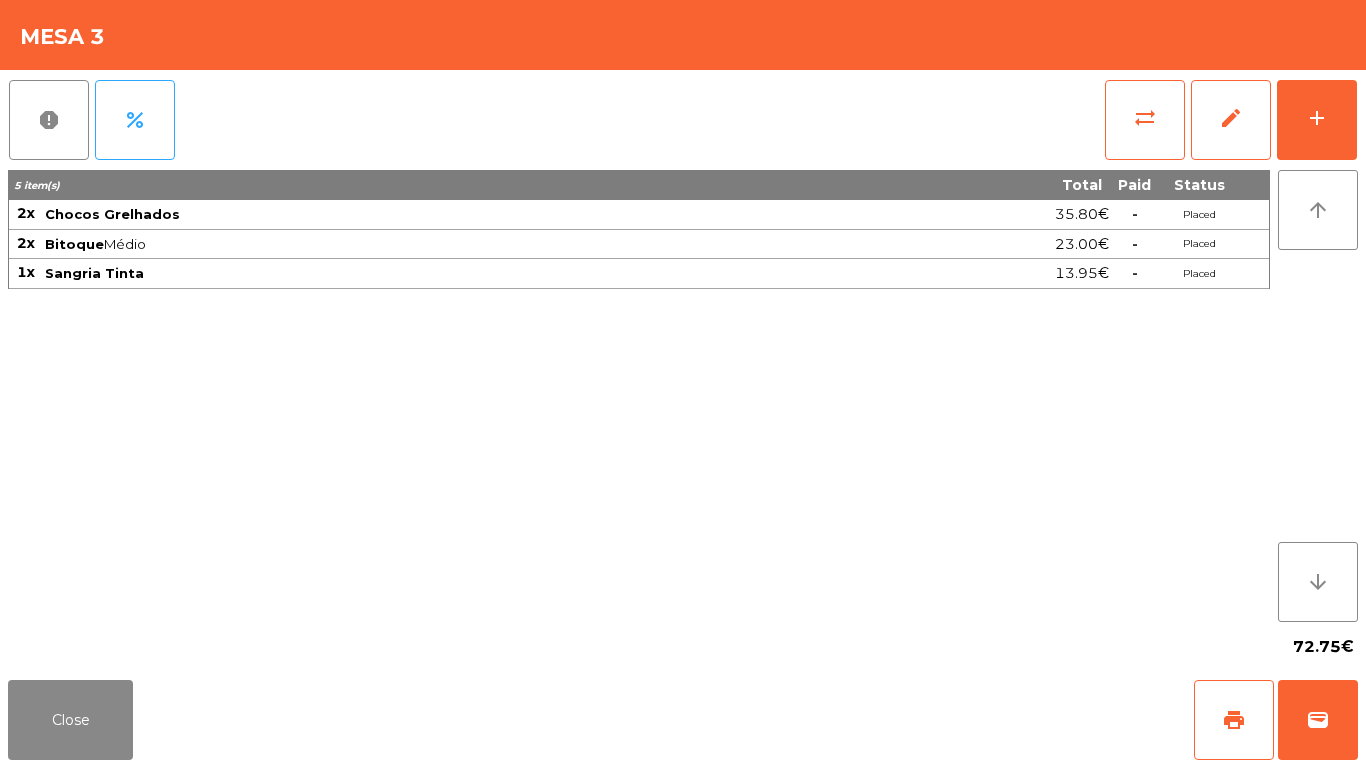 click on "72.75€" 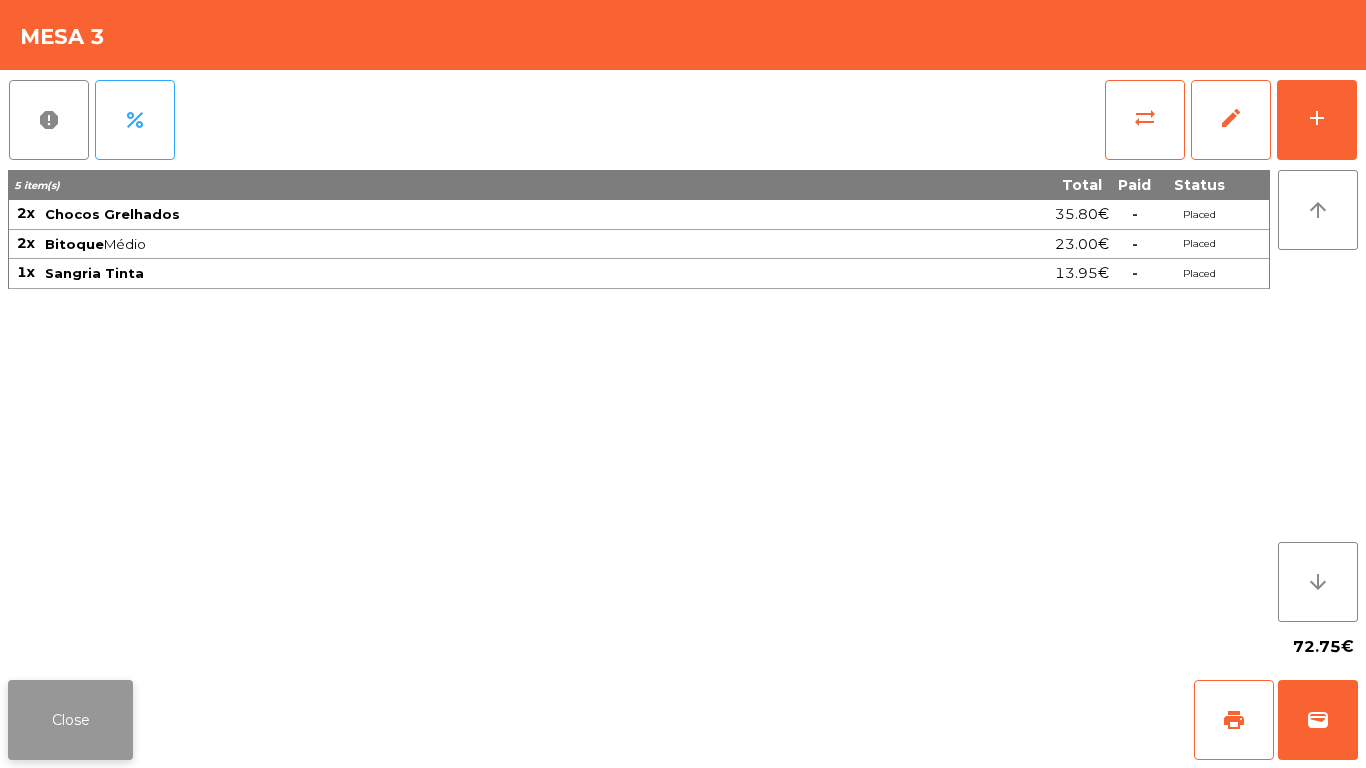 click on "Close" 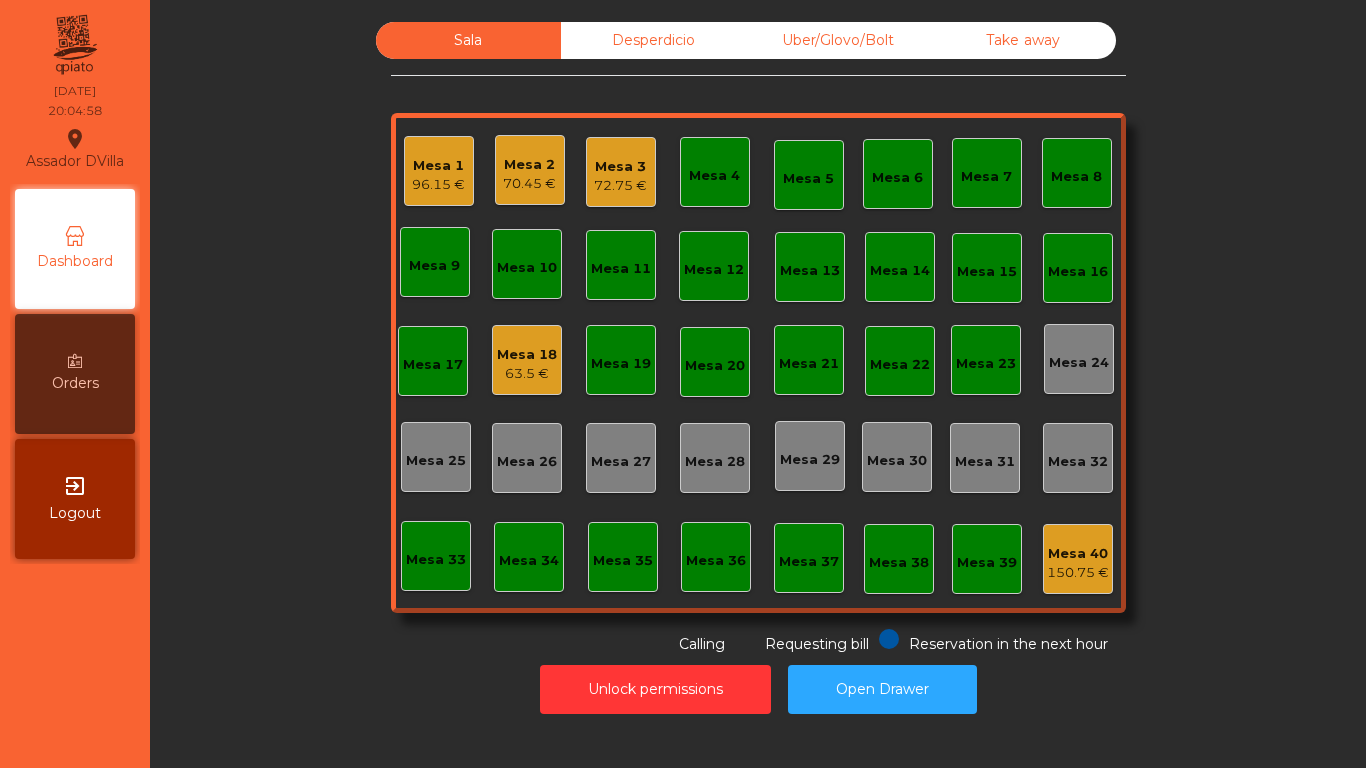 click on "Mesa 2   70.45 €" 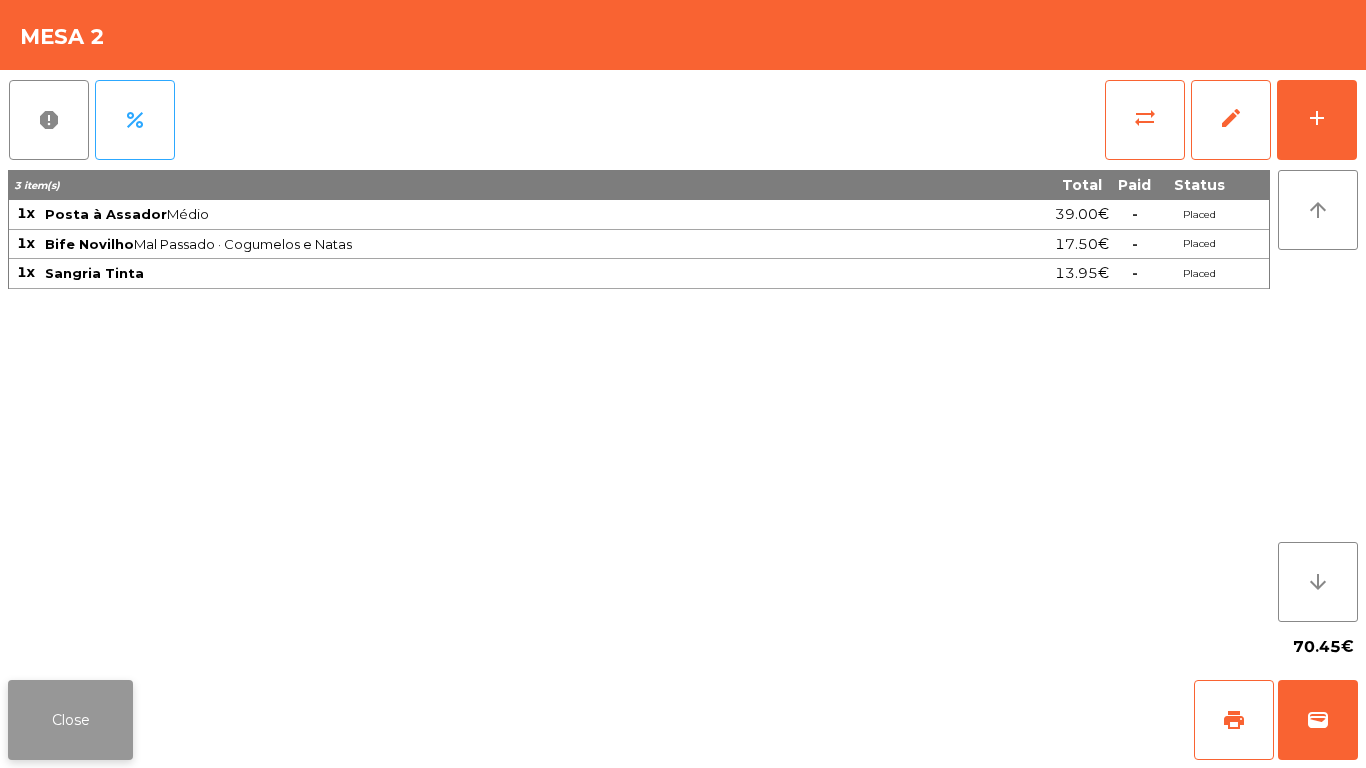 click on "Close" 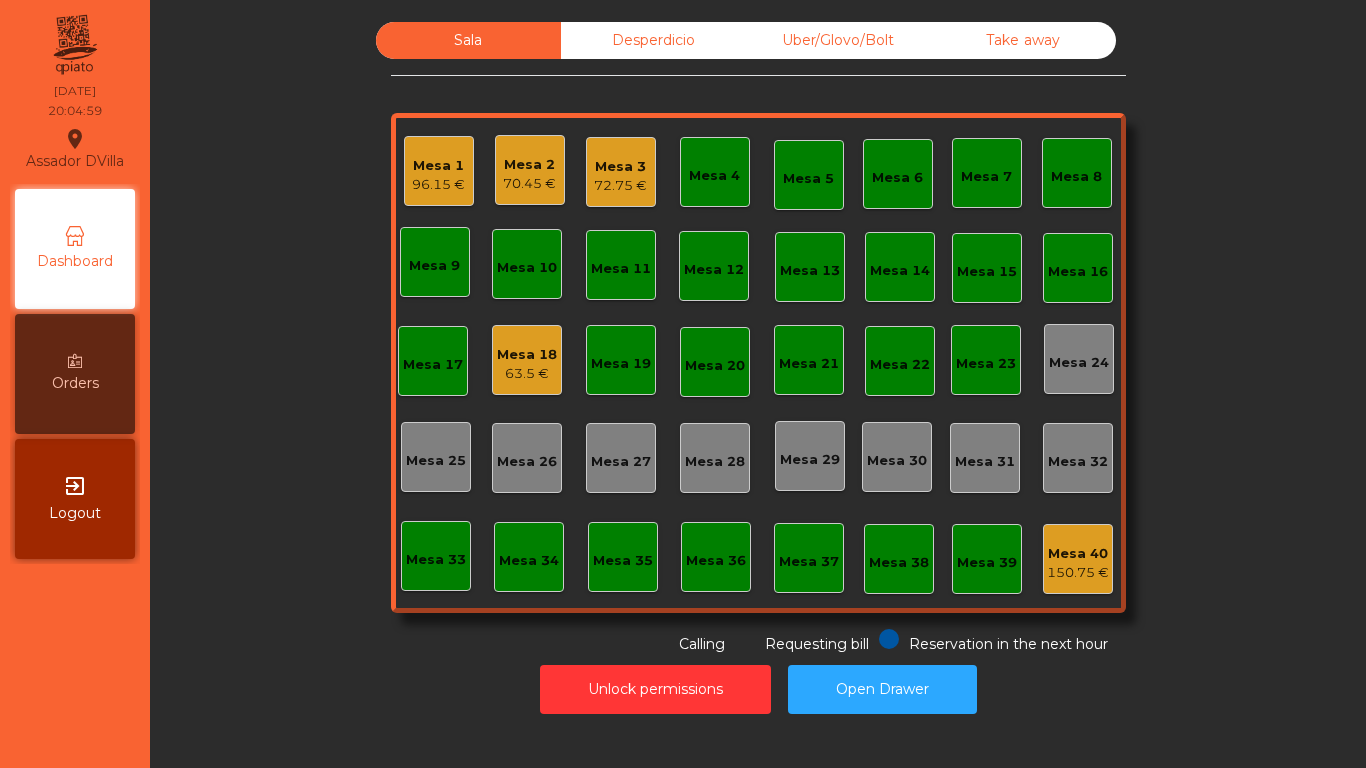 click on "Unlock permissions   Open Drawer" 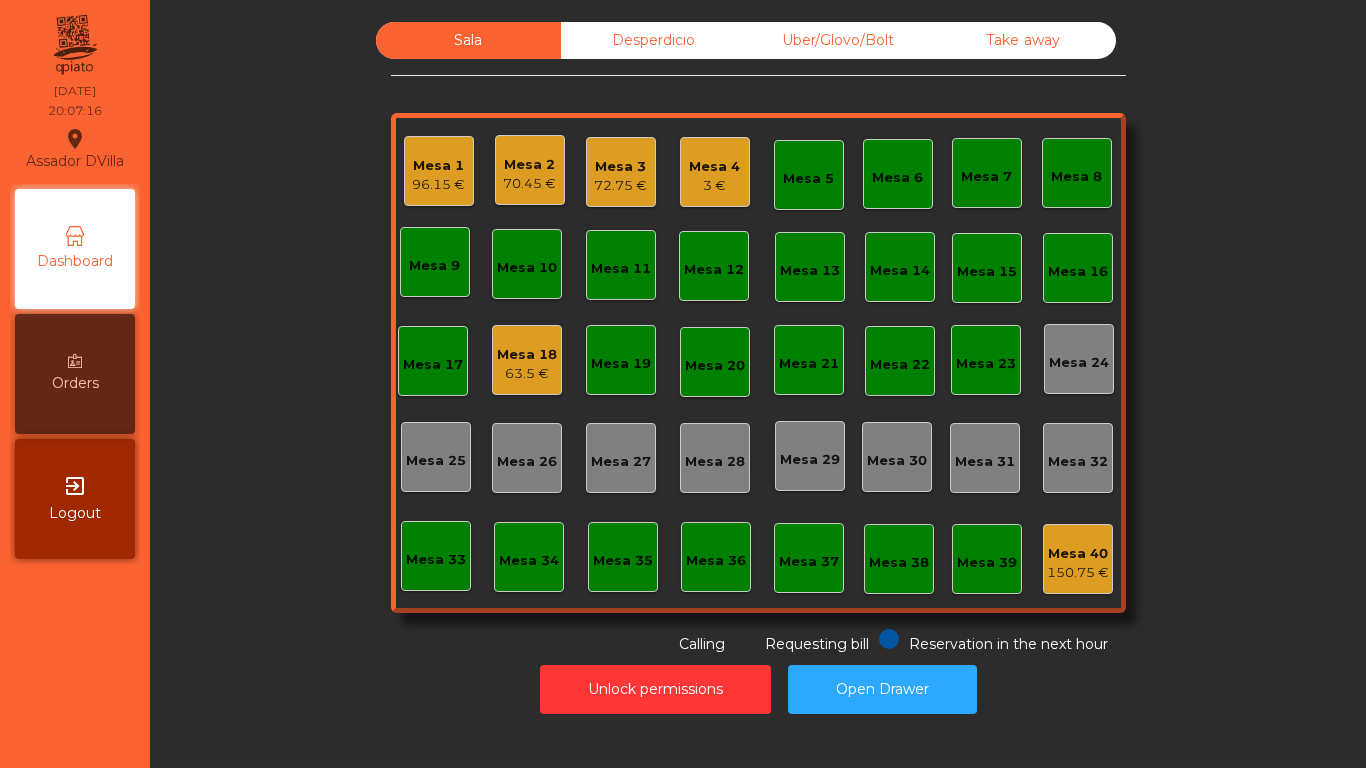 click on "72.75 €" 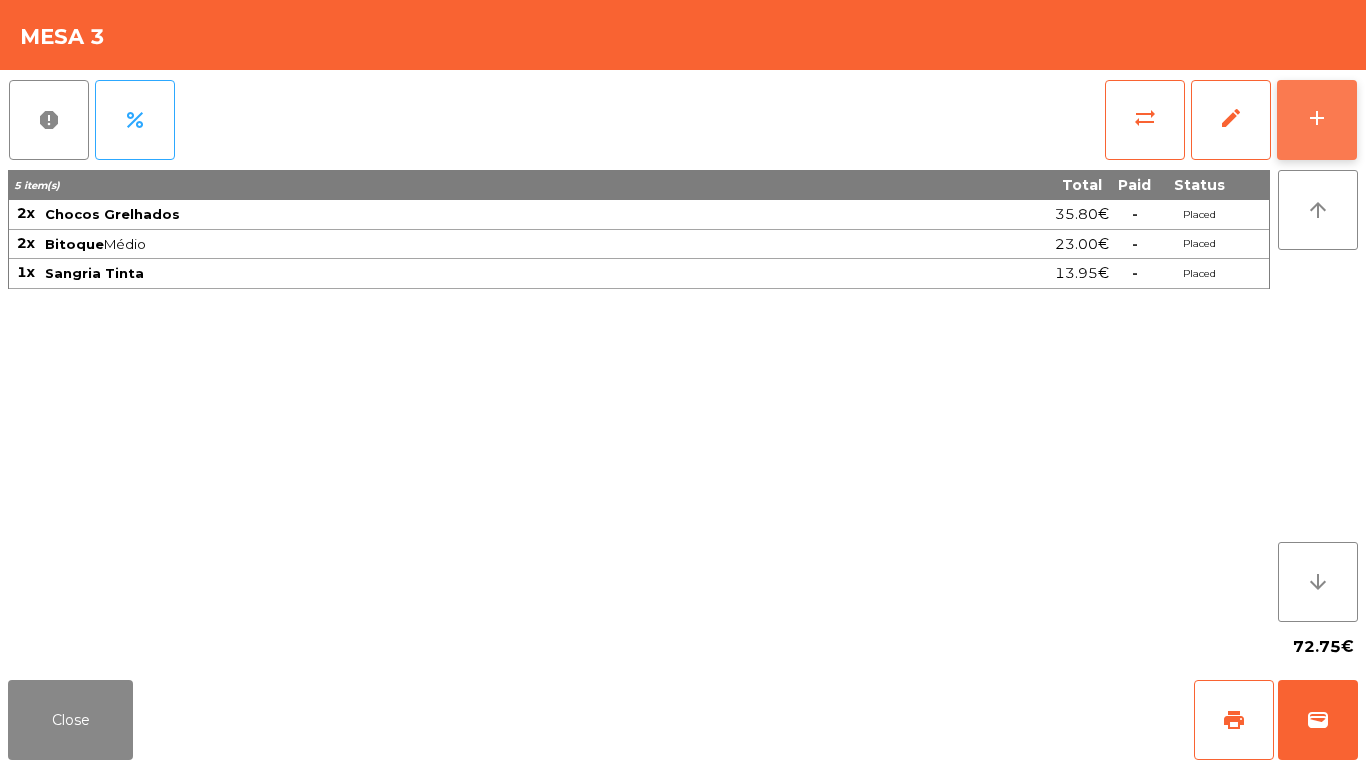 click on "add" 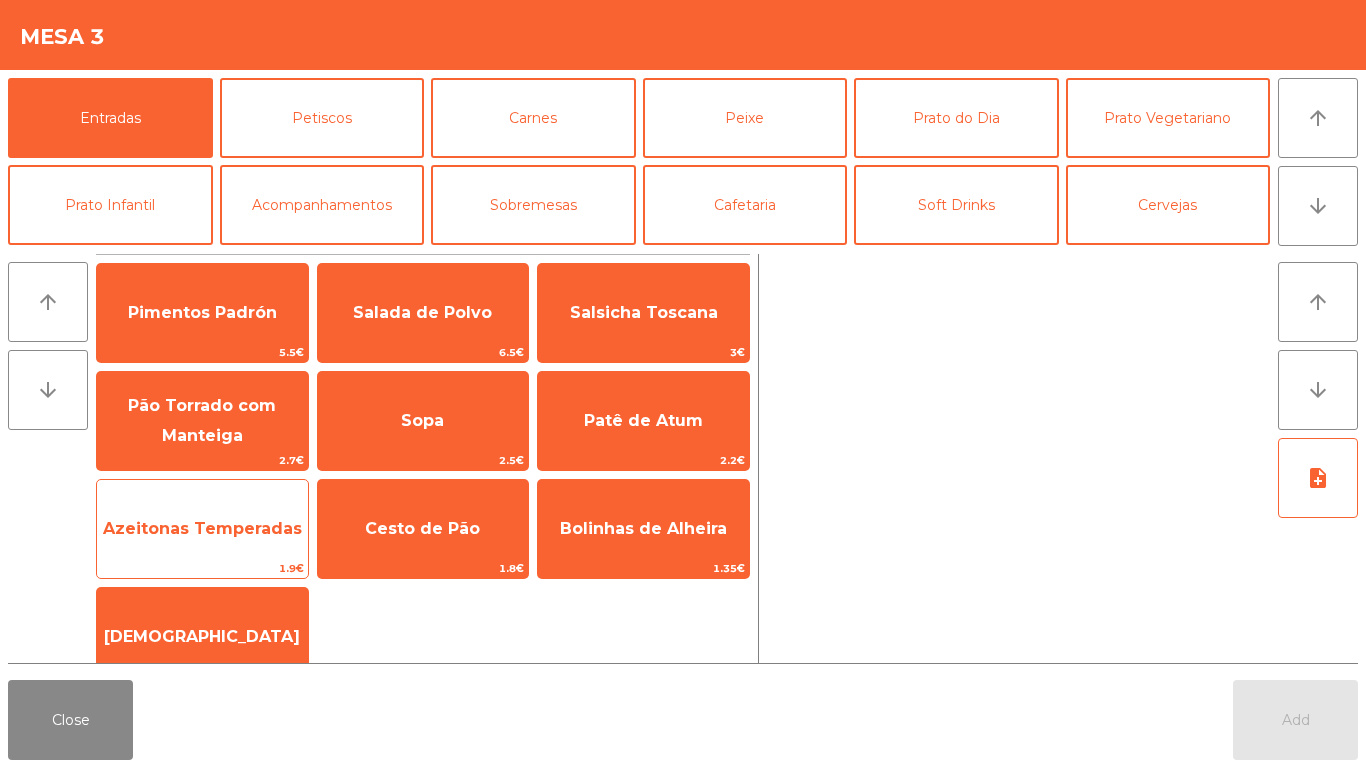 click on "Azeitonas Temperadas" 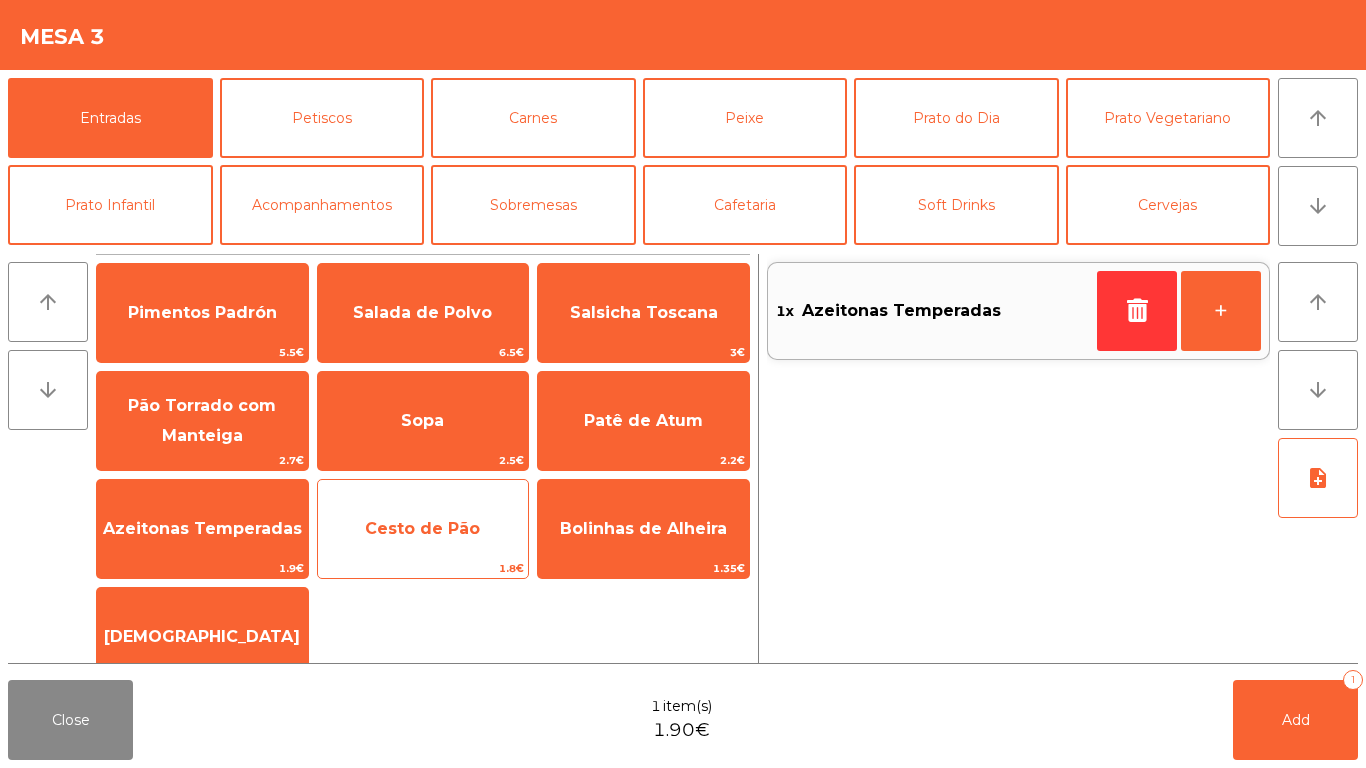 click on "Cesto de Pão" 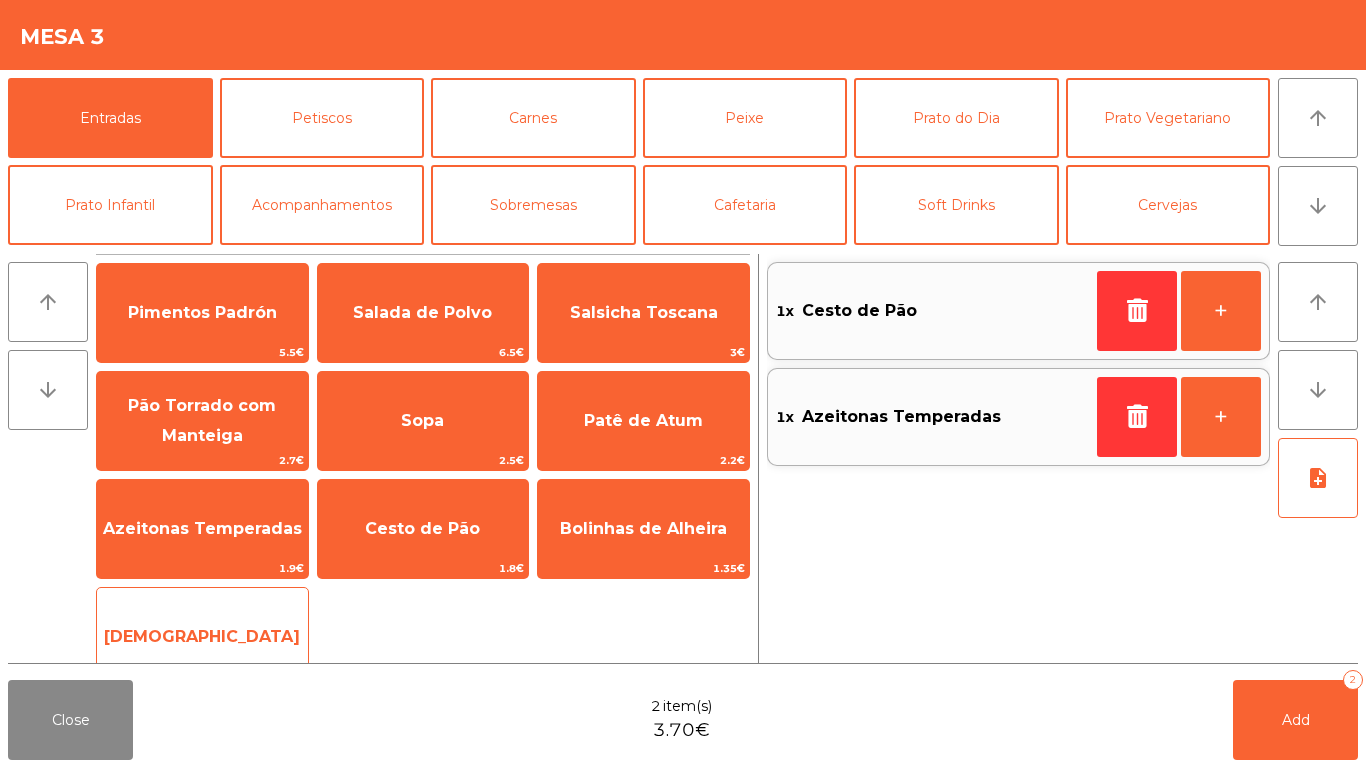 click on "[DEMOGRAPHIC_DATA]" 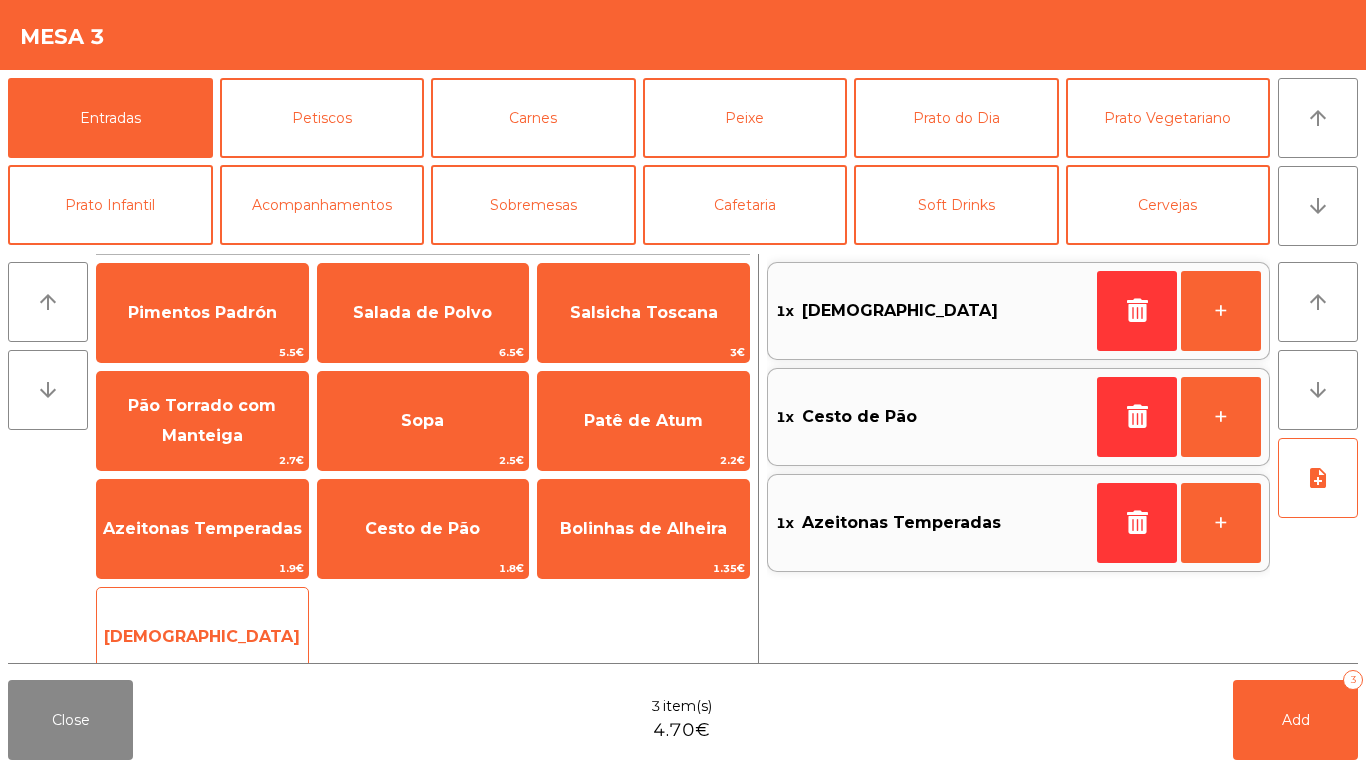 click on "[DEMOGRAPHIC_DATA]" 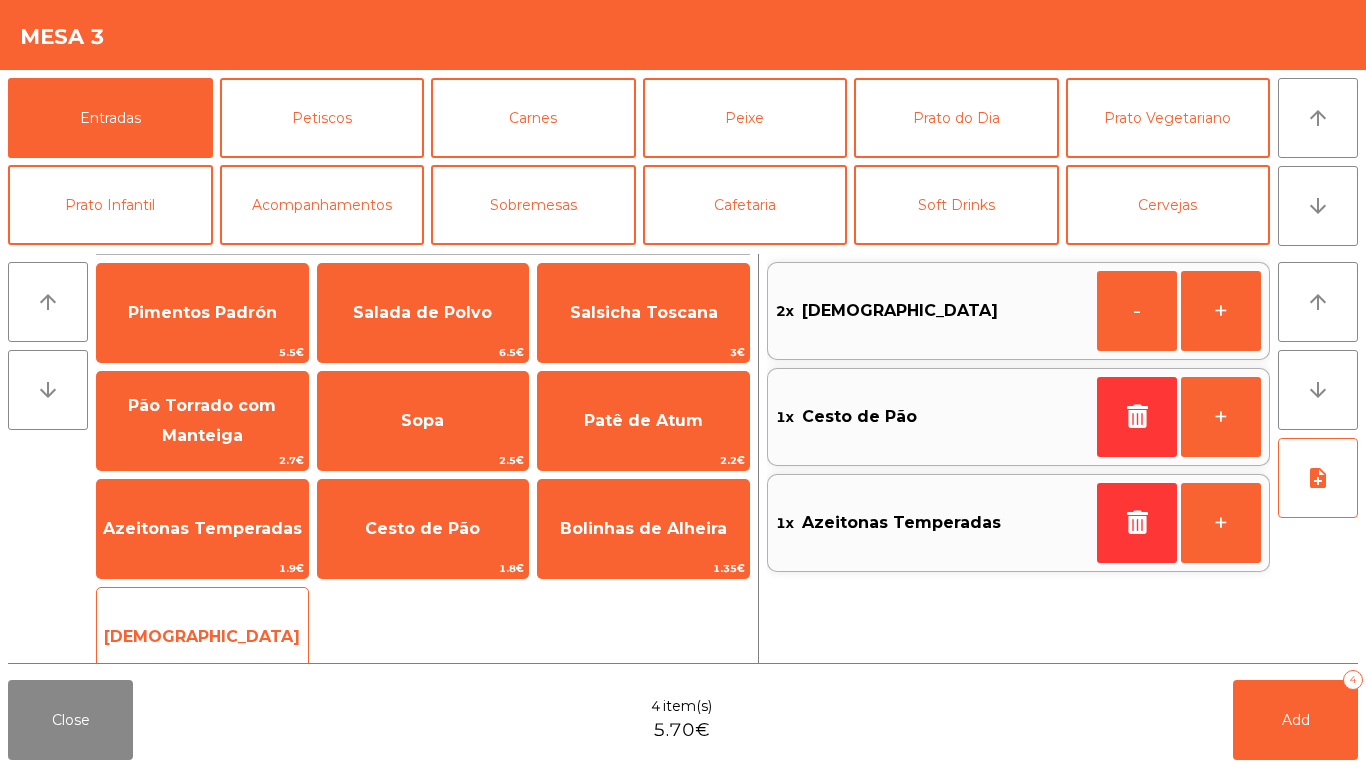 click on "[DEMOGRAPHIC_DATA]" 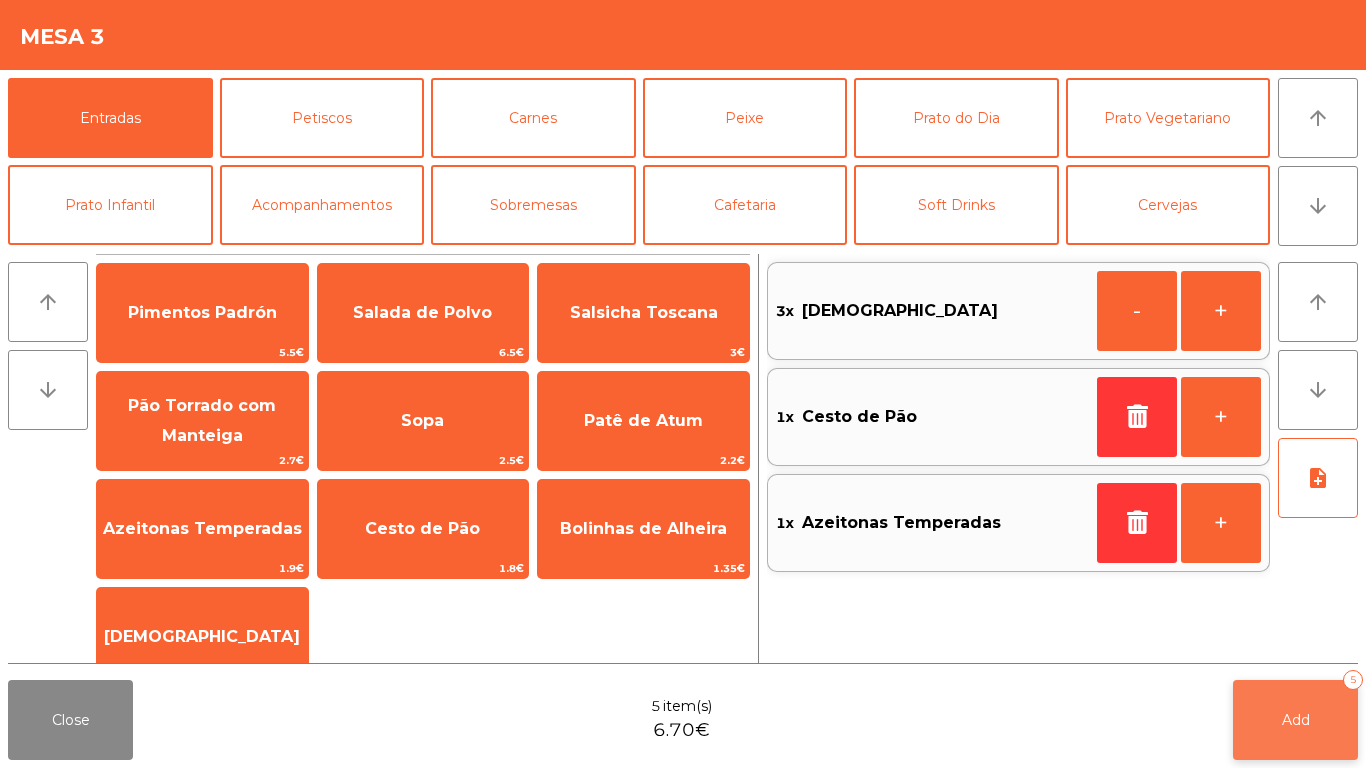 click on "Add   5" 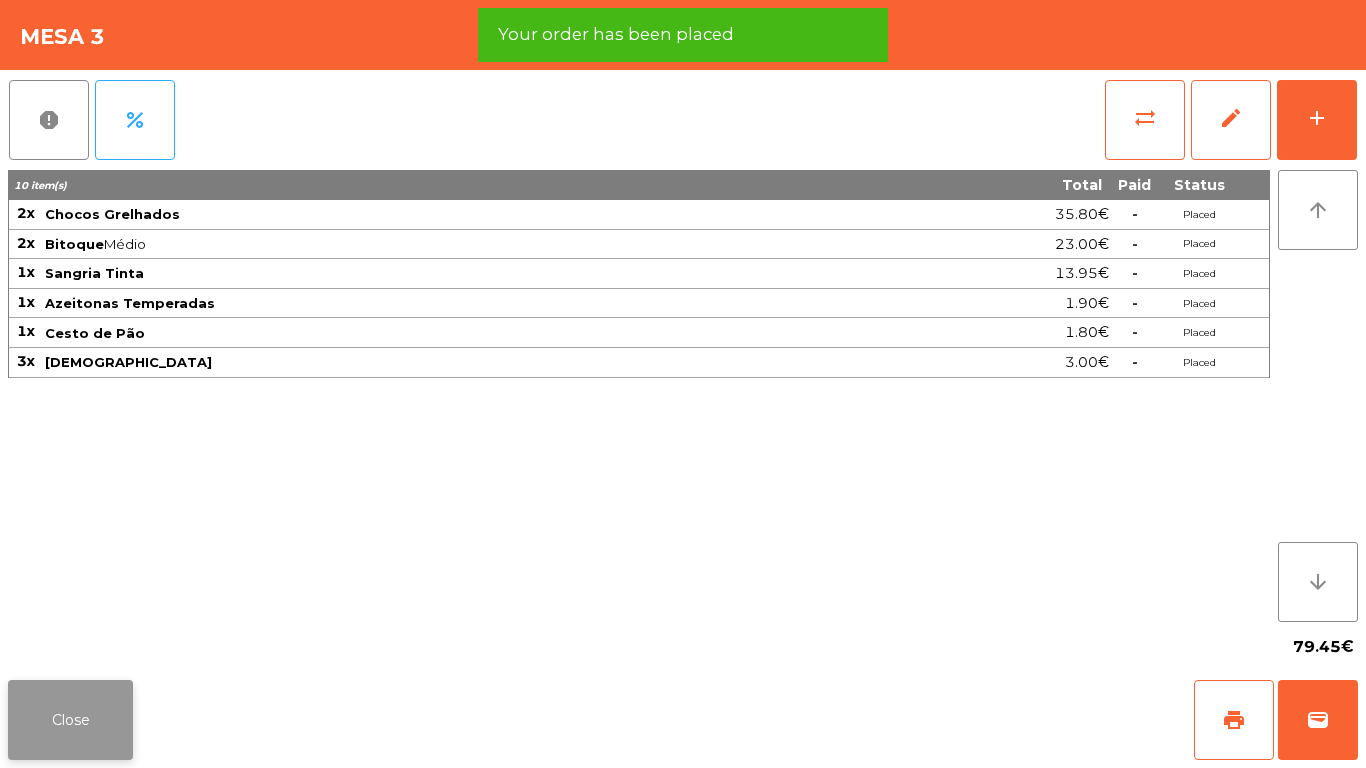 click on "Close" 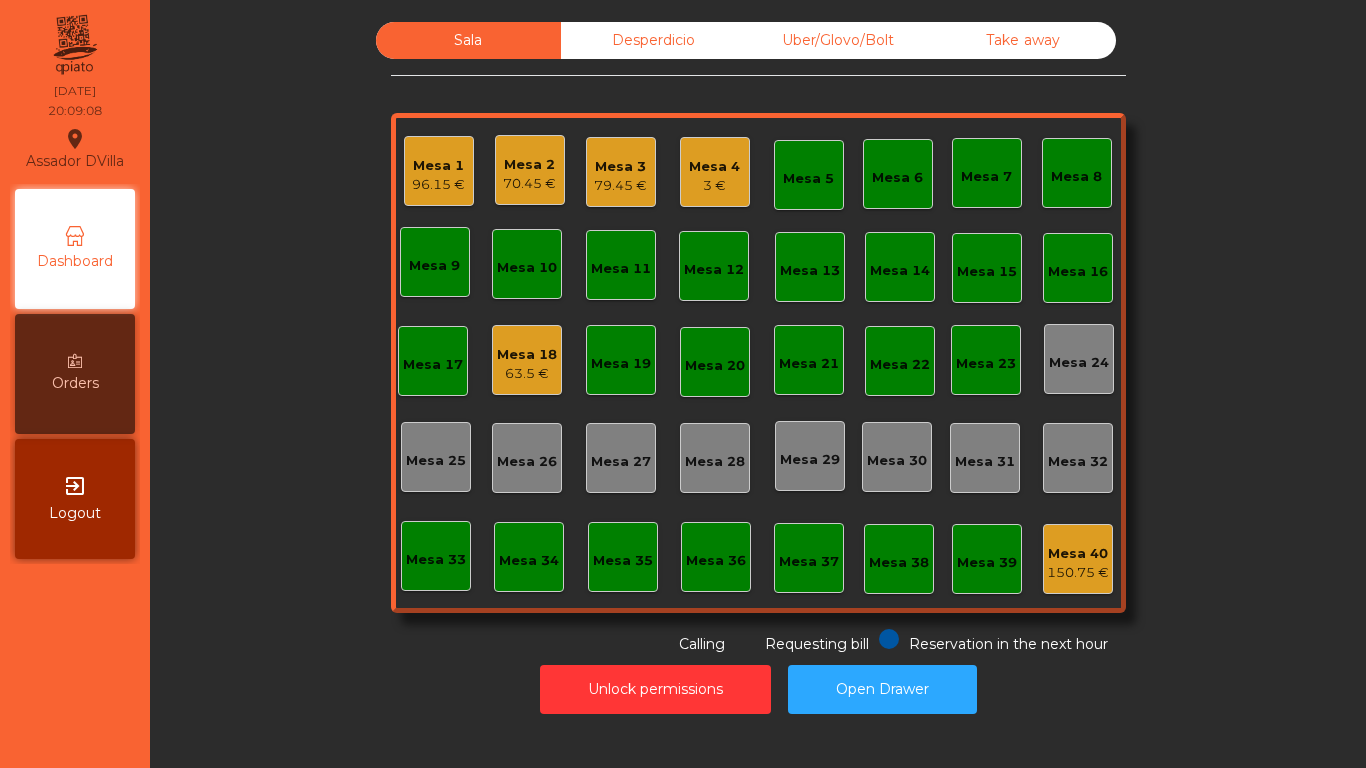 click on "Mesa 18" 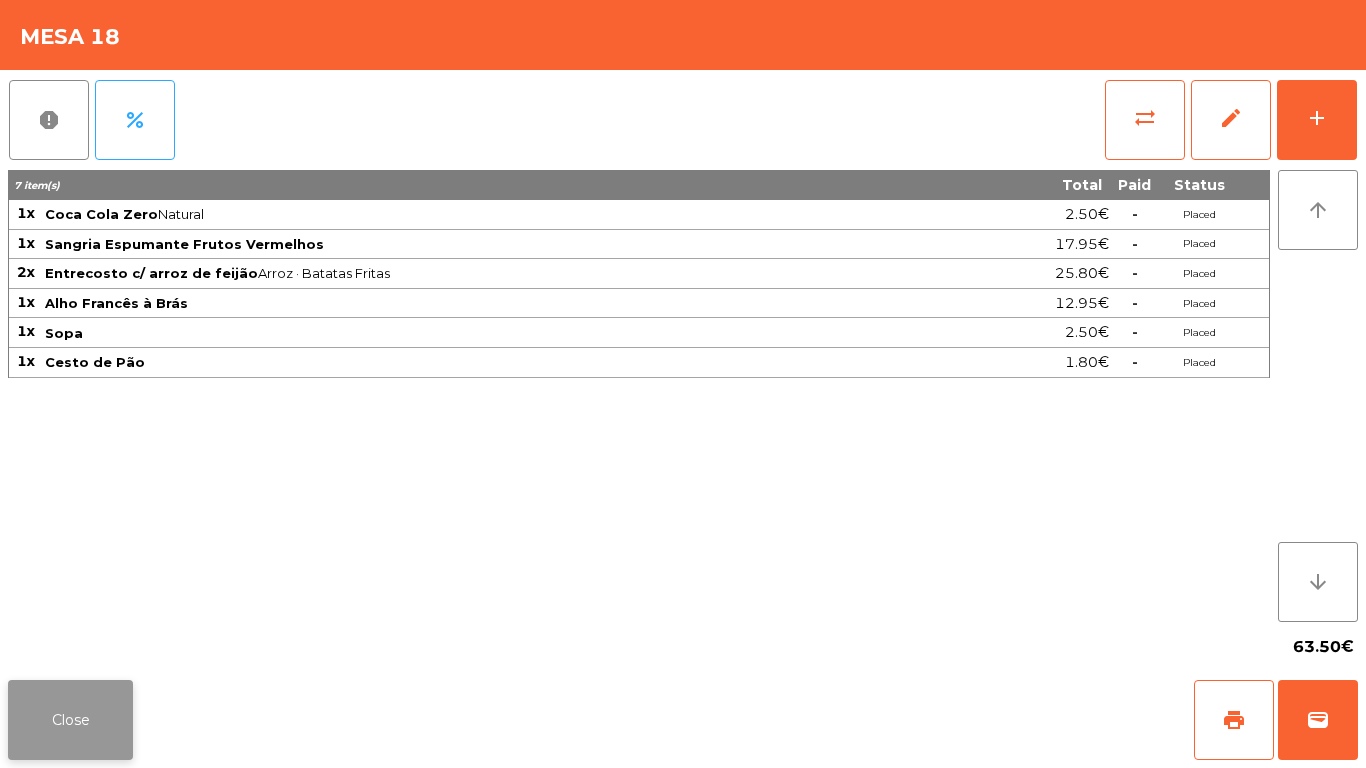 click on "Close" 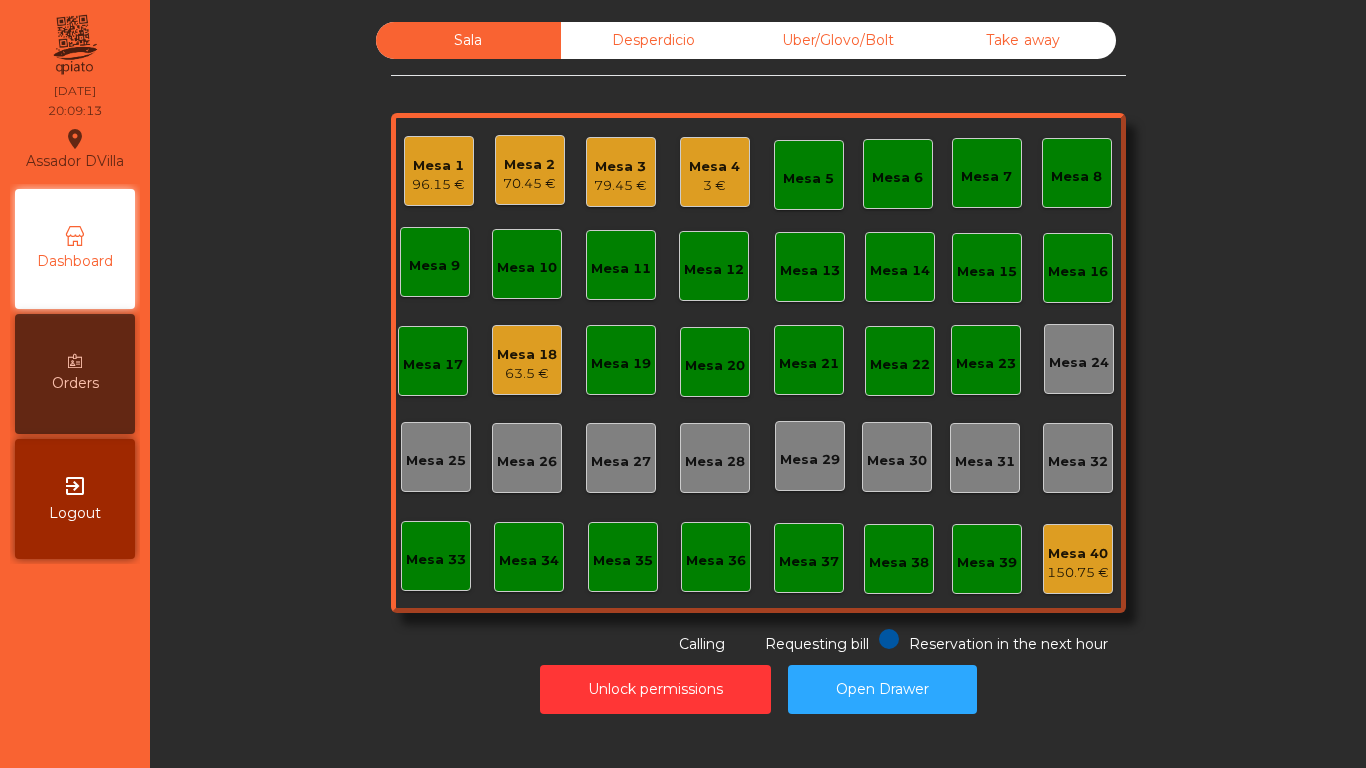 click on "Mesa 2" 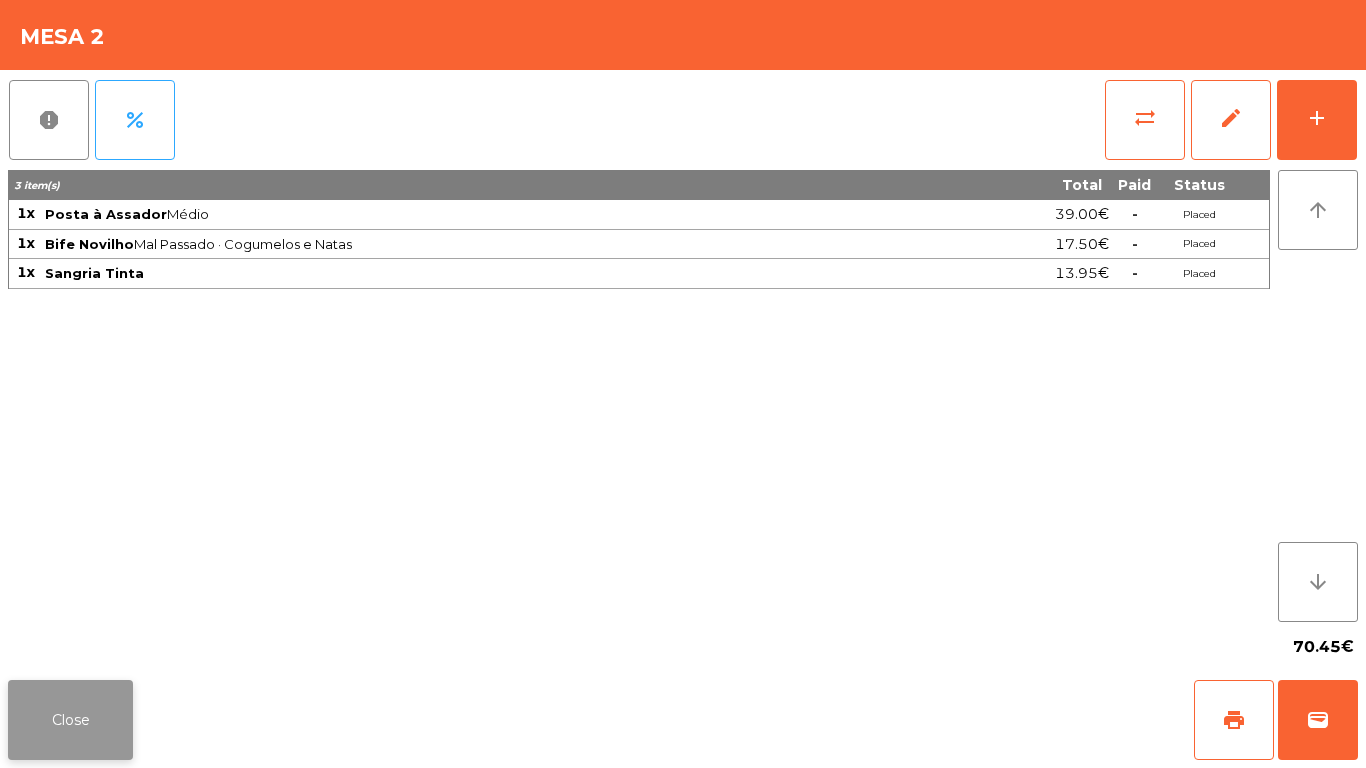 click on "Close" 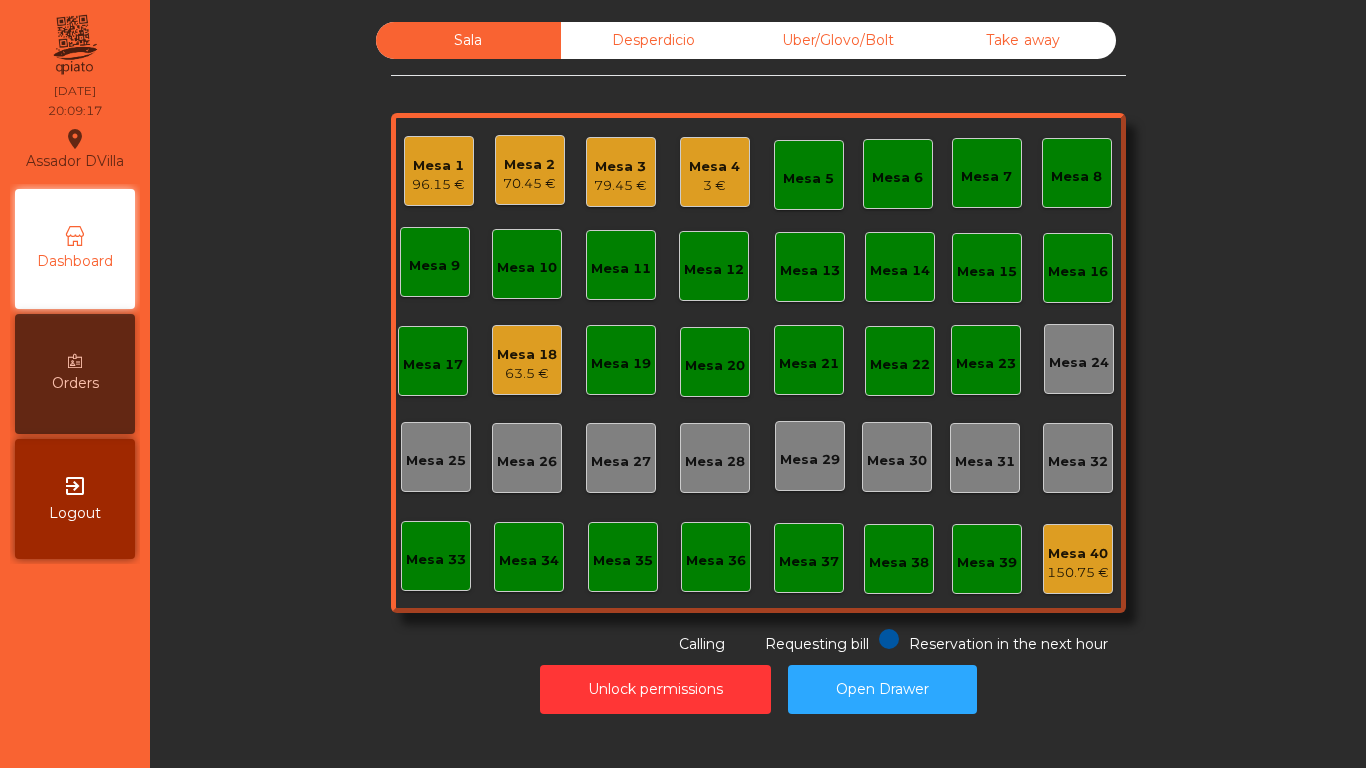 click on "Mesa 1   96.15 €" 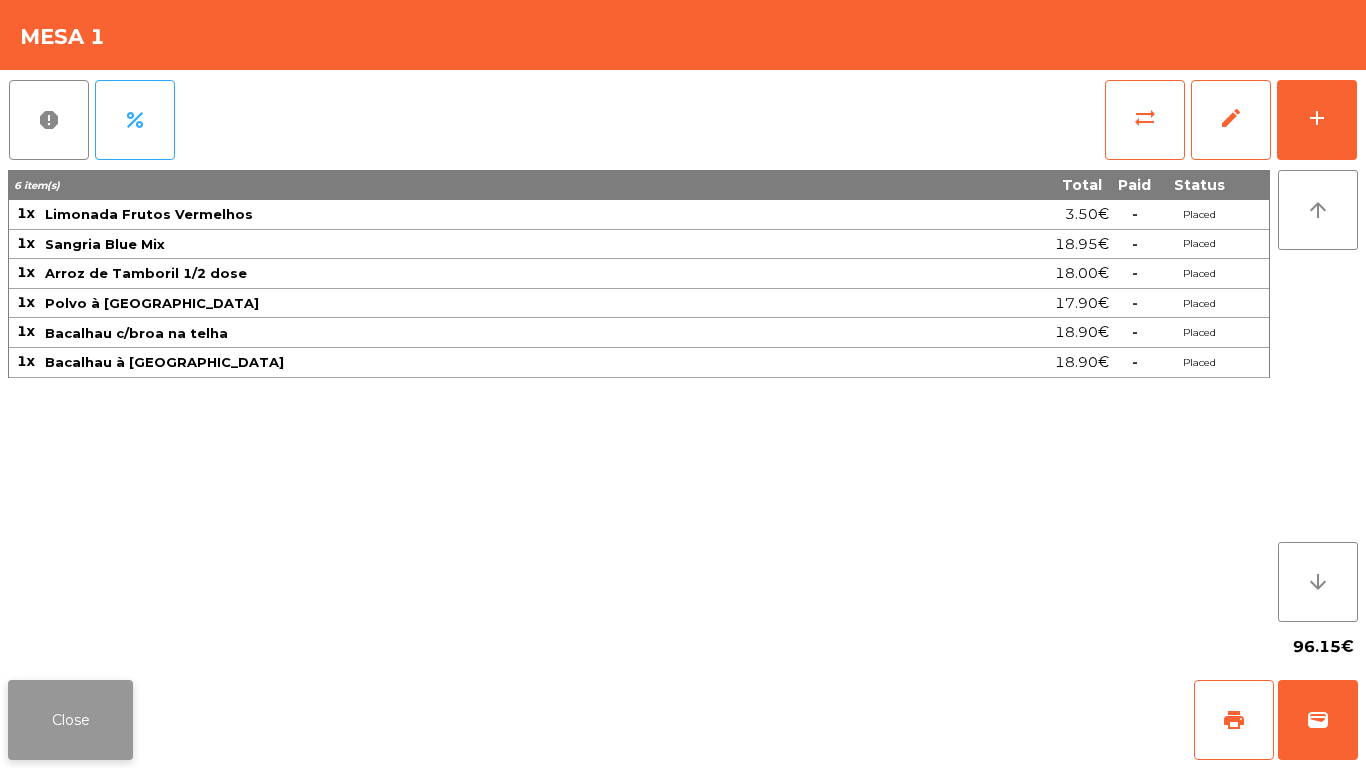 click on "Close" 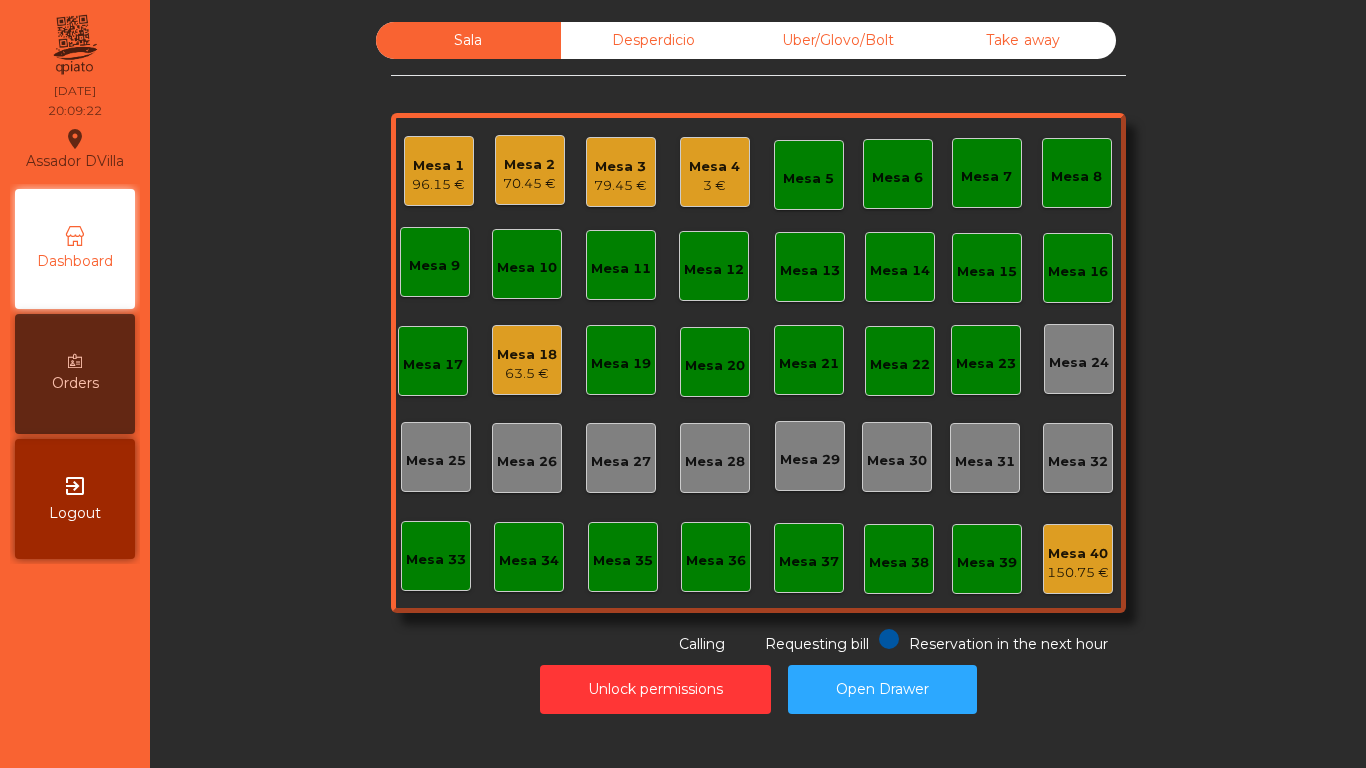 click on "3 €" 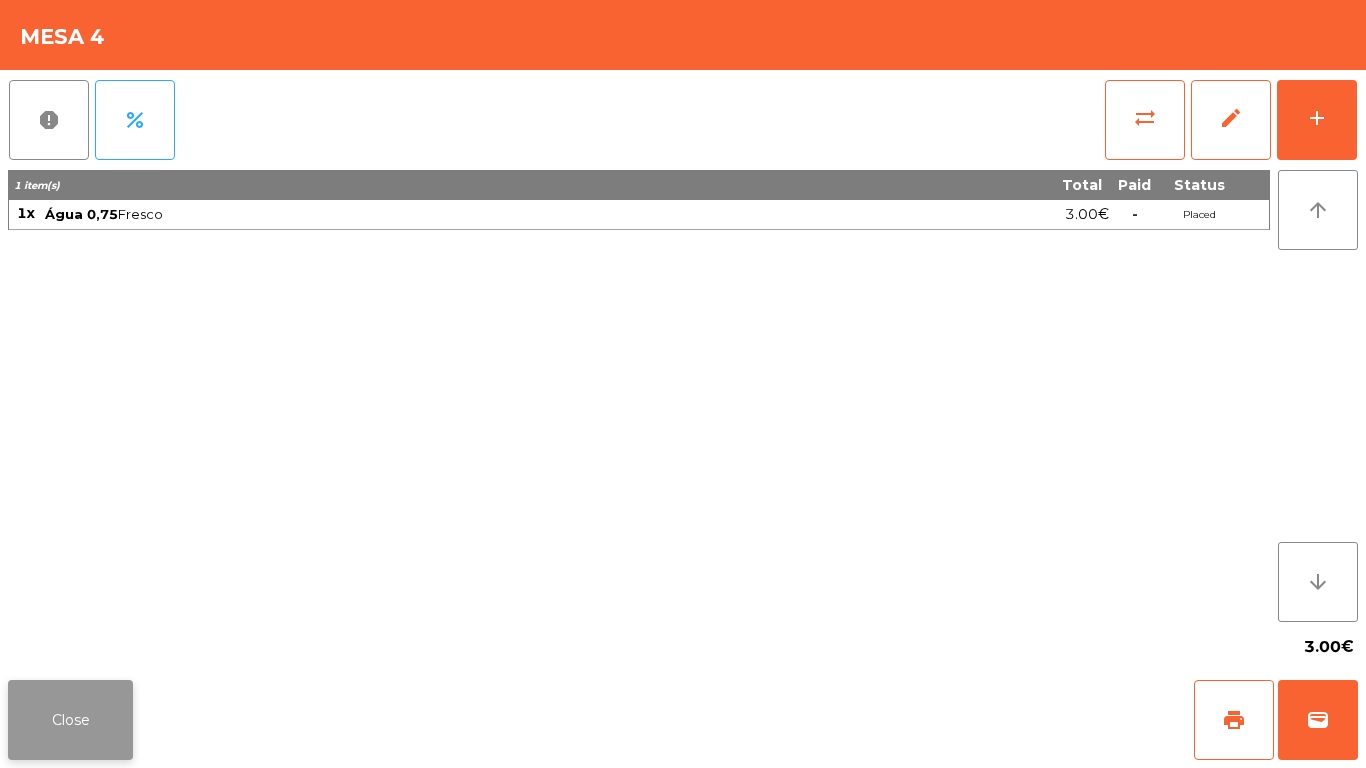 click on "Close" 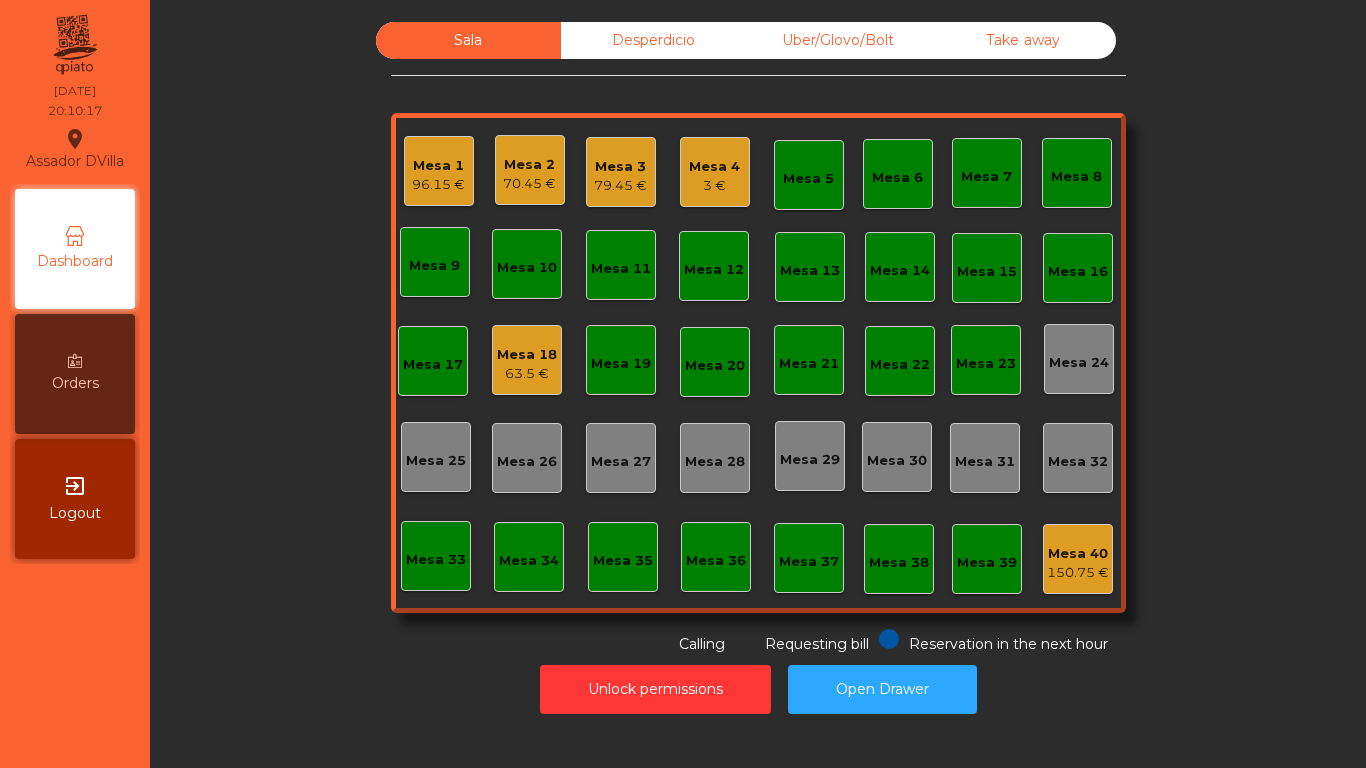 click on "Mesa 4" 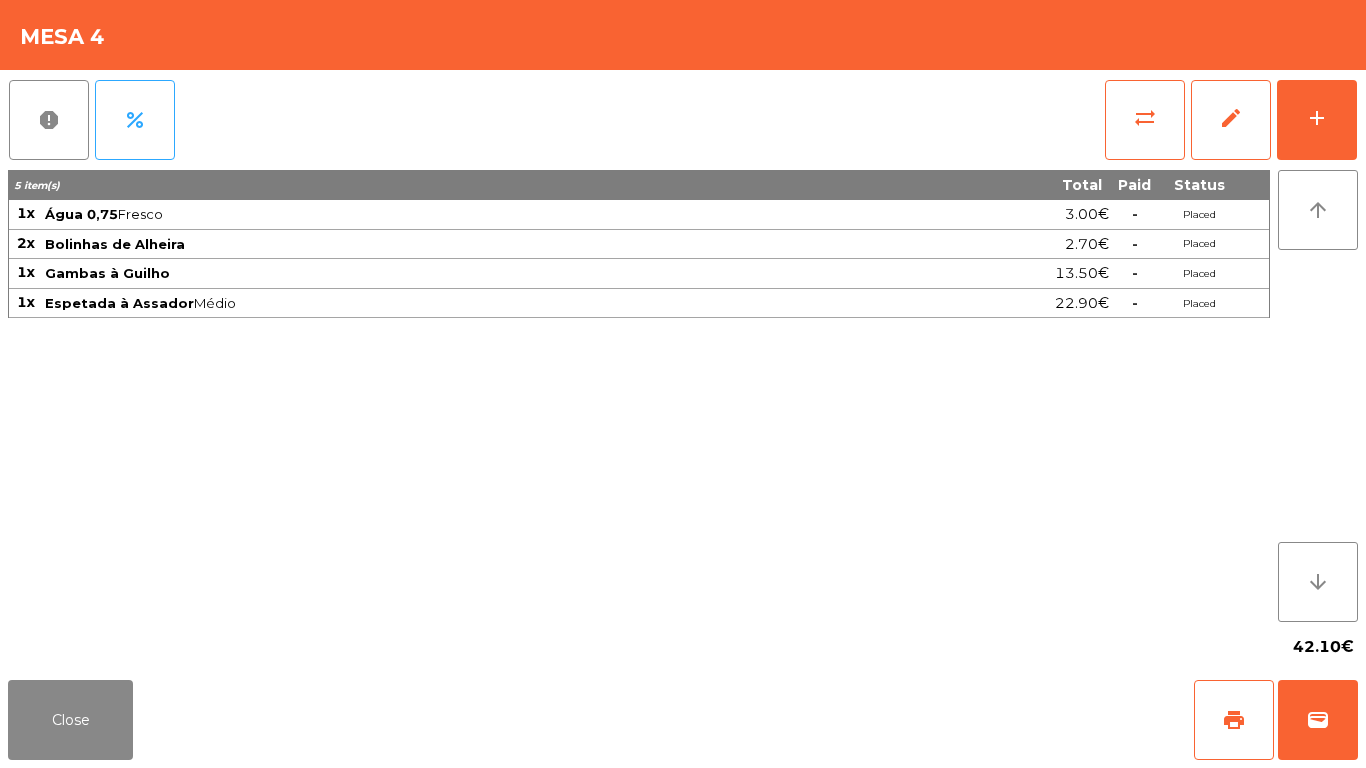 click on "42.10€" 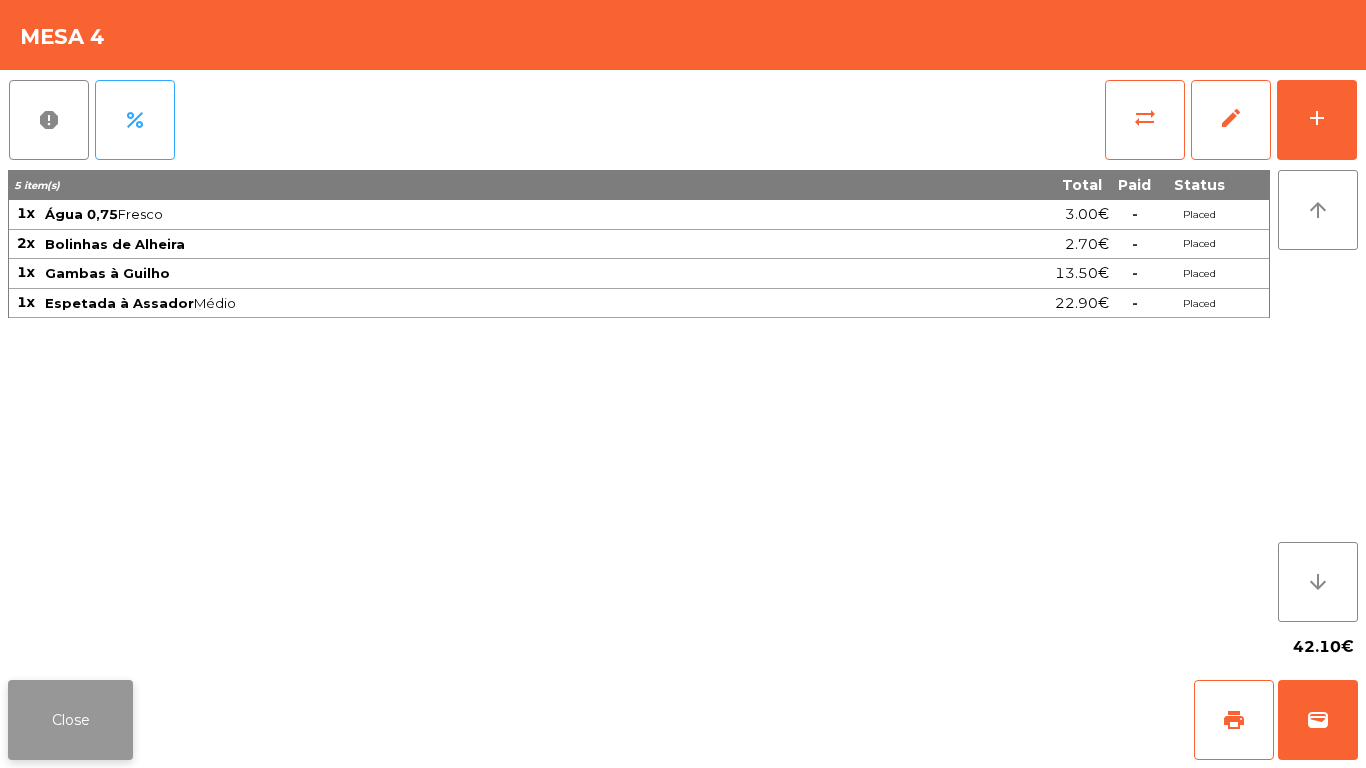 click on "Close" 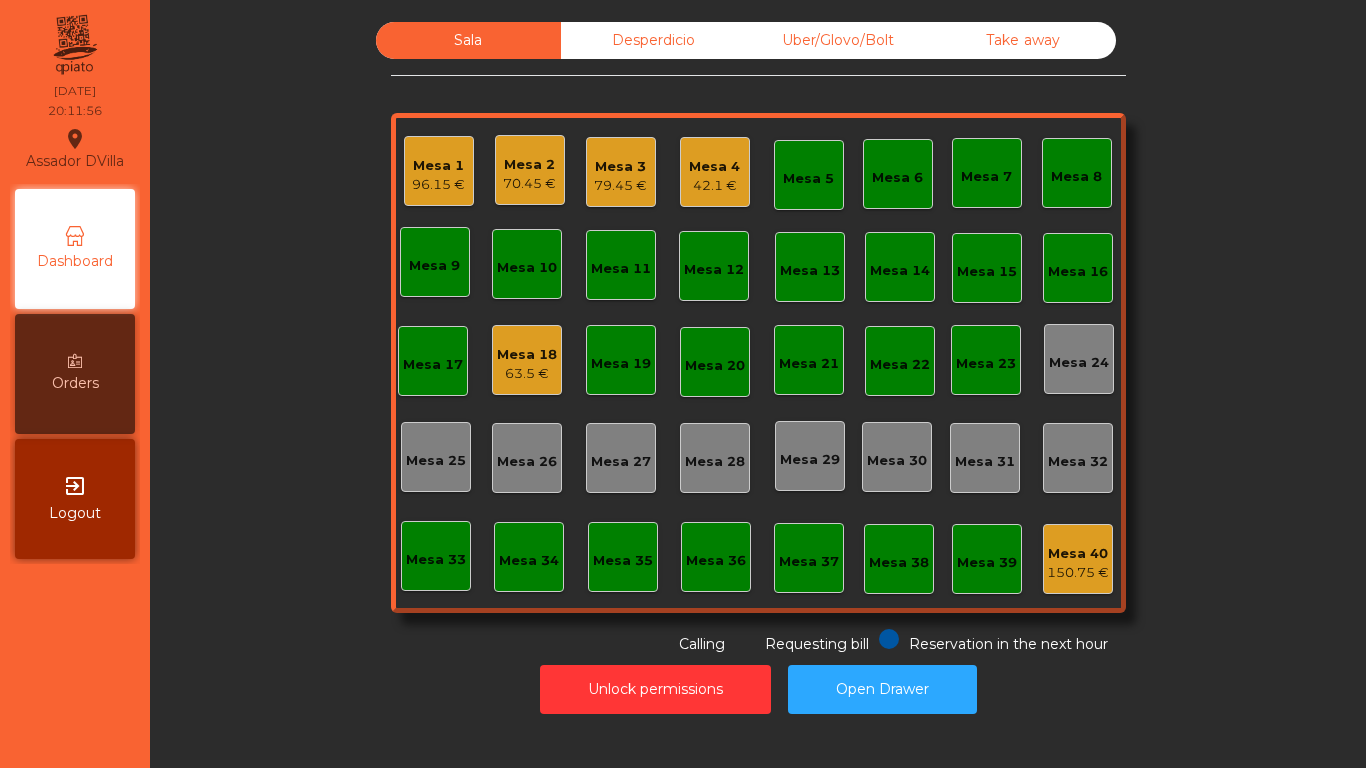 click on "Mesa 1   96.15 €" 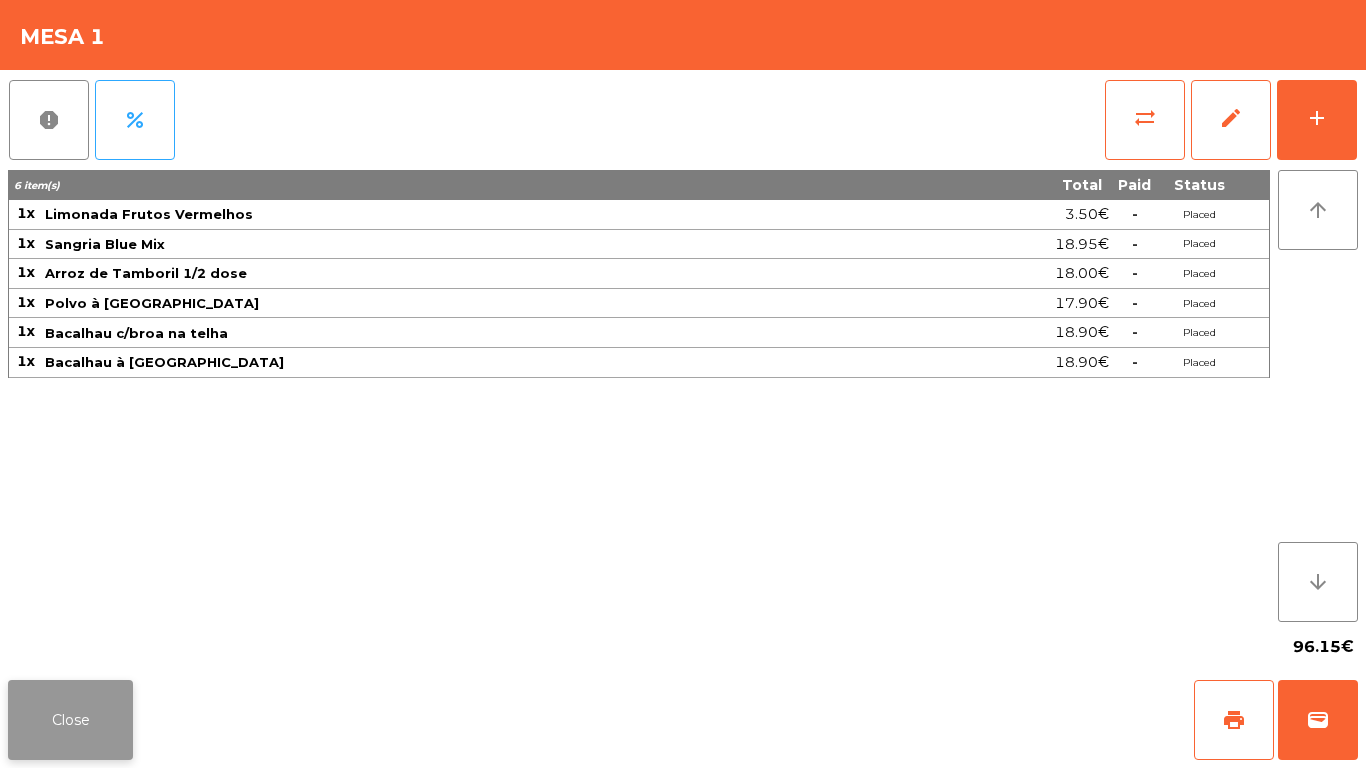 click on "Close" 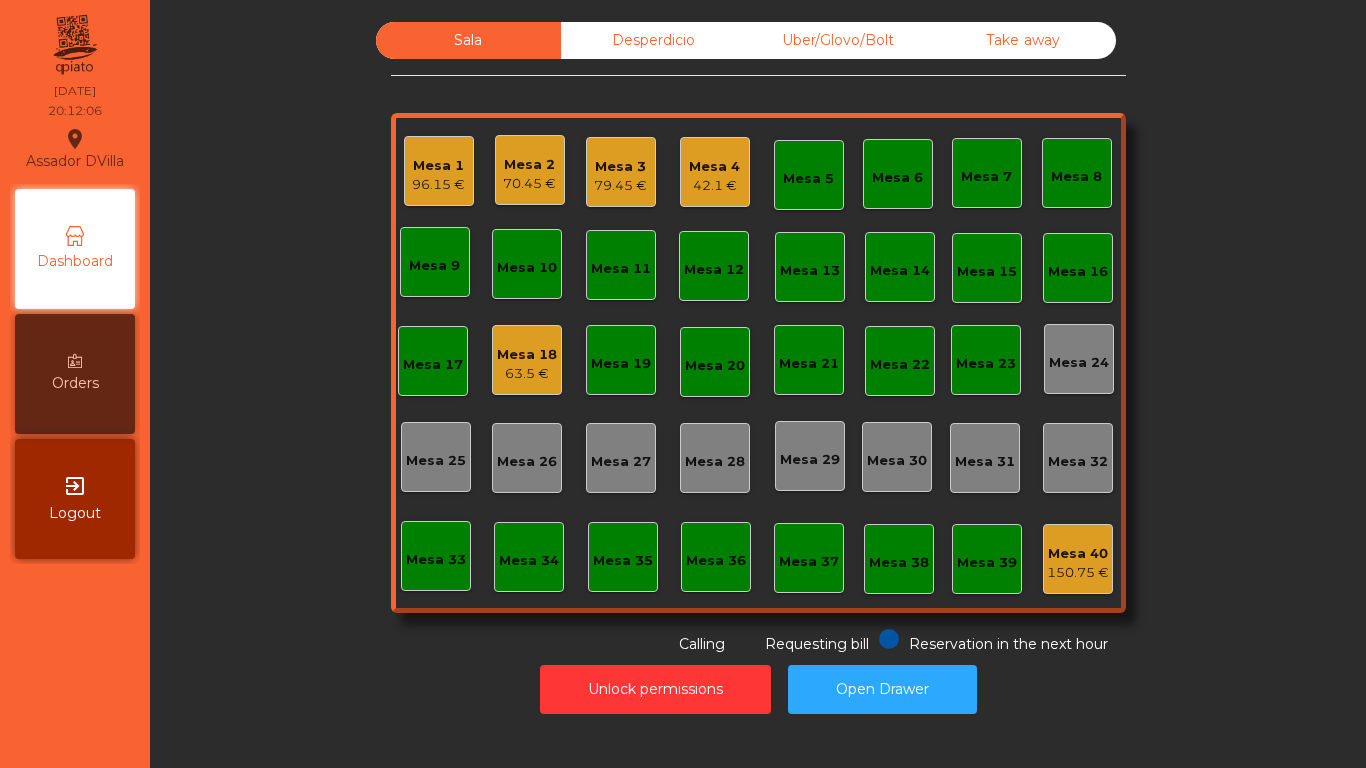 click on "Mesa 2   70.45 €" 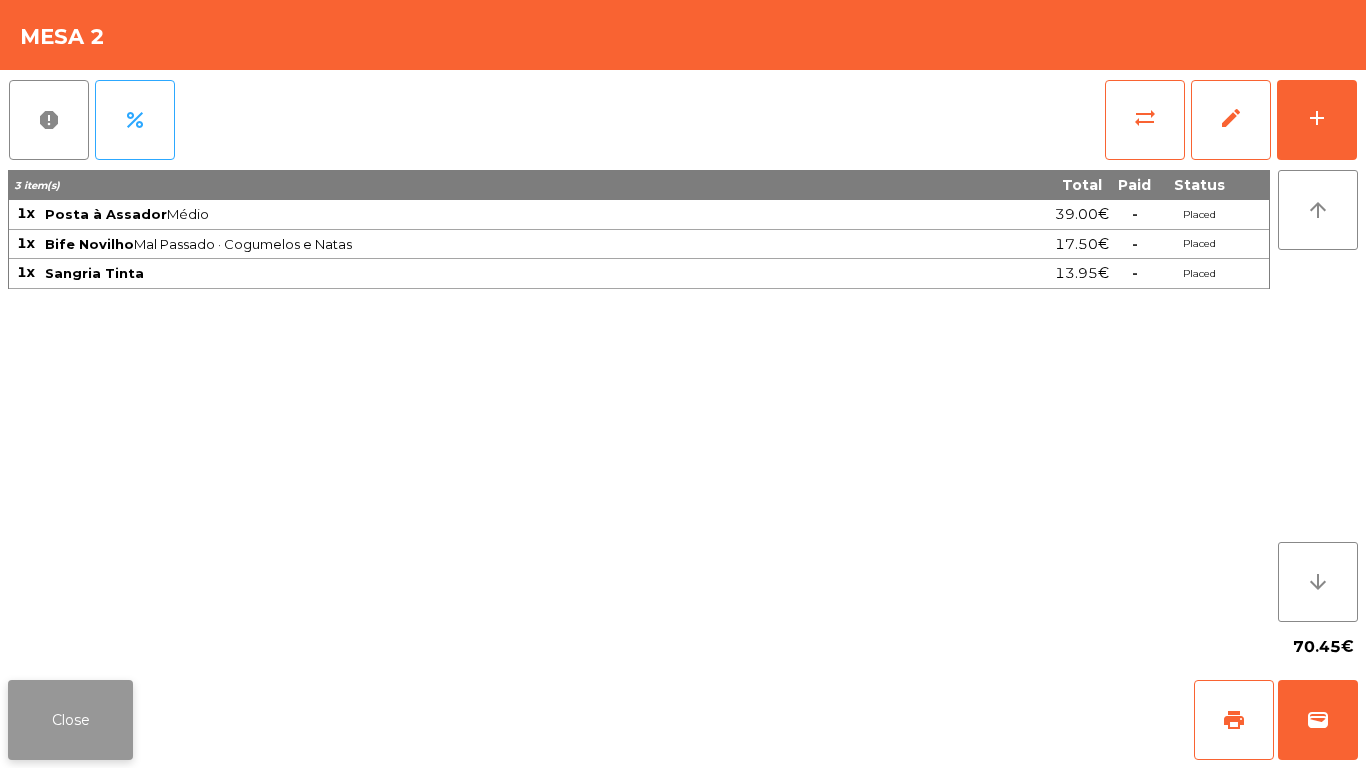 click on "Close" 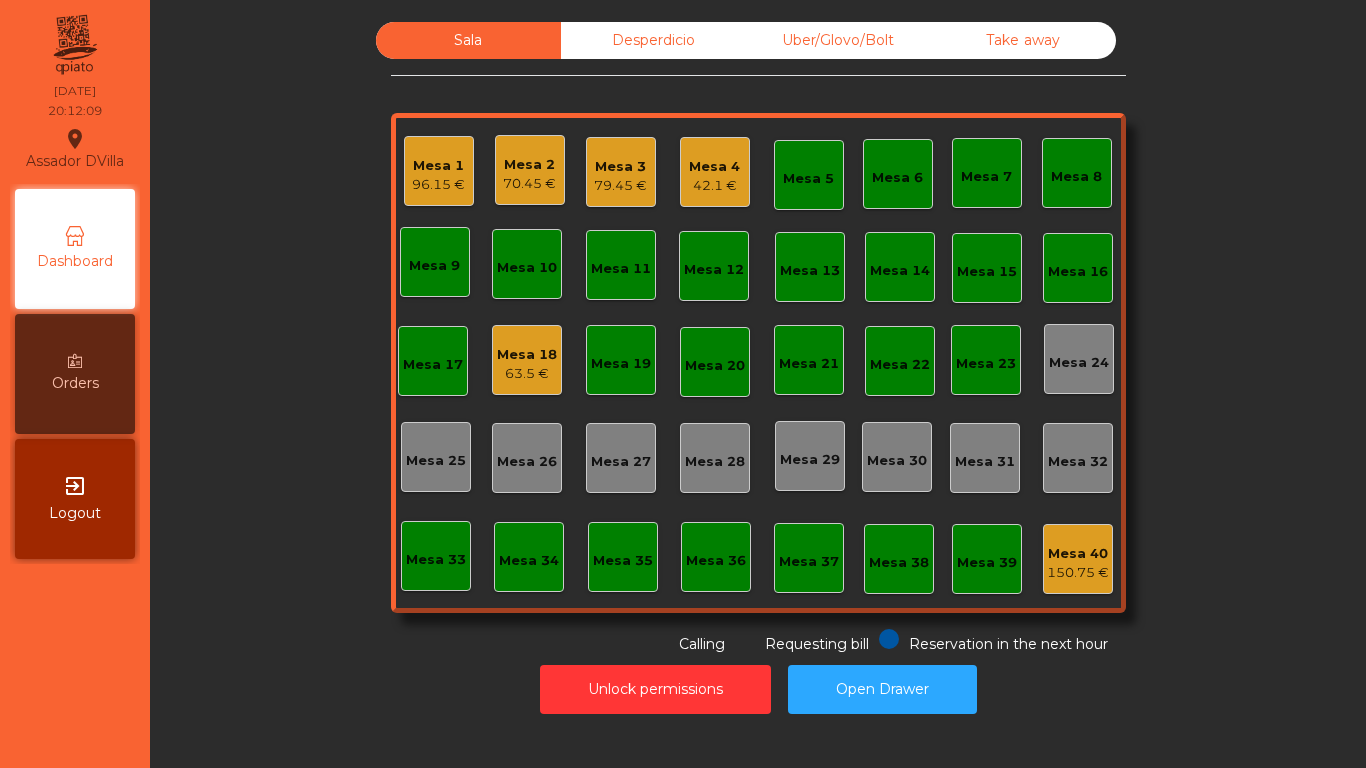 click on "Mesa 3" 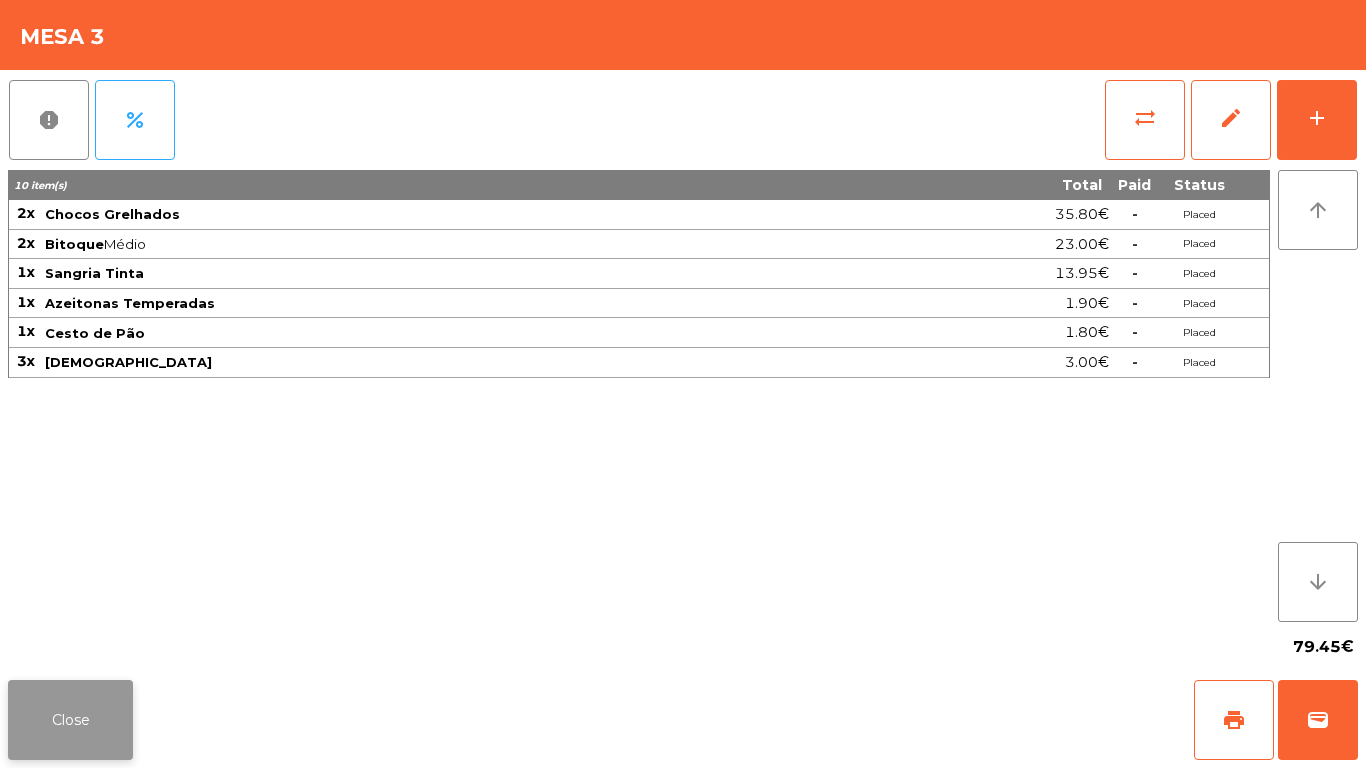 click on "Close" 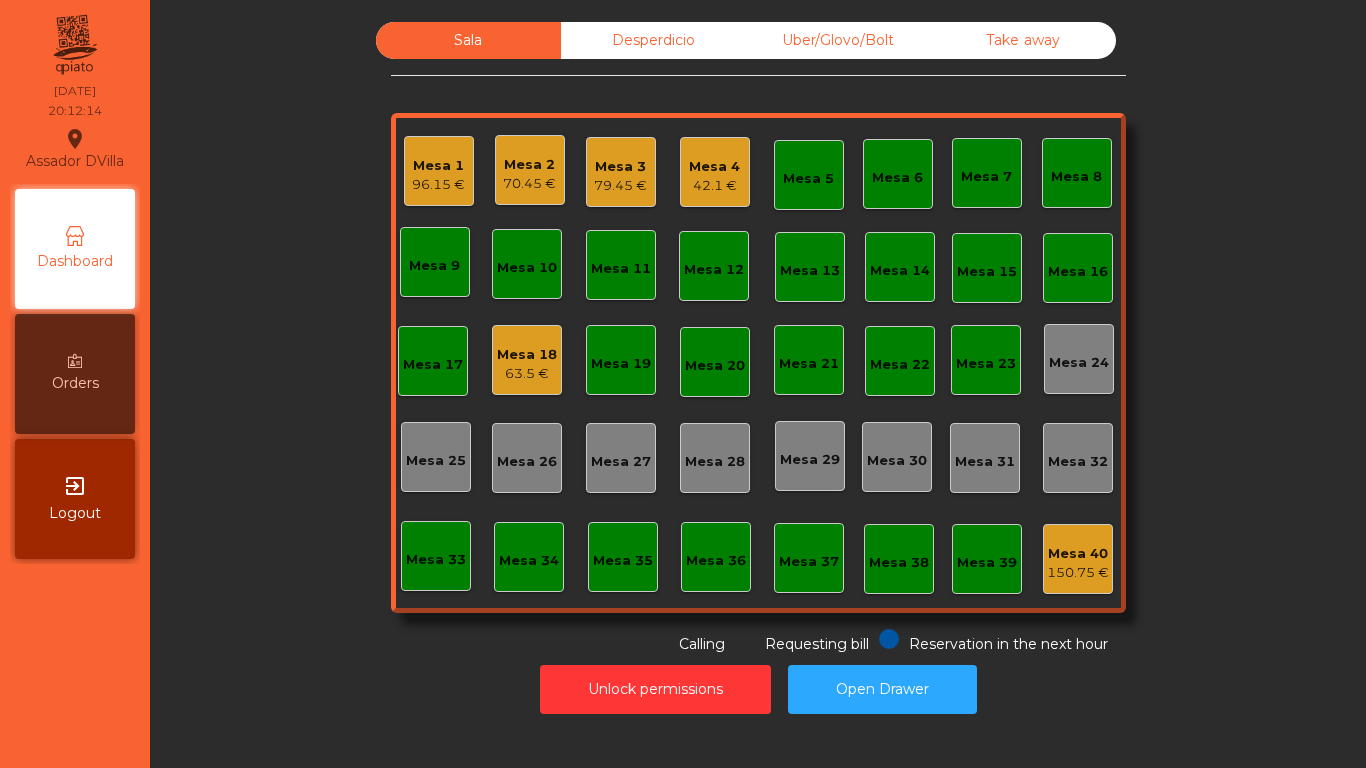 click on "Mesa 4" 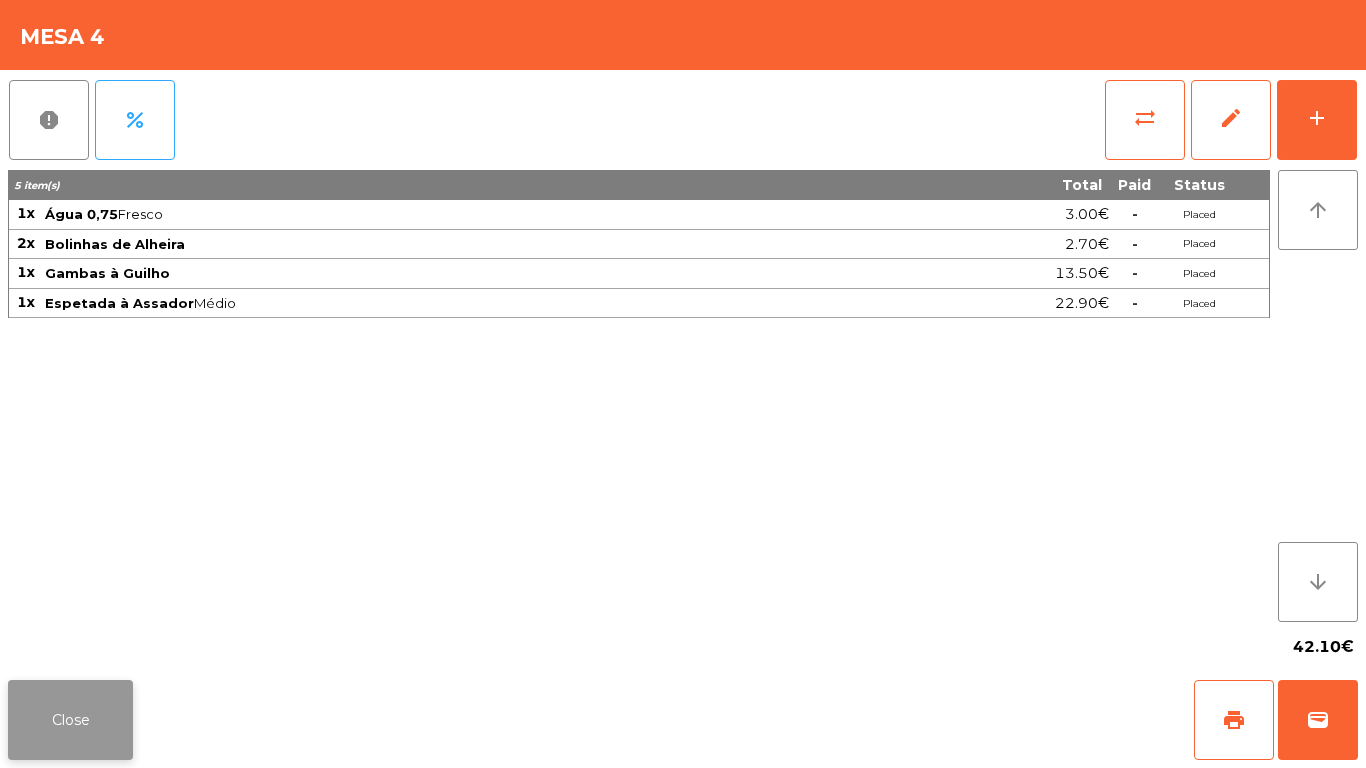 click on "Close" 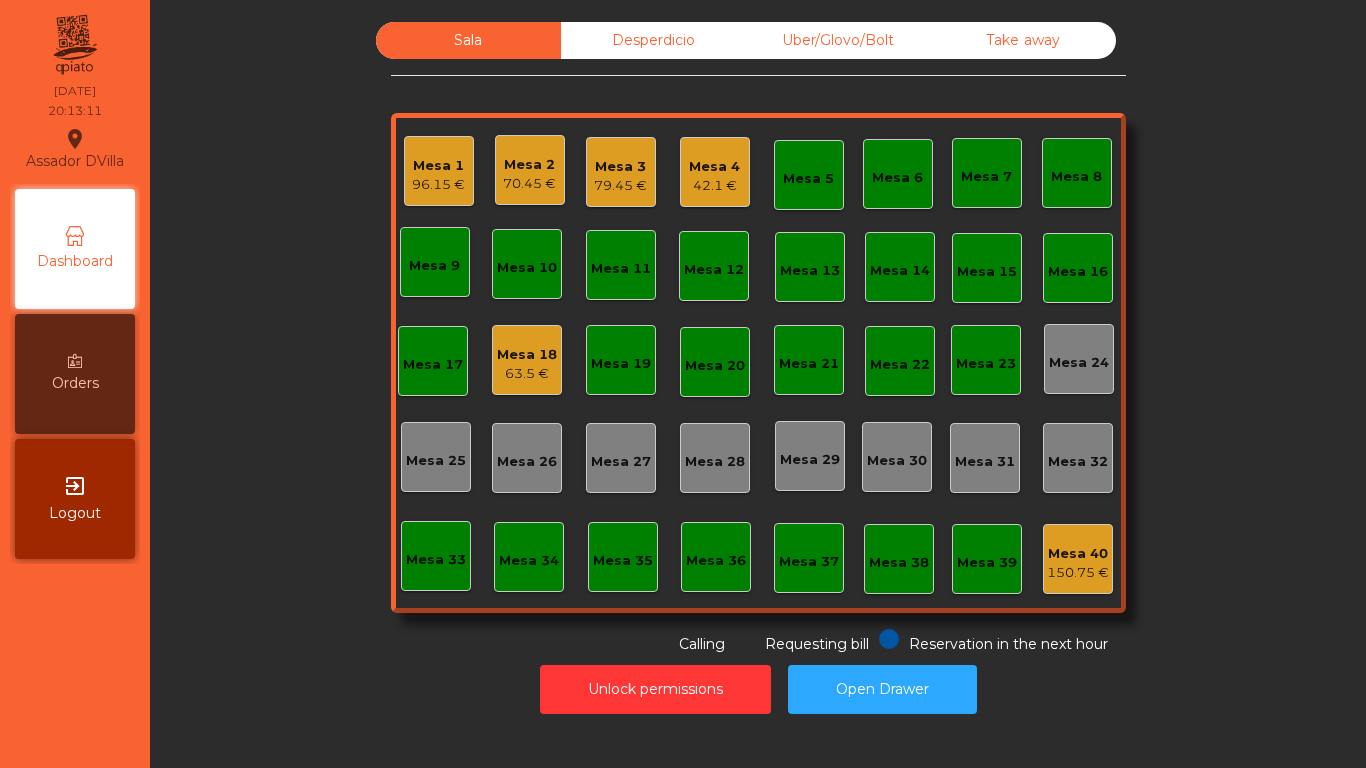 click on "Mesa 4   42.1 €" 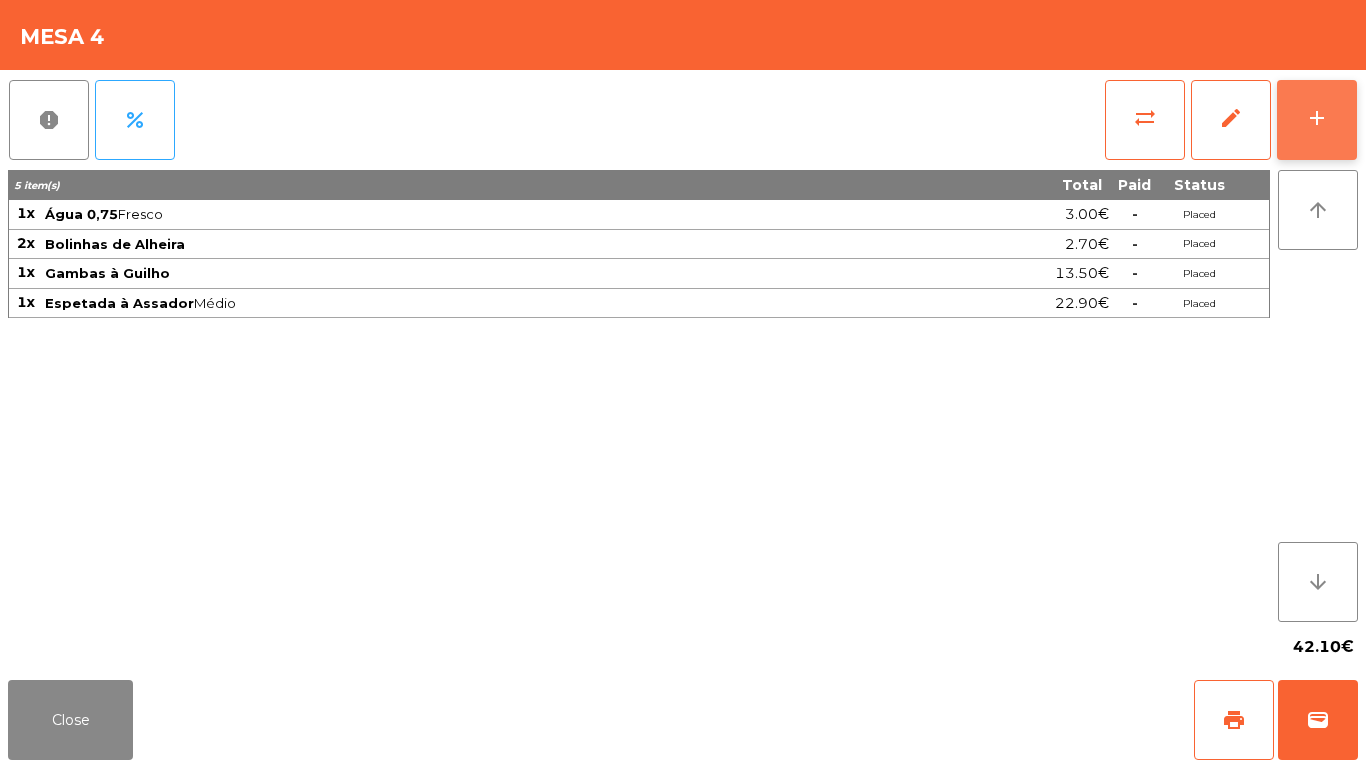 click on "add" 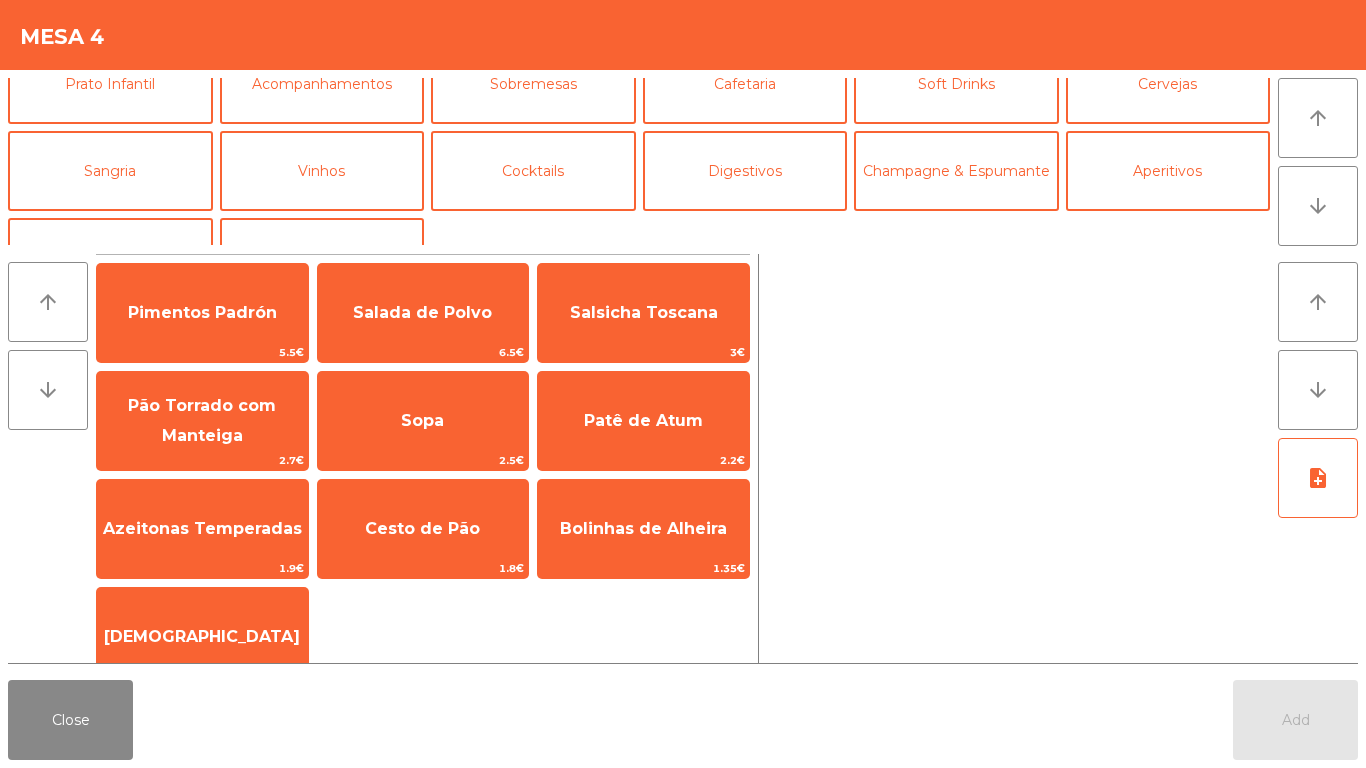 scroll, scrollTop: 117, scrollLeft: 0, axis: vertical 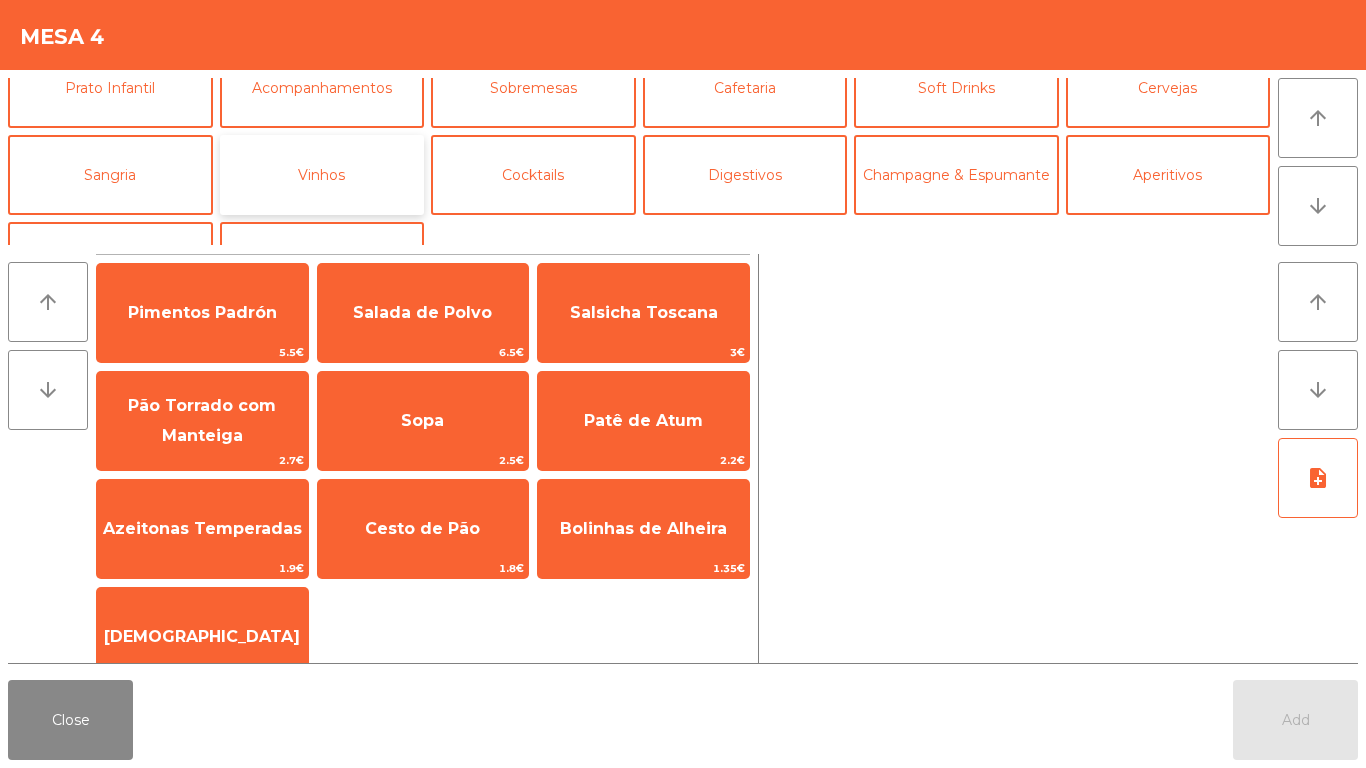 click on "Vinhos" 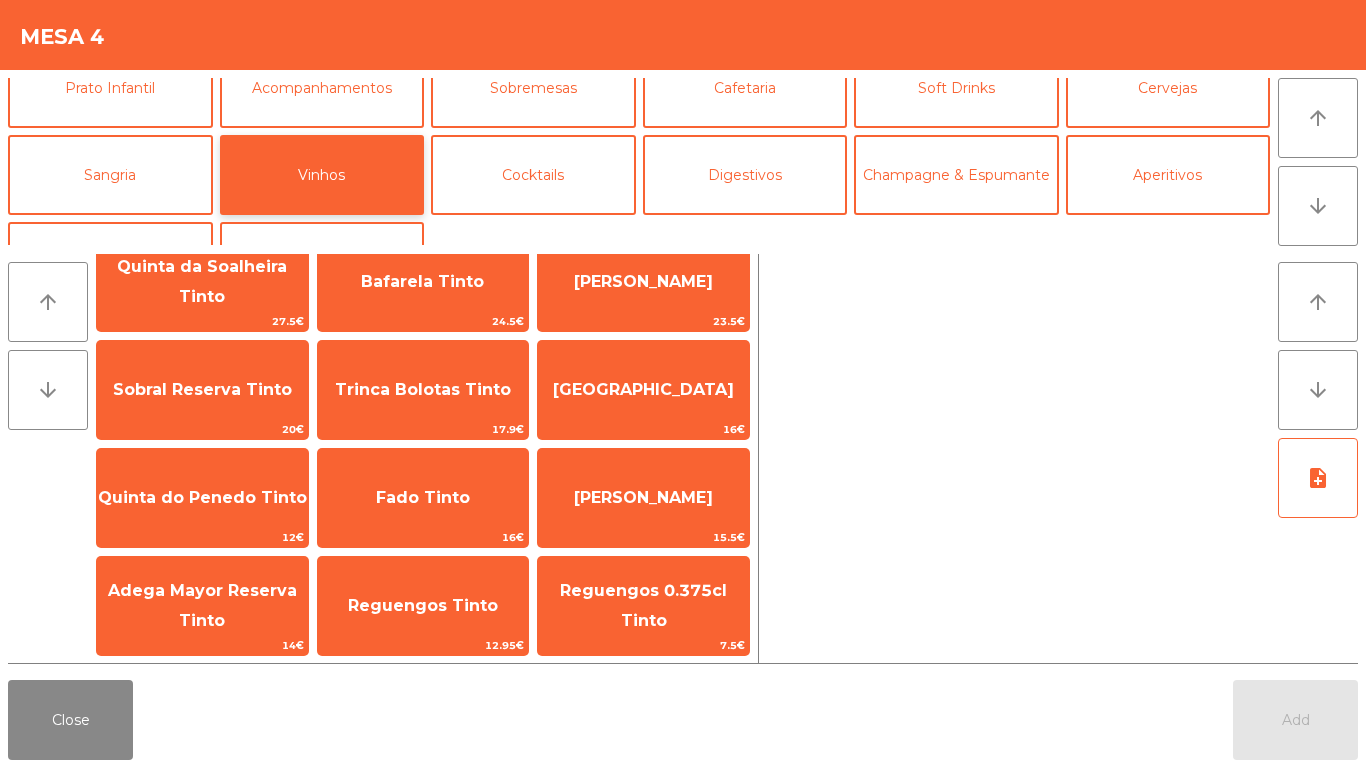 scroll, scrollTop: 161, scrollLeft: 0, axis: vertical 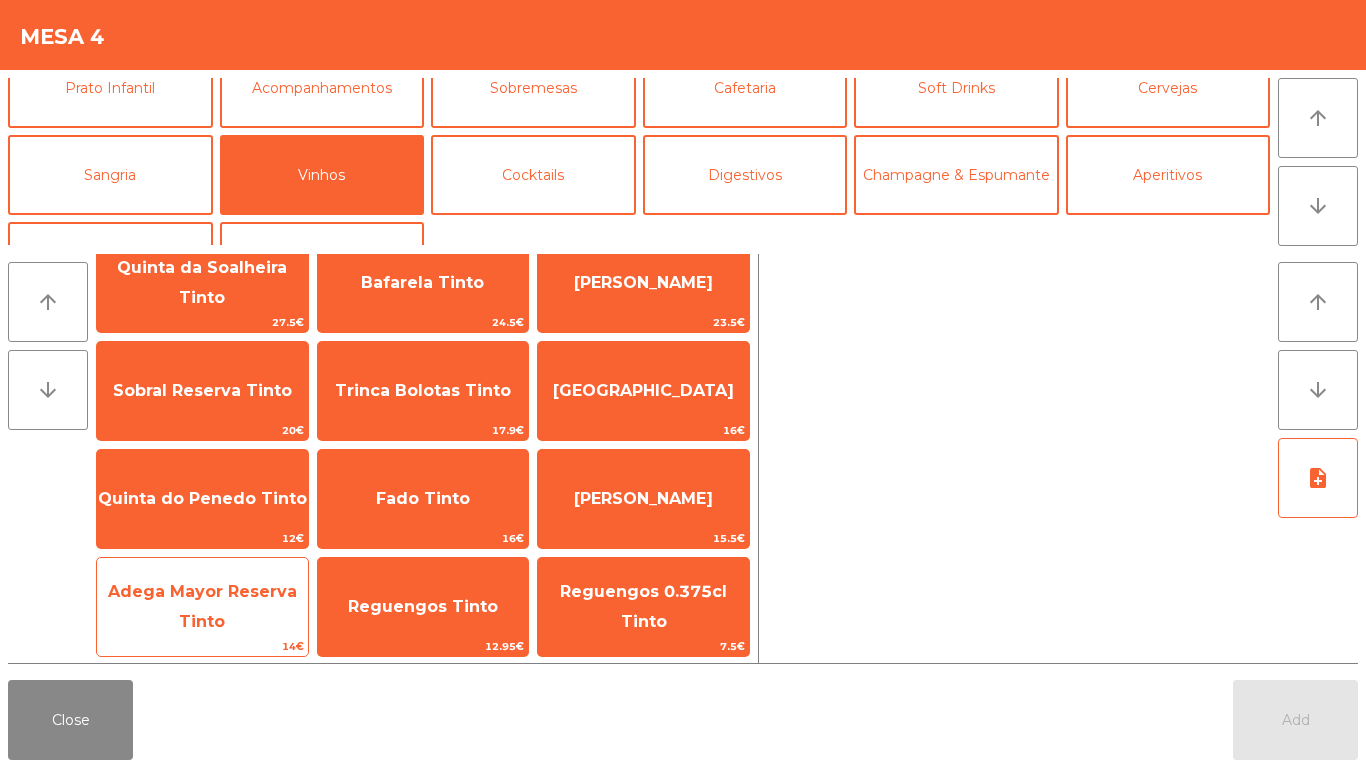 click on "Adega Mayor Reserva Tinto" 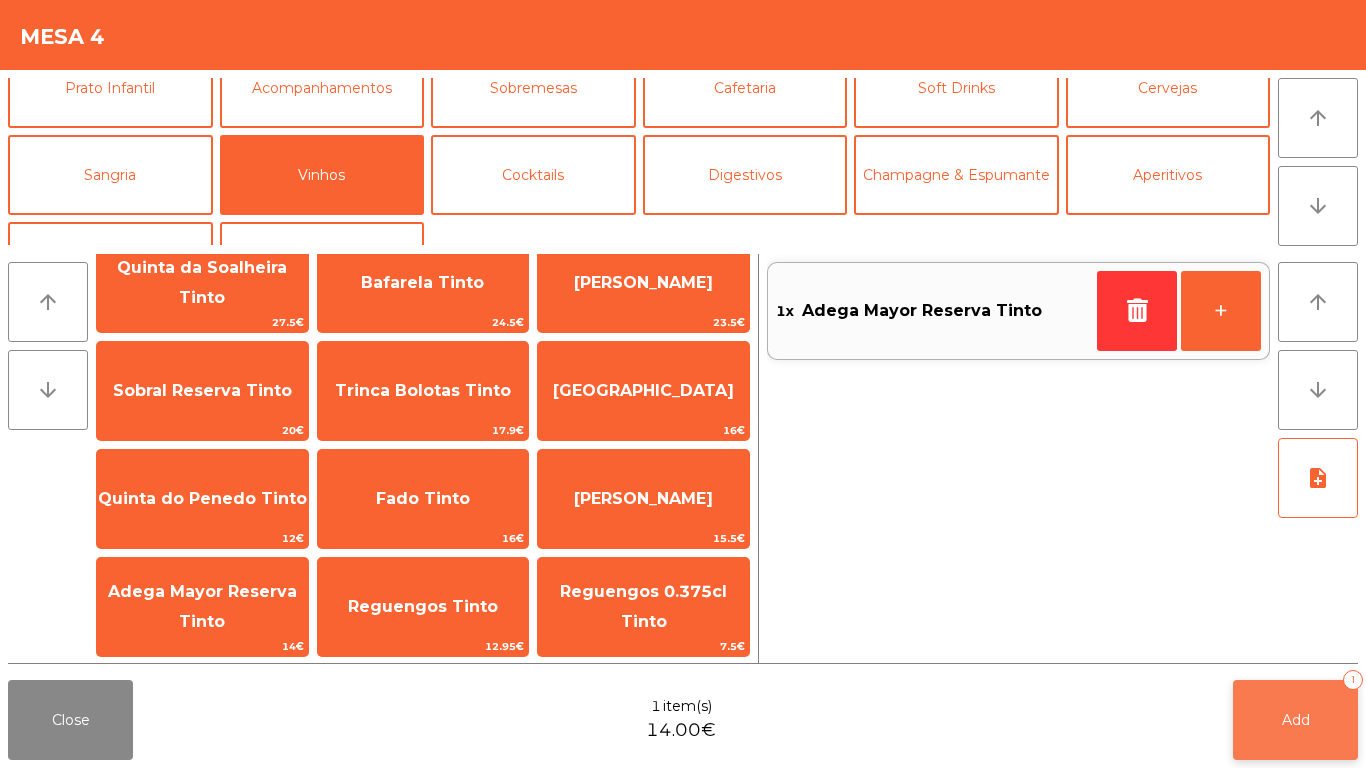 click on "Add   1" 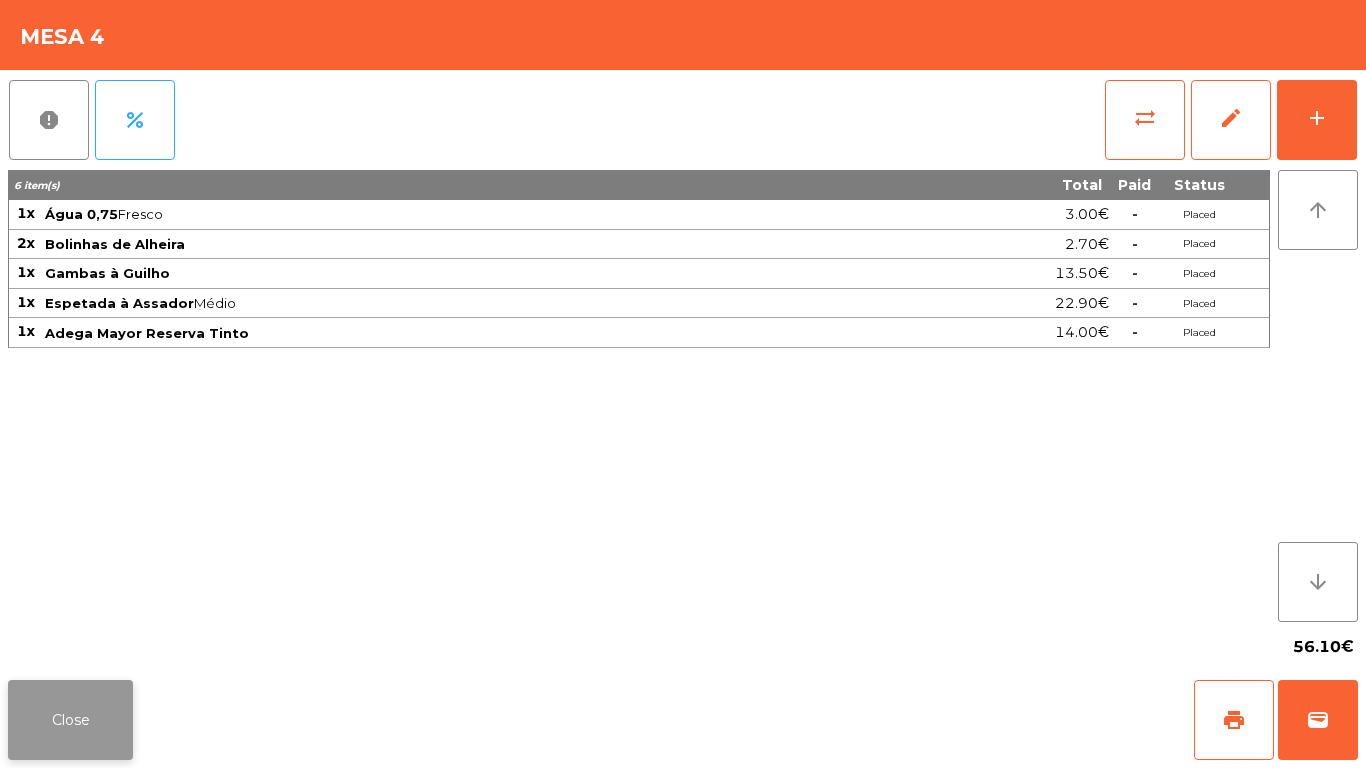 click on "Close" 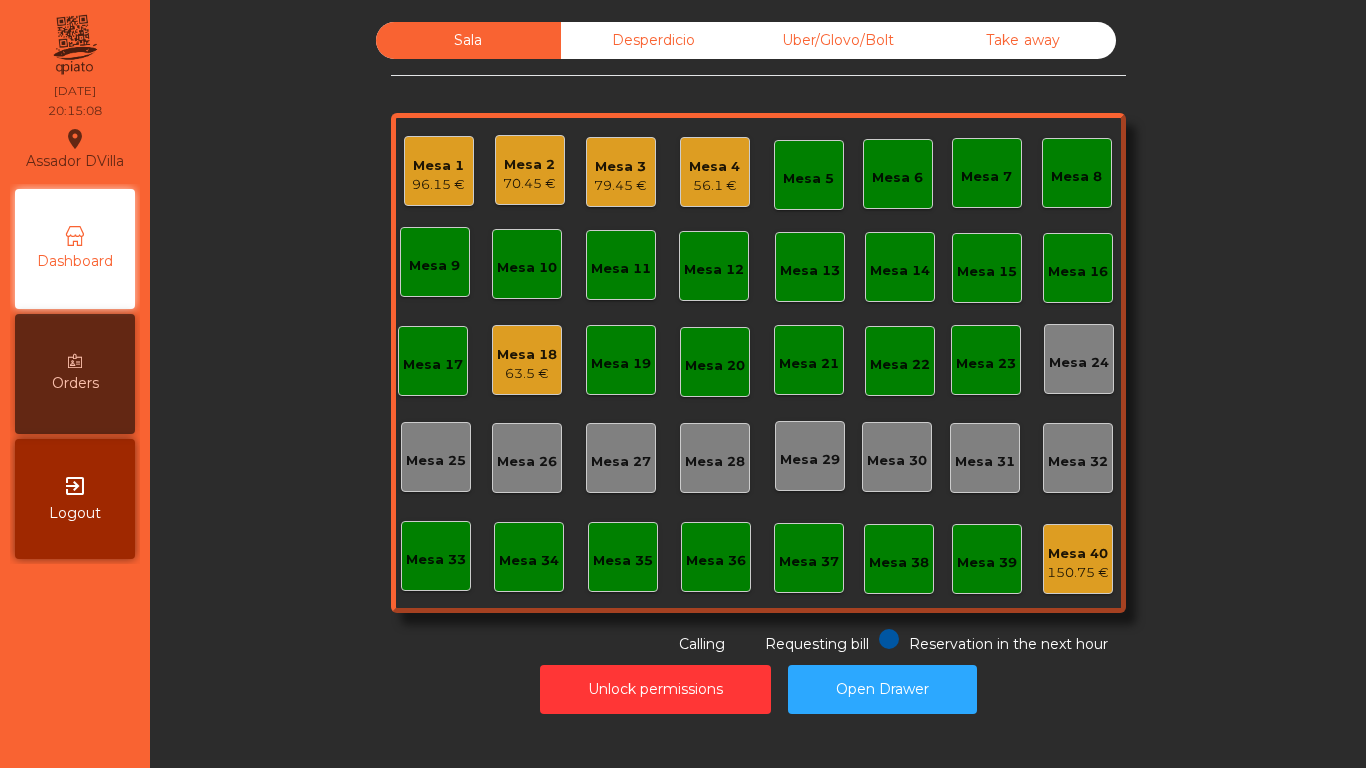 click on "Mesa 4" 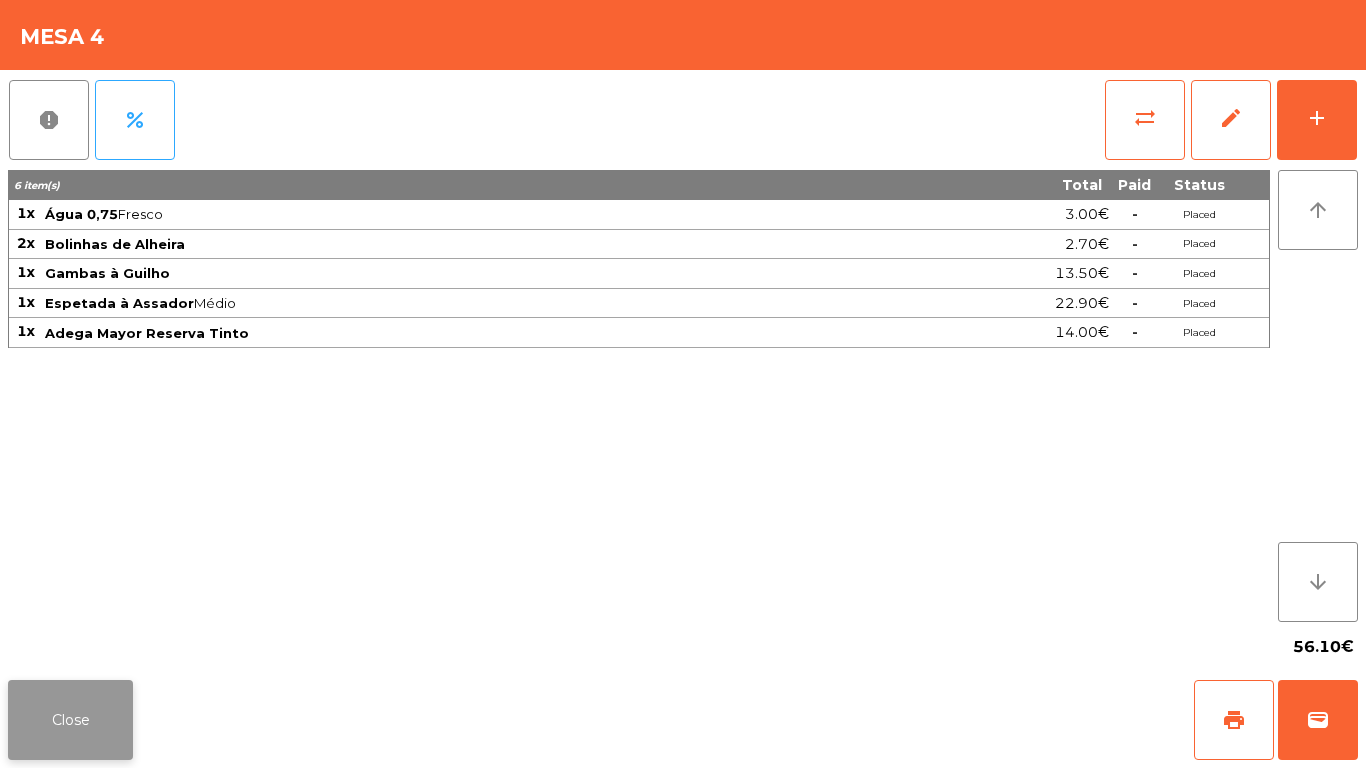 click on "Close" 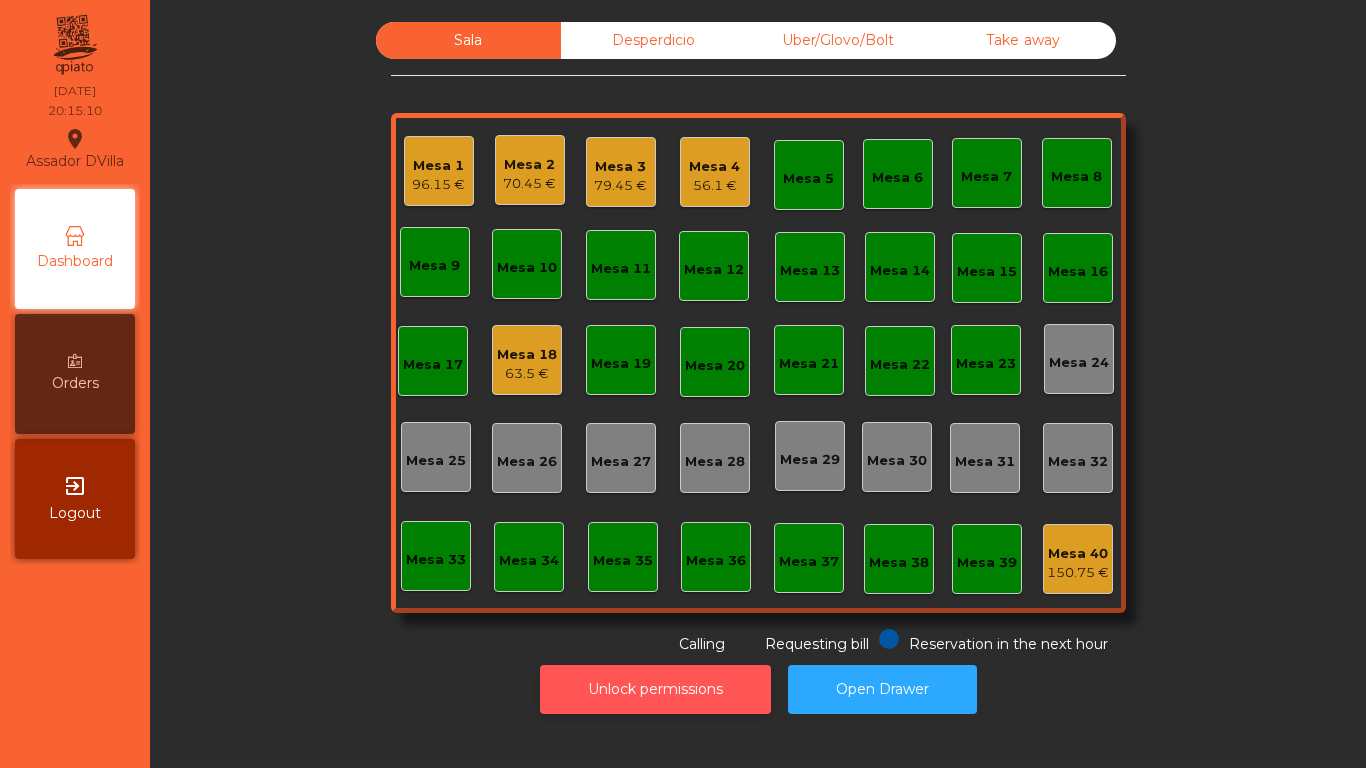 click on "Unlock permissions" 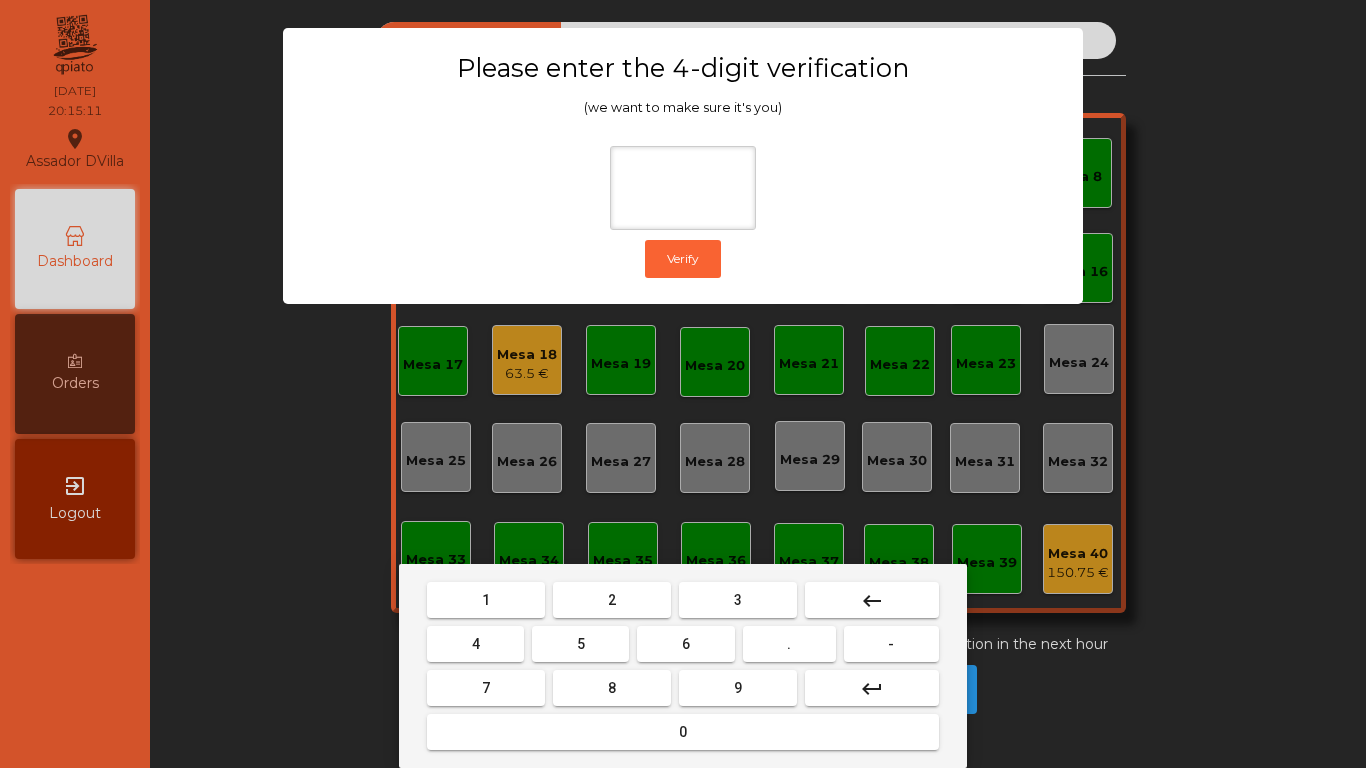 click on "1" at bounding box center [486, 600] 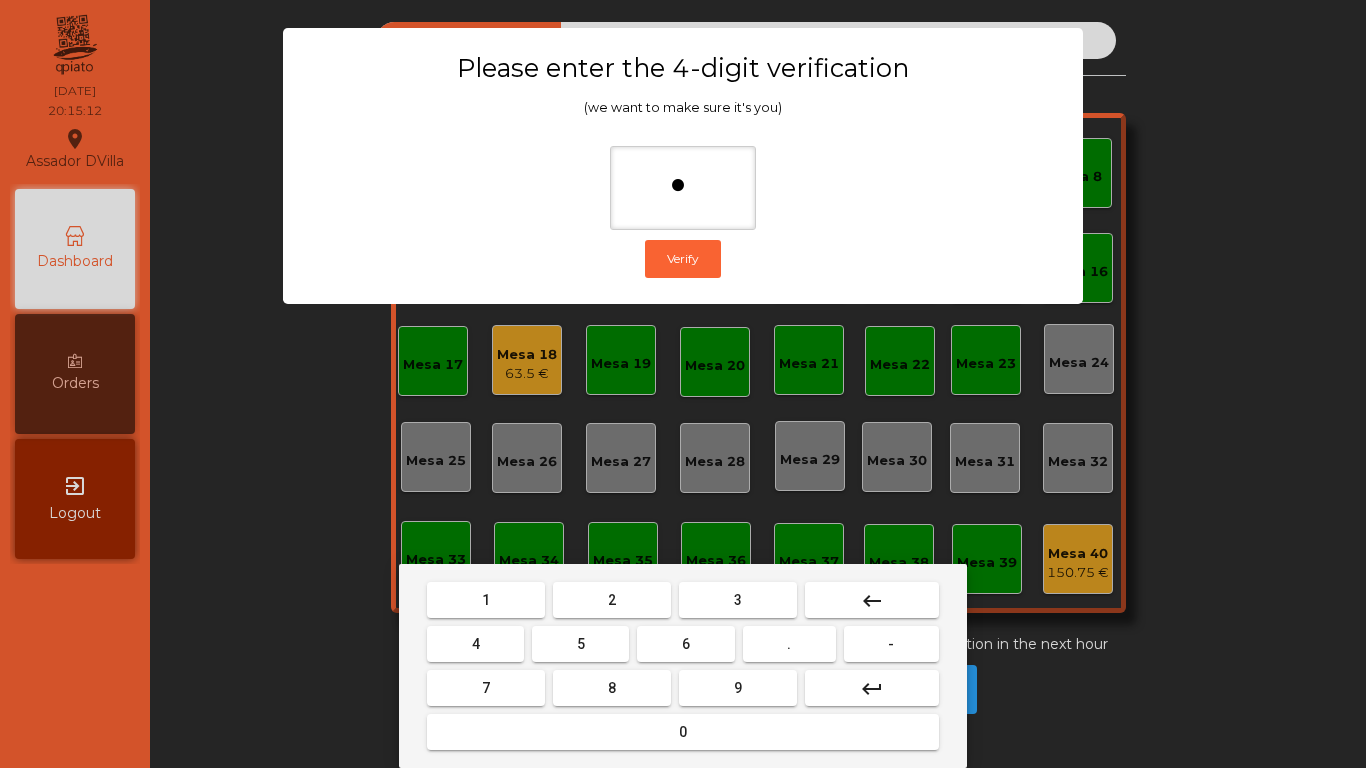 click on "9" at bounding box center (738, 688) 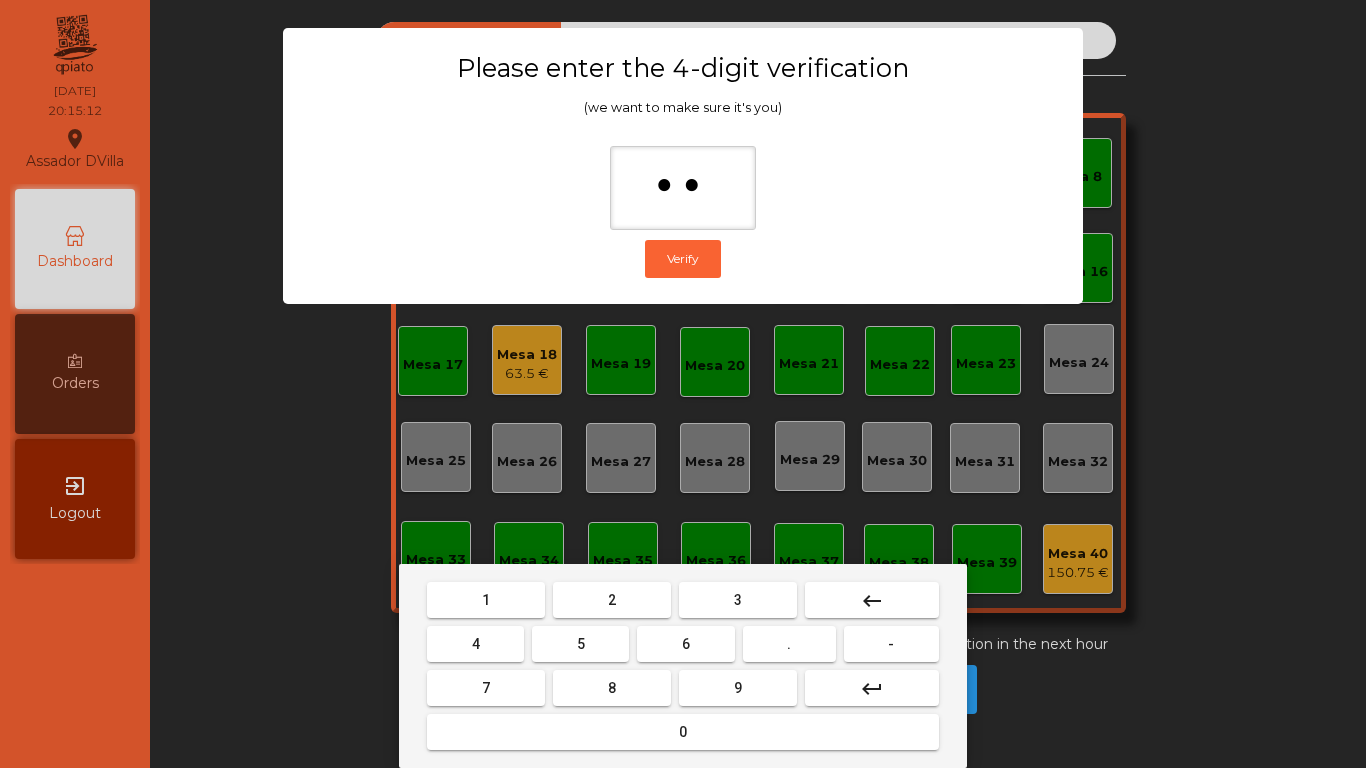 click on "4" at bounding box center (475, 644) 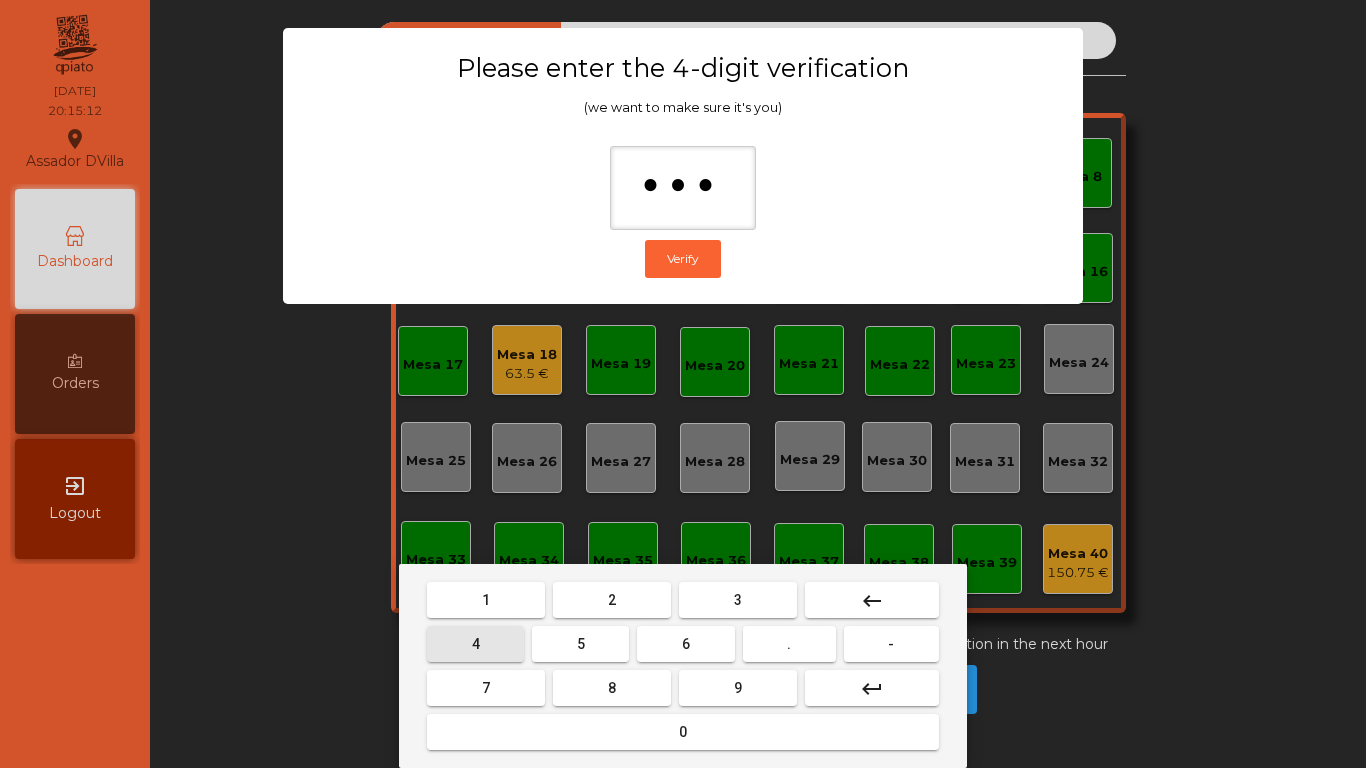 click on "0" at bounding box center [683, 732] 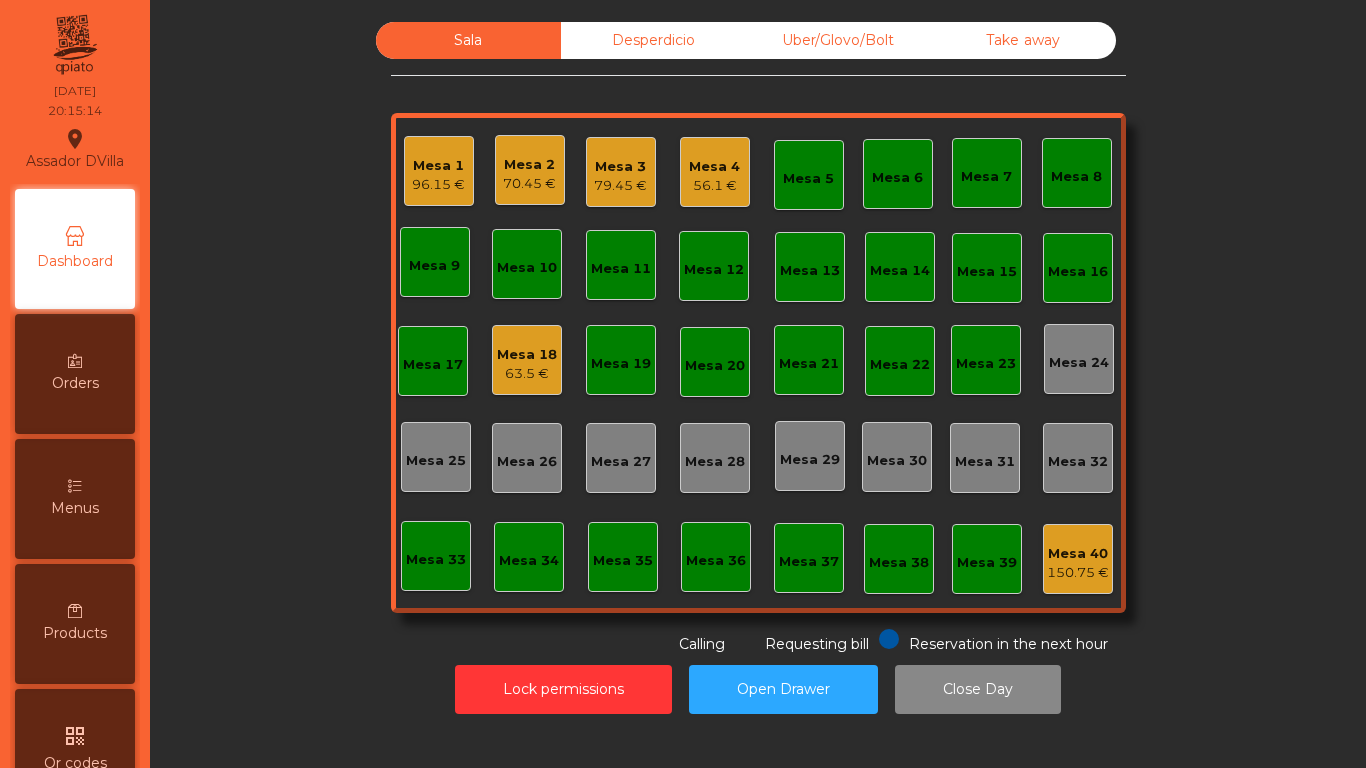 click on "63.5 €" 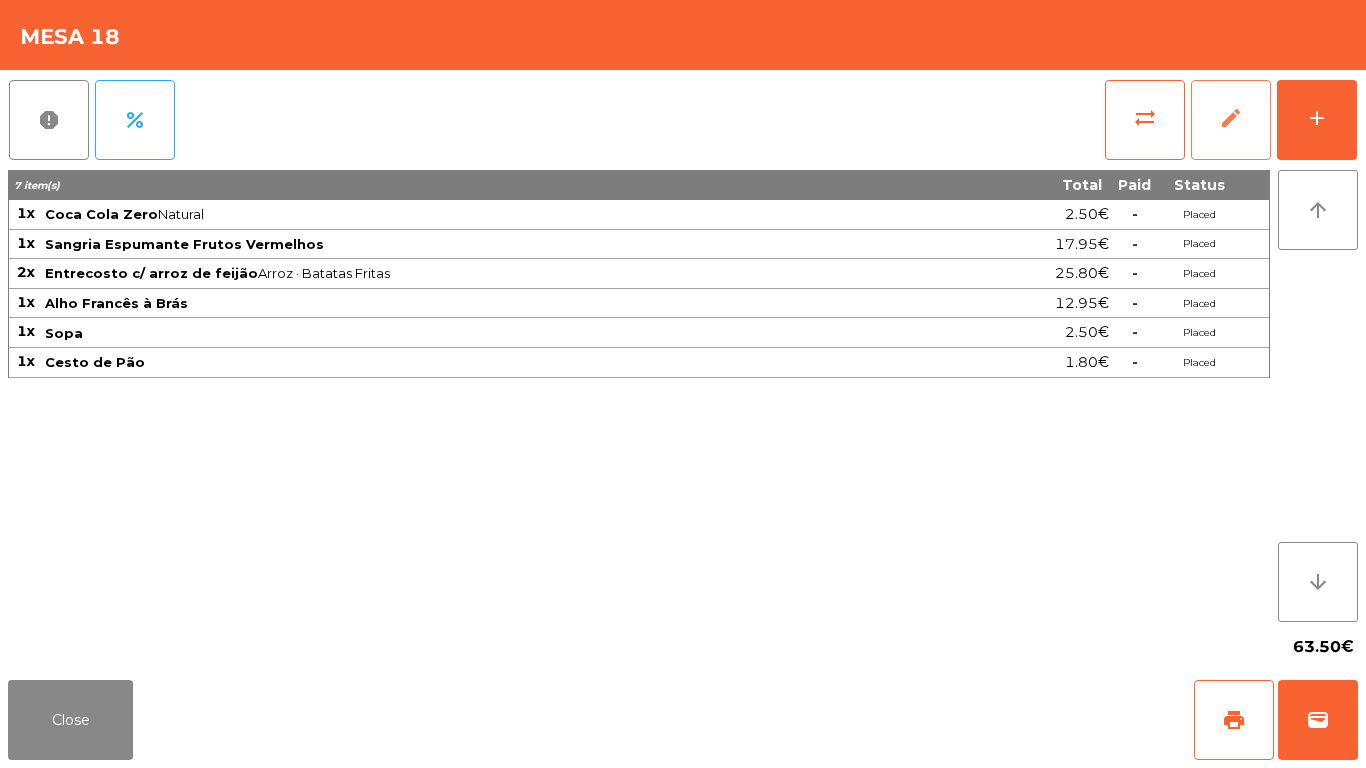 click on "edit" 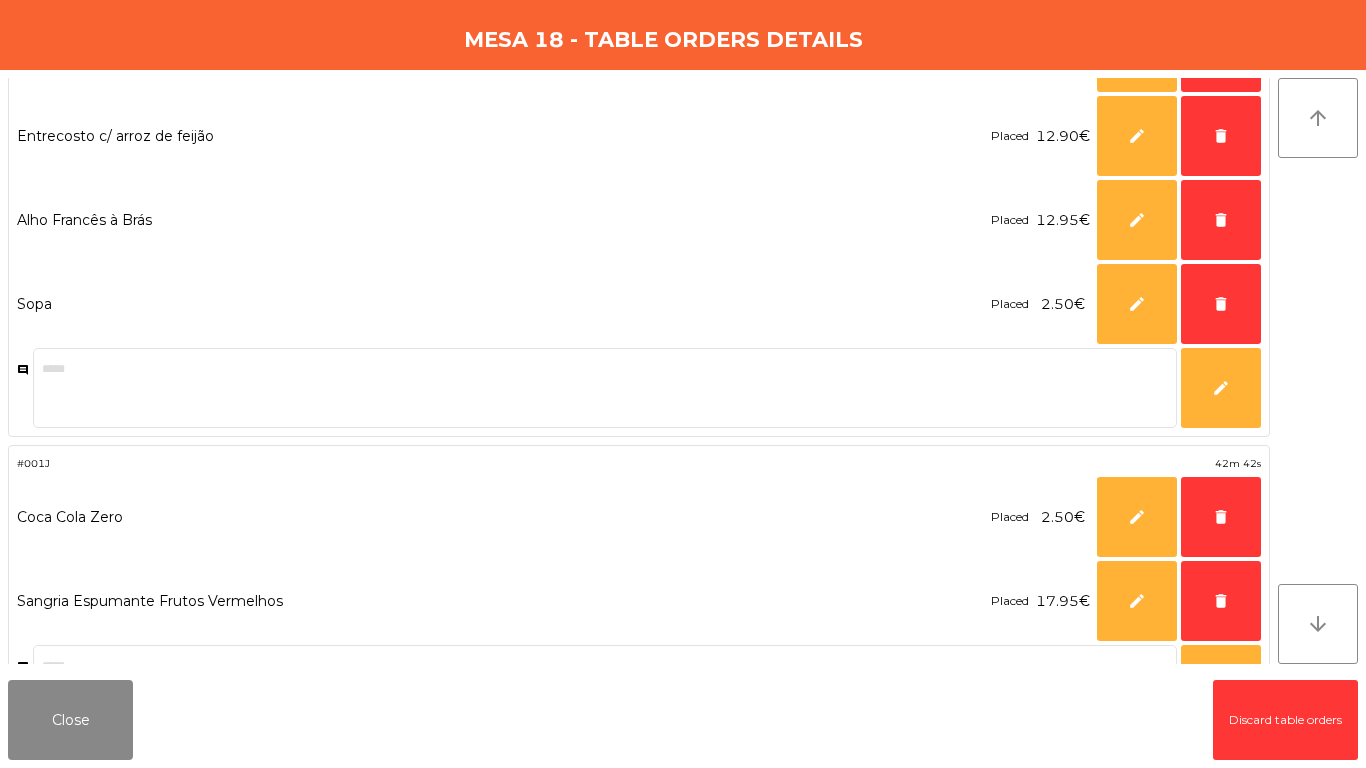 scroll, scrollTop: 381, scrollLeft: 0, axis: vertical 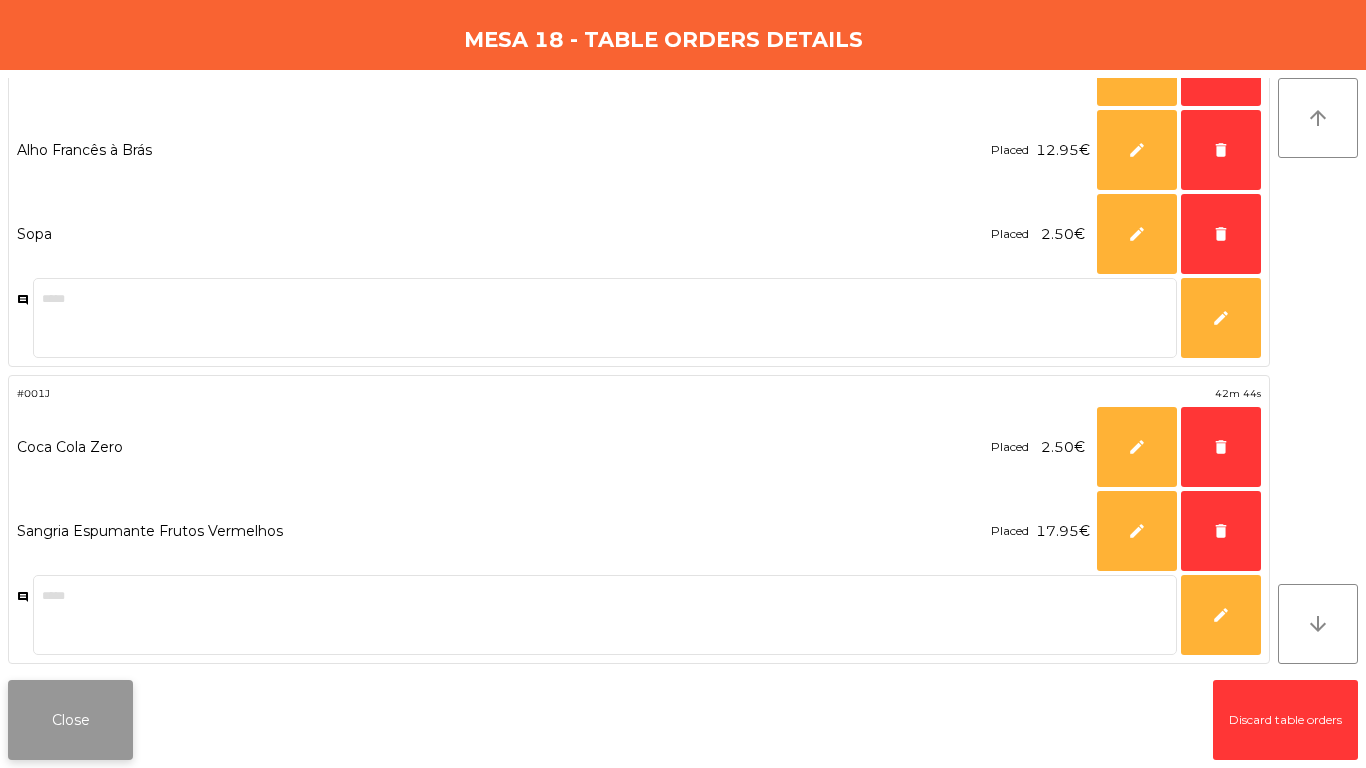 click on "Close" 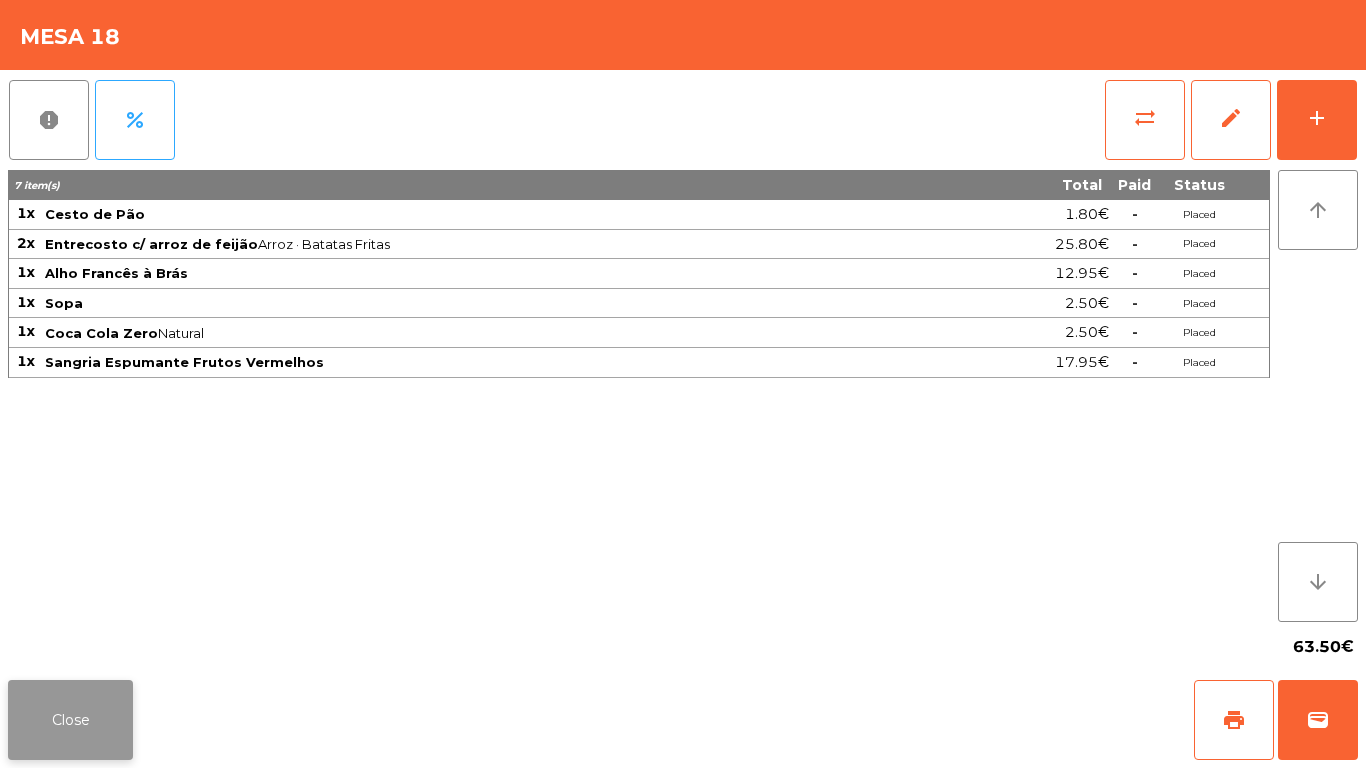 click on "Close" 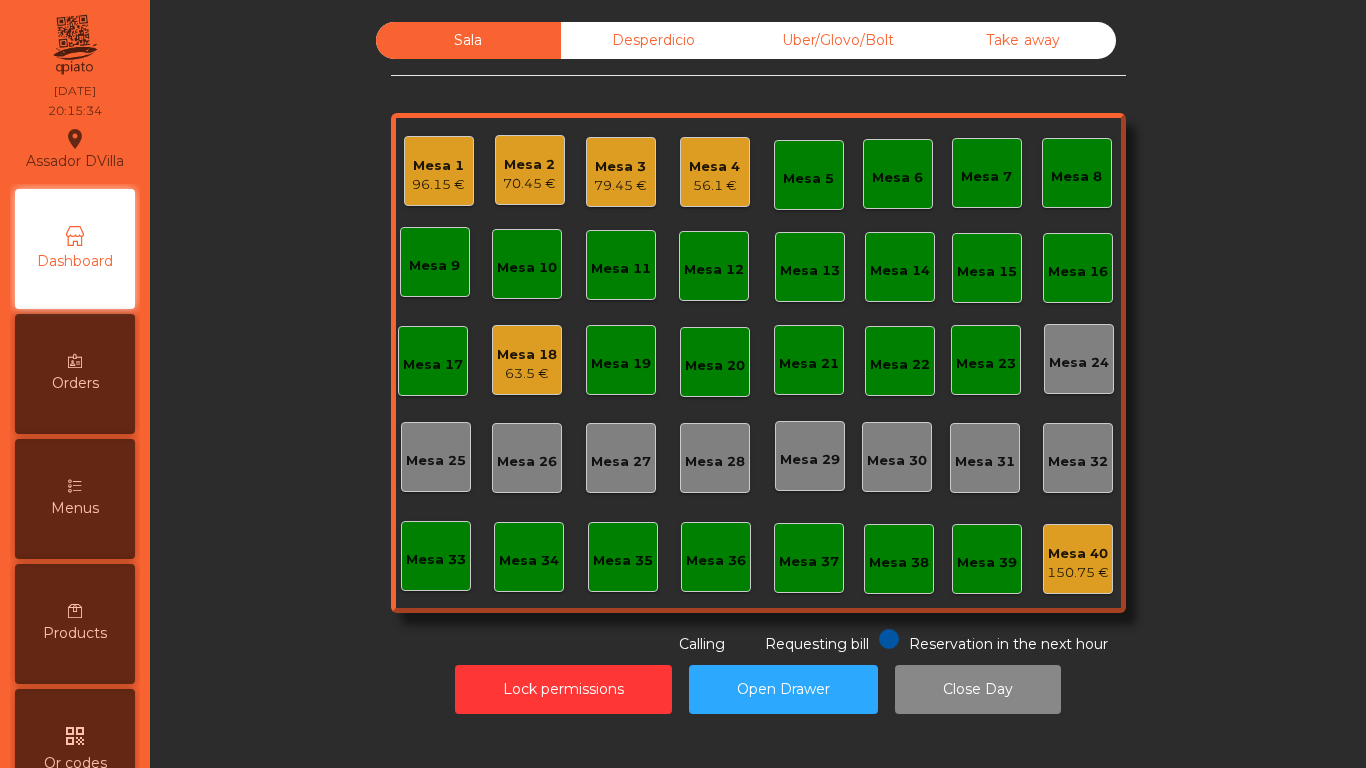 click on "Mesa 4" 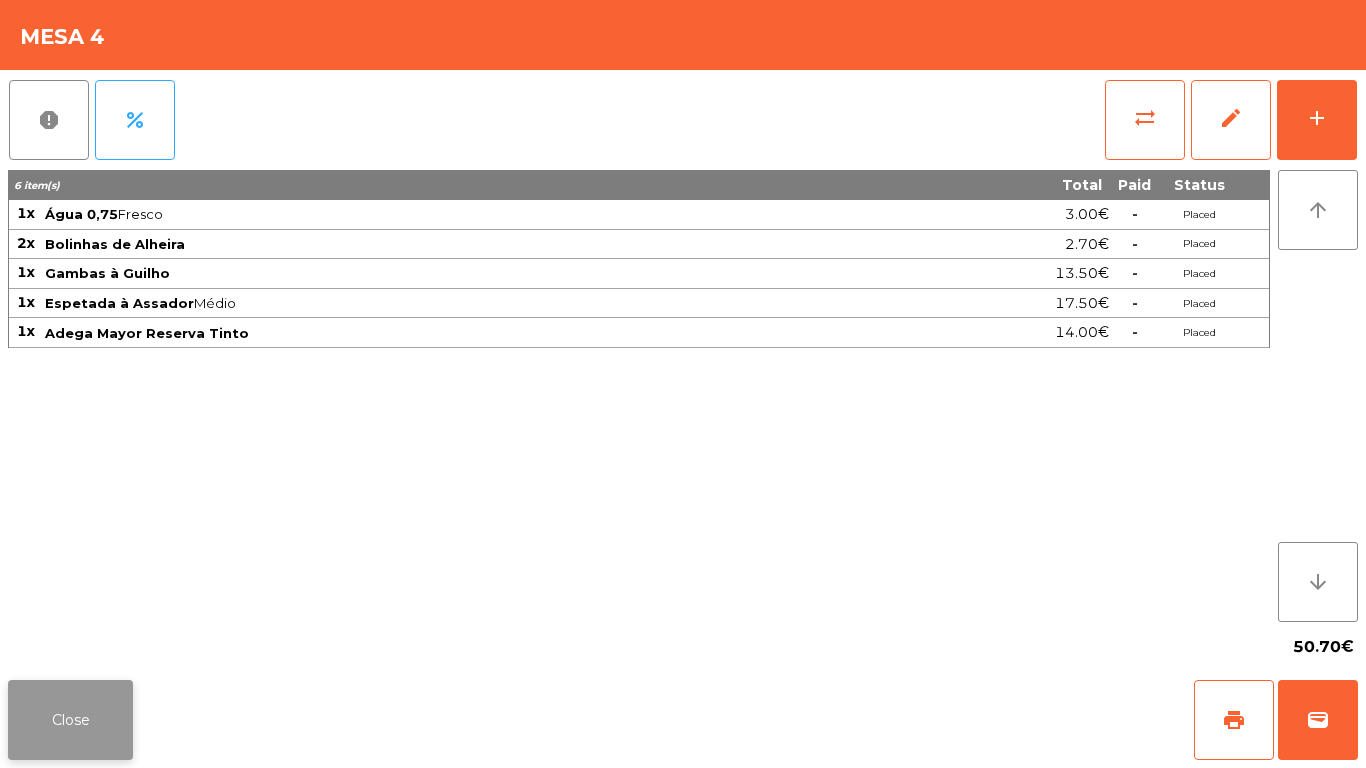 click on "Close" 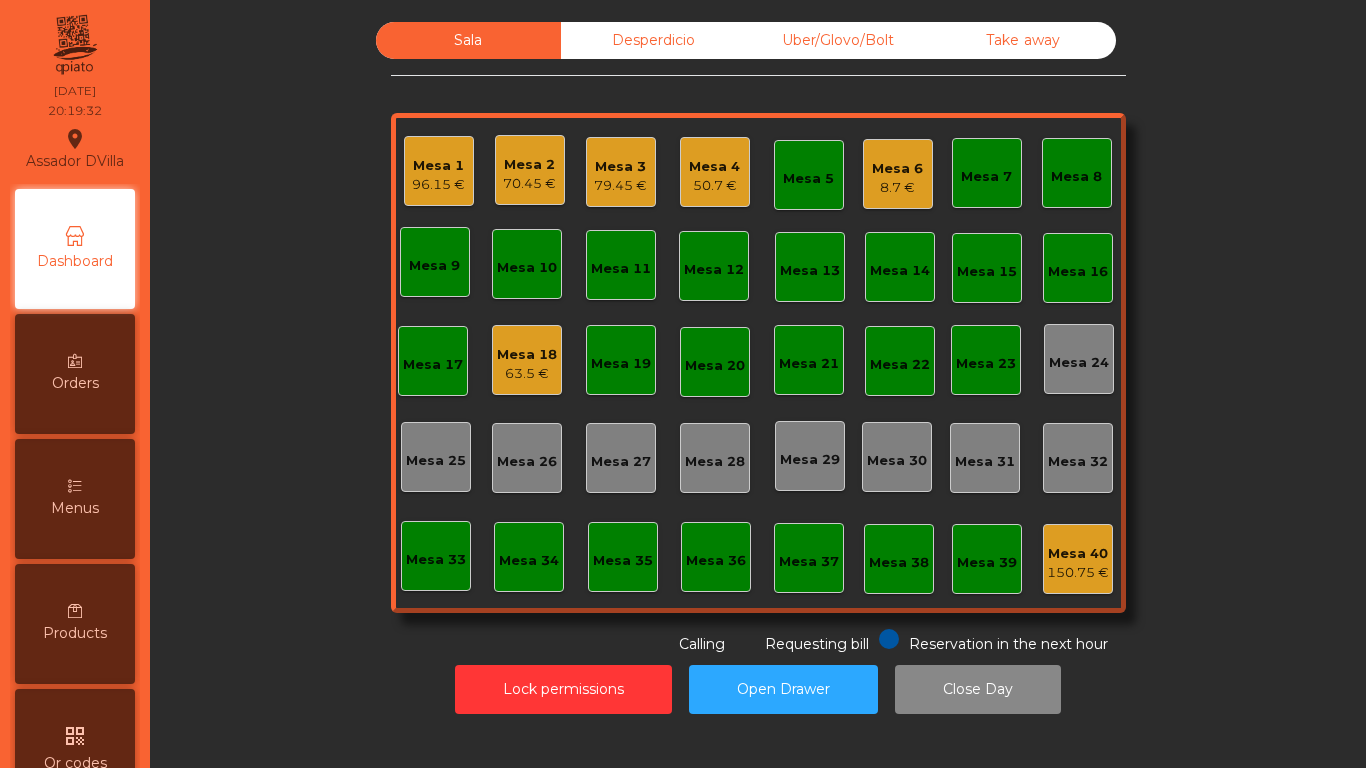 click on "Mesa 3" 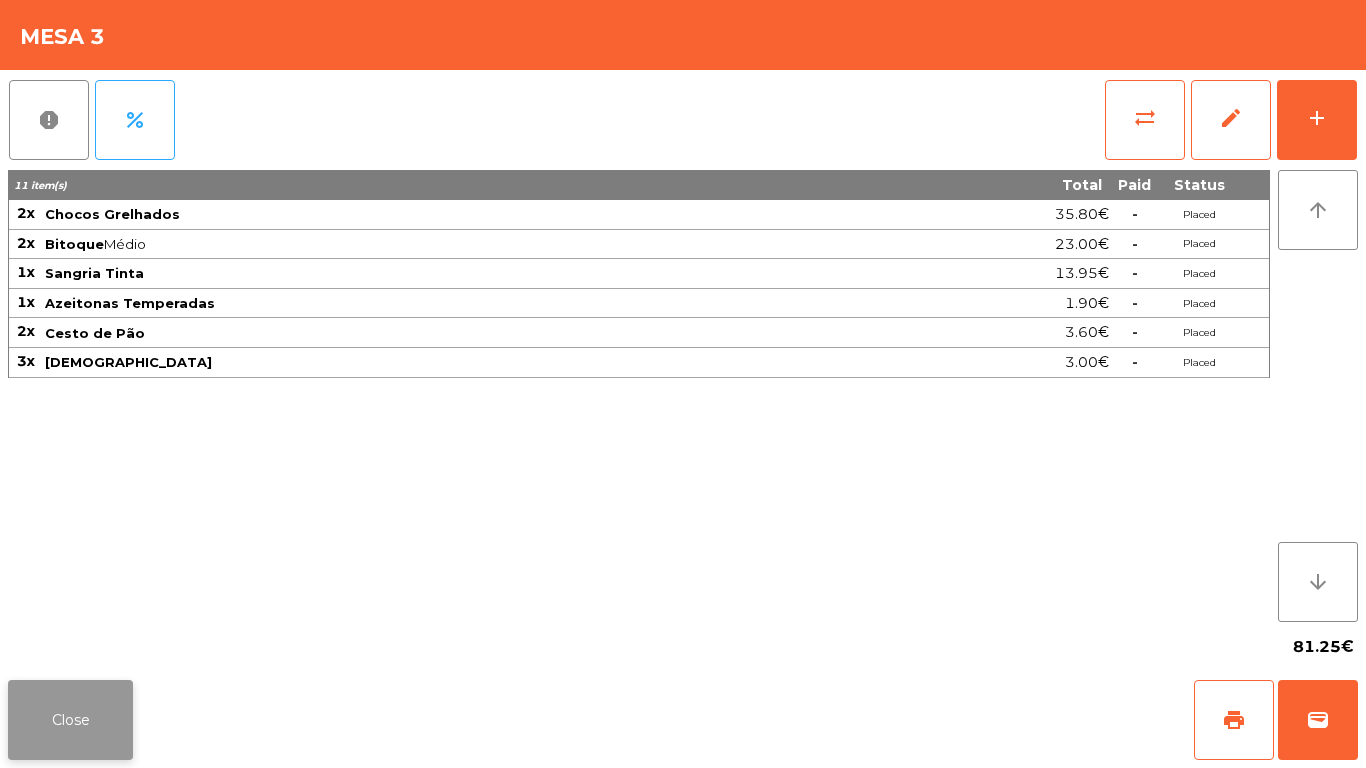 click on "Close" 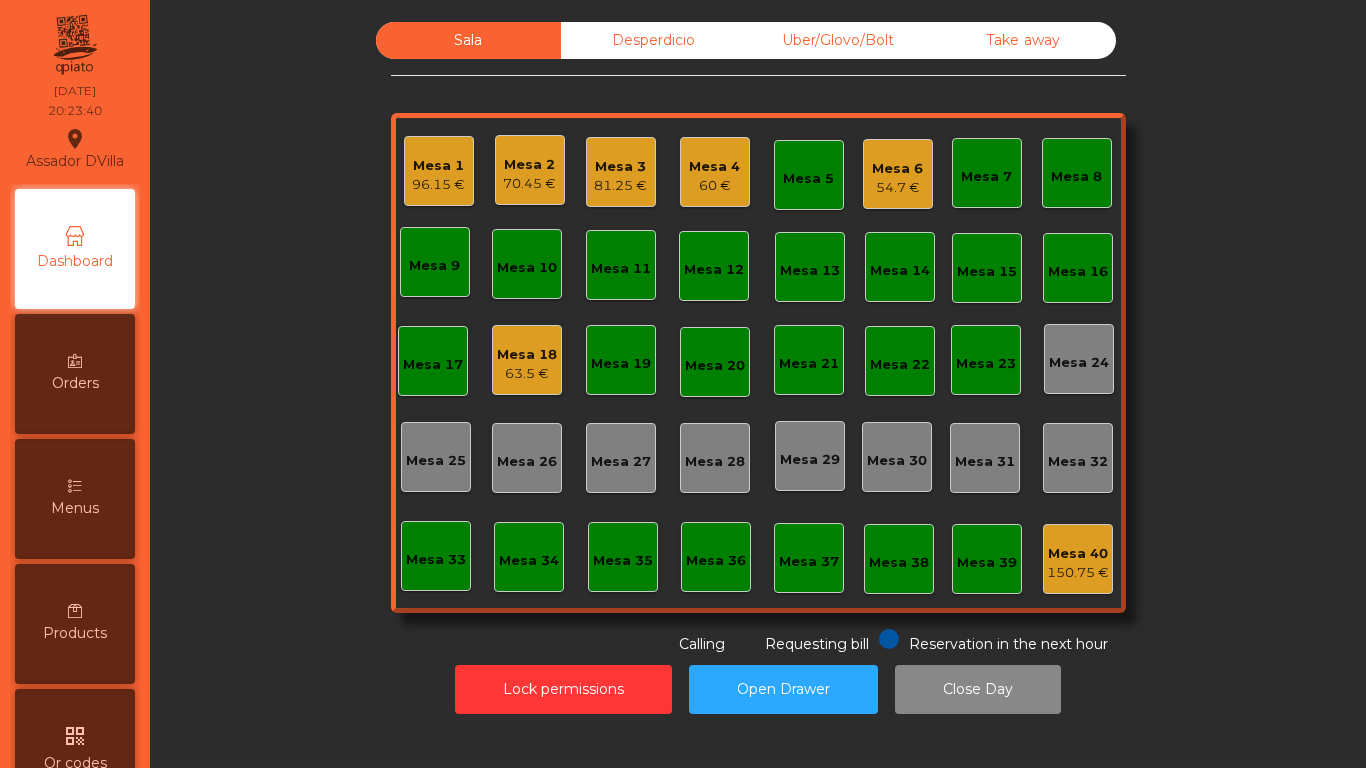 click on "54.7 €" 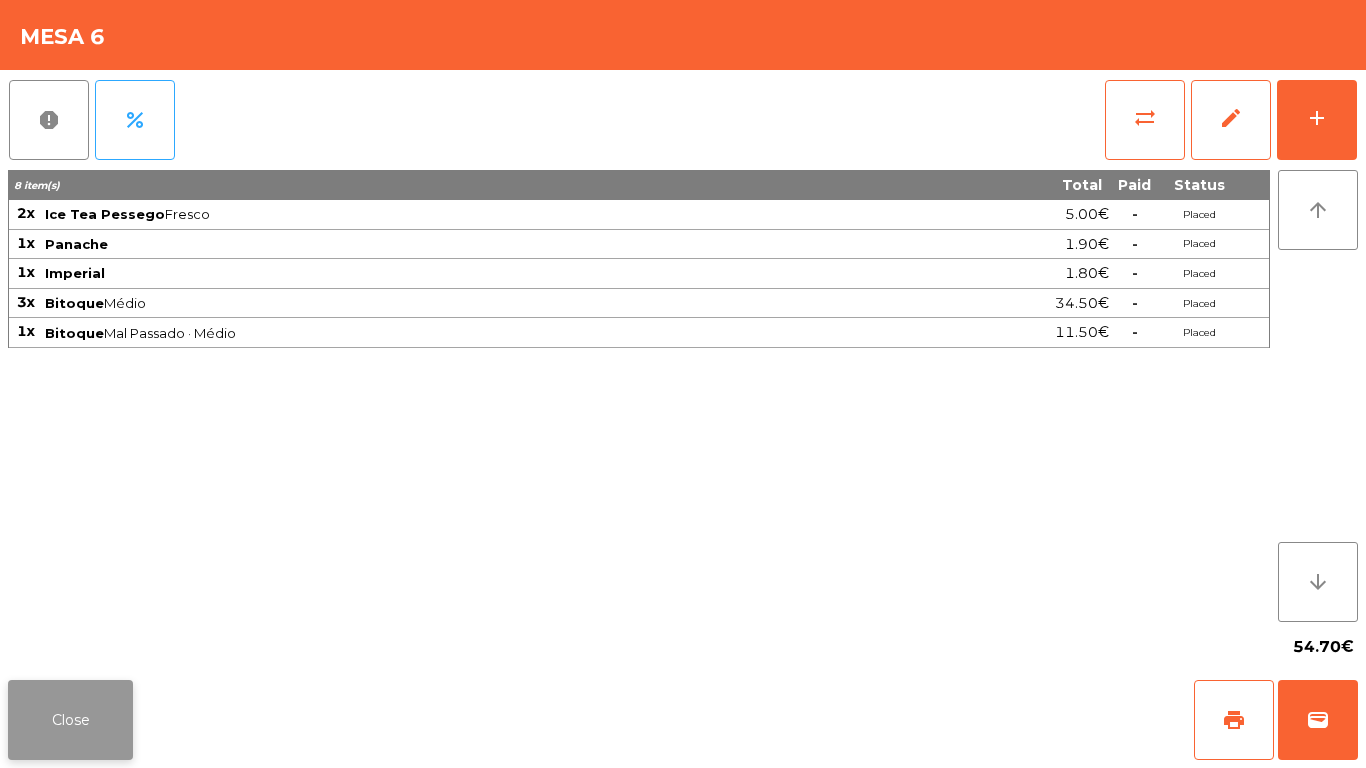 click on "Close" 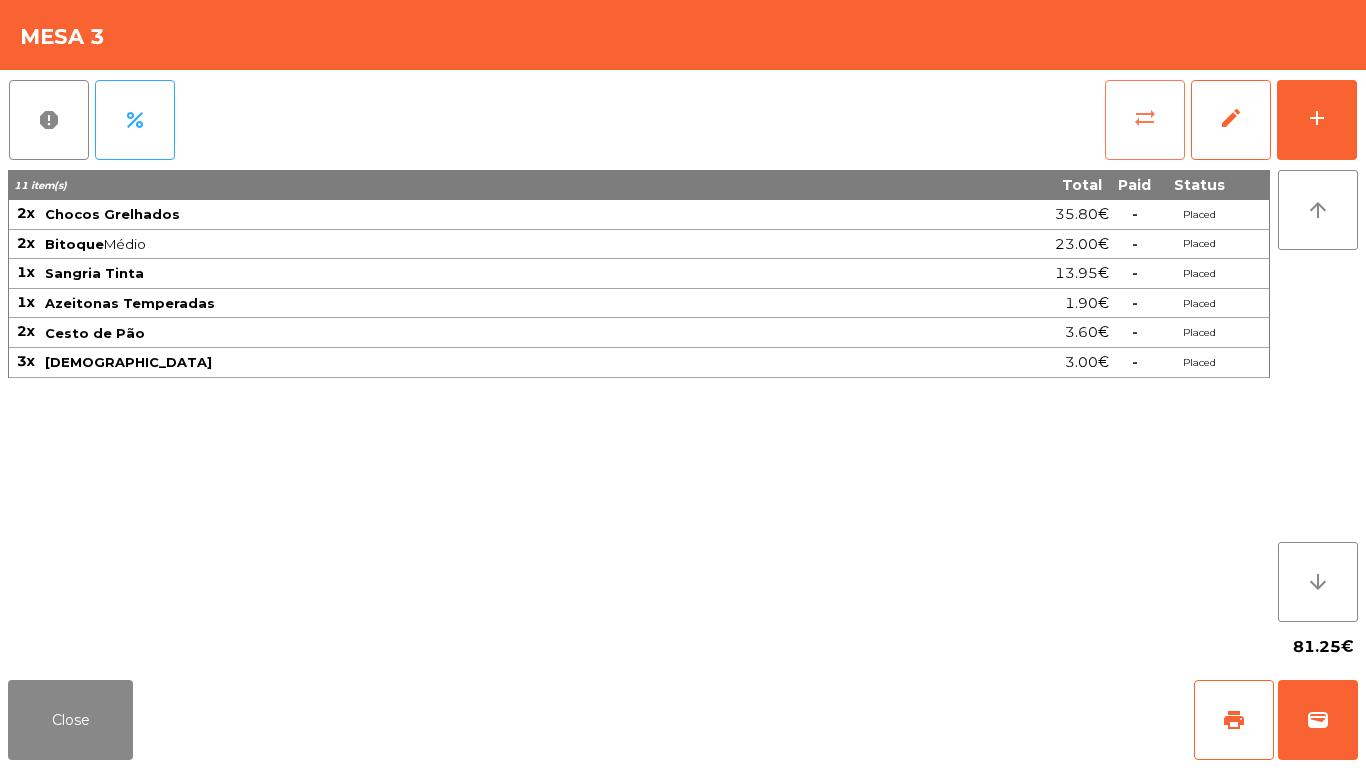 click on "sync_alt" 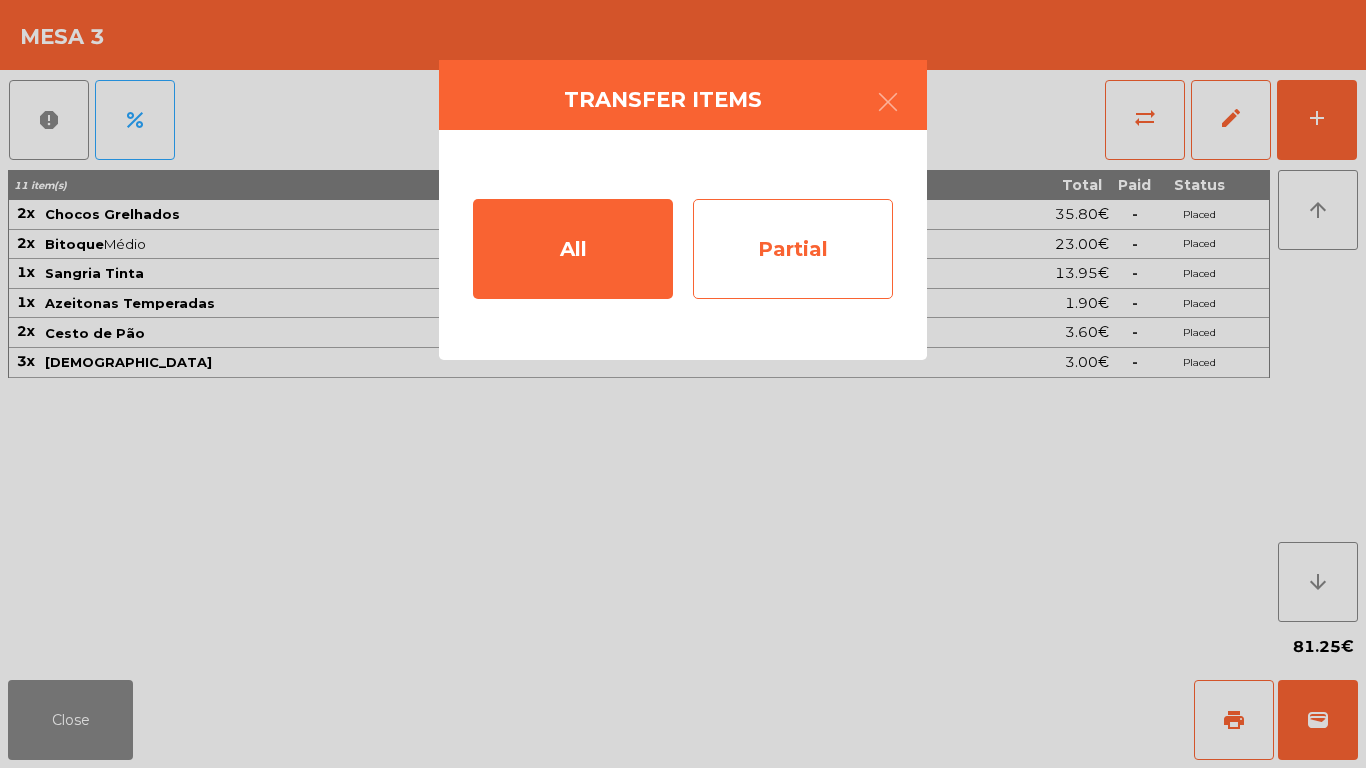 click on "Partial" 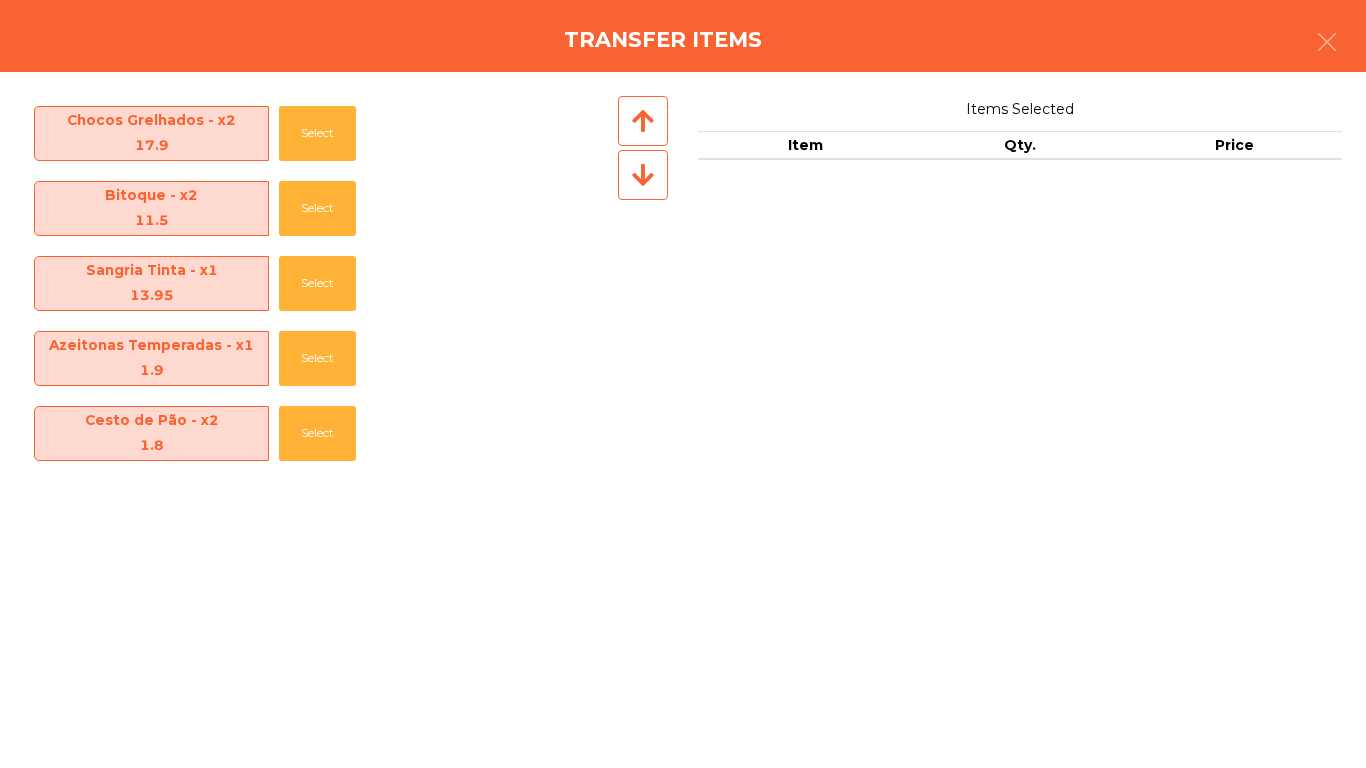 scroll, scrollTop: 70, scrollLeft: 0, axis: vertical 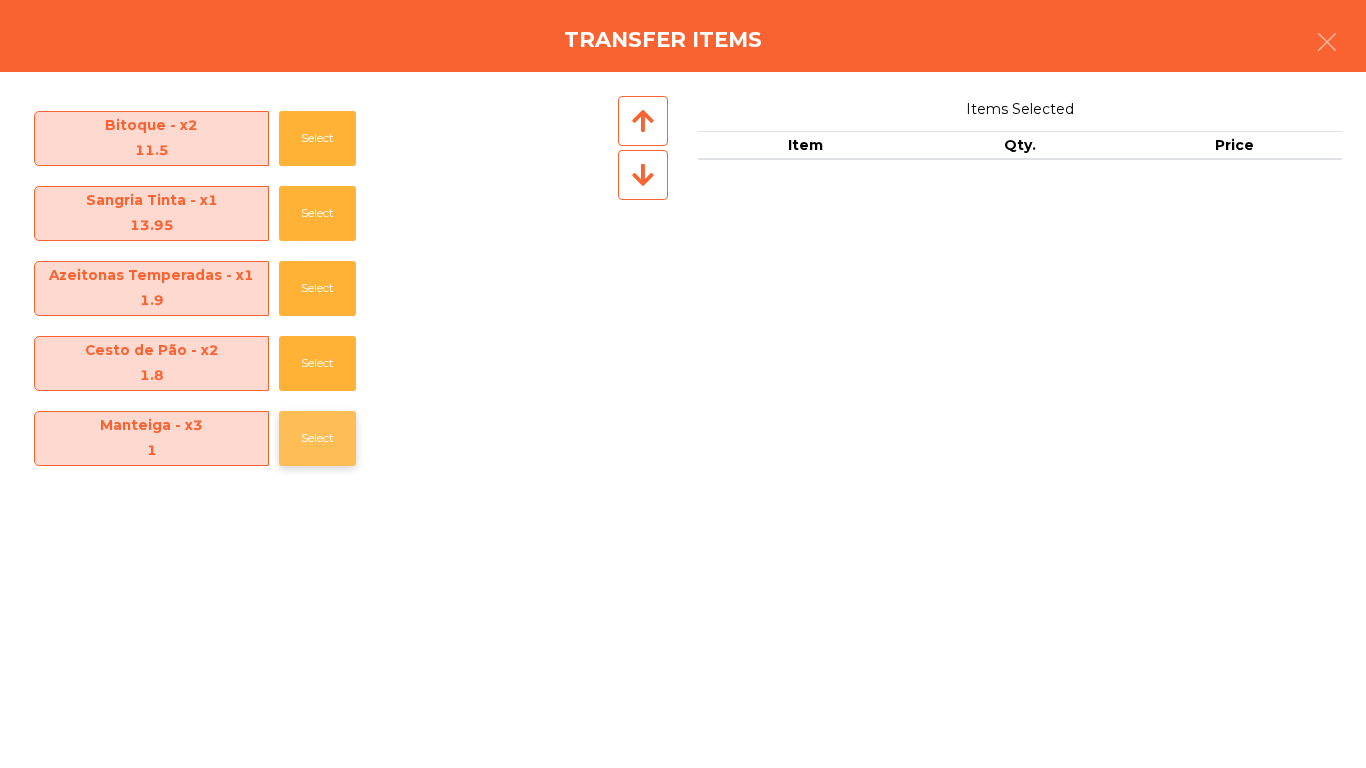click on "Select" 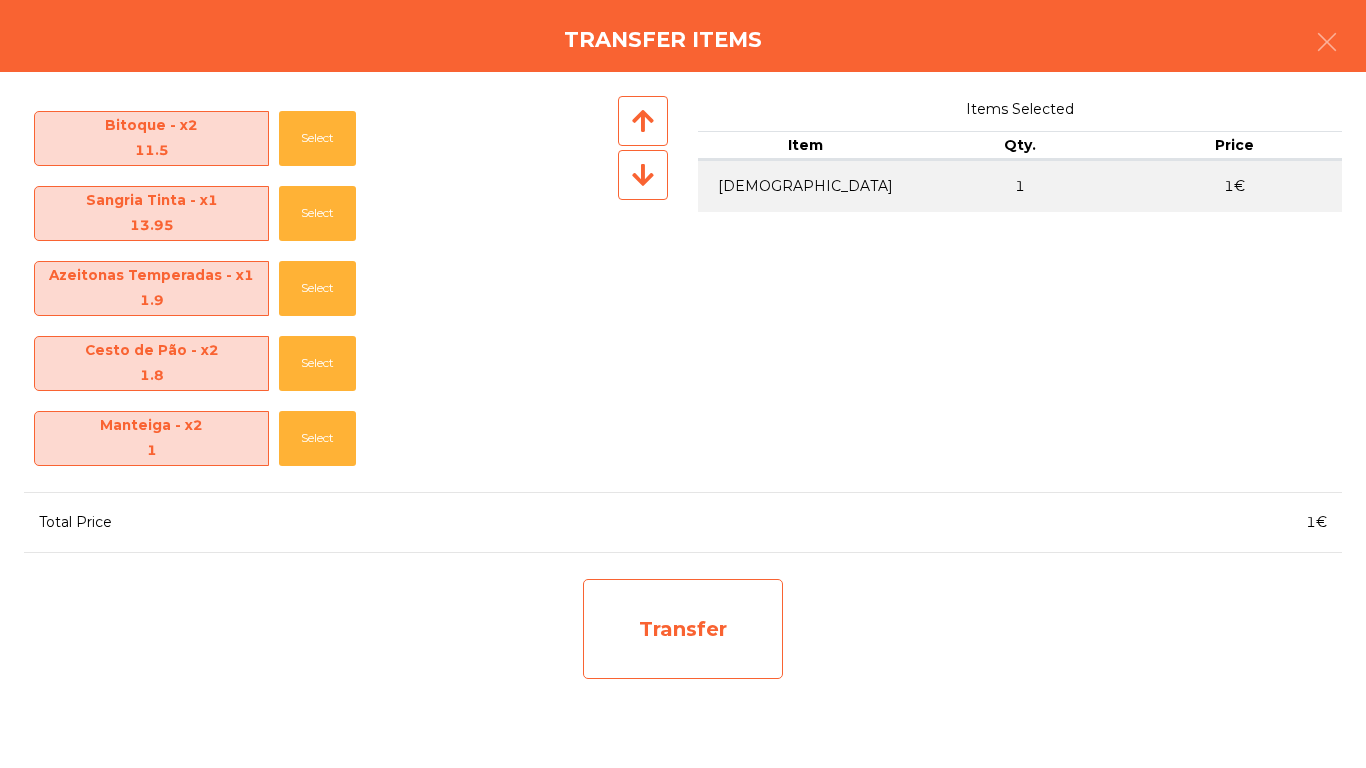 click on "Transfer" 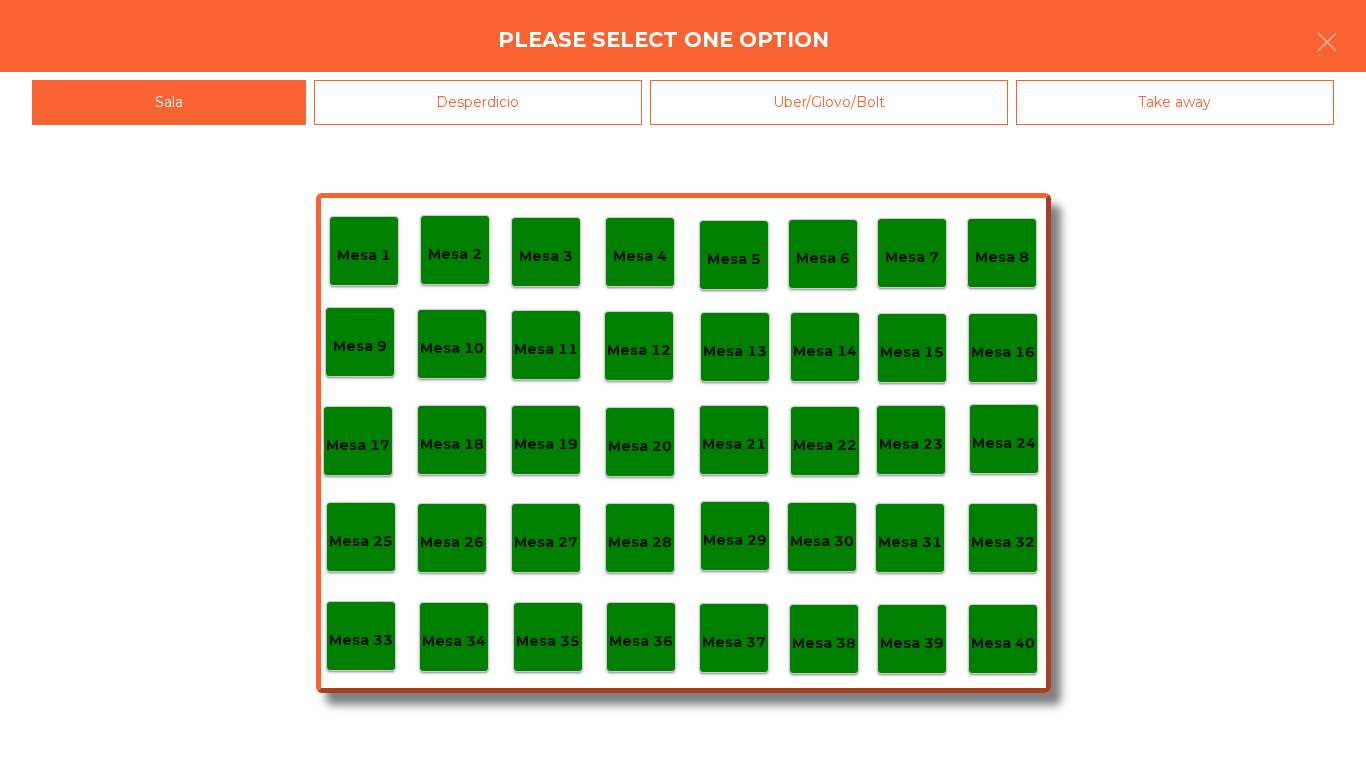 click on "Desperdicio" 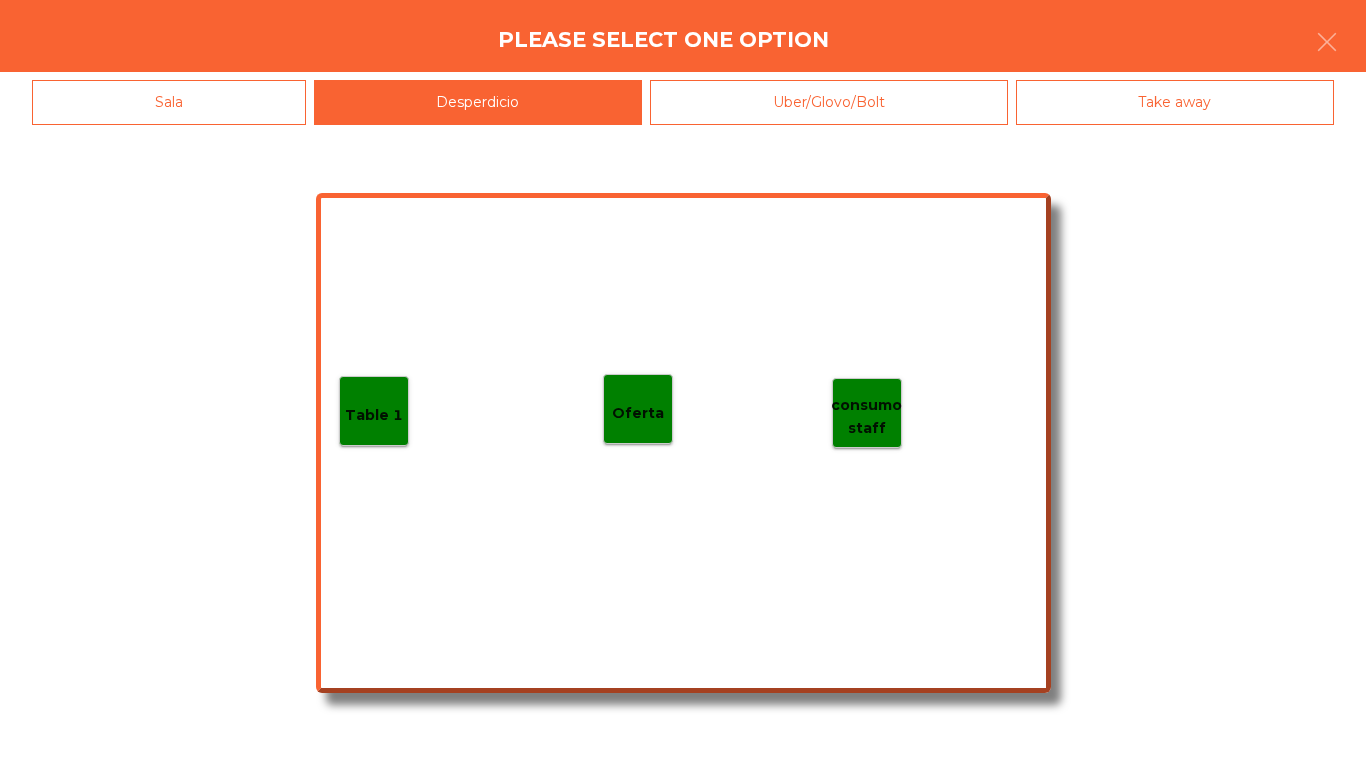 click on "Table 1" 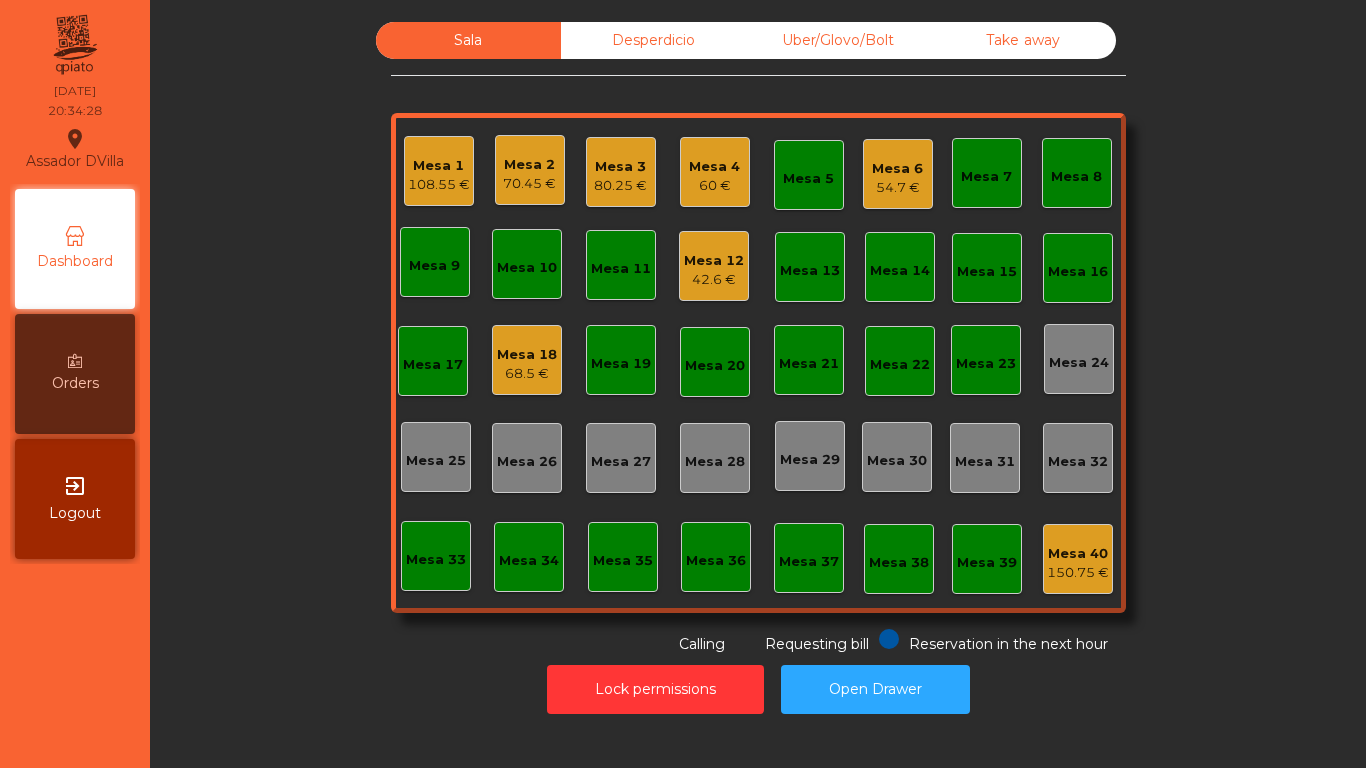 click on "Mesa 12" 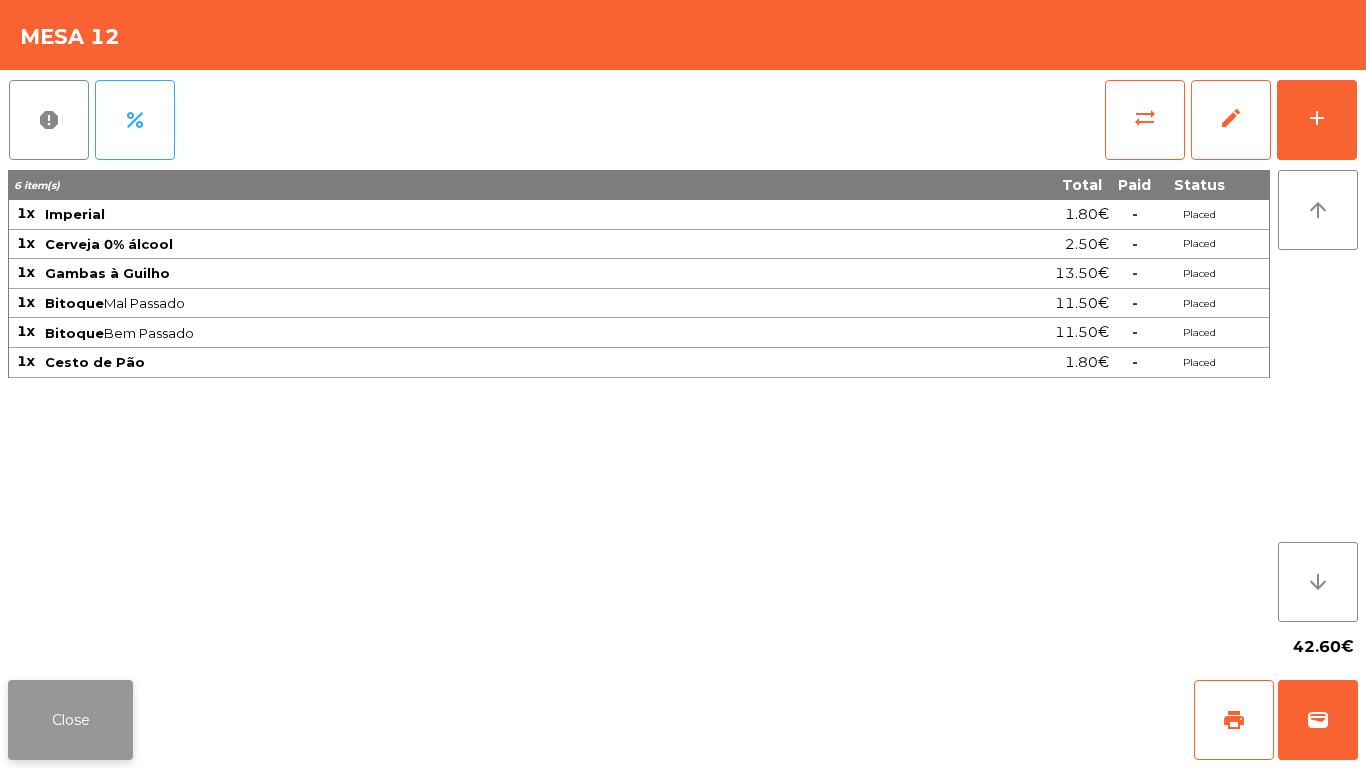 click on "Close" 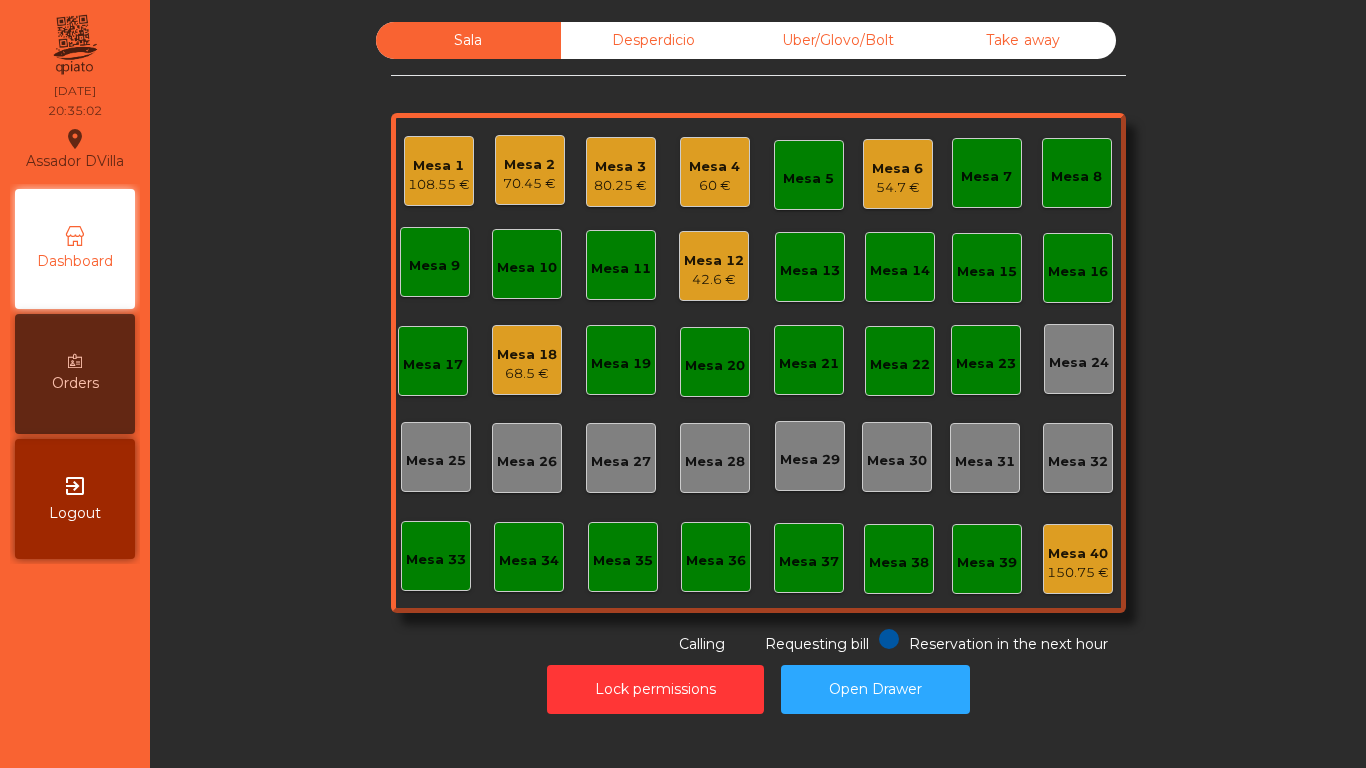 click on "Mesa 3" 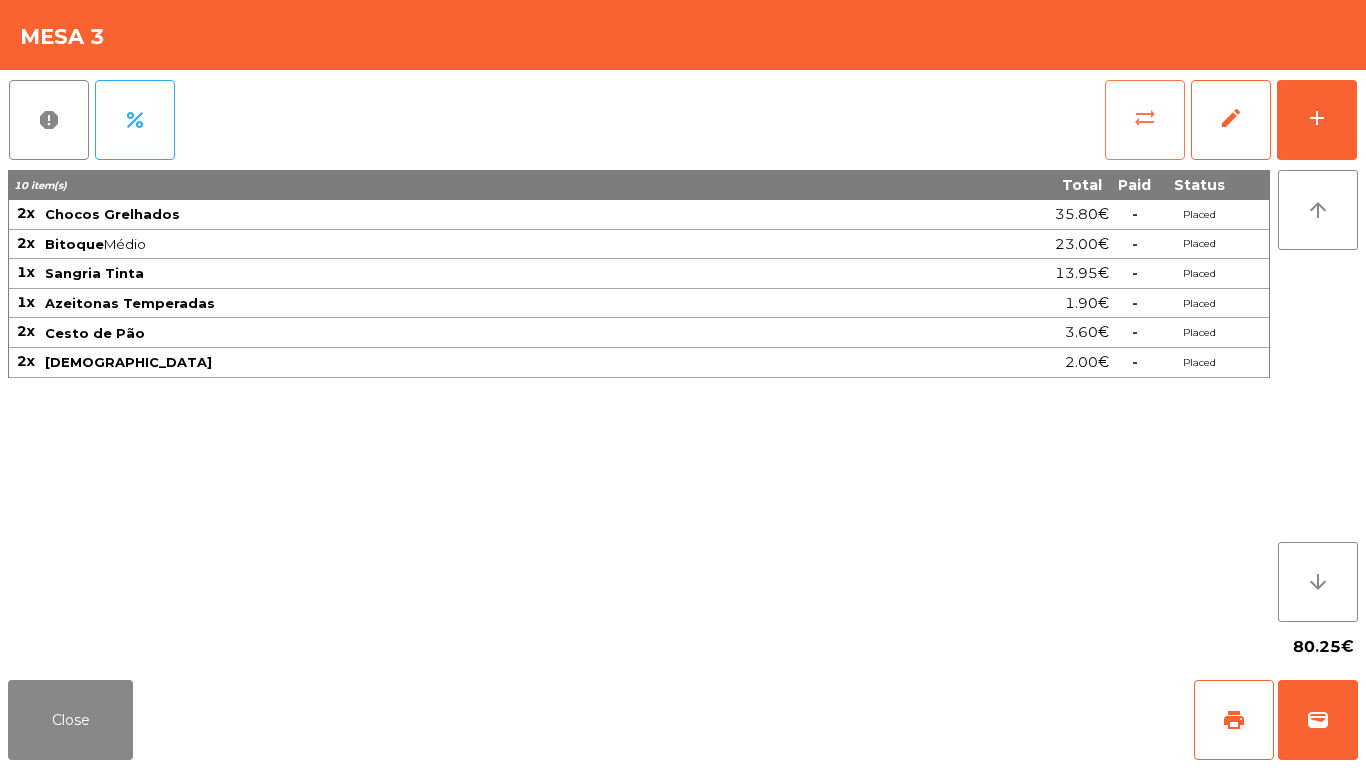 click on "sync_alt" 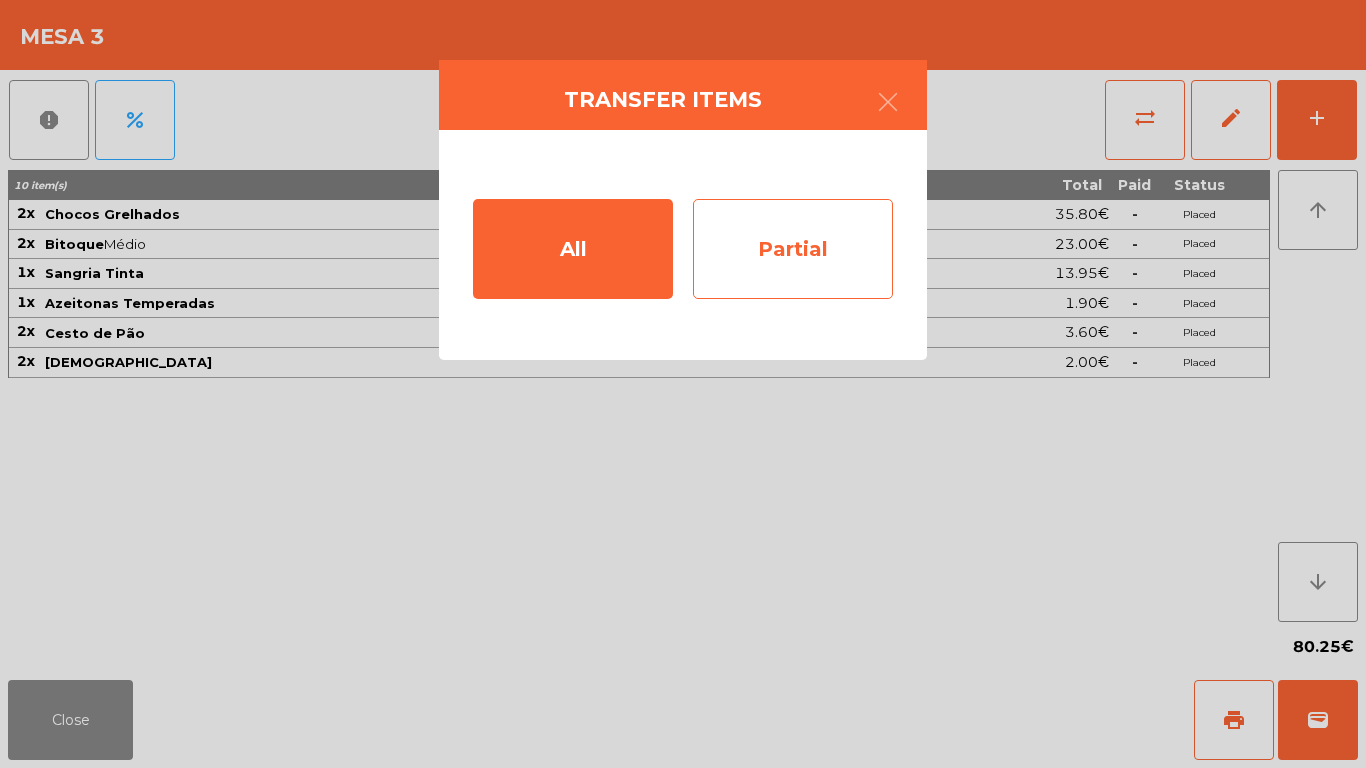 click on "Partial" 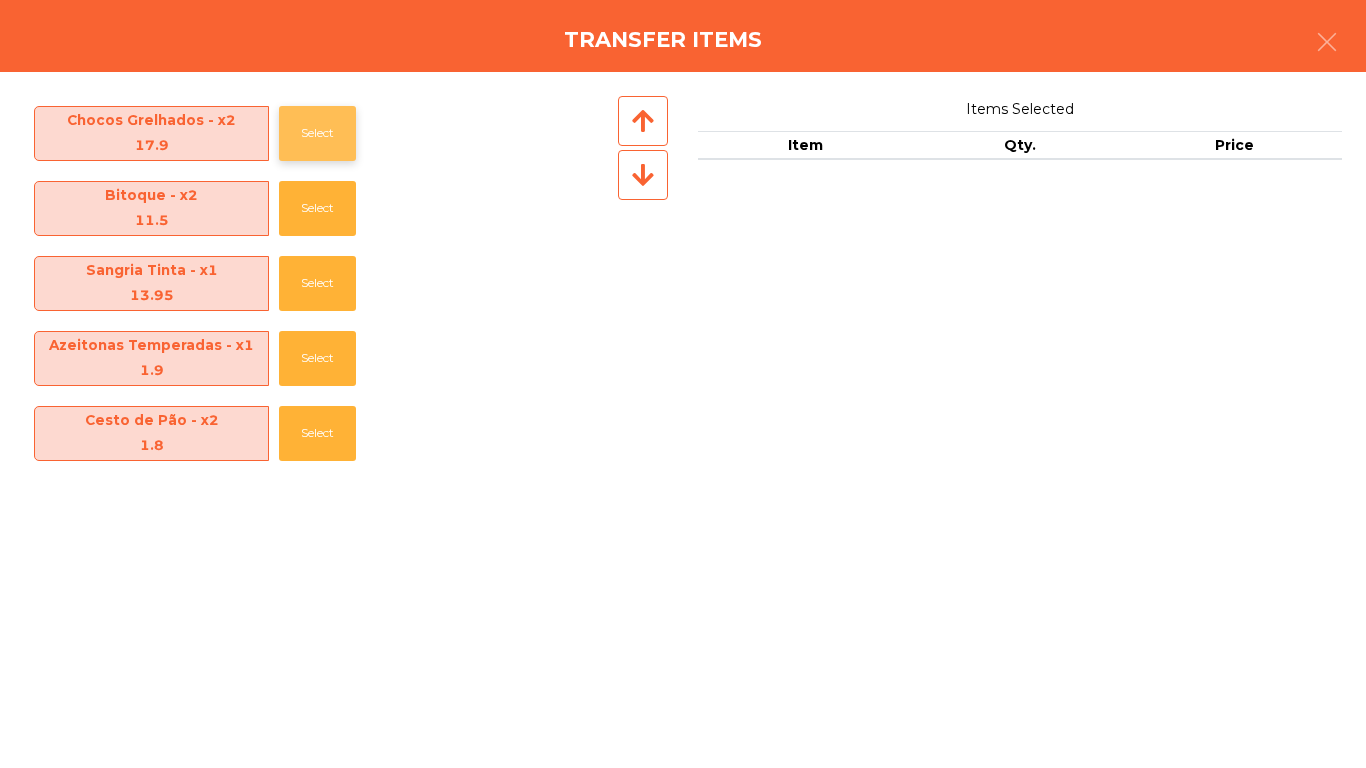 click on "Select" 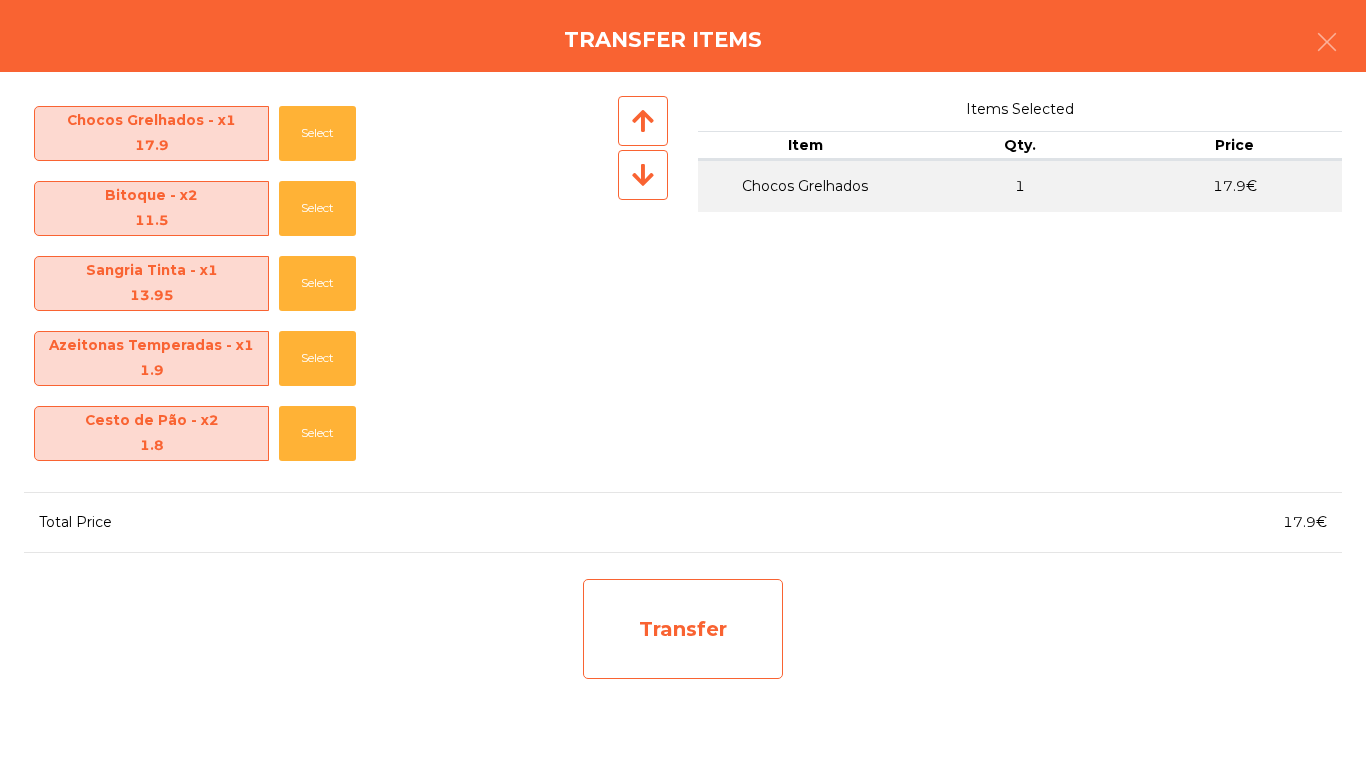 click on "Transfer" 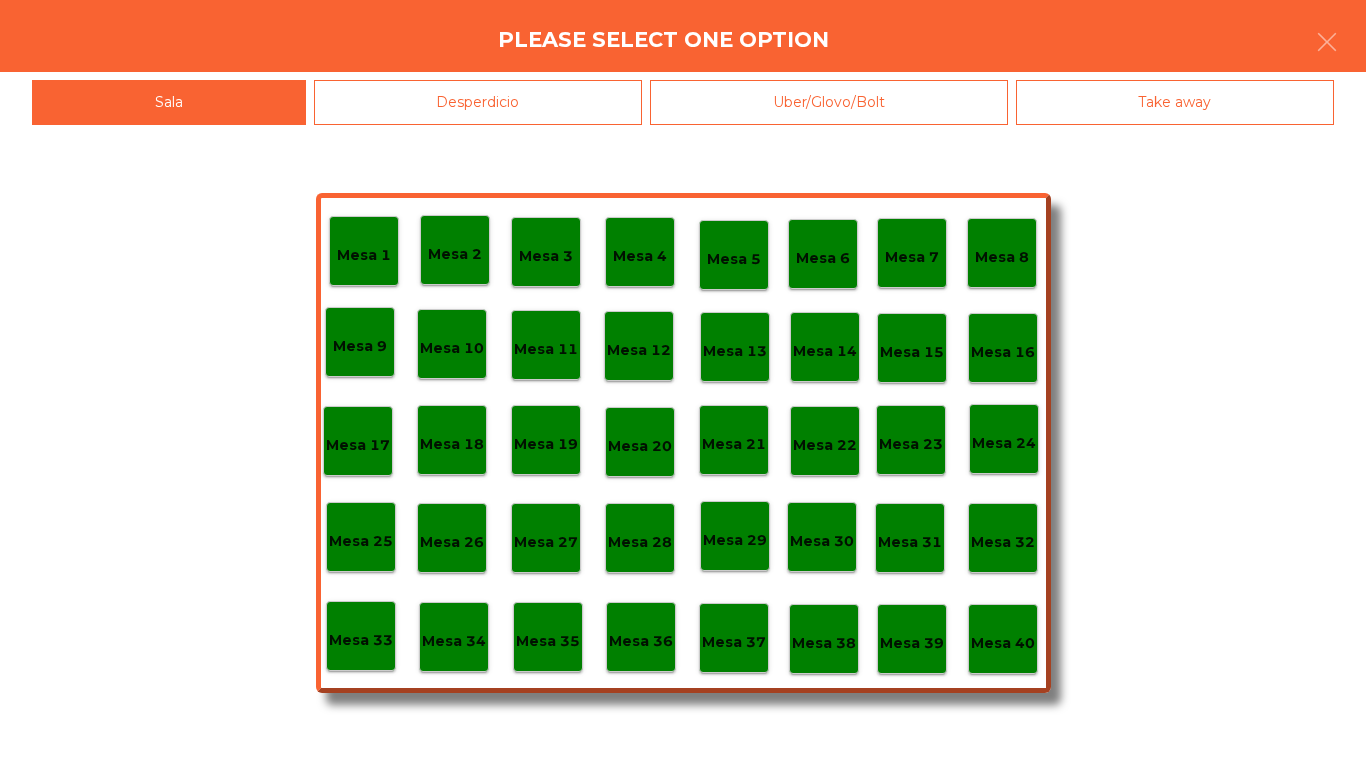 click on "Desperdicio" 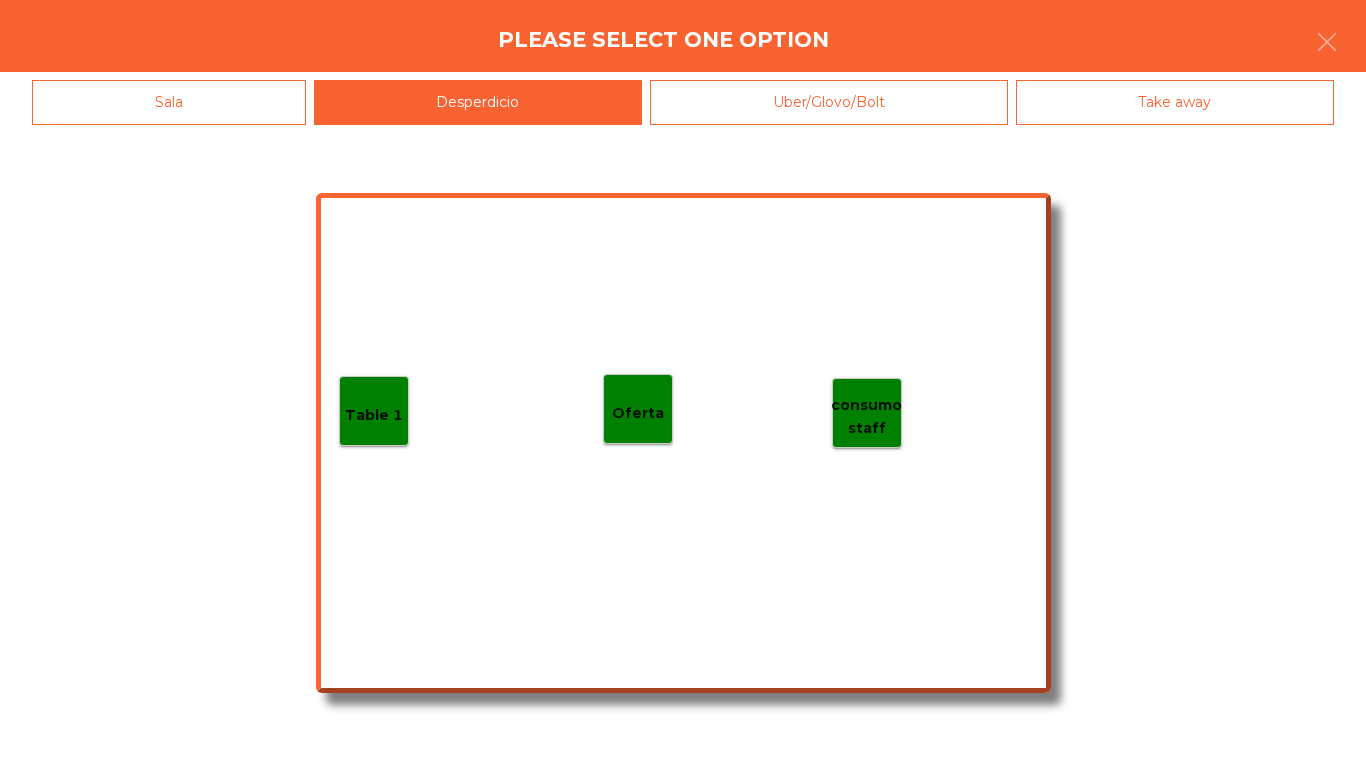 click on "Table 1" 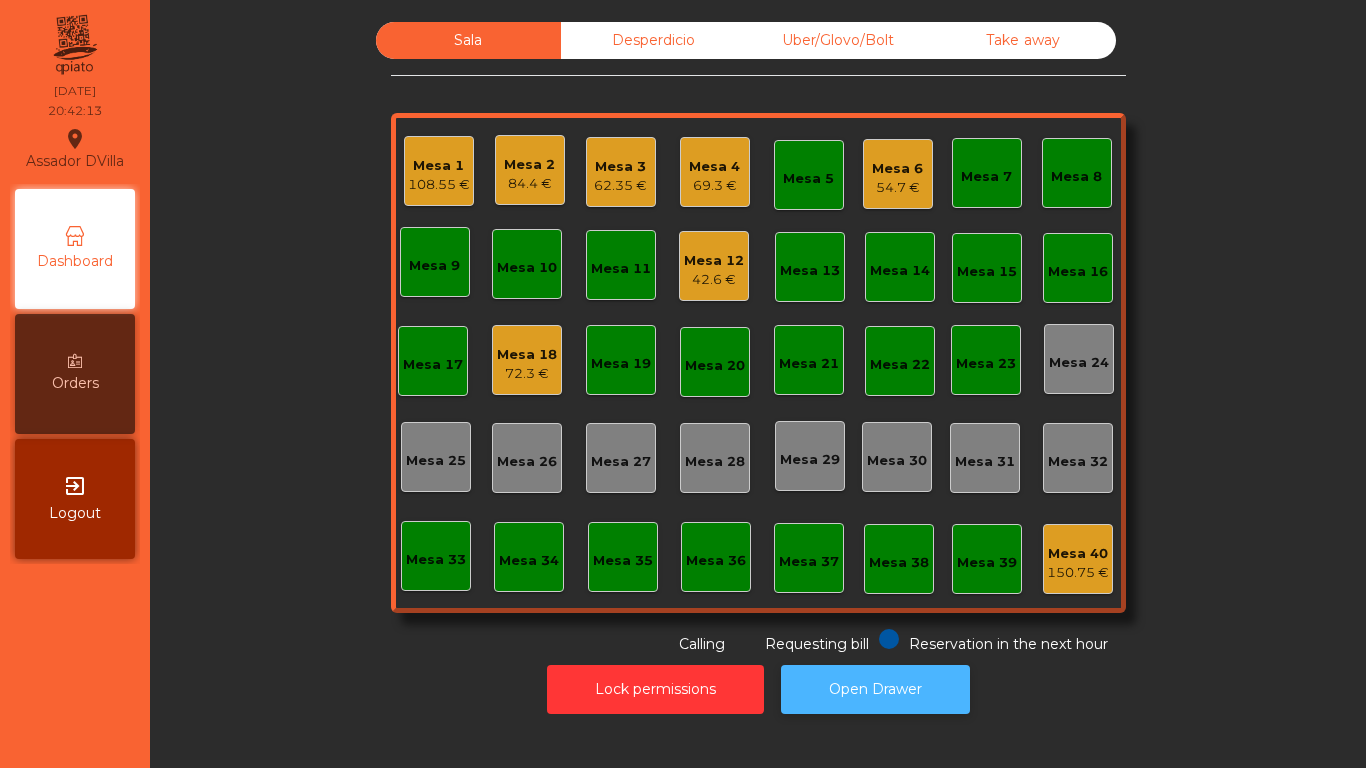 click on "Open Drawer" 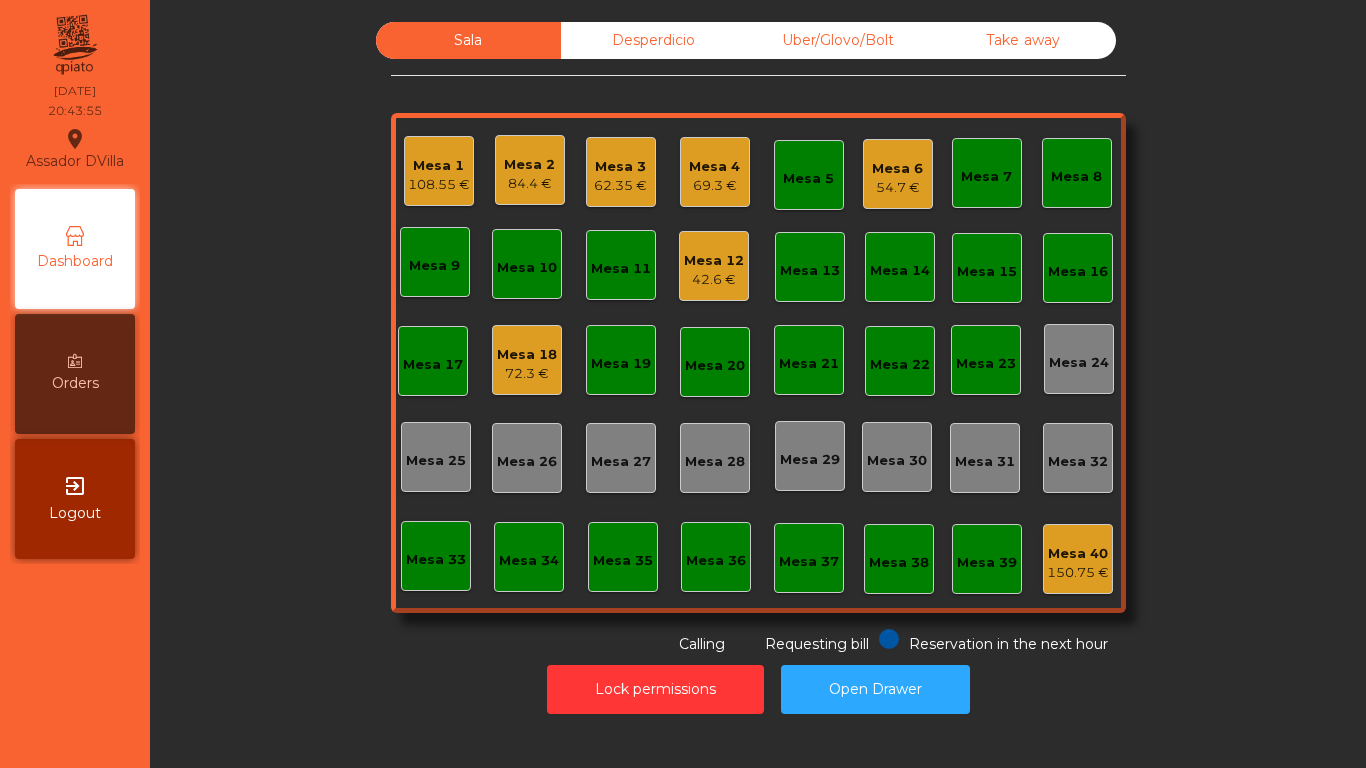 click on "Mesa 18" 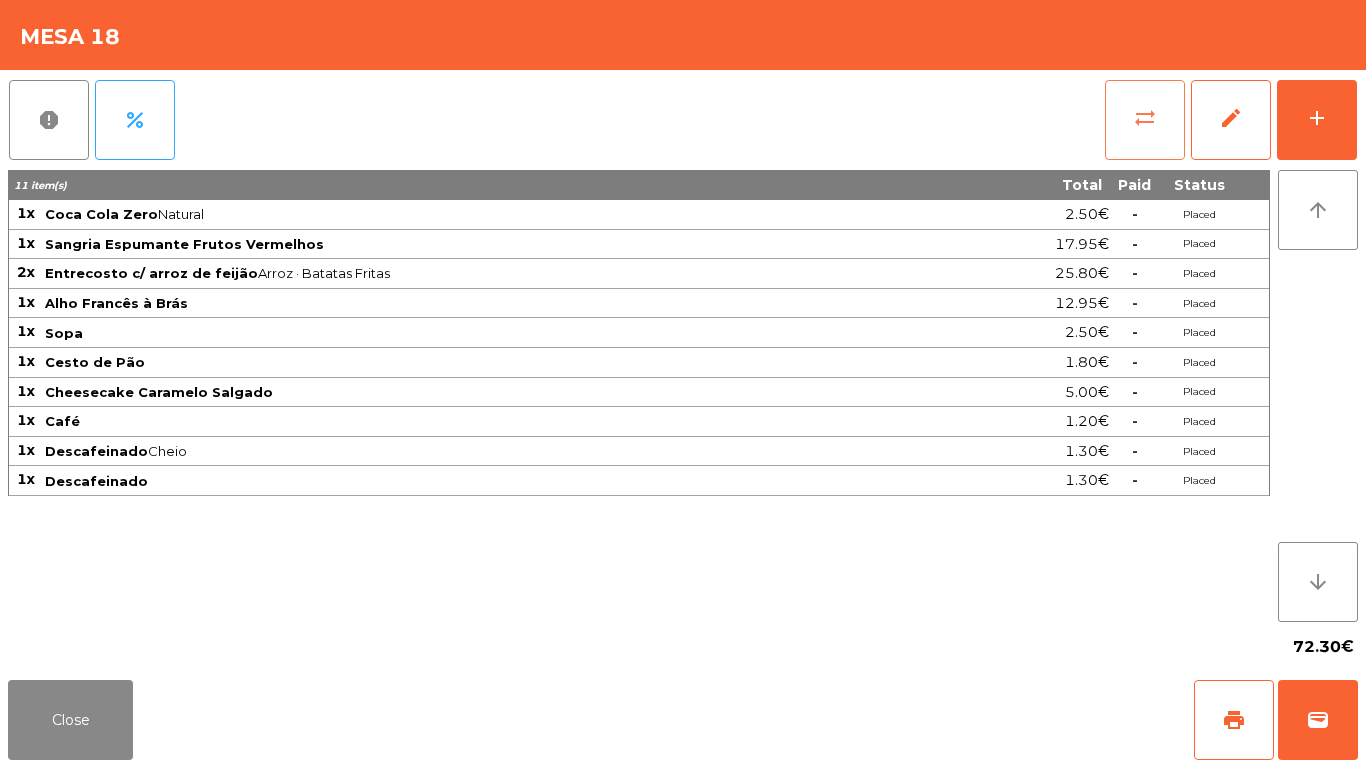 click on "sync_alt" 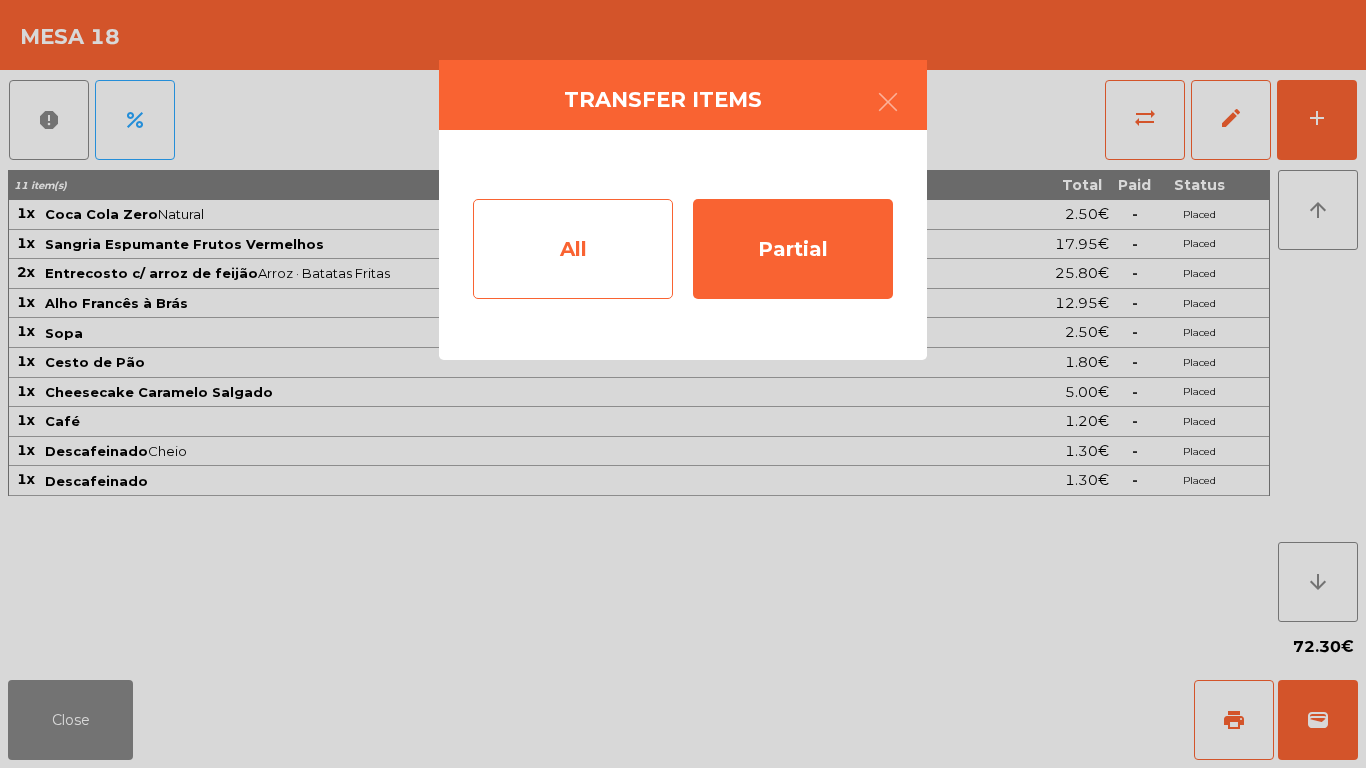 click on "All" 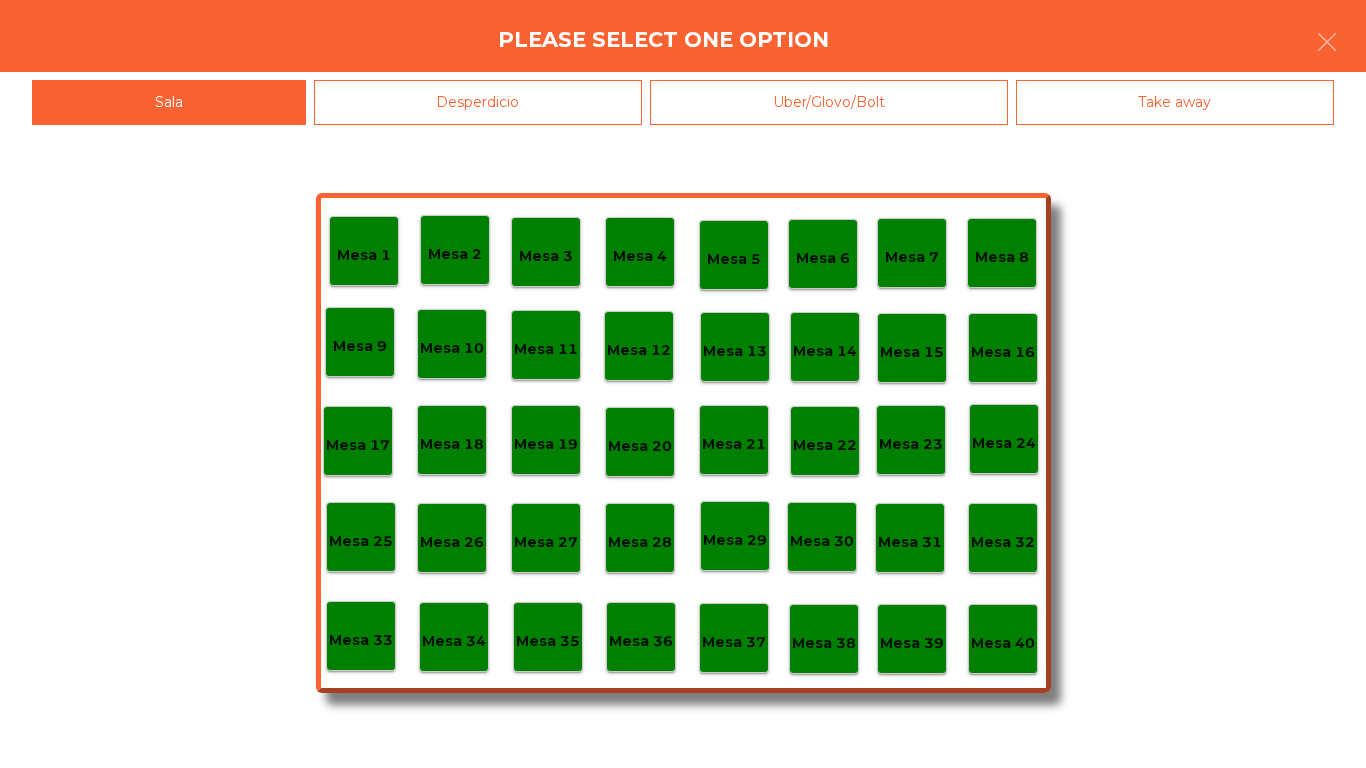 click on "Mesa 1   Mesa 2   Mesa 3   Mesa 4   Mesa 5   Mesa 6   Mesa 7   Mesa 8   [GEOGRAPHIC_DATA] 9   [GEOGRAPHIC_DATA] 10   [GEOGRAPHIC_DATA] 11   Mesa 12   Mesa 13   Mesa 14   [GEOGRAPHIC_DATA] 16   [GEOGRAPHIC_DATA] 18   [GEOGRAPHIC_DATA] 20   [GEOGRAPHIC_DATA] 22   [GEOGRAPHIC_DATA] 24   [GEOGRAPHIC_DATA] [GEOGRAPHIC_DATA] 26   [GEOGRAPHIC_DATA] 27   [GEOGRAPHIC_DATA] 28   [GEOGRAPHIC_DATA] 30   [GEOGRAPHIC_DATA] 31   [GEOGRAPHIC_DATA] 33   [GEOGRAPHIC_DATA] 34   [GEOGRAPHIC_DATA] 35   [GEOGRAPHIC_DATA] 37   [GEOGRAPHIC_DATA] 38   Mesa 39   Mesa 40" 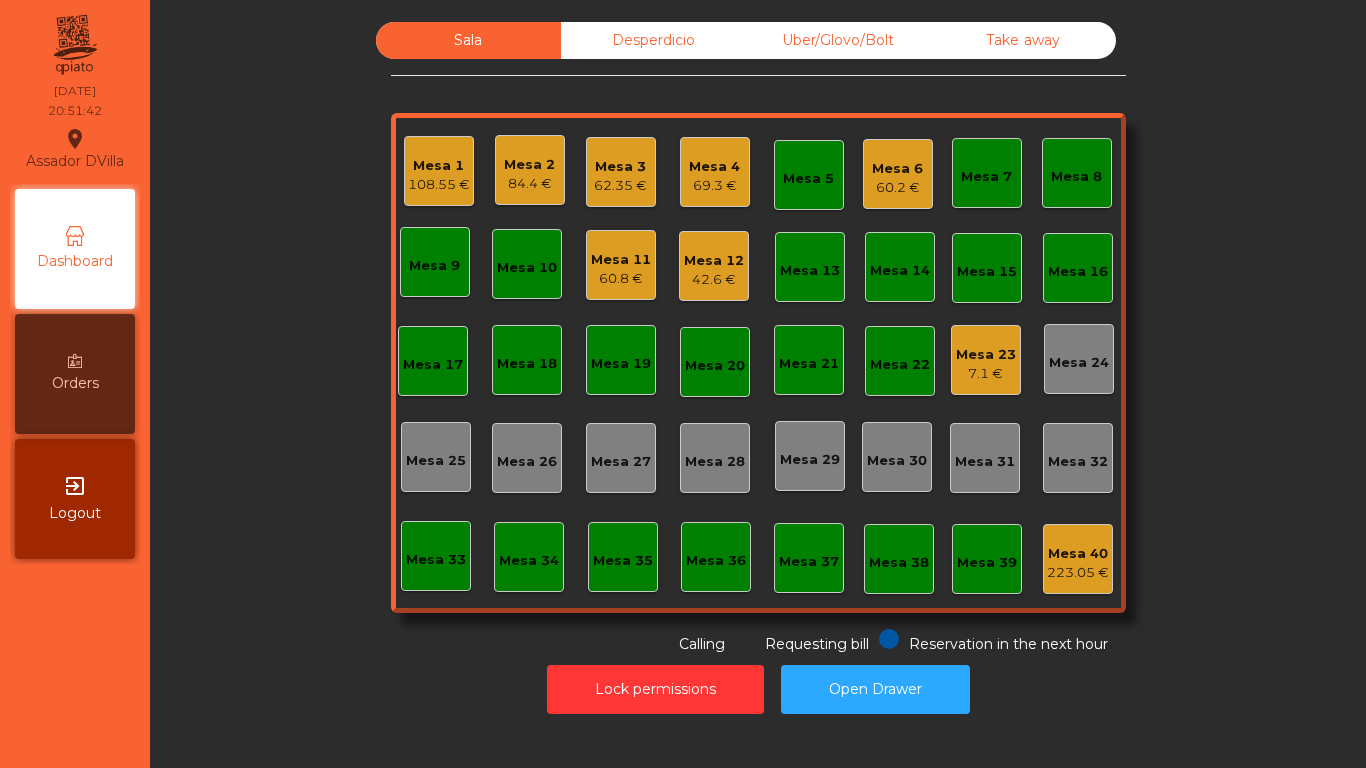 click on "Mesa 6   60.2 €" 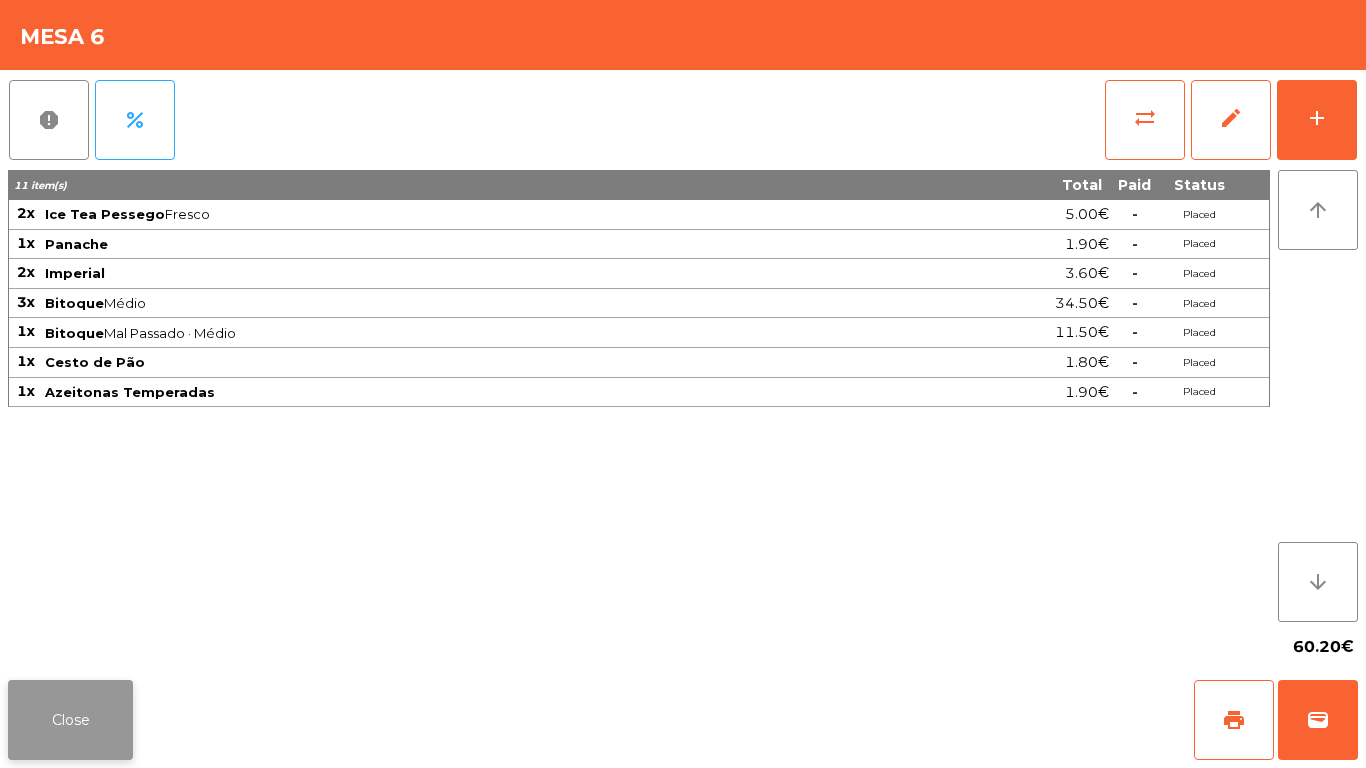 click on "Close" 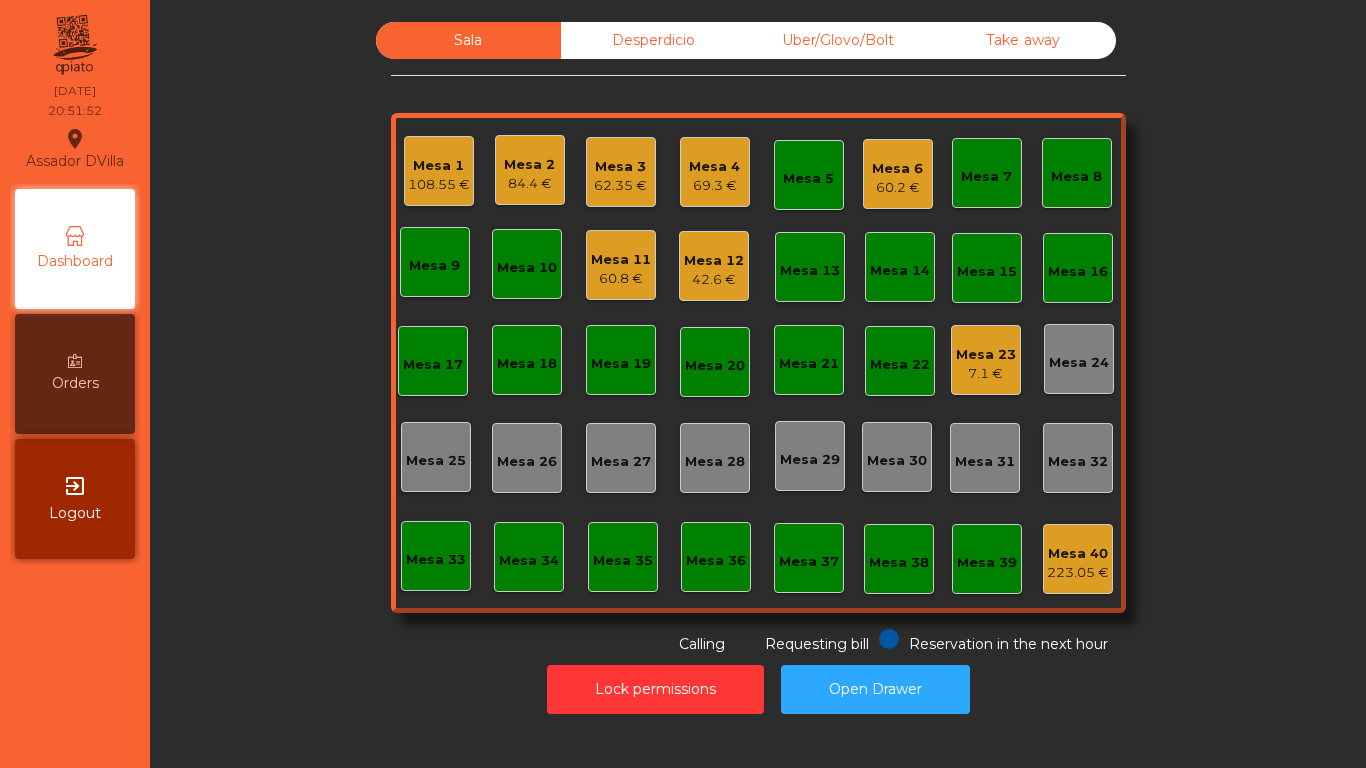 click on "Mesa 11" 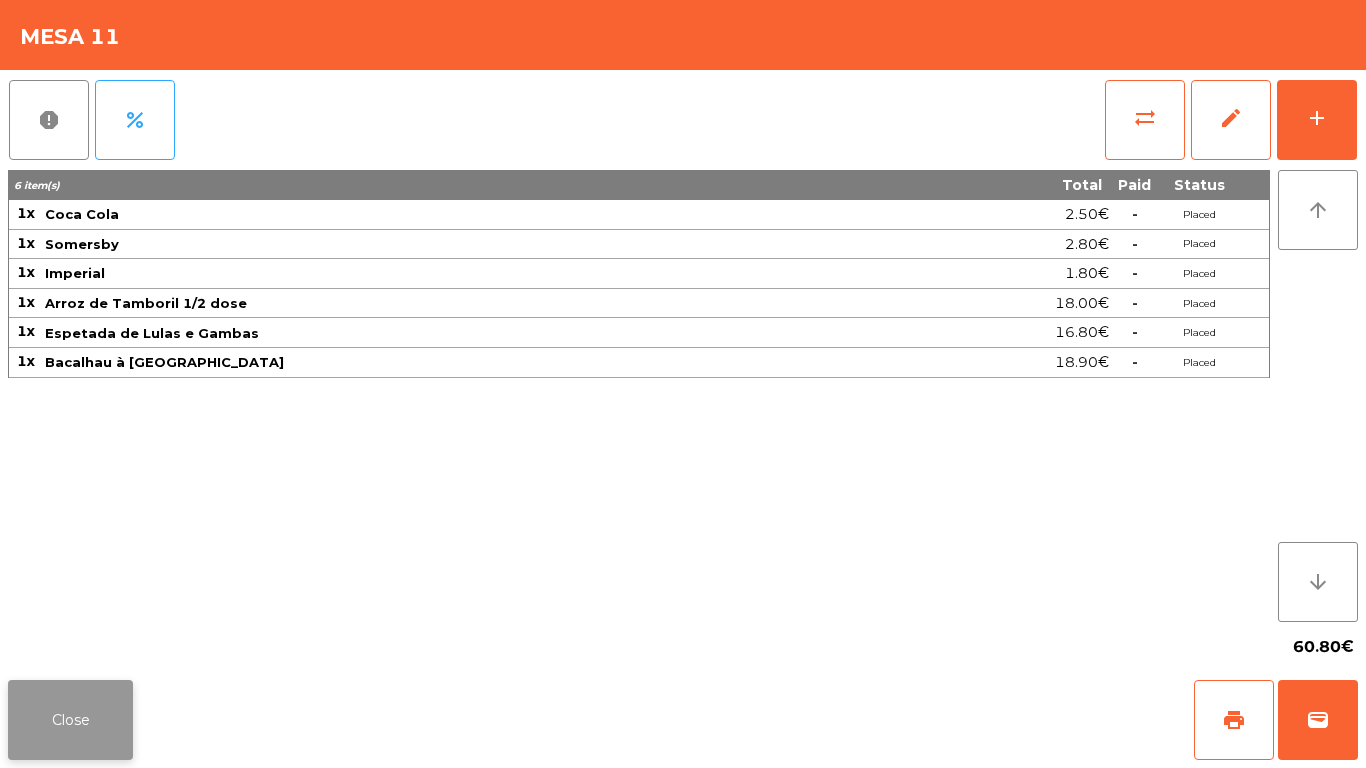 click on "Close" 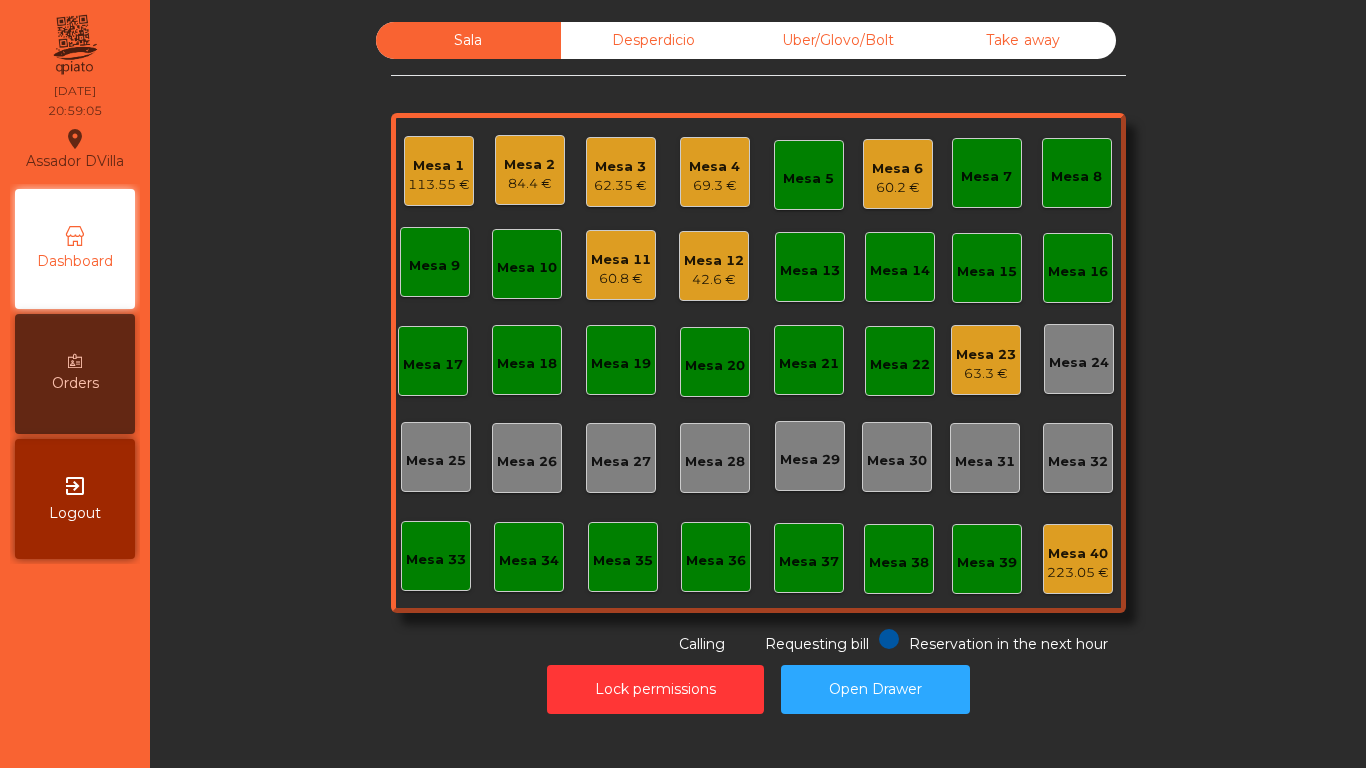 click on "Mesa 12   42.6 €" 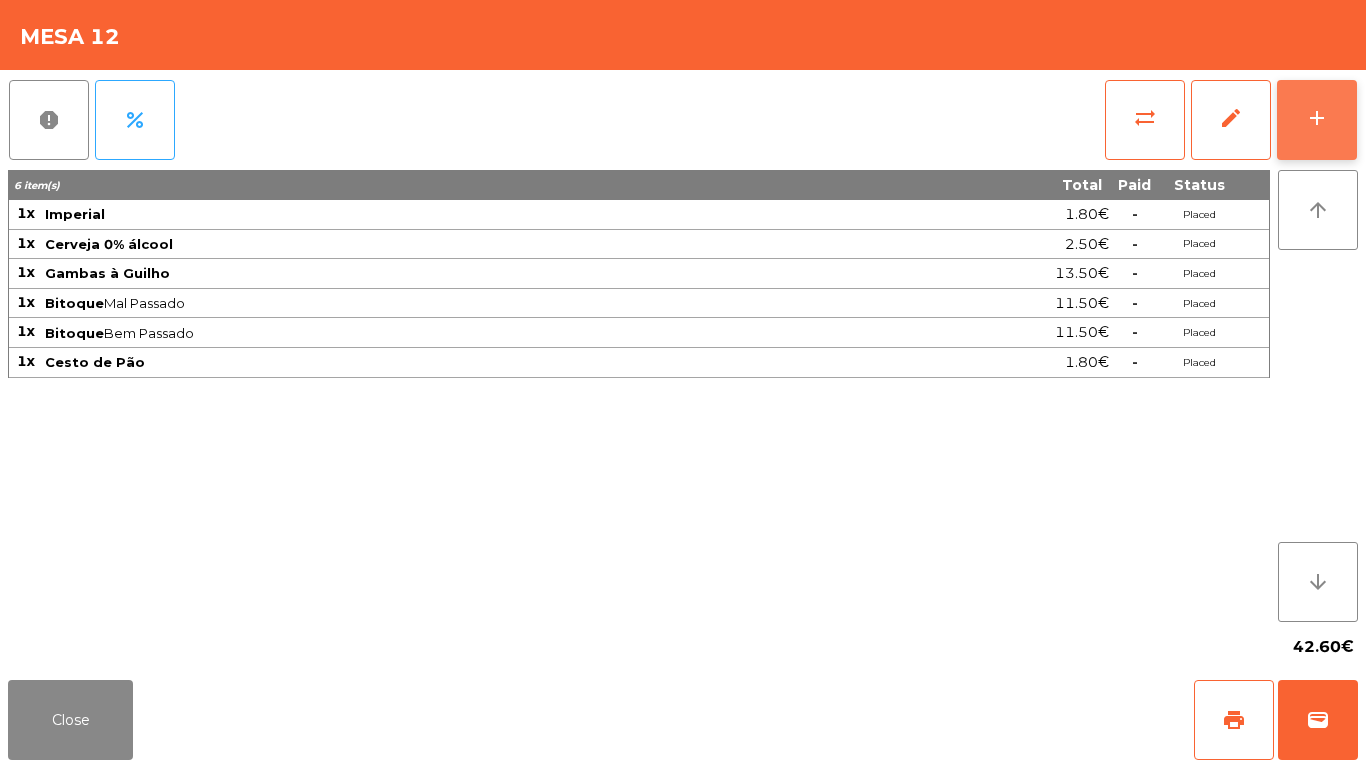 click on "add" 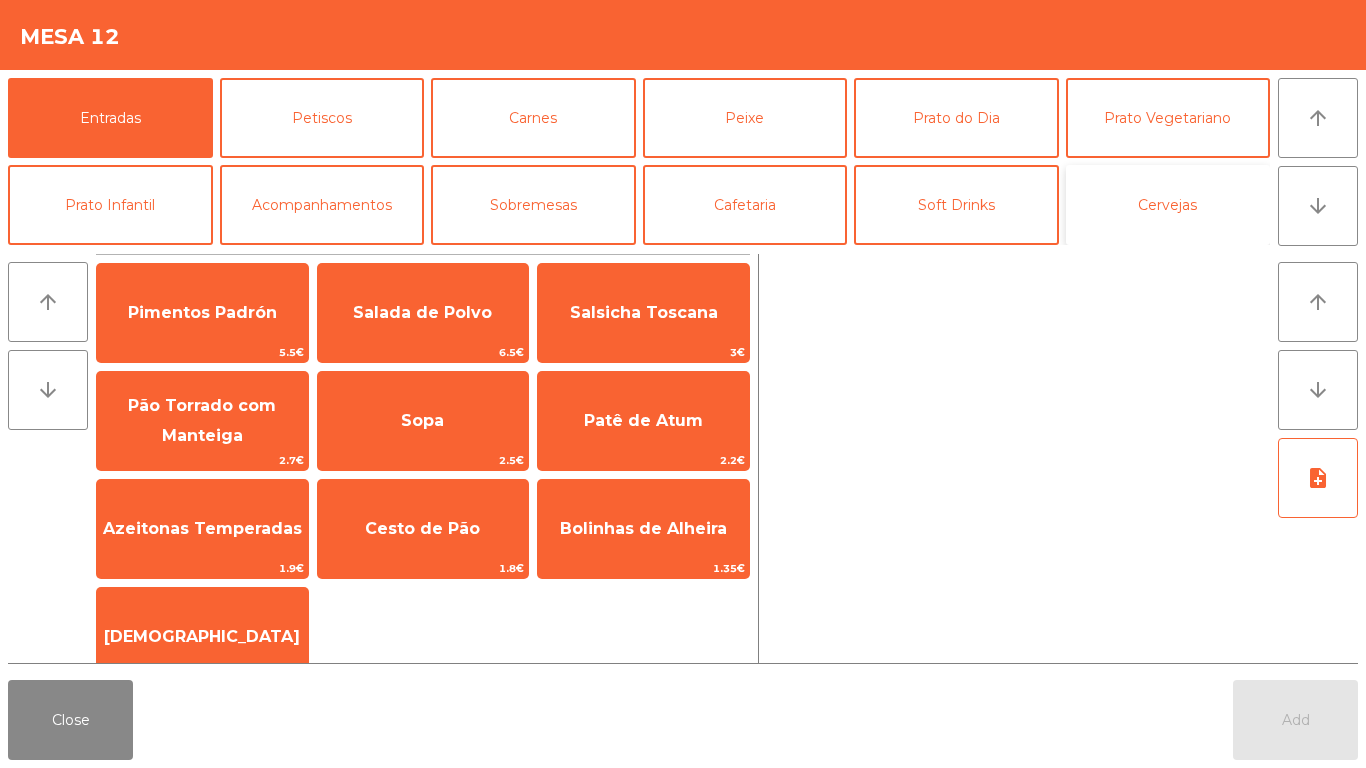 click on "Cervejas" 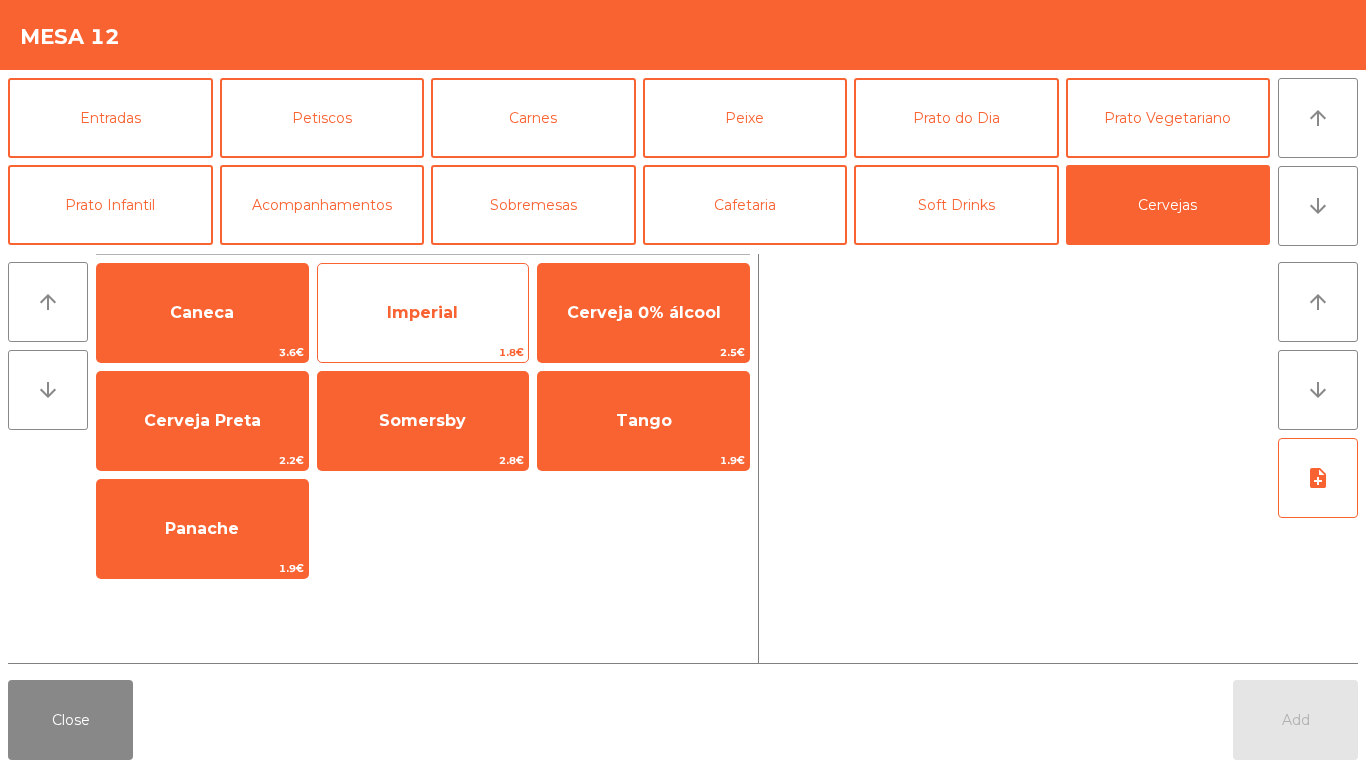 click on "Imperial" 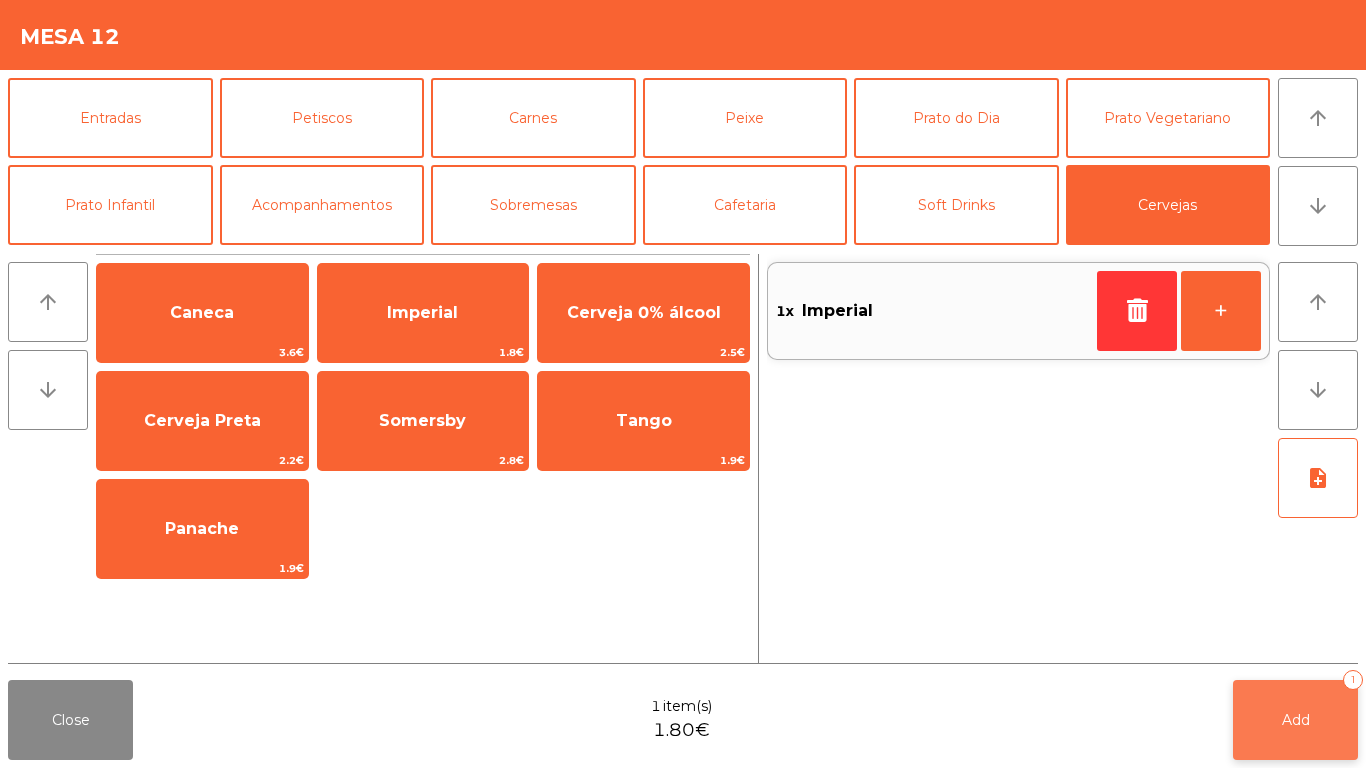 click on "Add   1" 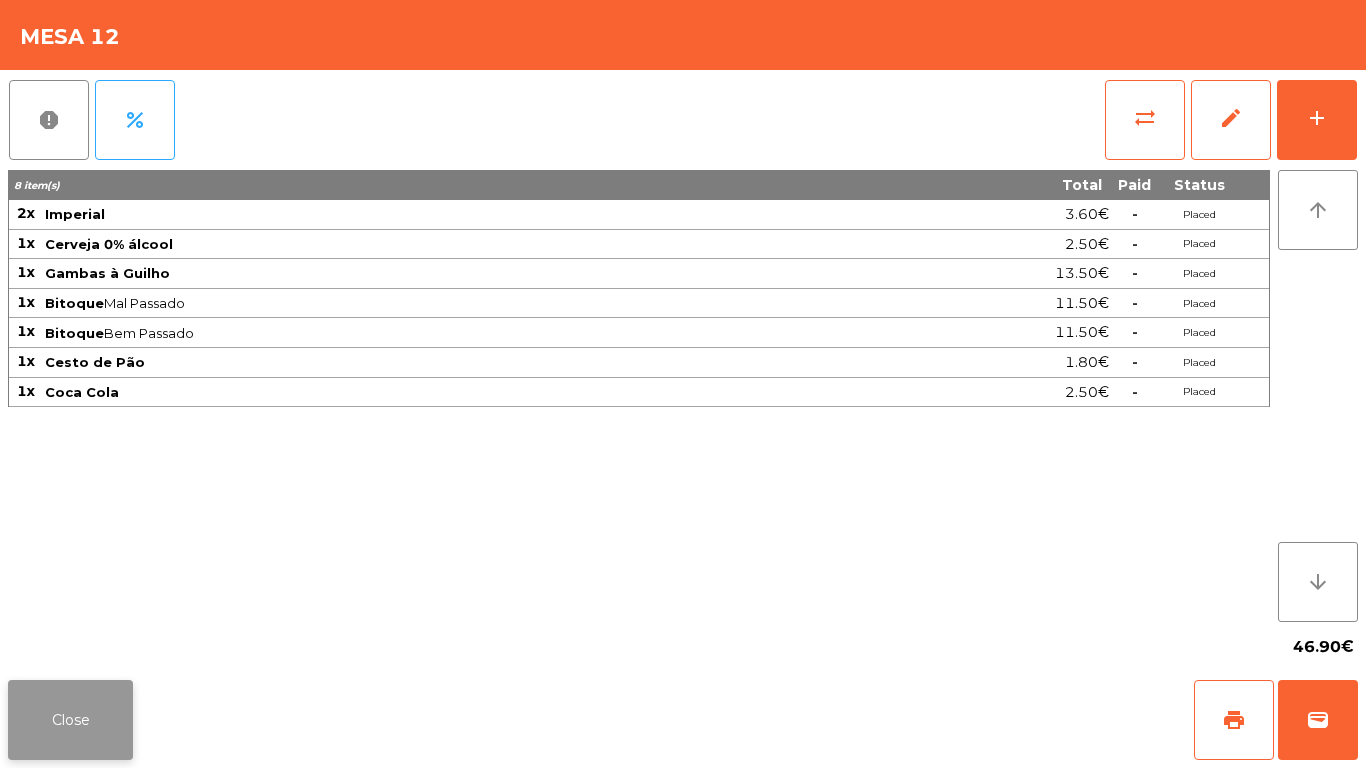 click on "Close" 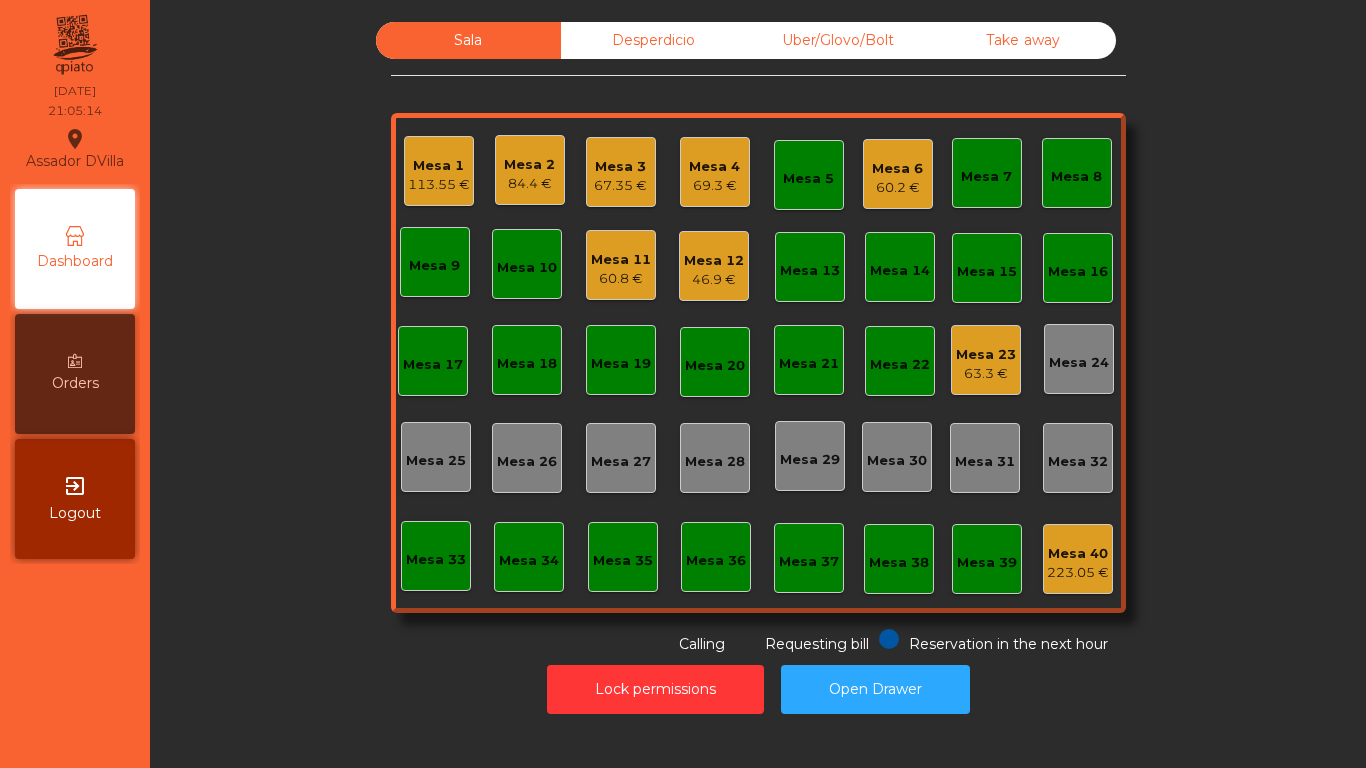 click on "Mesa 23" 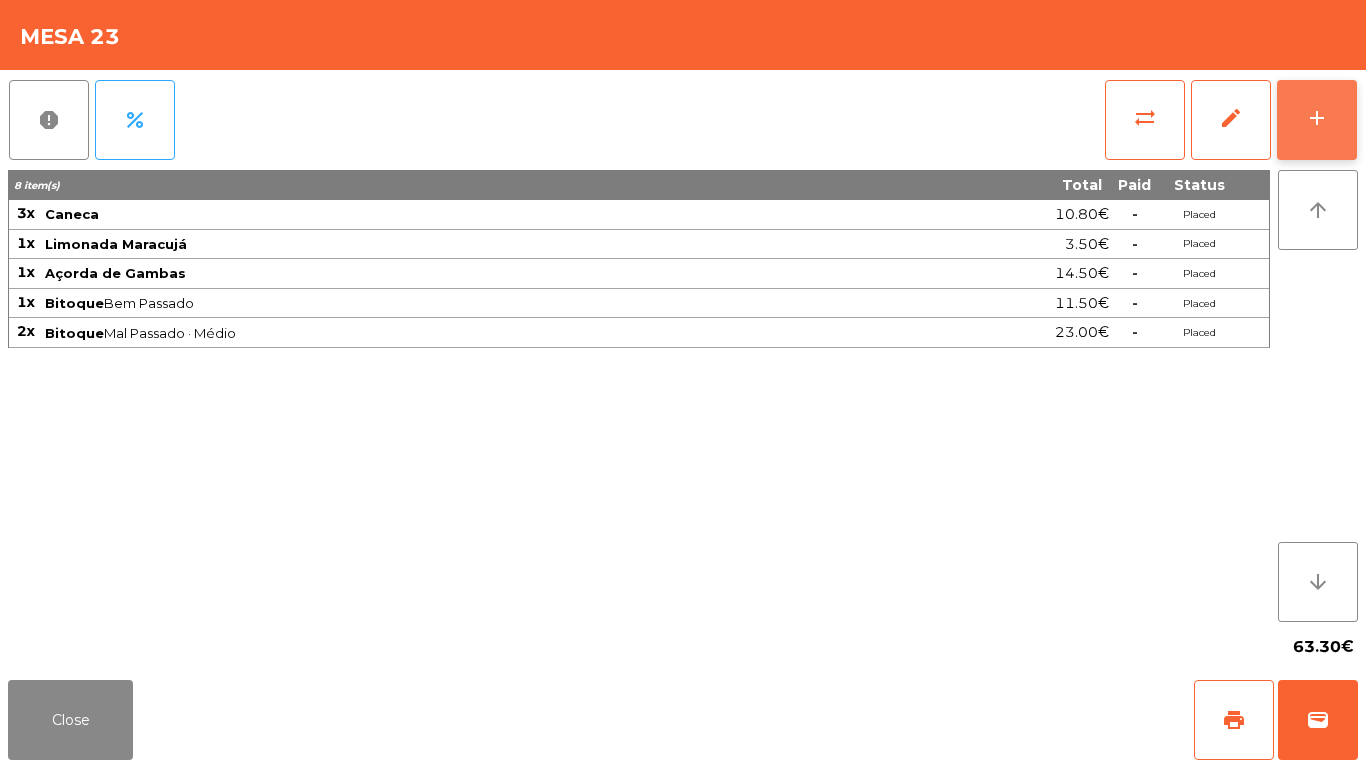 click on "add" 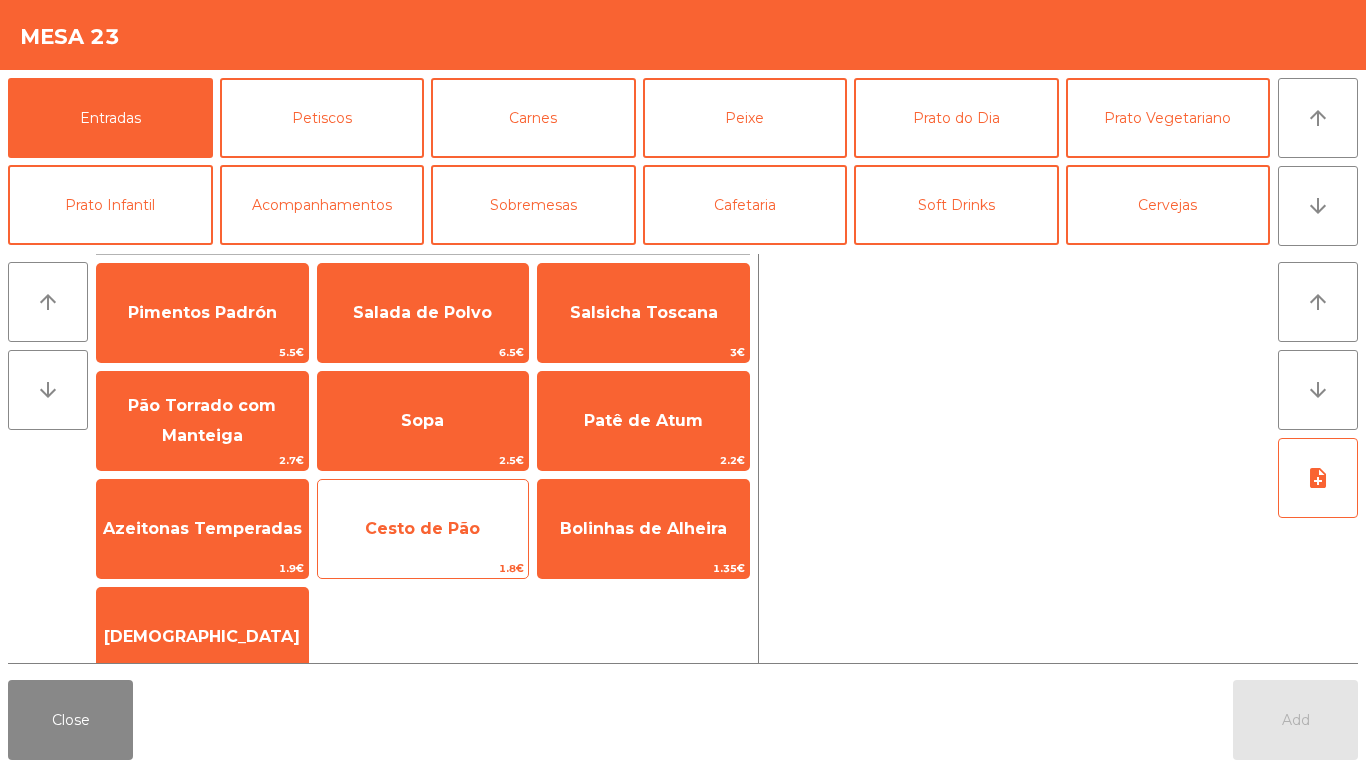 click on "Cesto de Pão" 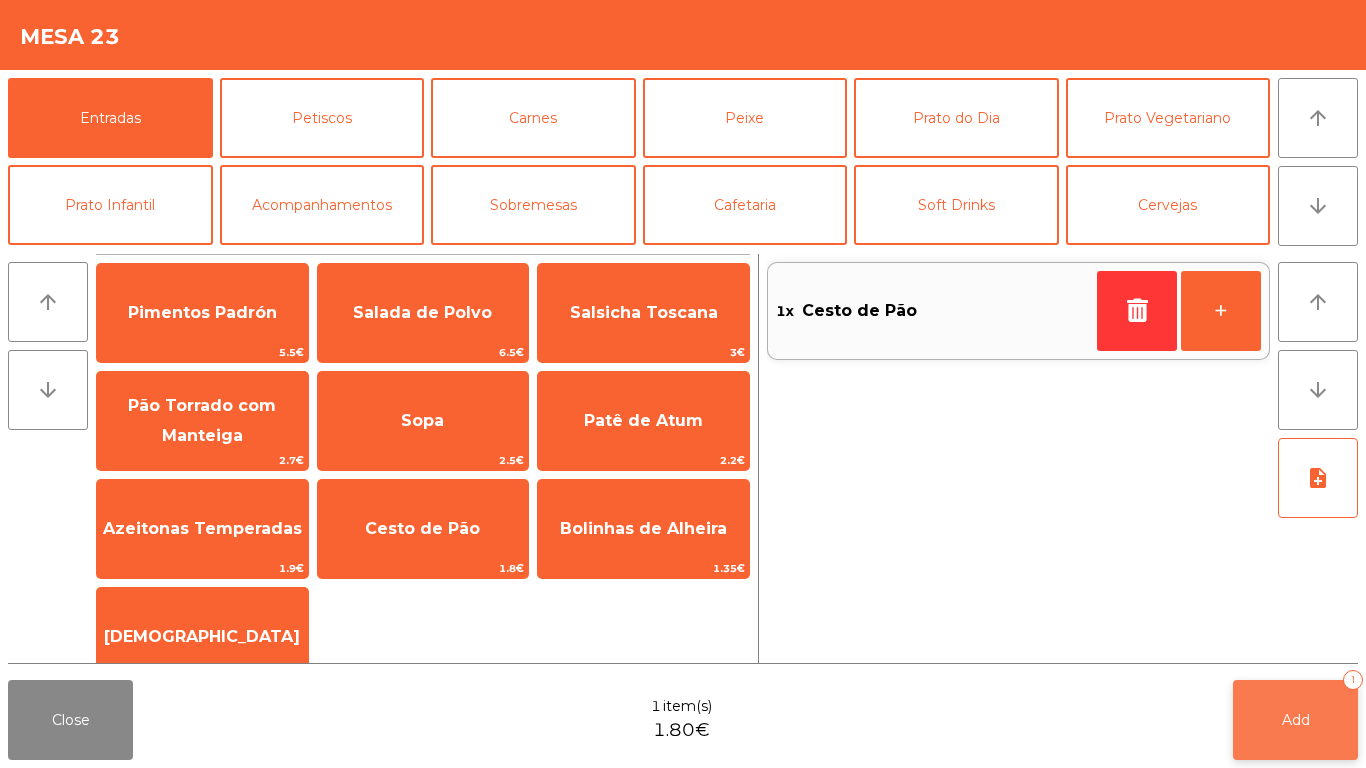 click on "Add   1" 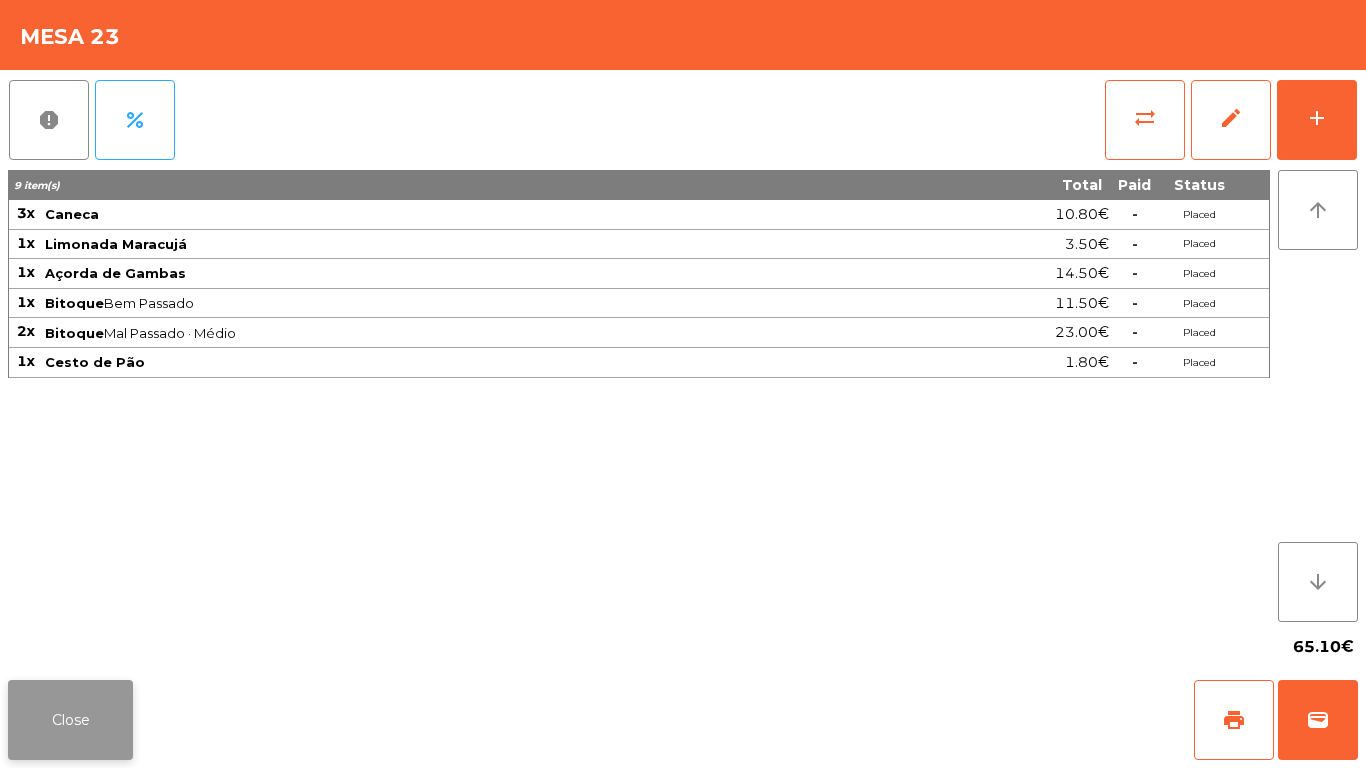 click on "Close" 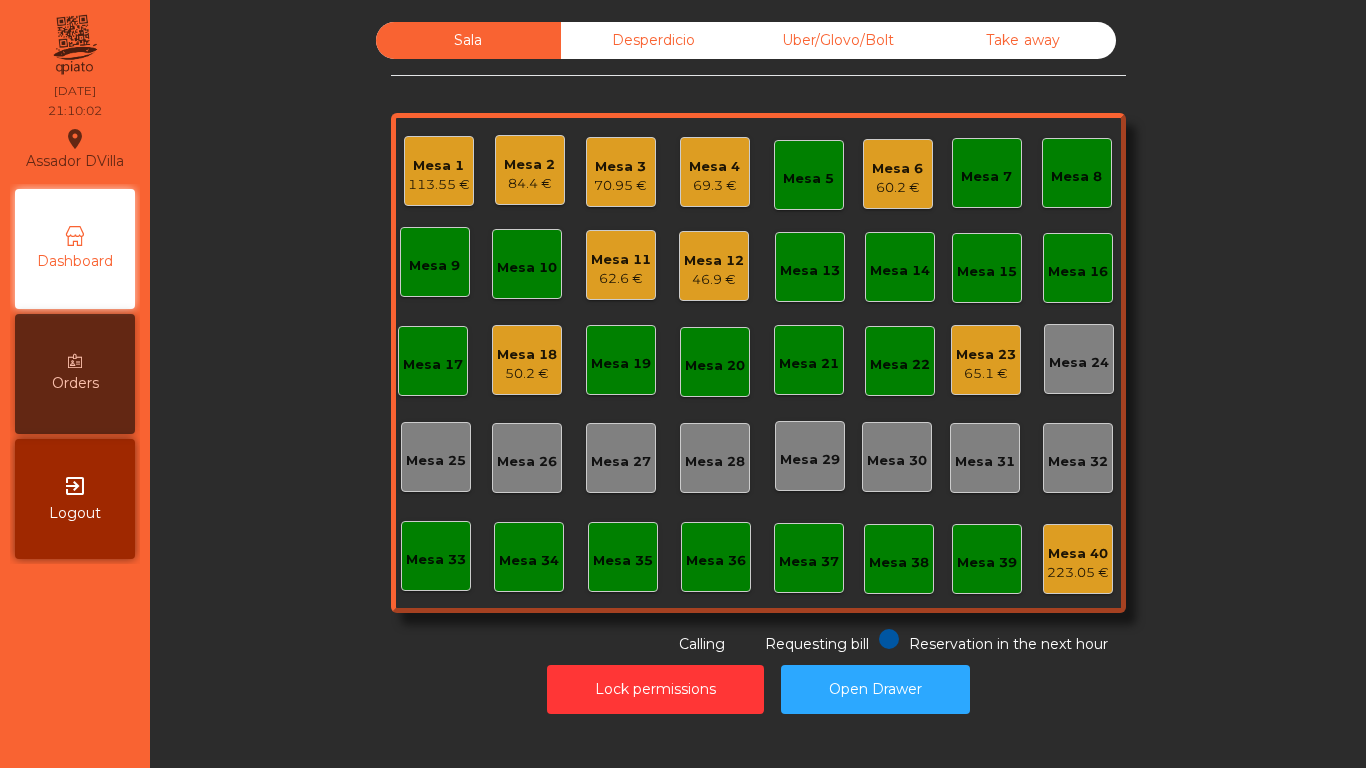 click on "Mesa 11   62.6 €" 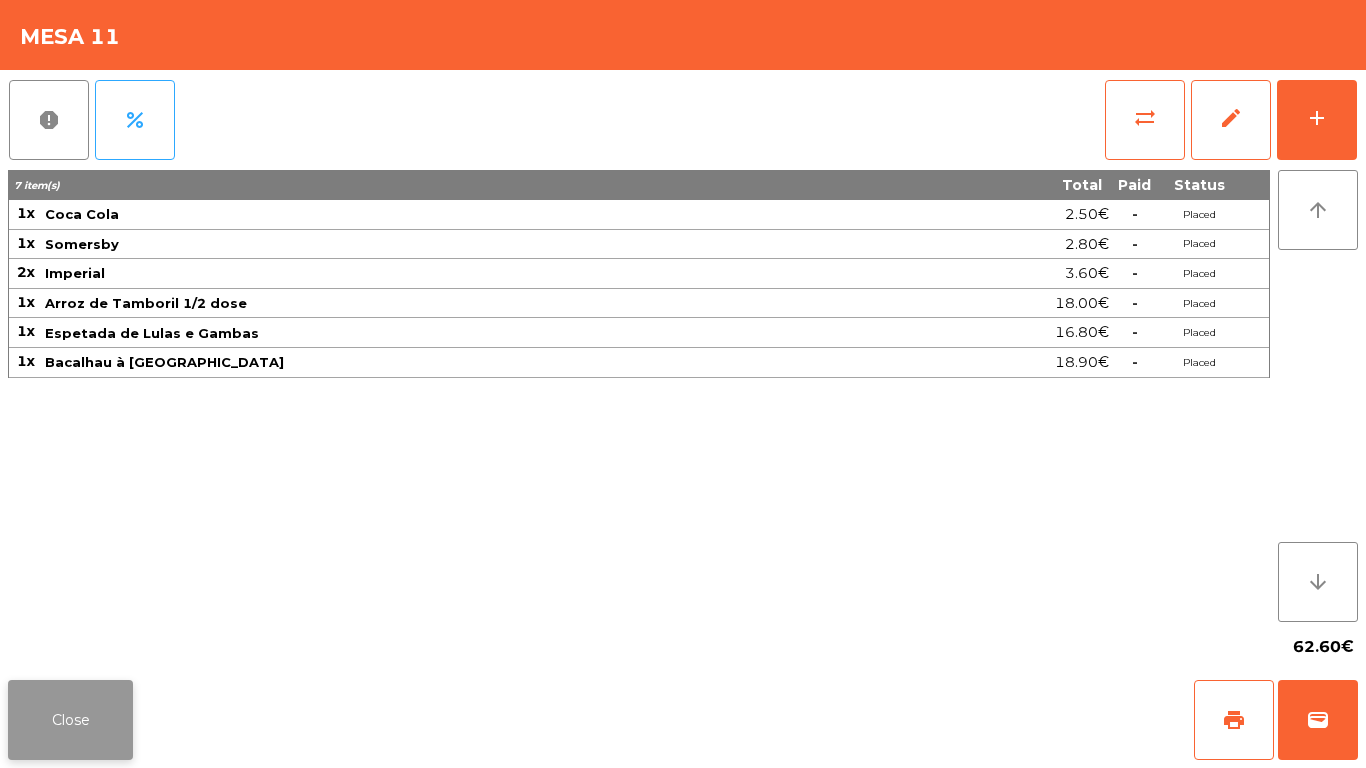click on "Close" 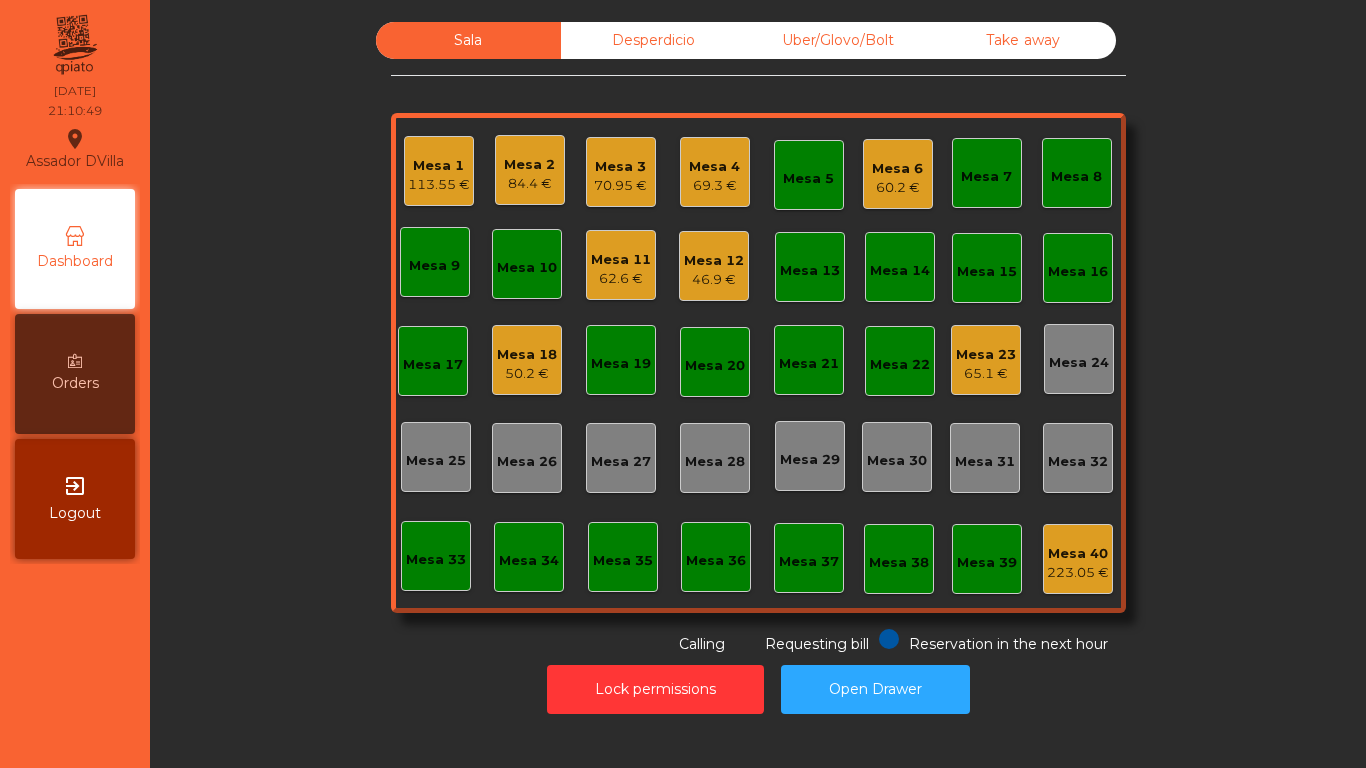 click on "Mesa 23" 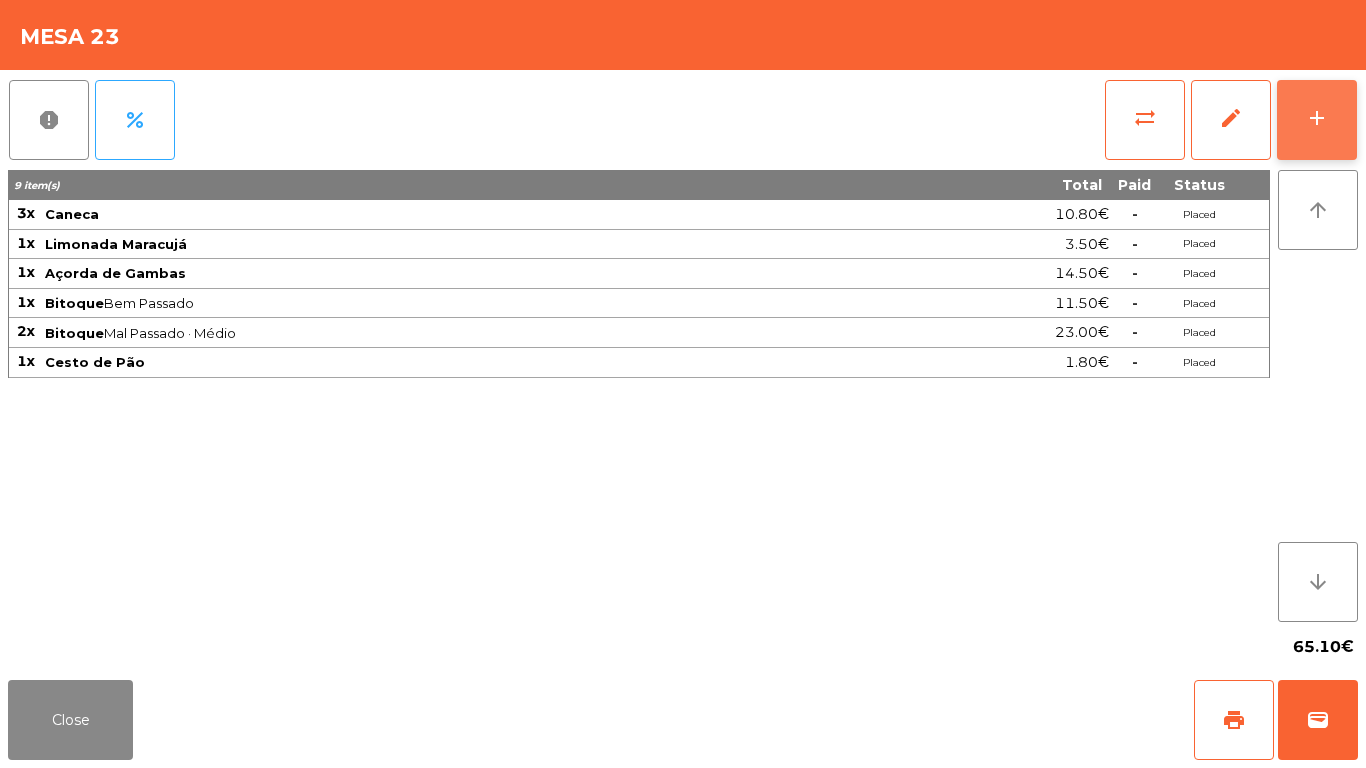 click on "add" 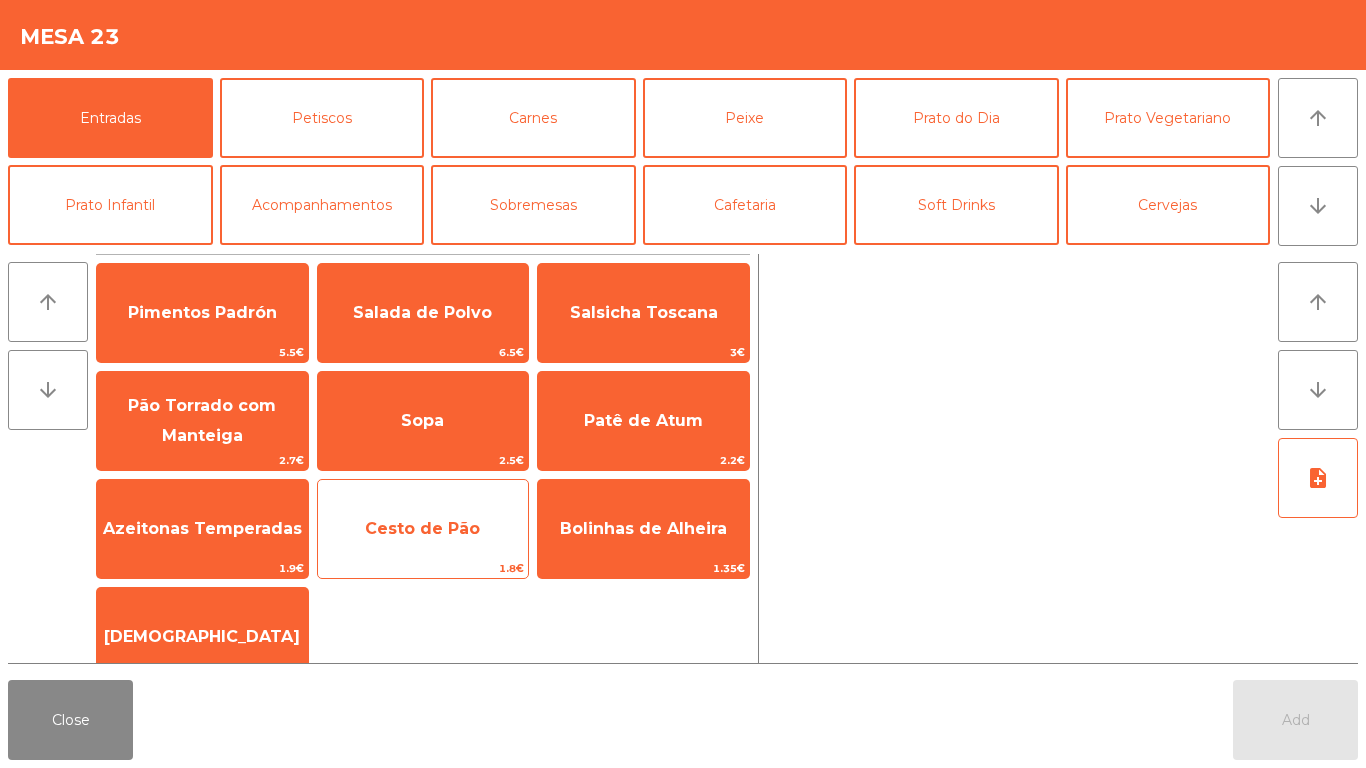 click on "Cesto de Pão" 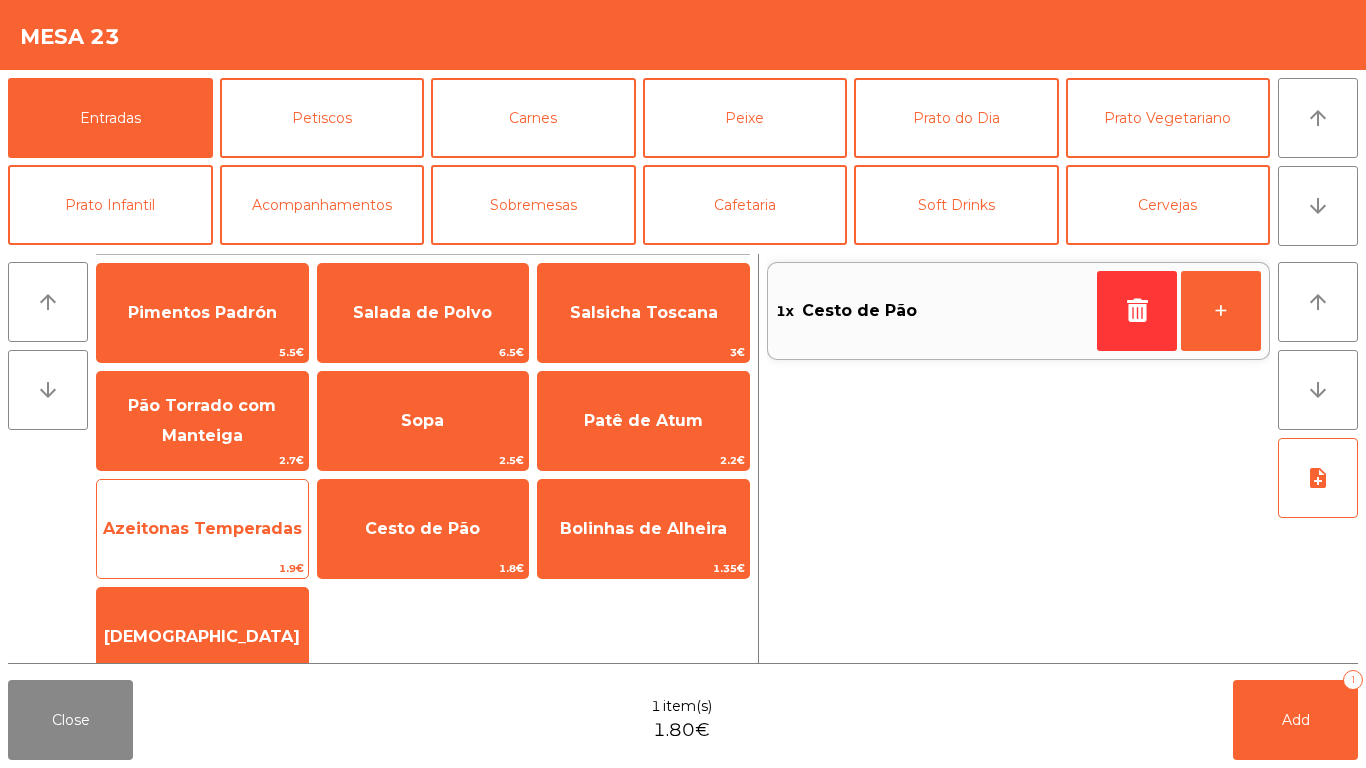 click on "Azeitonas Temperadas" 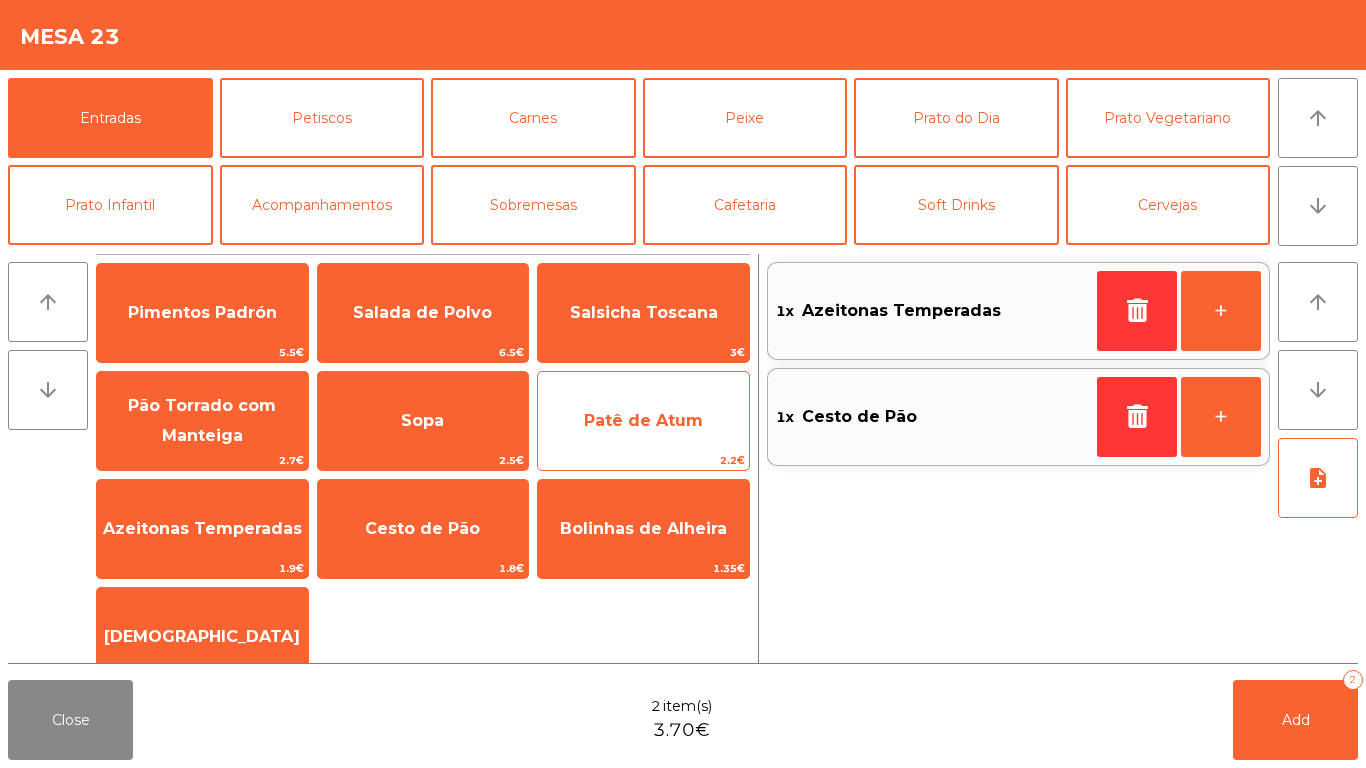 click on "Patê de Atum" 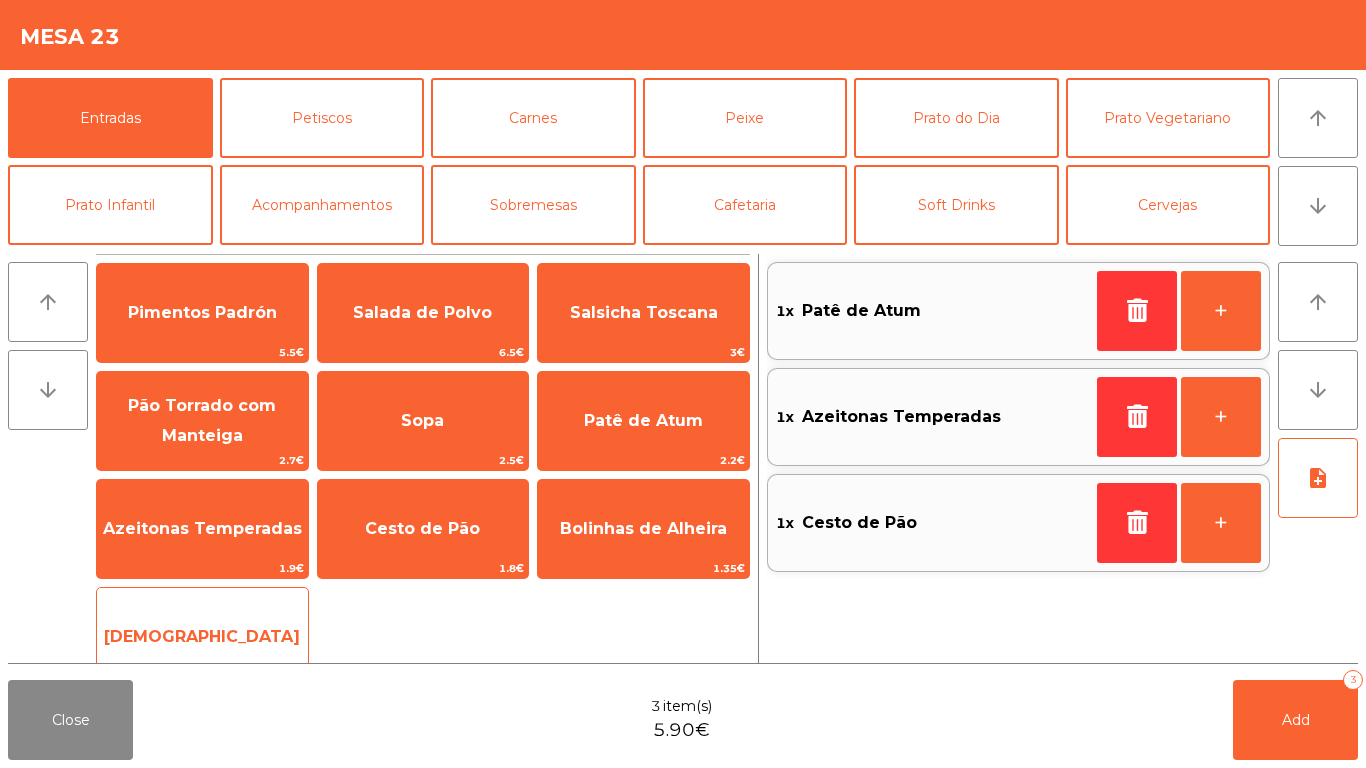 click on "Manteiga   1€" 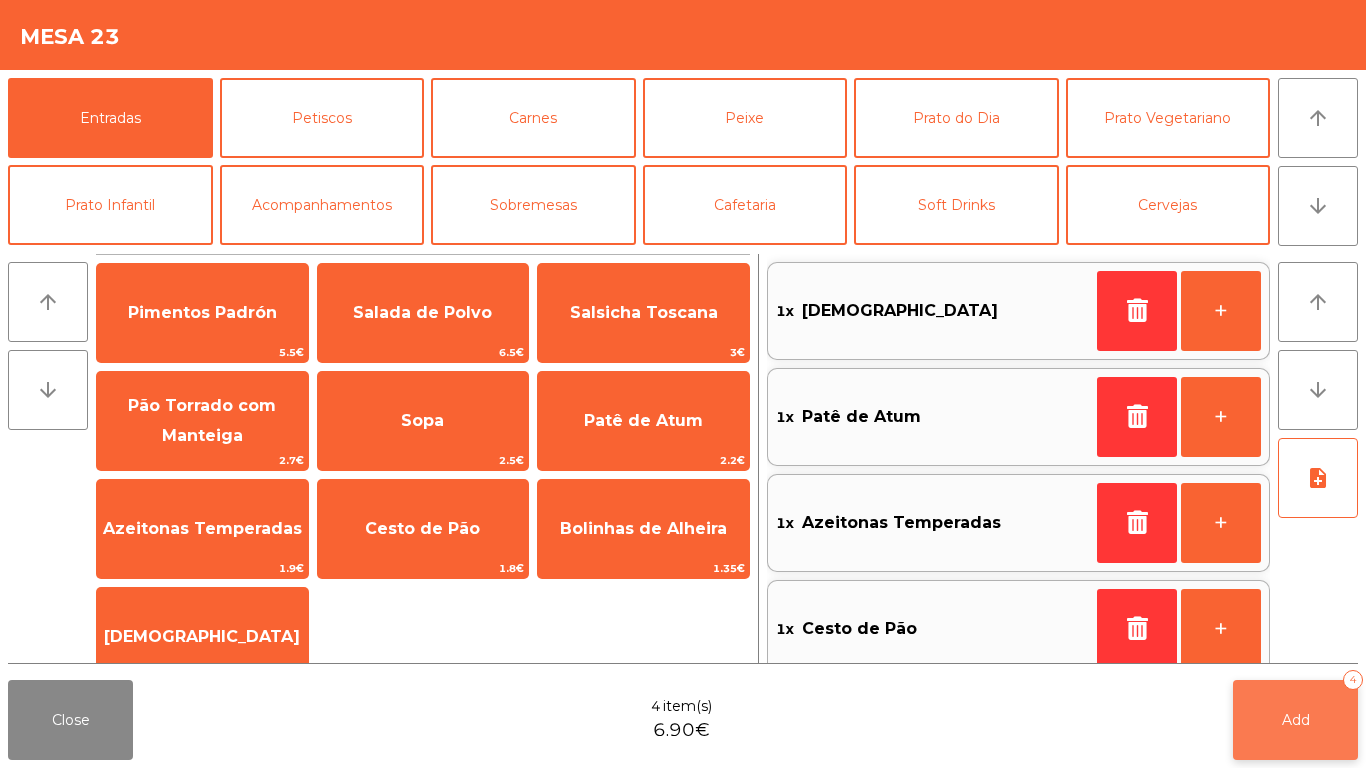 click on "Add   4" 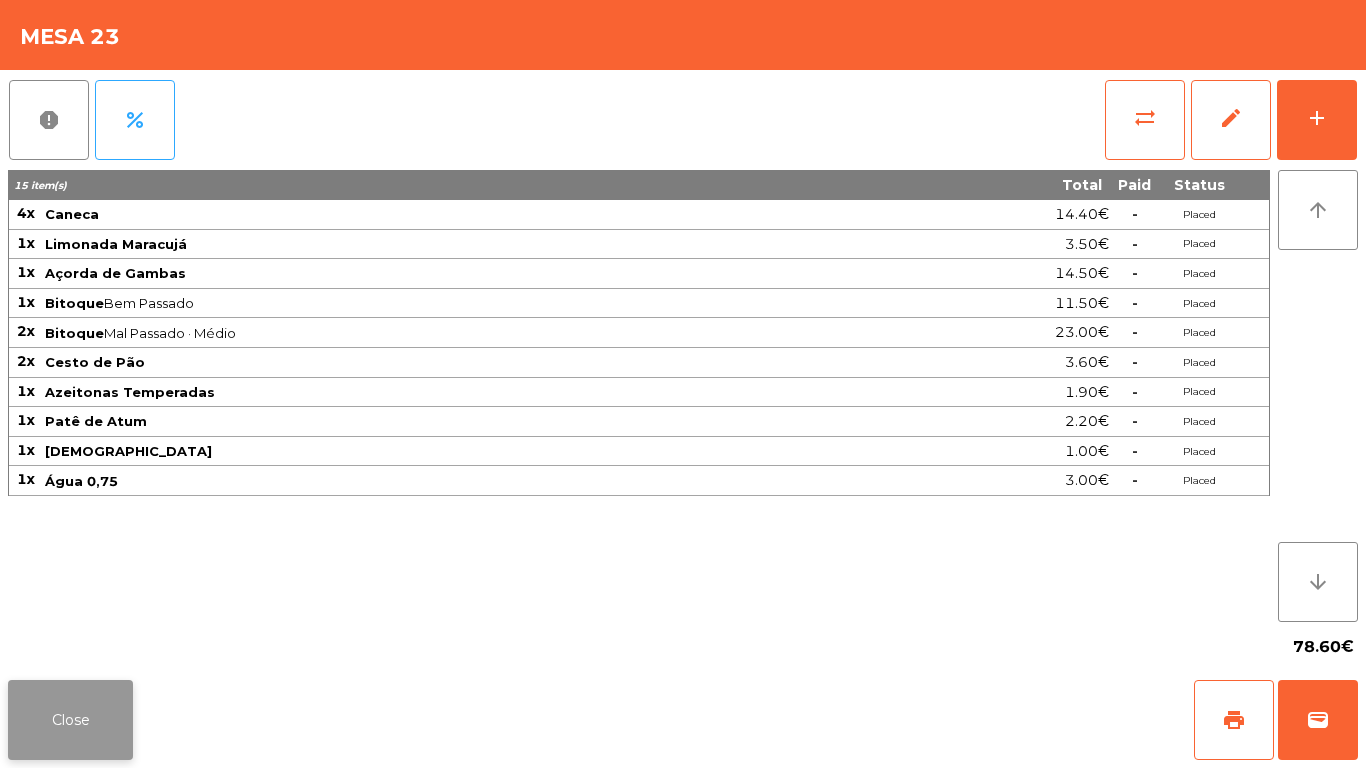 click on "Close" 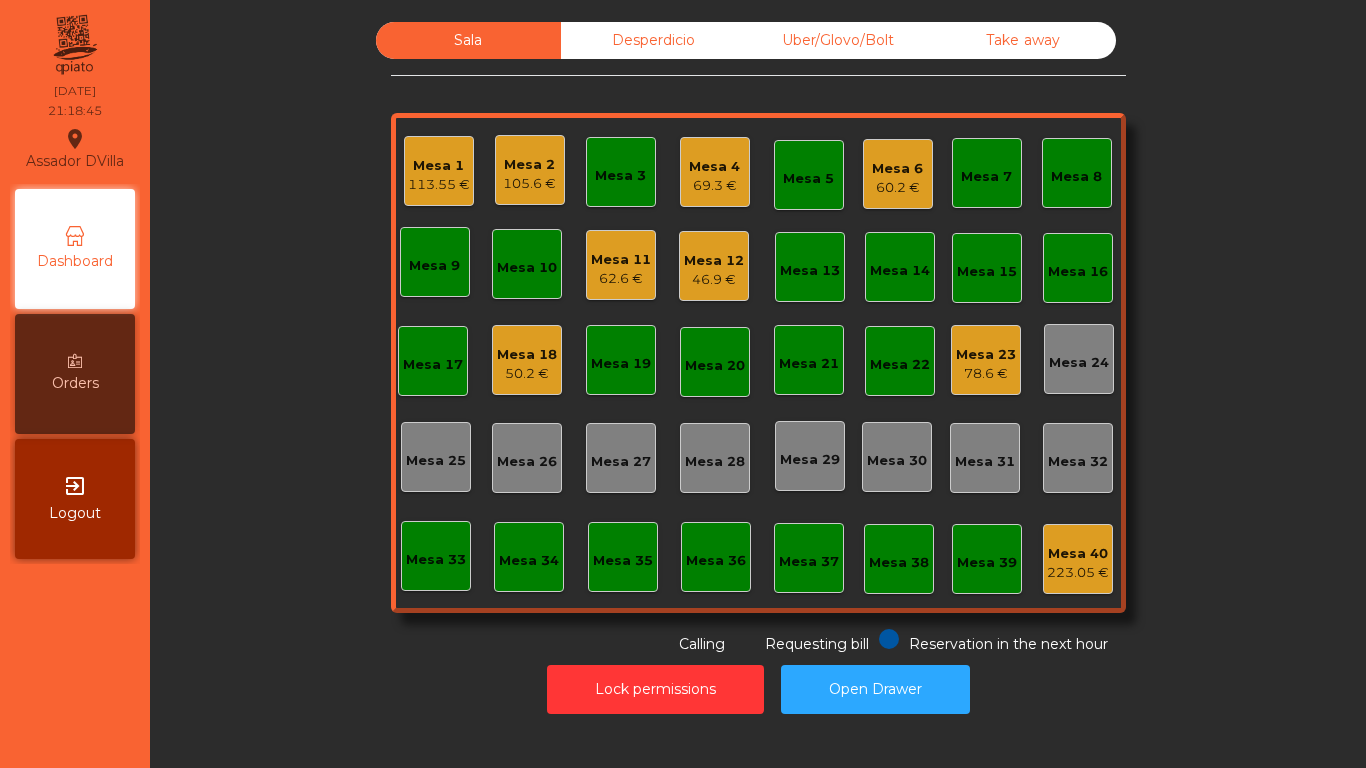 click on "Mesa 2" 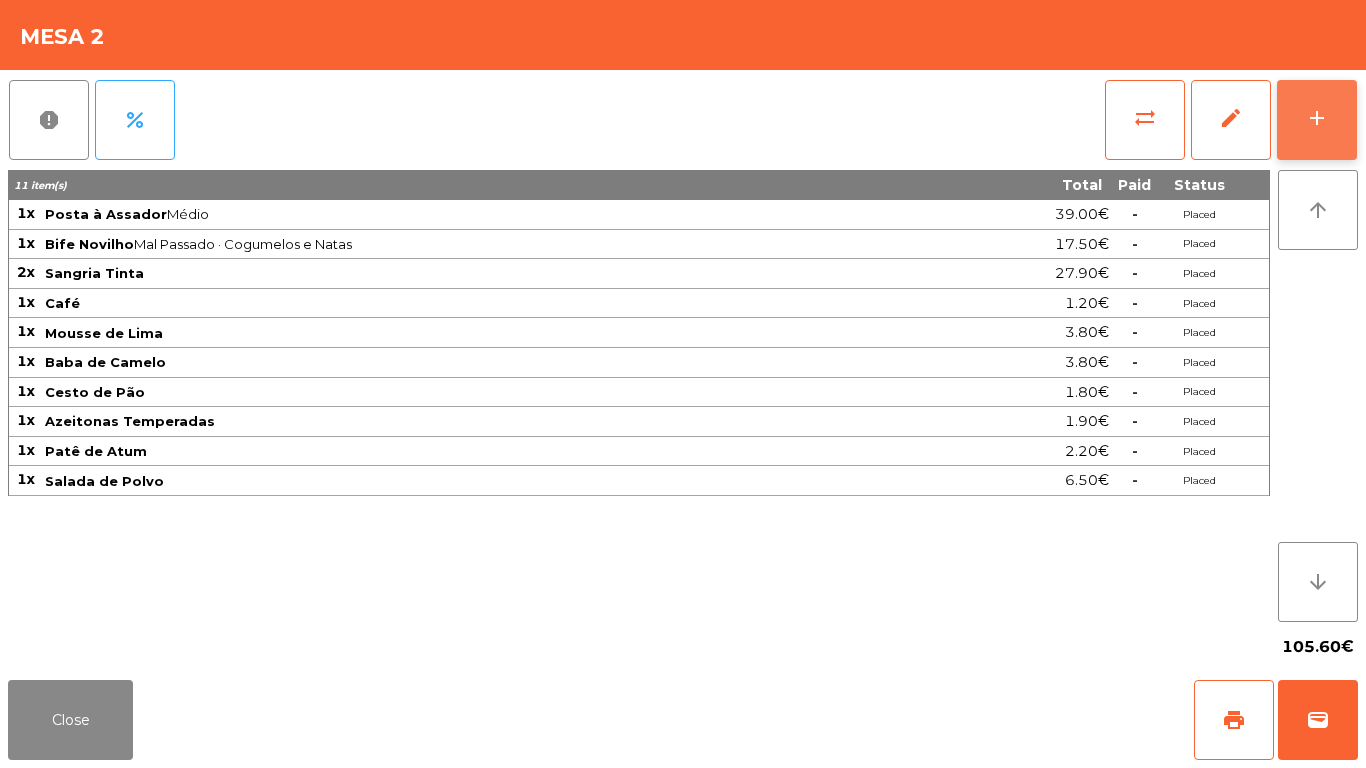 click on "add" 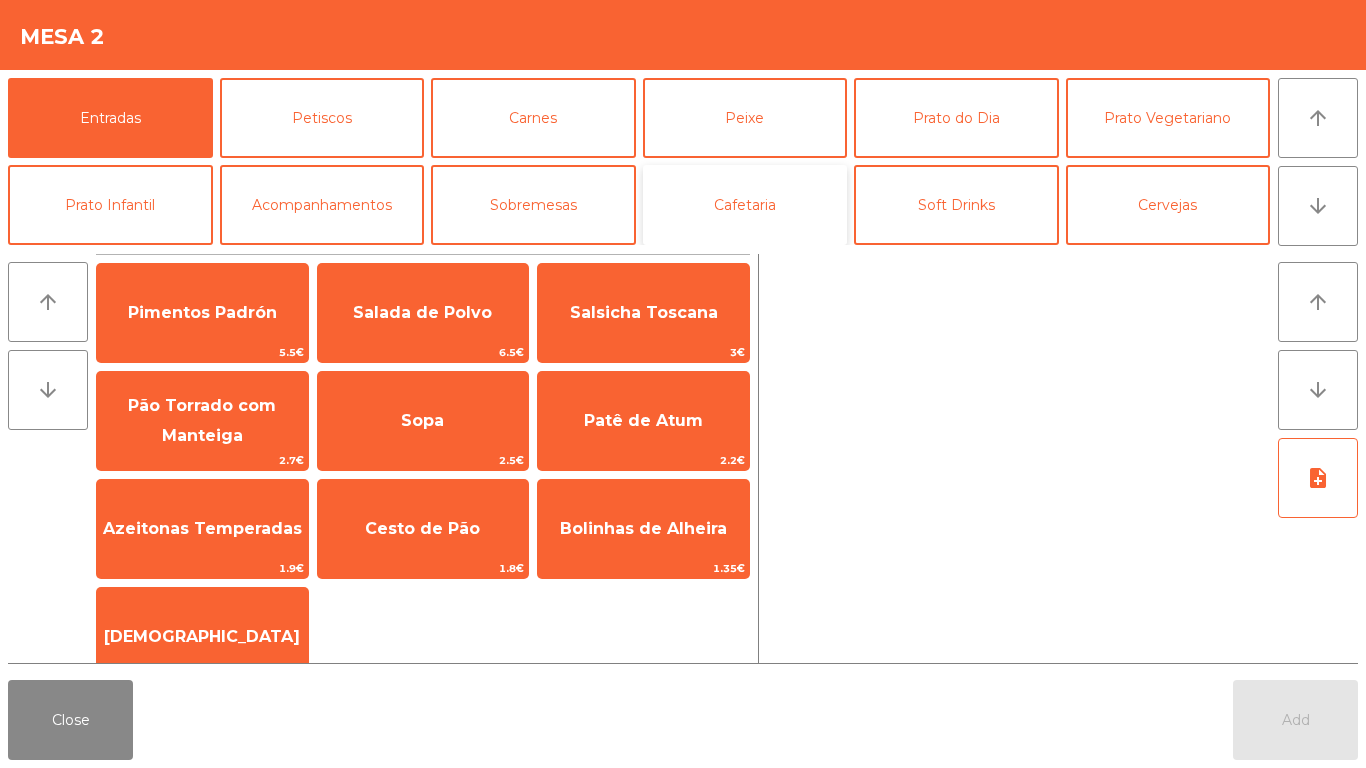 click on "Cafetaria" 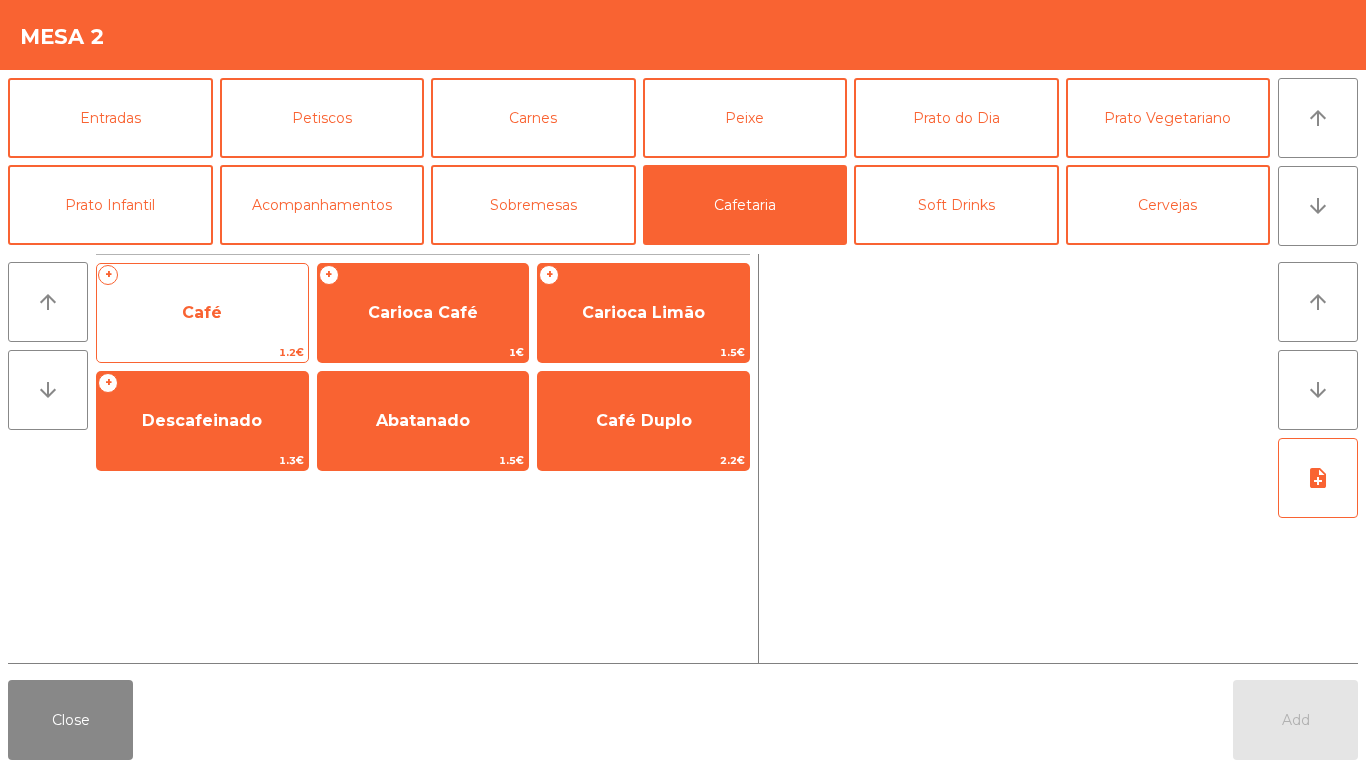click on "Café" 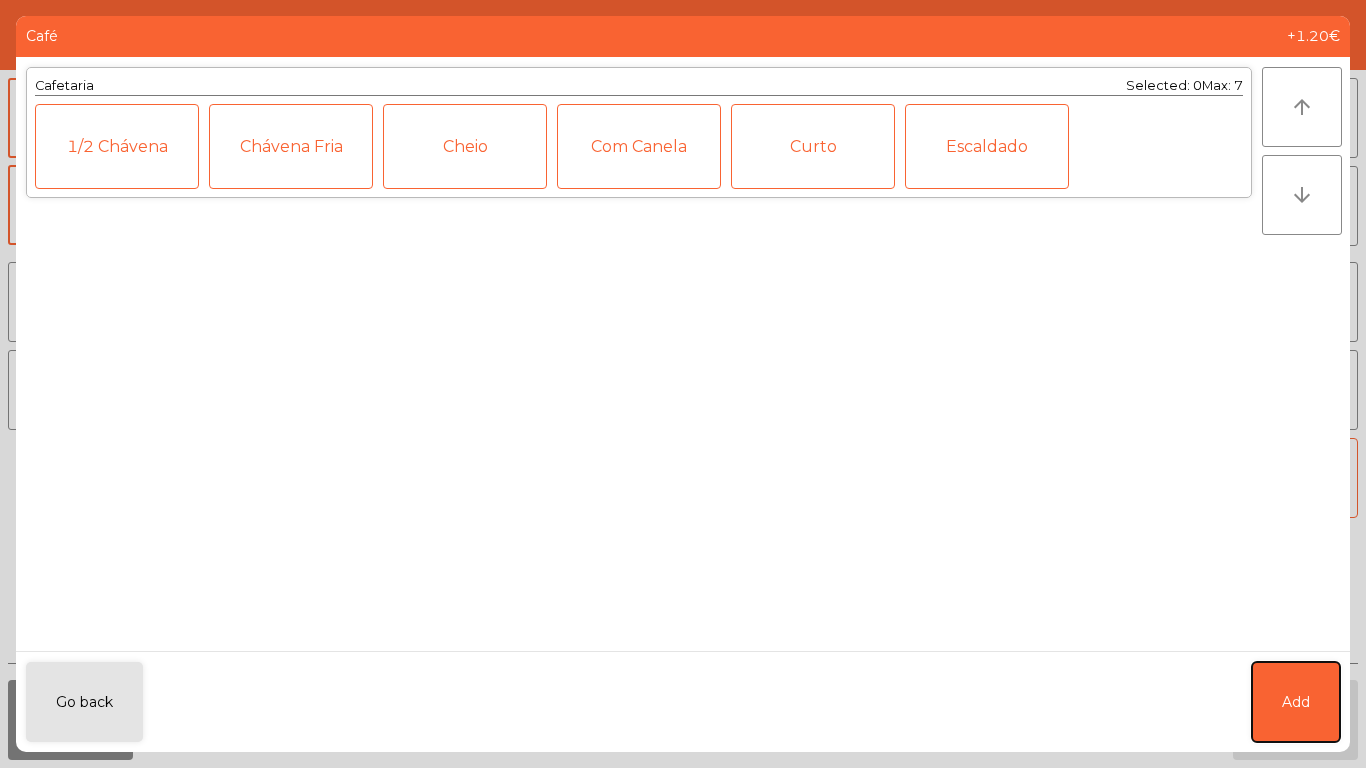 click on "Add" 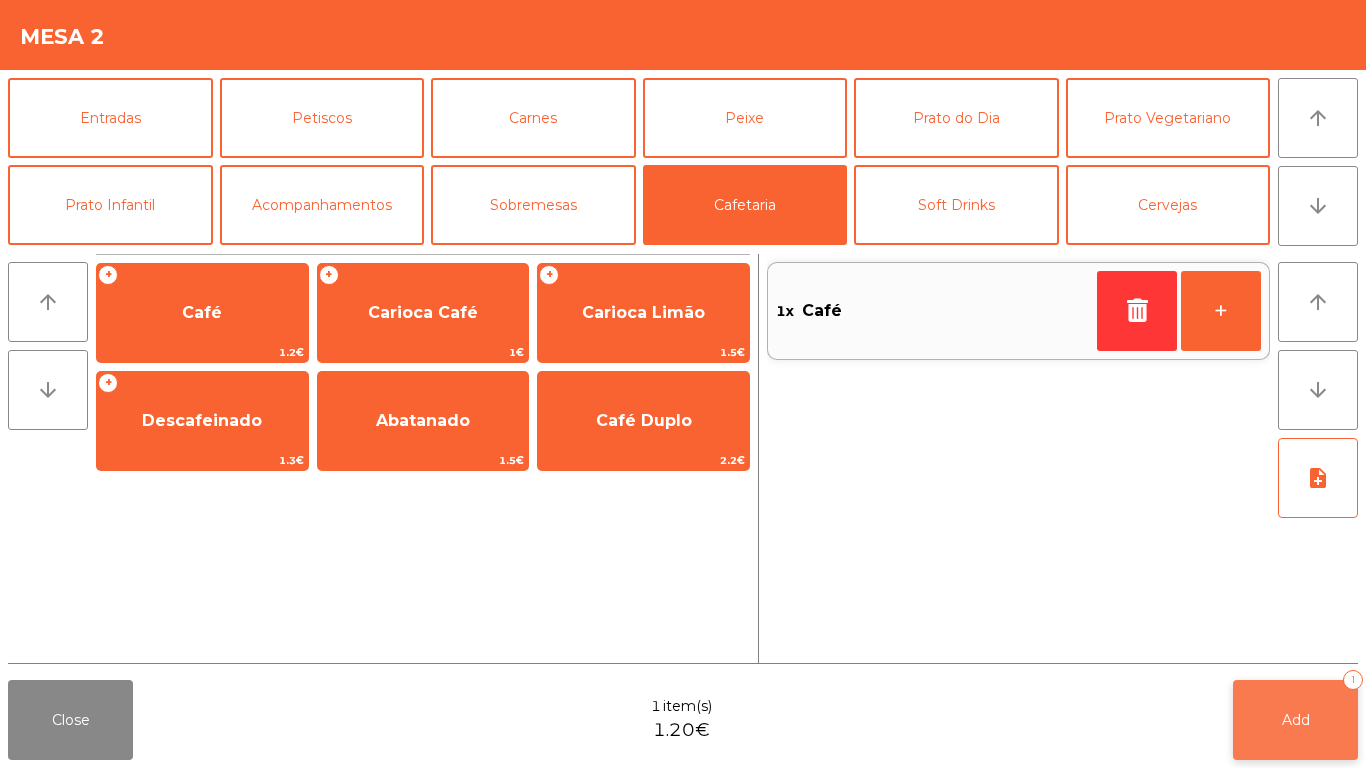 click on "Add   1" 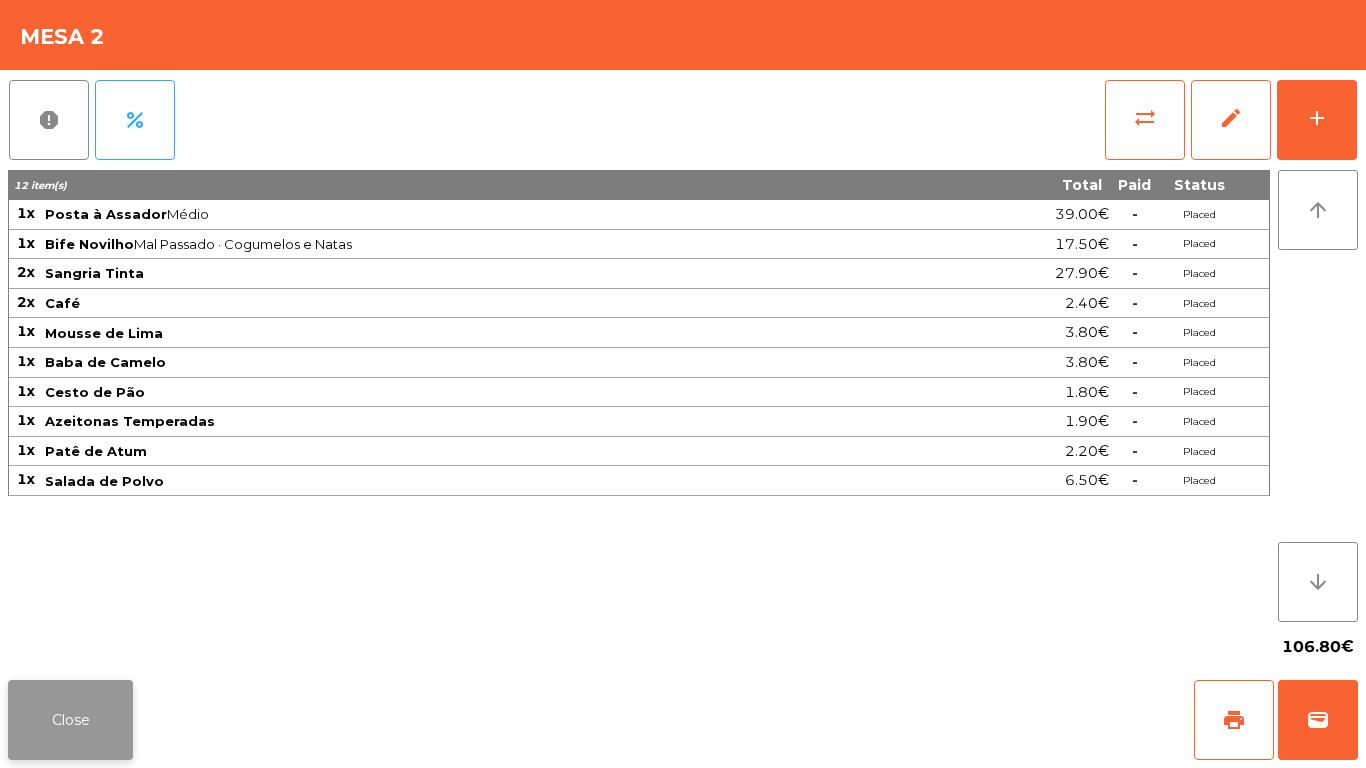 click on "Close" 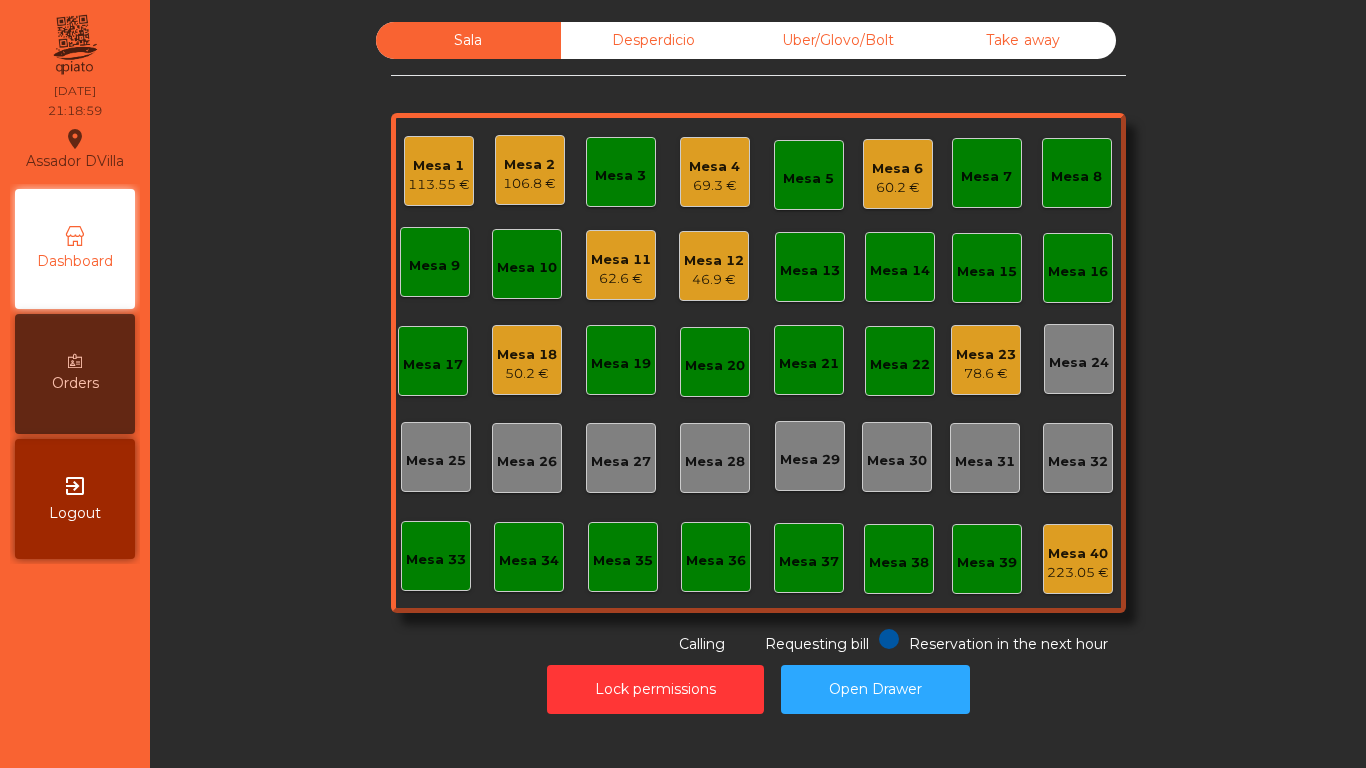 click on "Mesa 4" 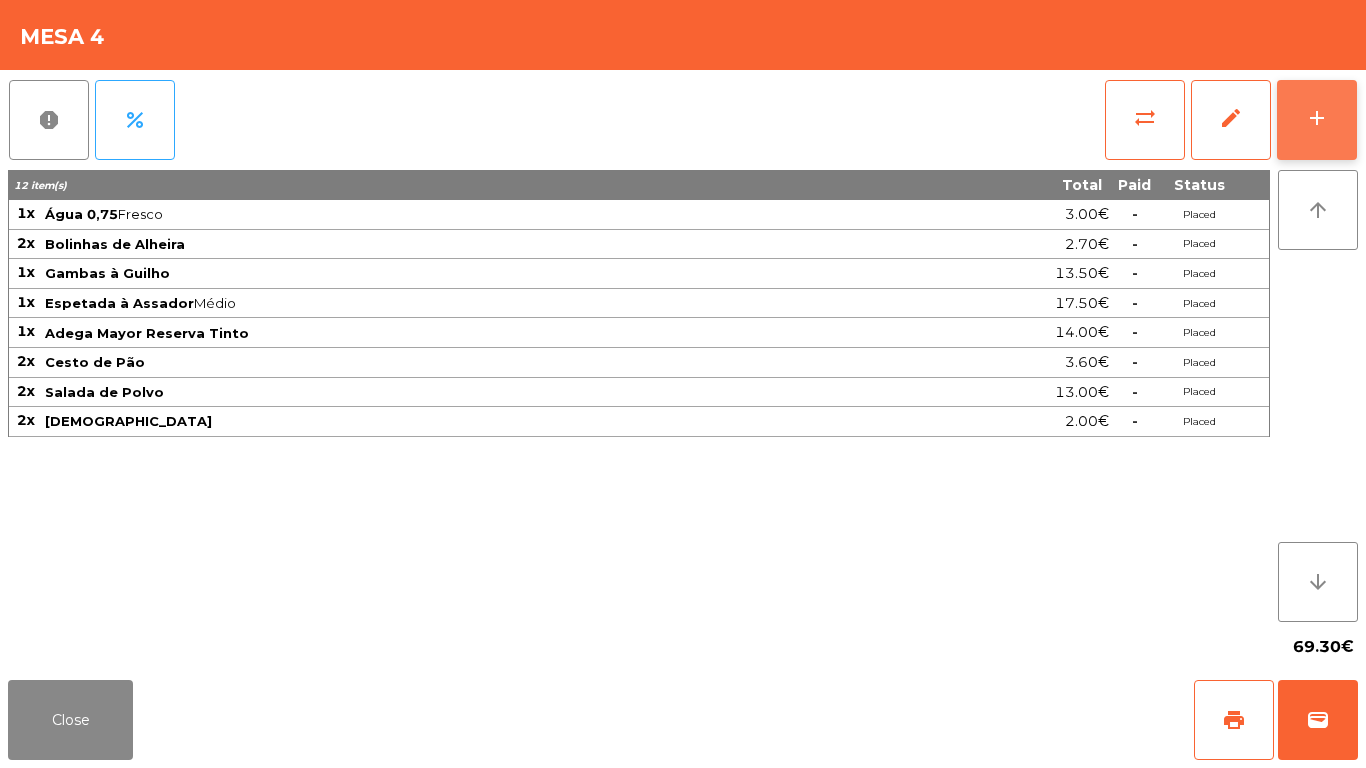 click on "add" 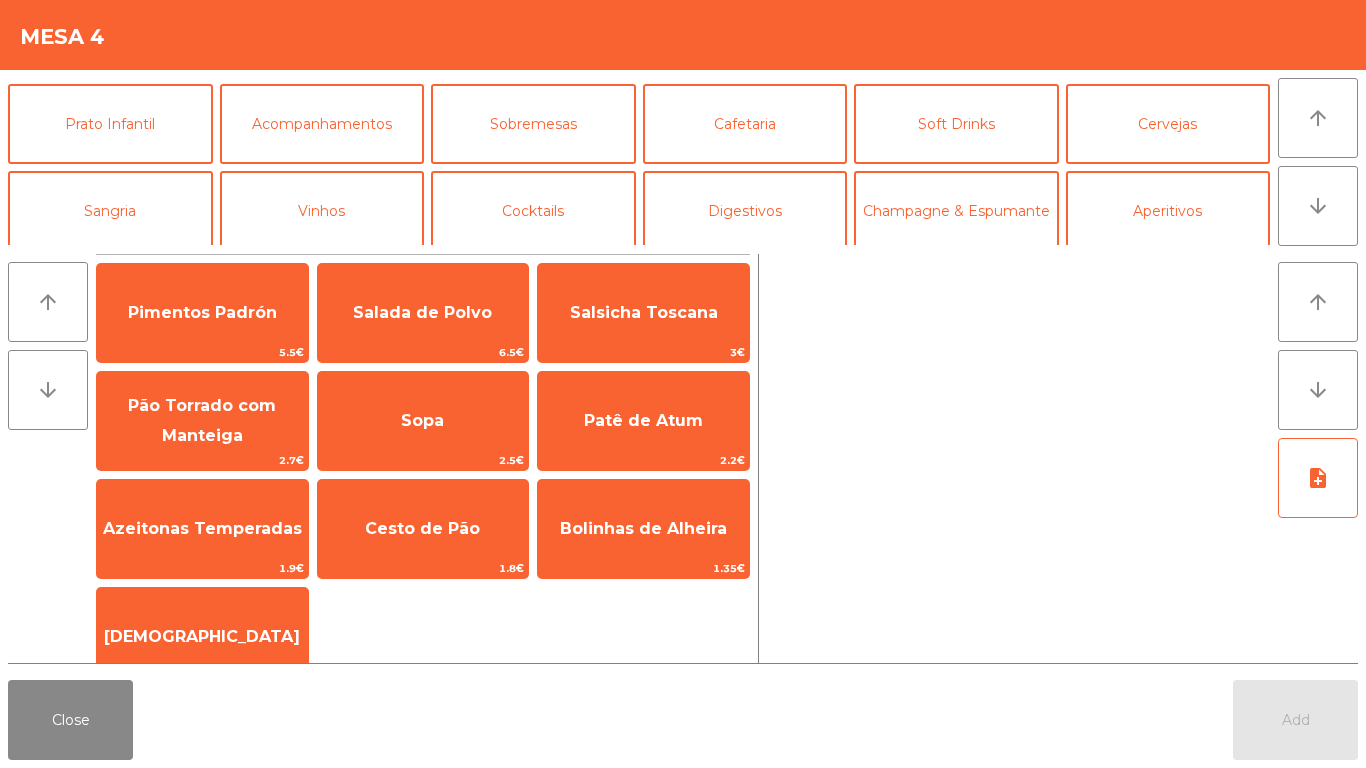 scroll, scrollTop: 80, scrollLeft: 0, axis: vertical 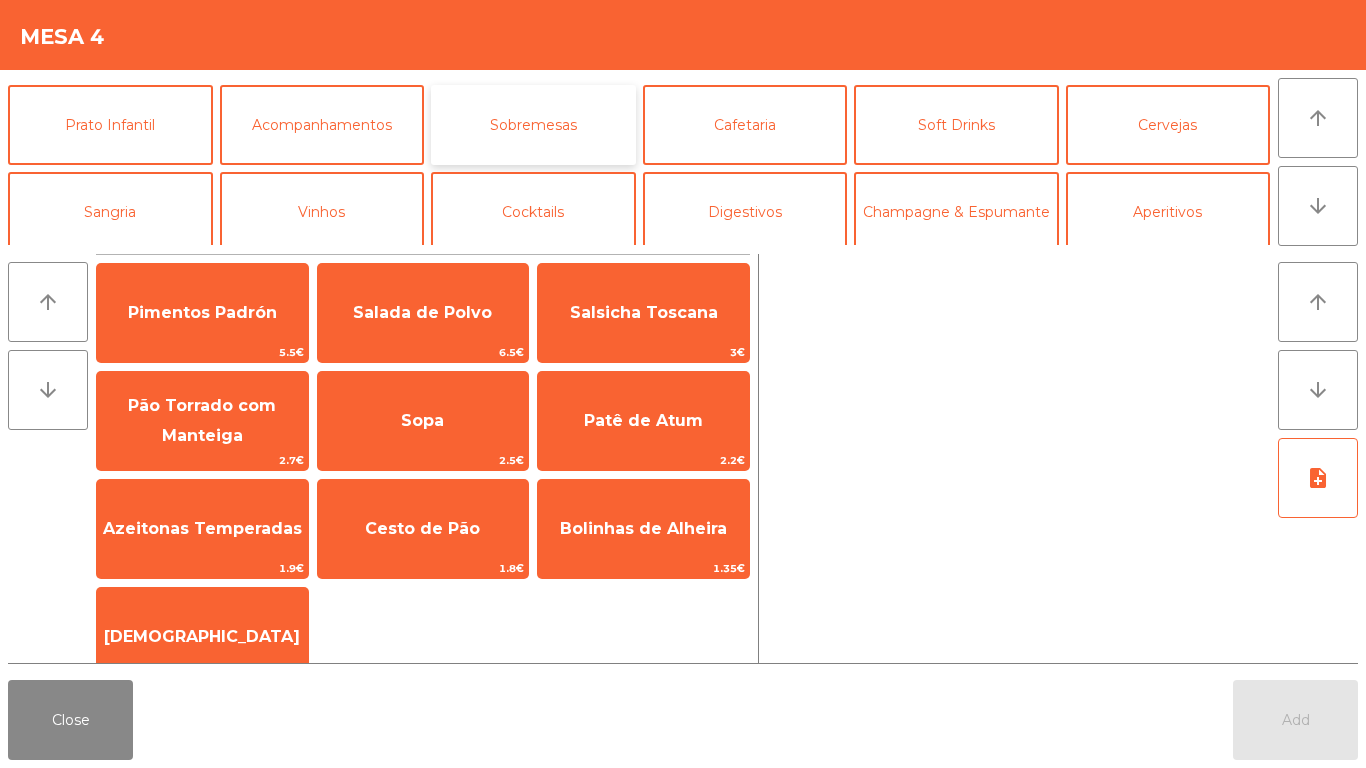 click on "Sobremesas" 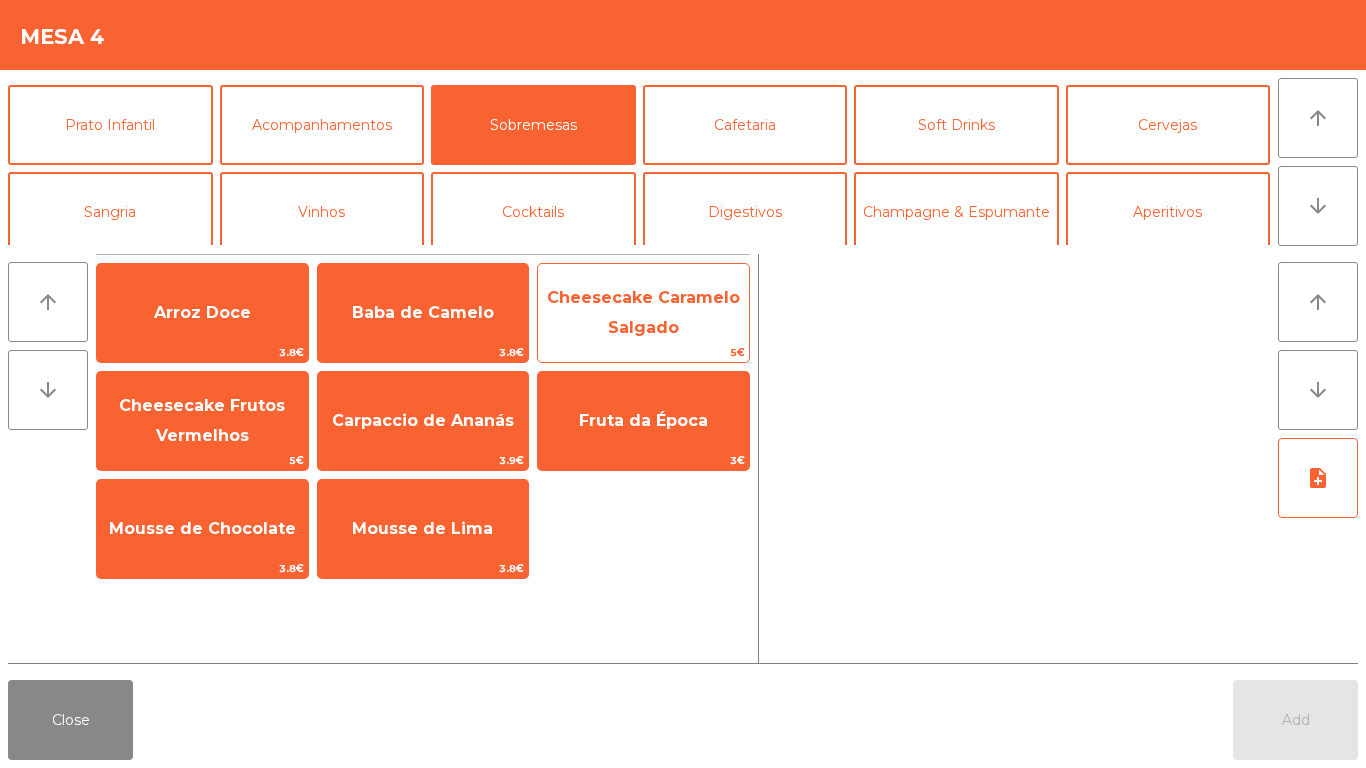 click on "Cheesecake Caramelo Salgado" 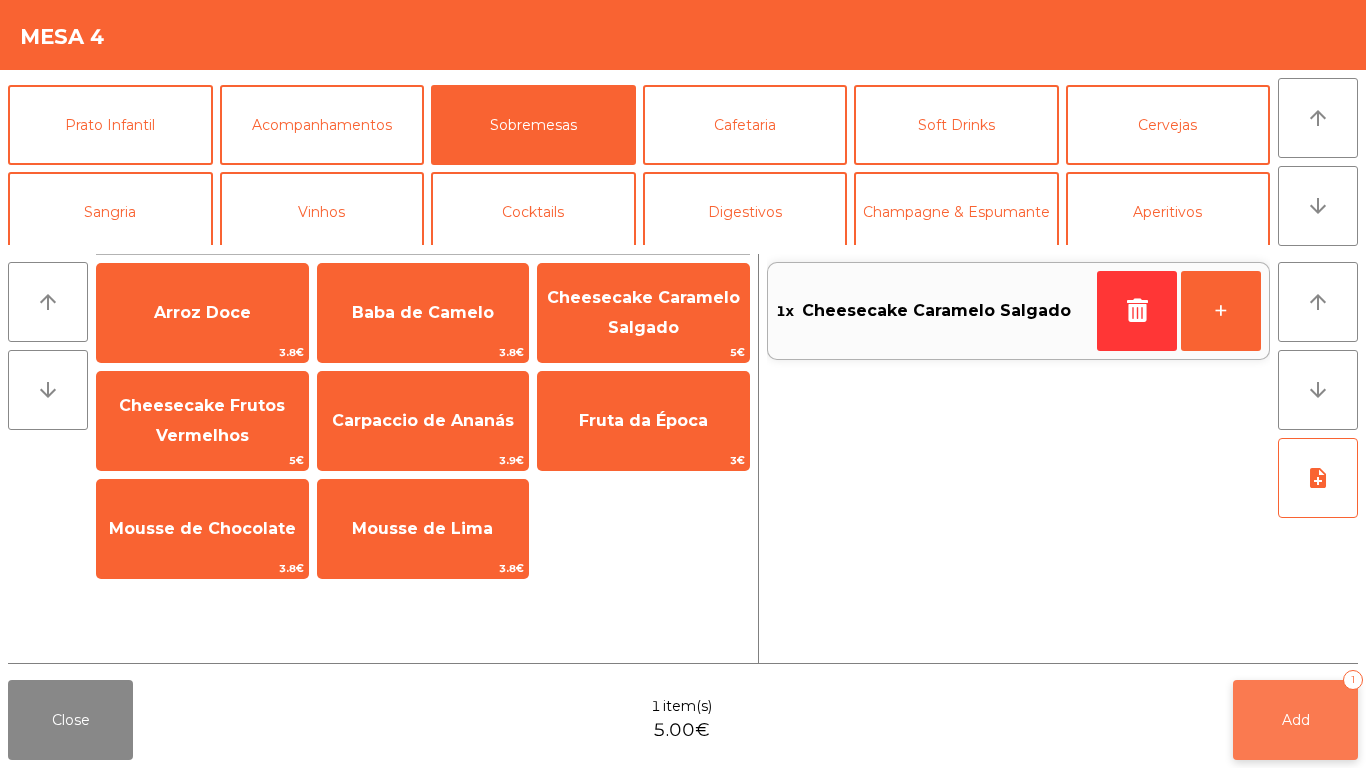 click on "Add   1" 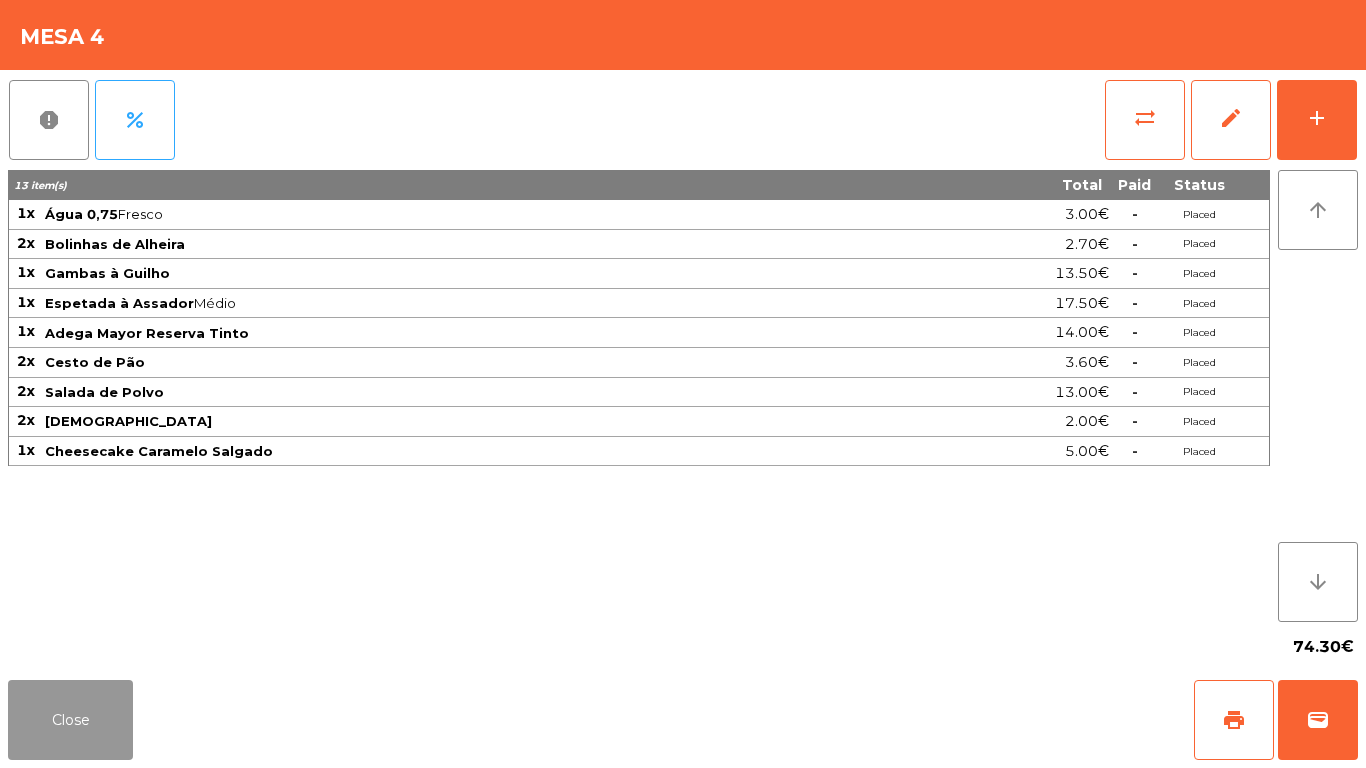 click on "Close" 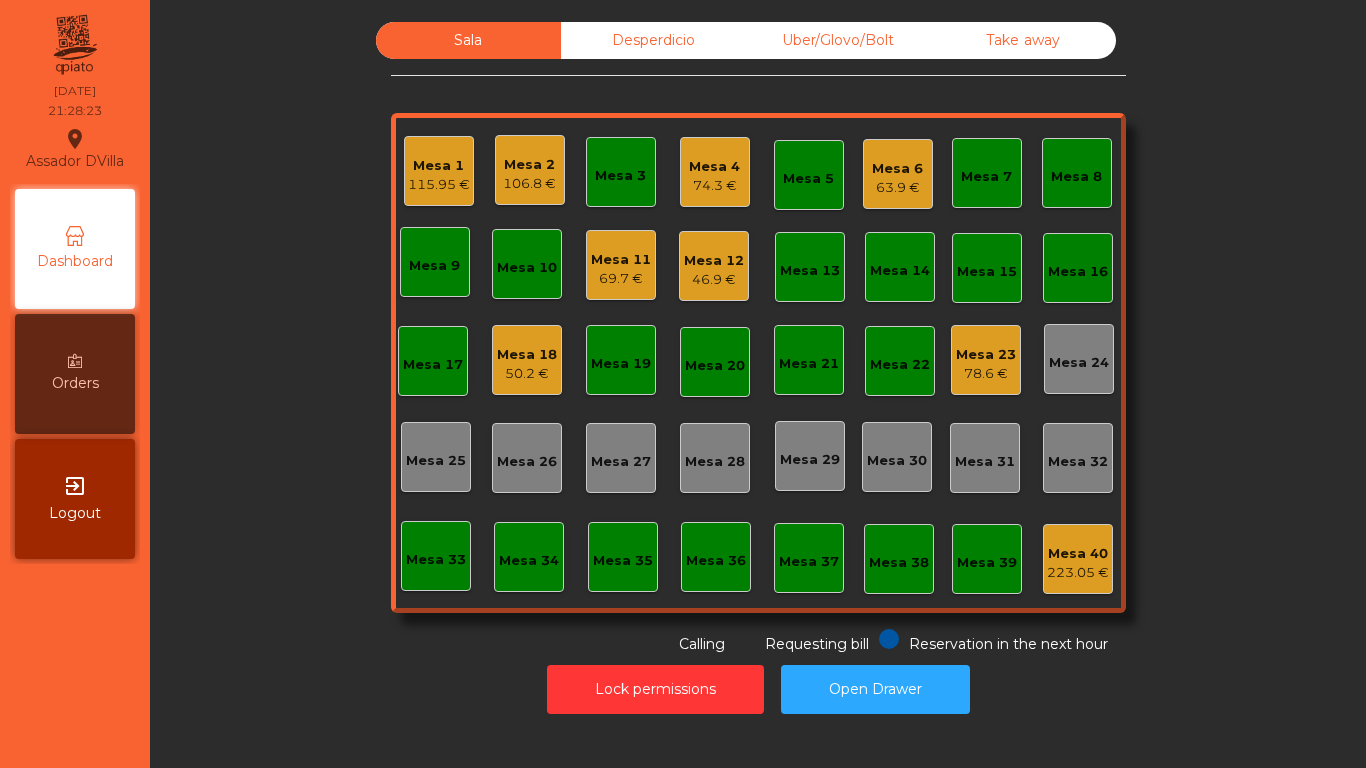 click on "Mesa 18" 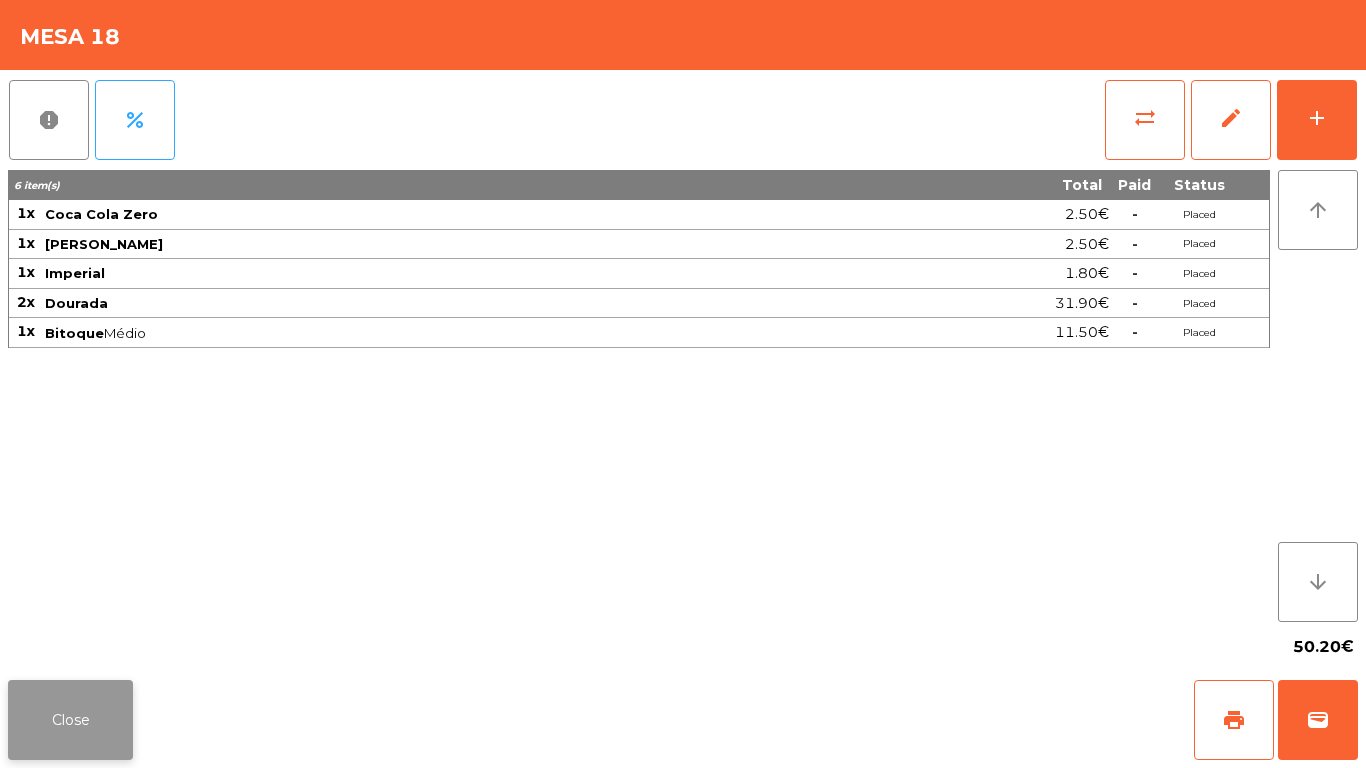 click on "Close" 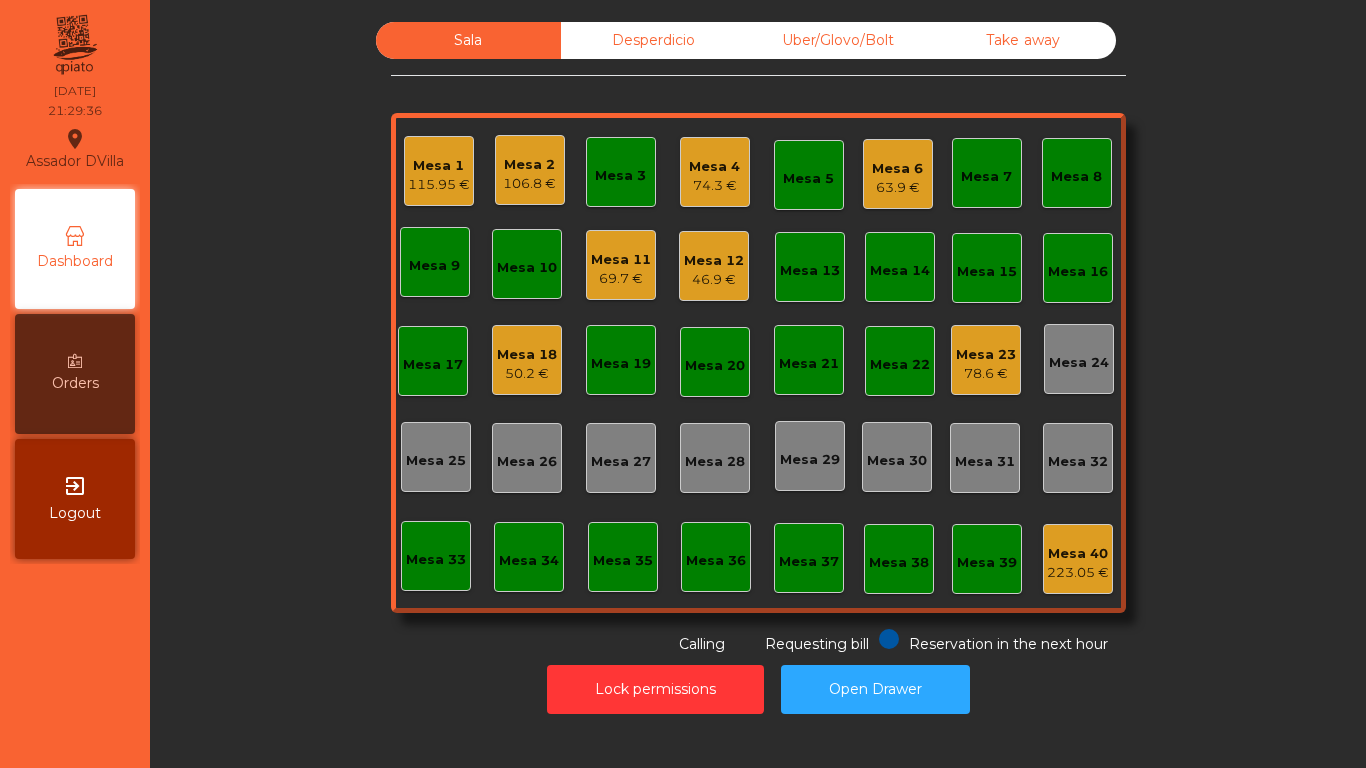 click on "Mesa 18   50.2 €" 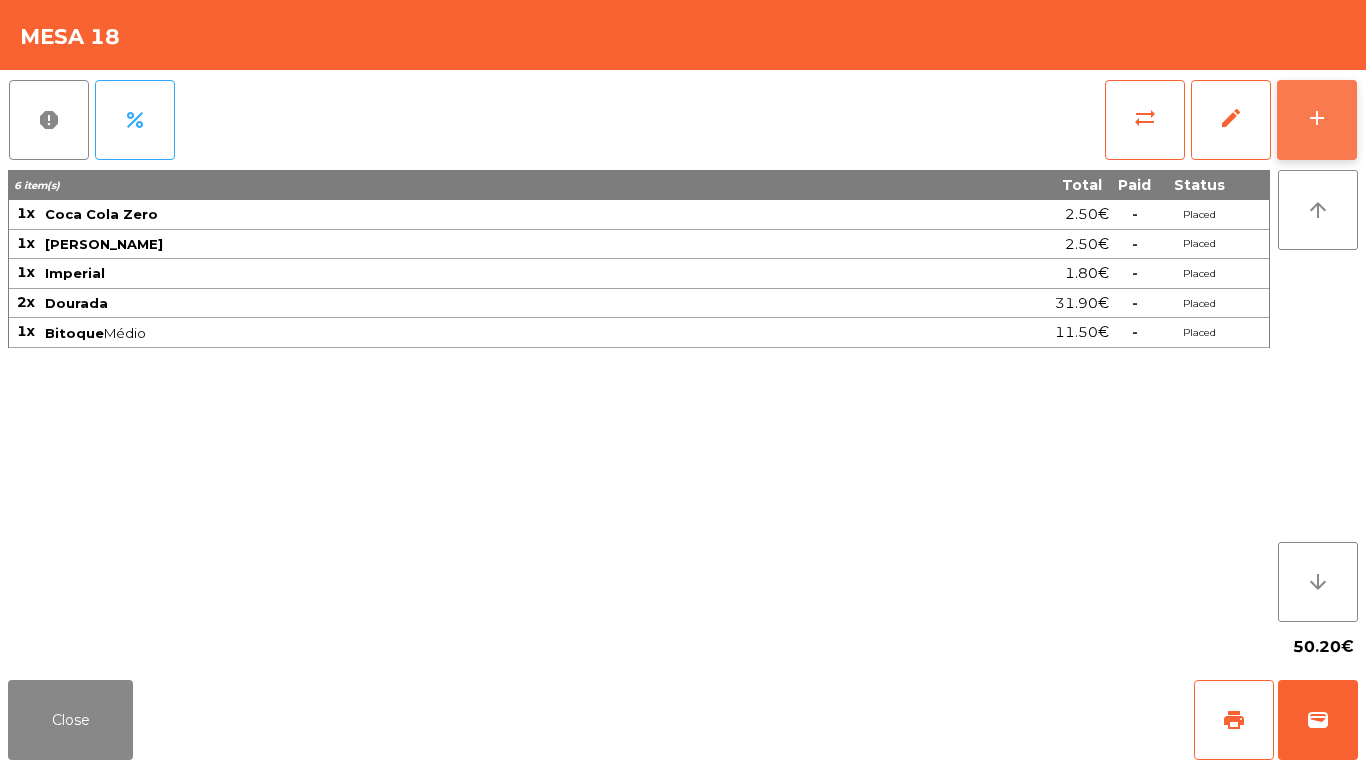 click on "add" 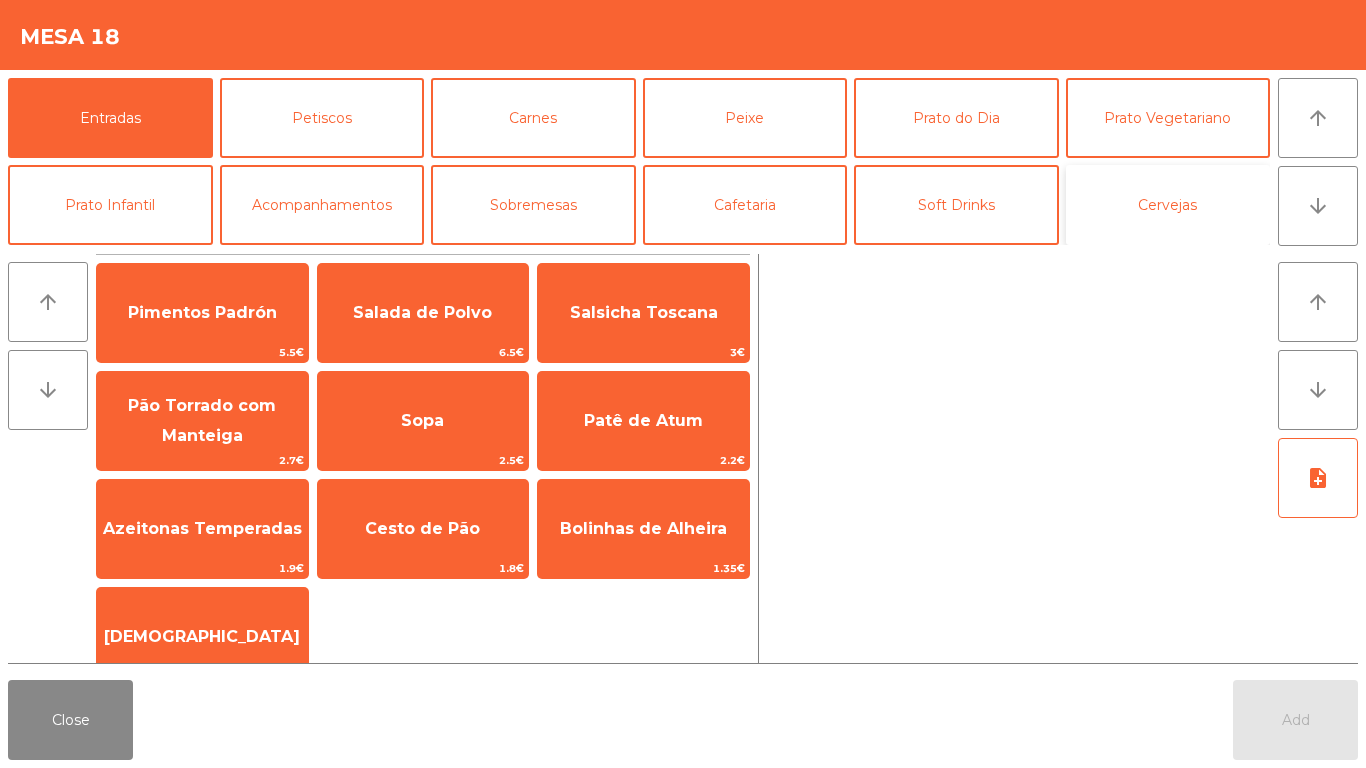 click on "Cervejas" 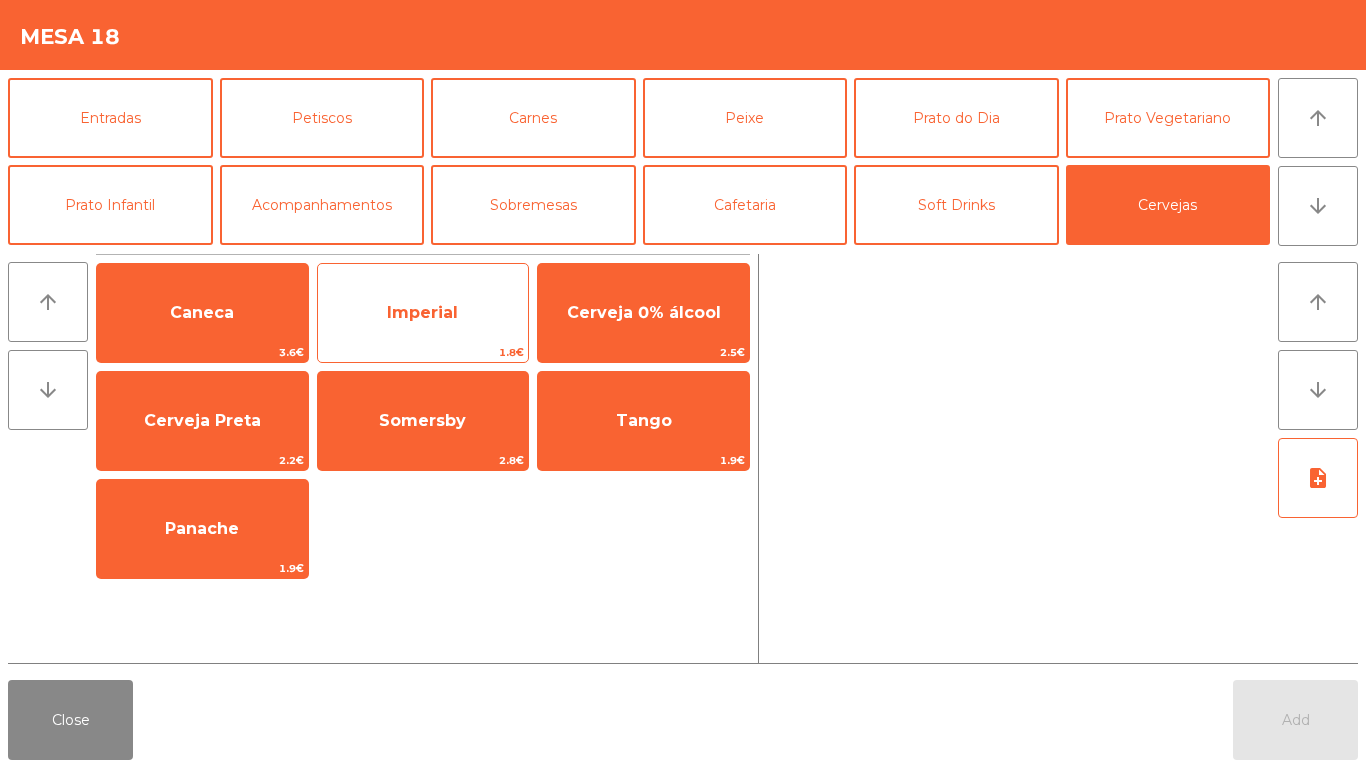 click on "Imperial" 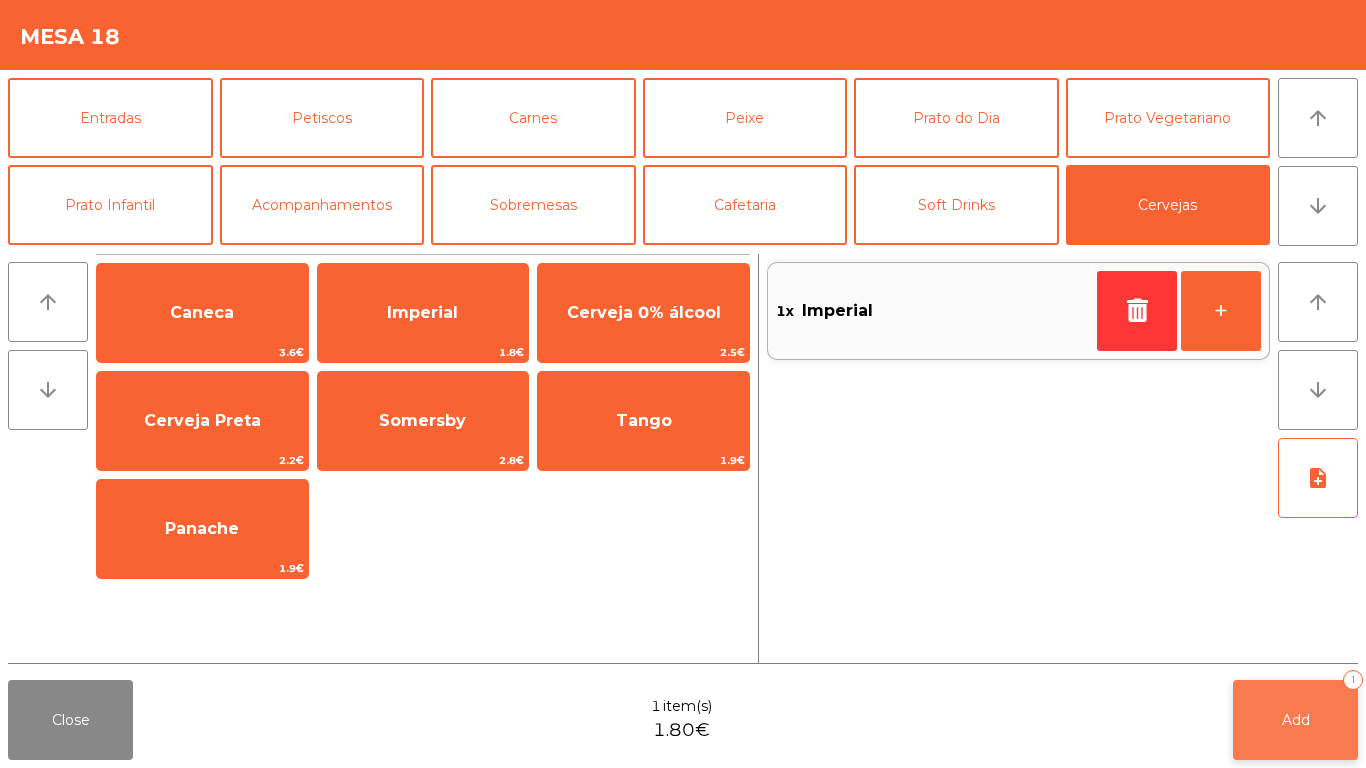 click on "Add   1" 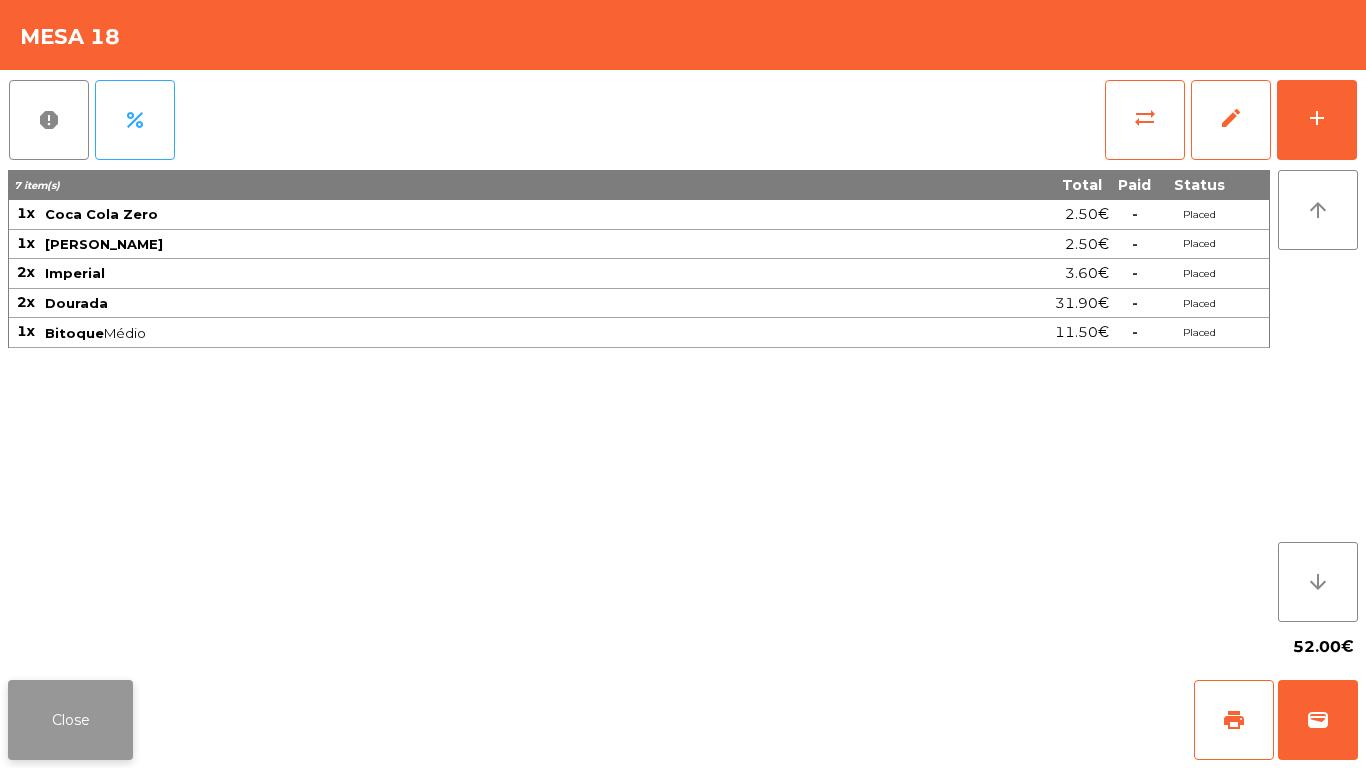 click on "Close" 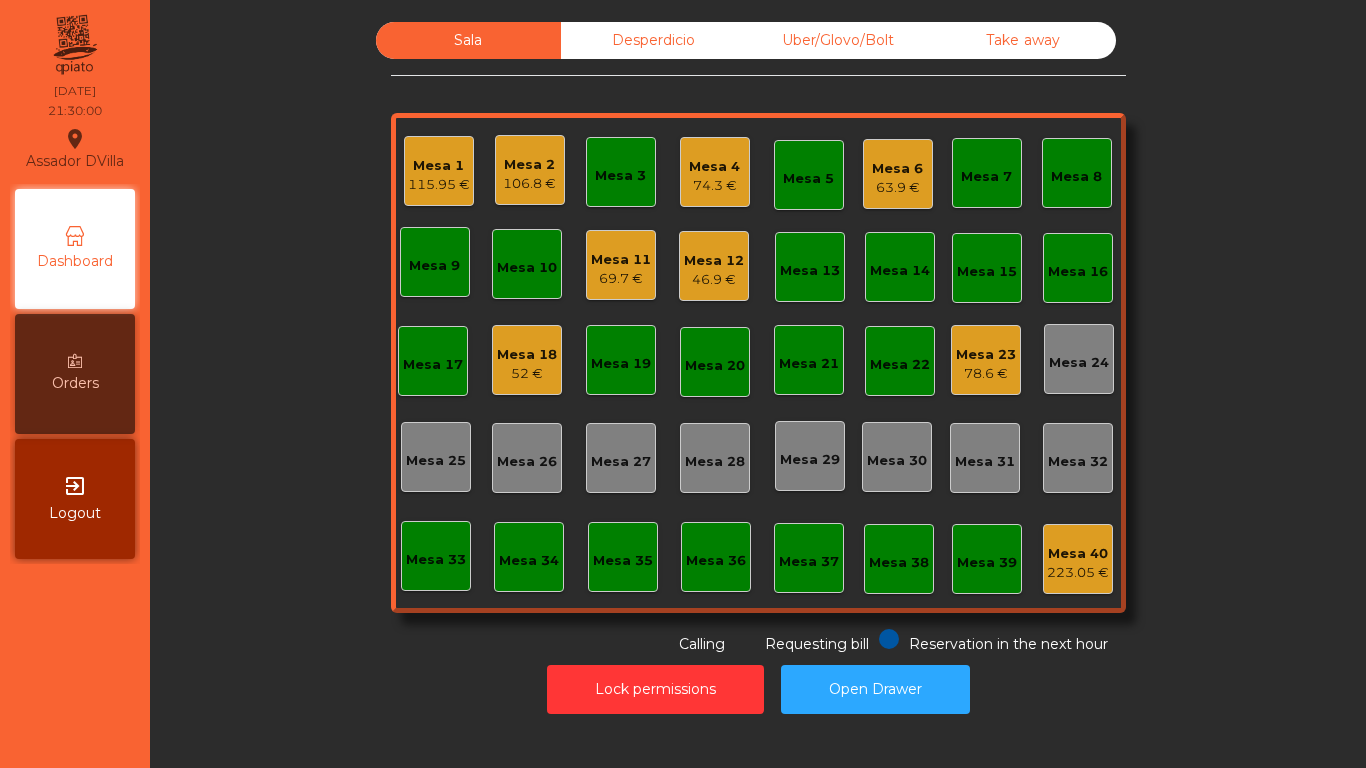 click on "Mesa 2   106.8 €" 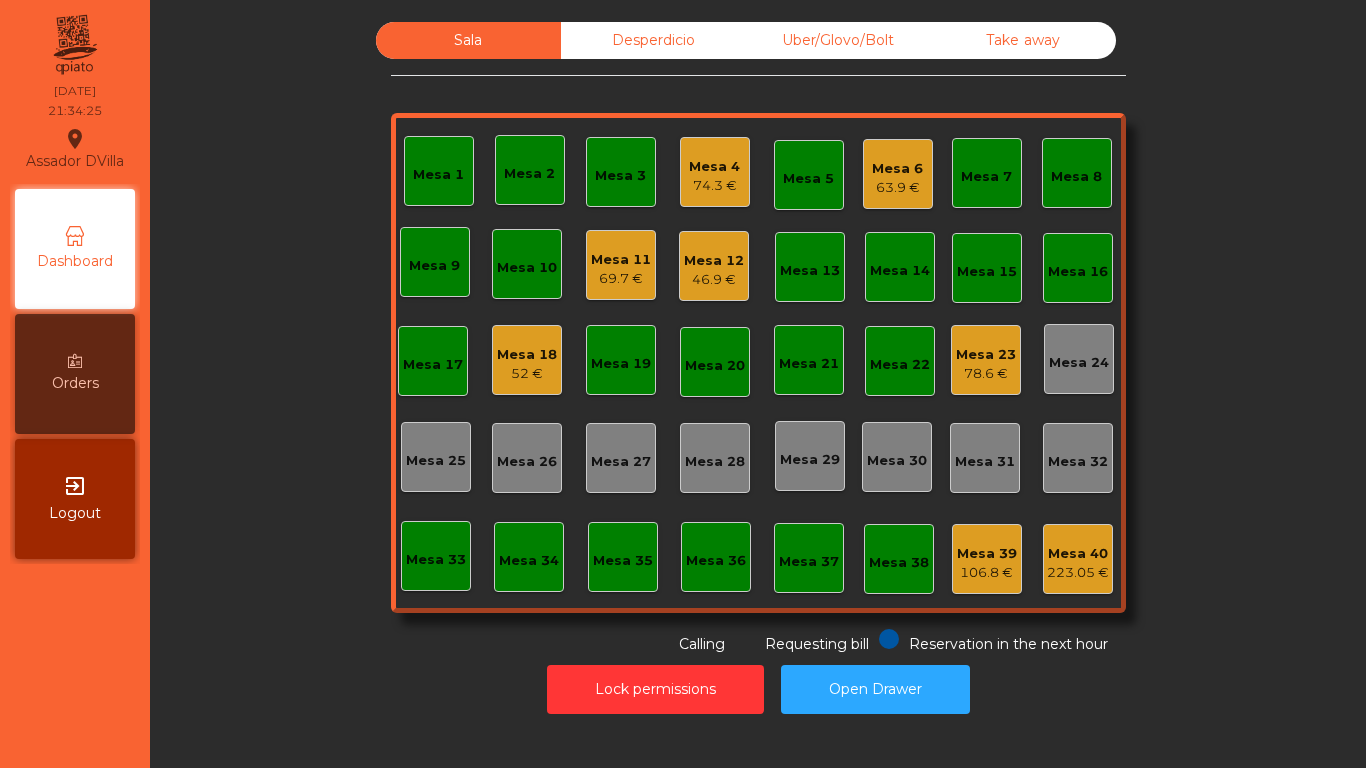click on "Mesa 23   78.6 €" 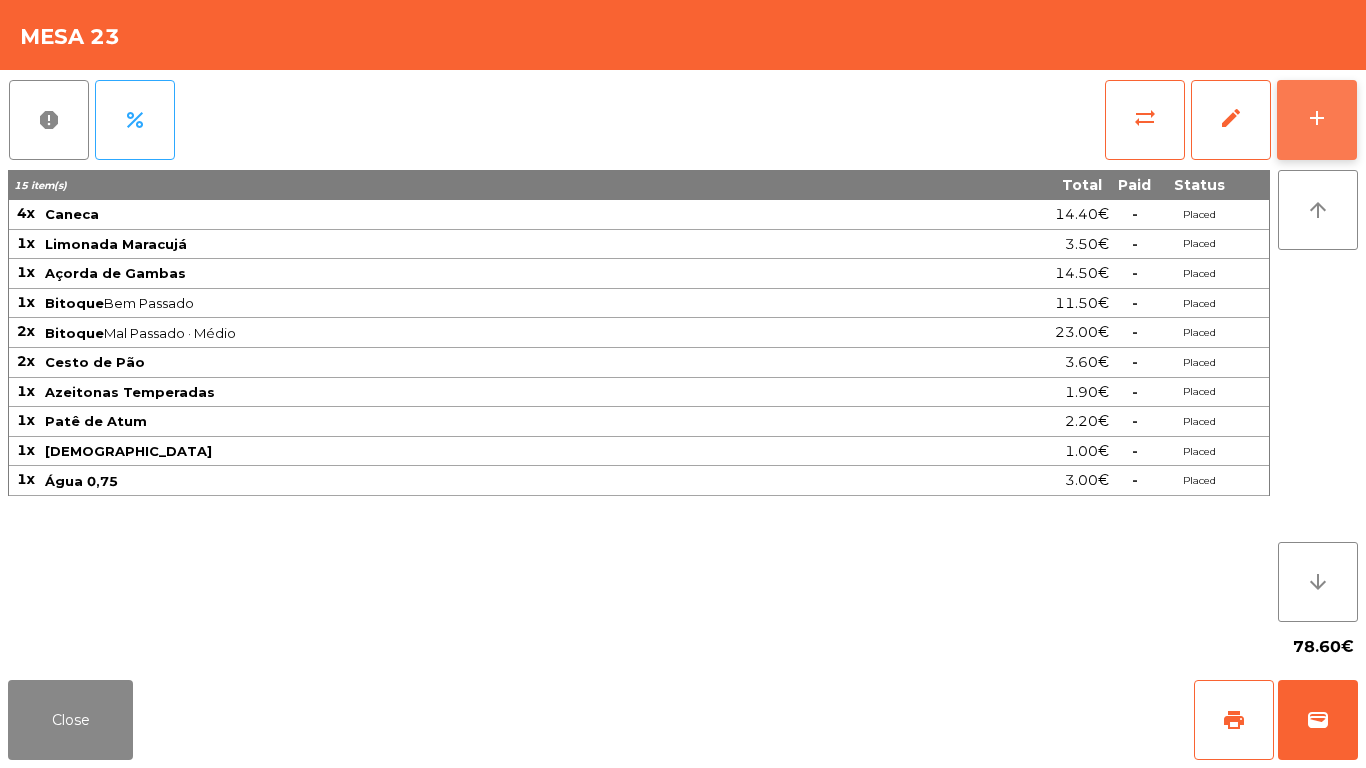 click on "add" 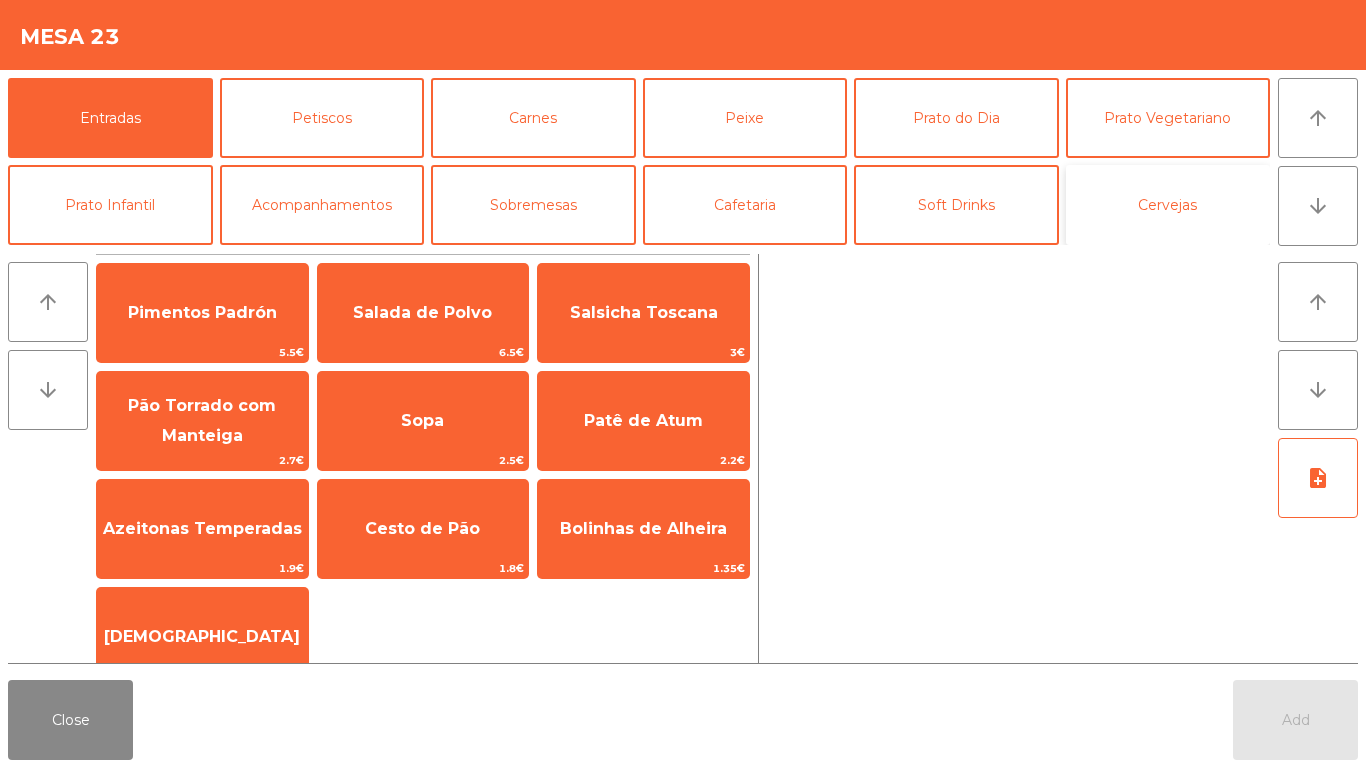 click on "Cervejas" 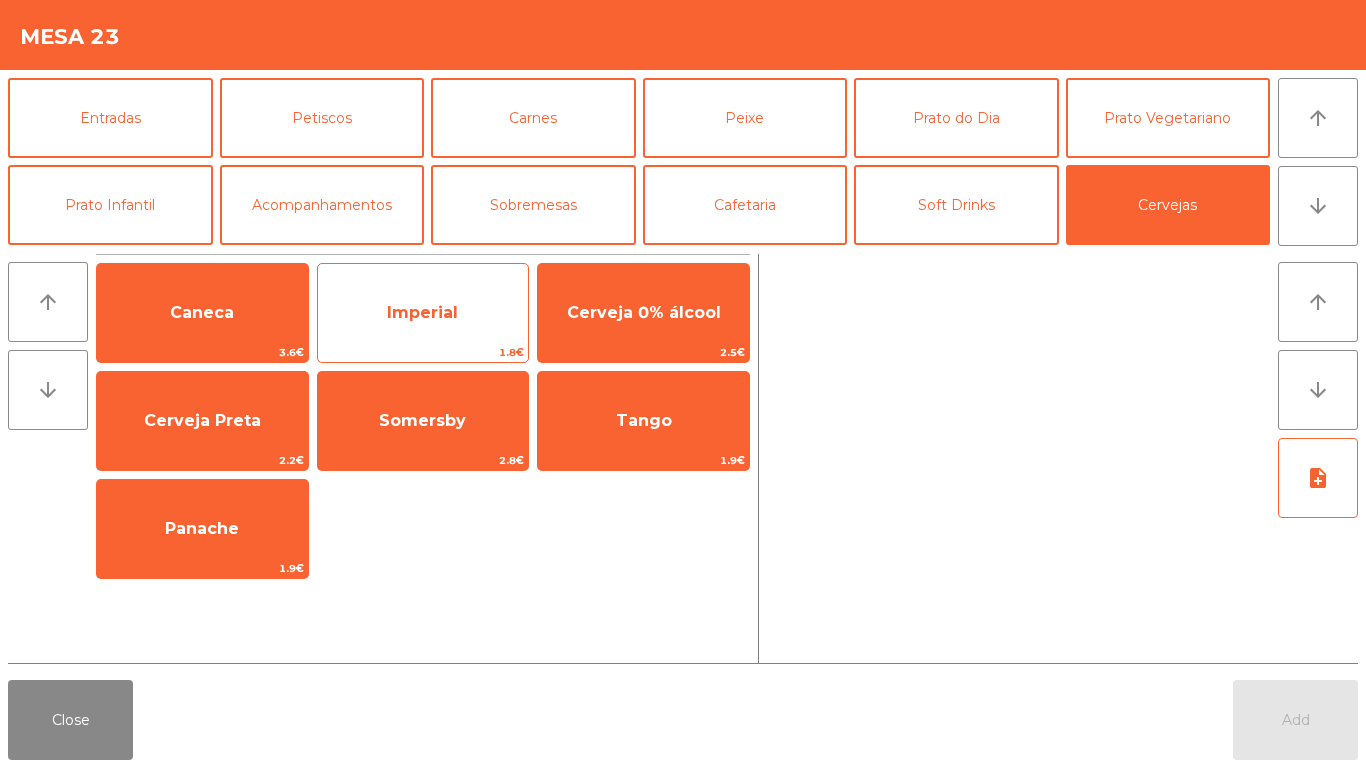 click on "Imperial" 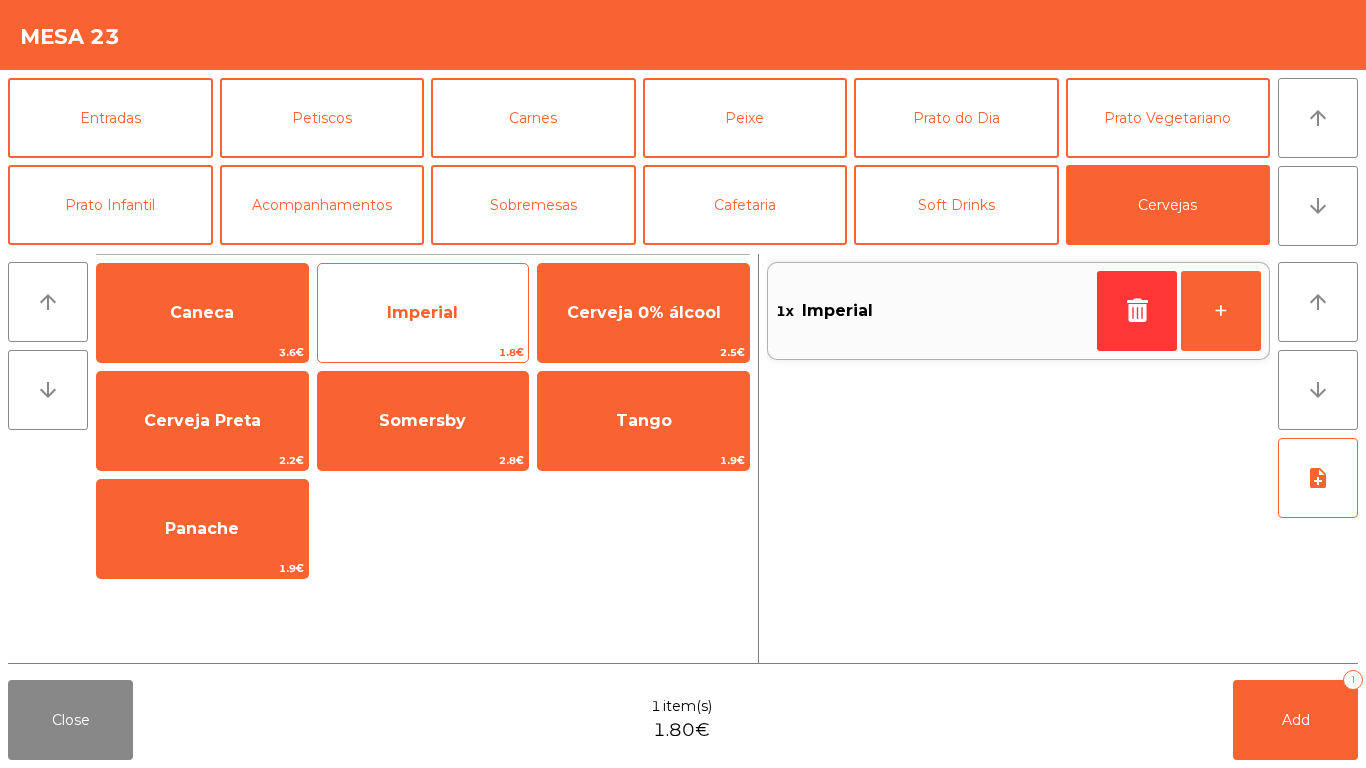 click on "Imperial" 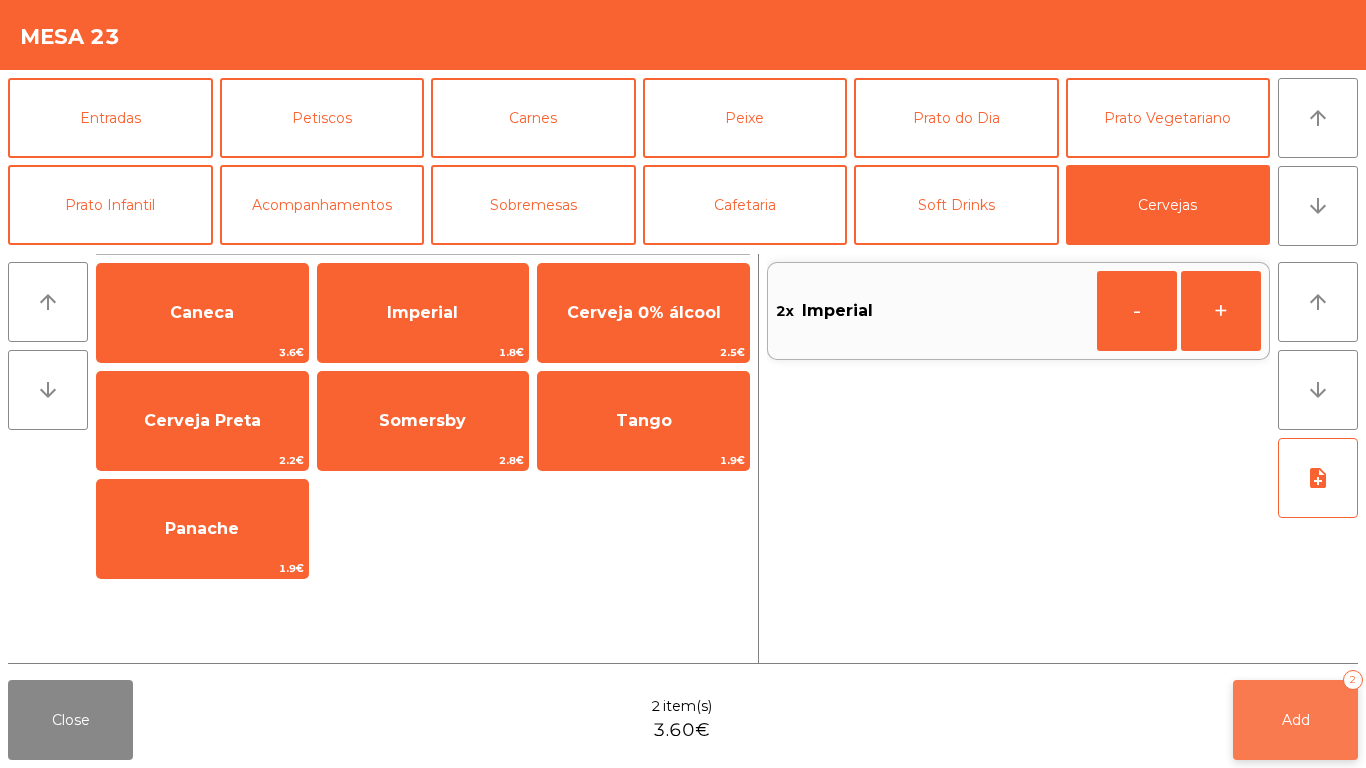 click on "Add   2" 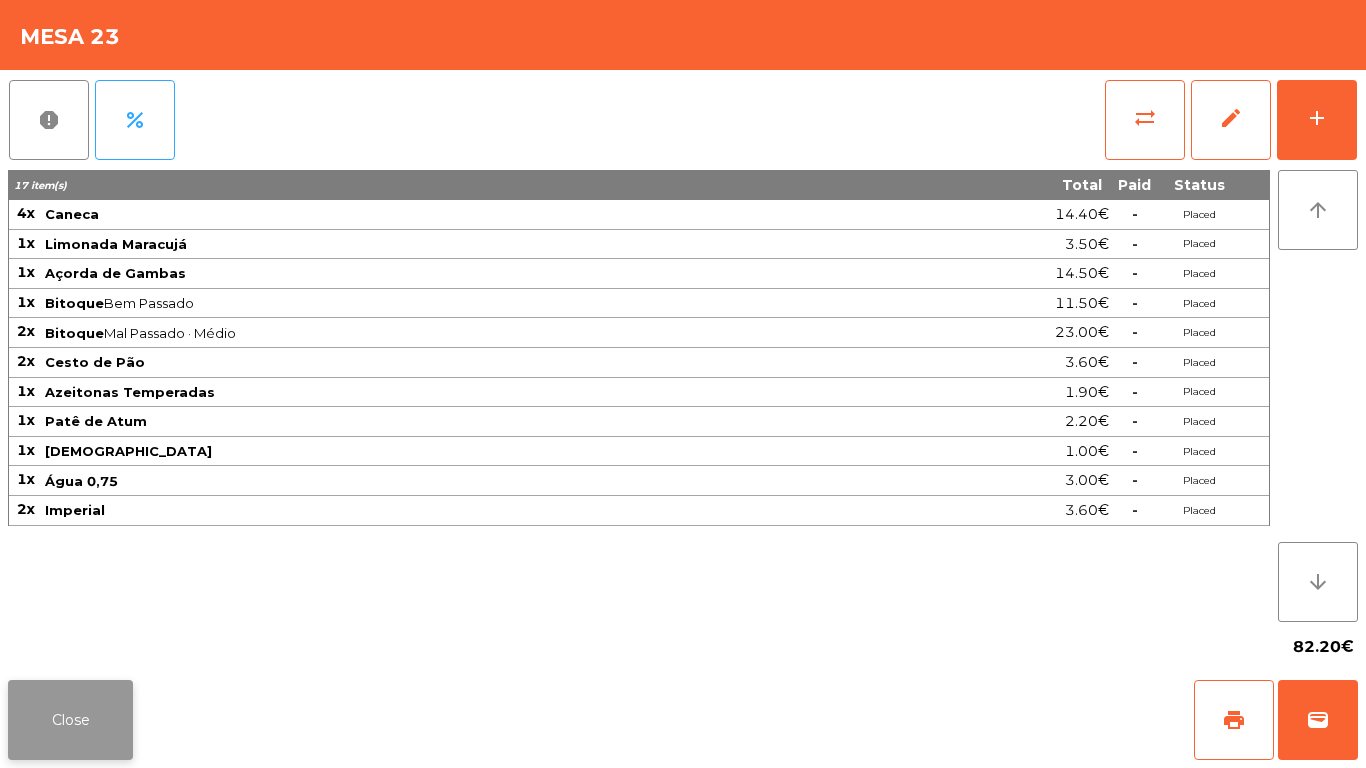 click on "Close" 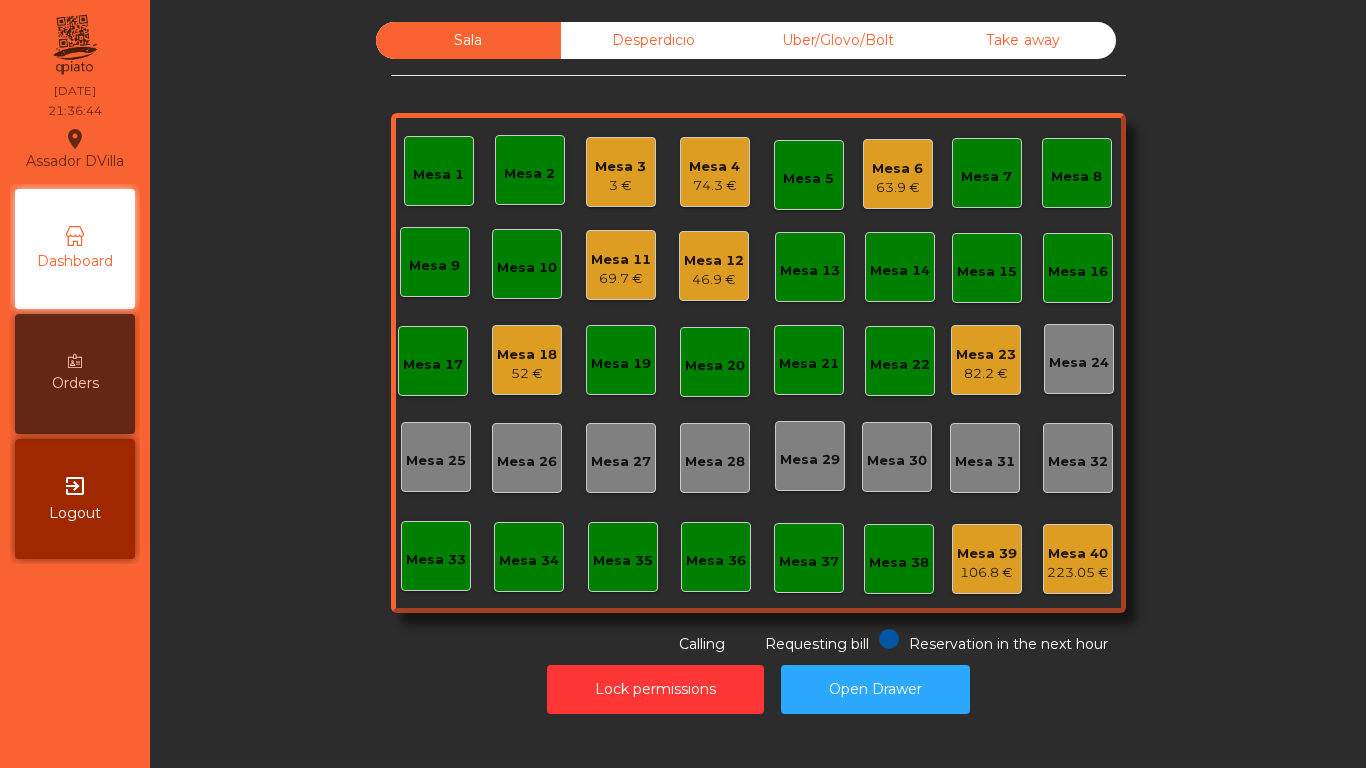 click on "Mesa 3" 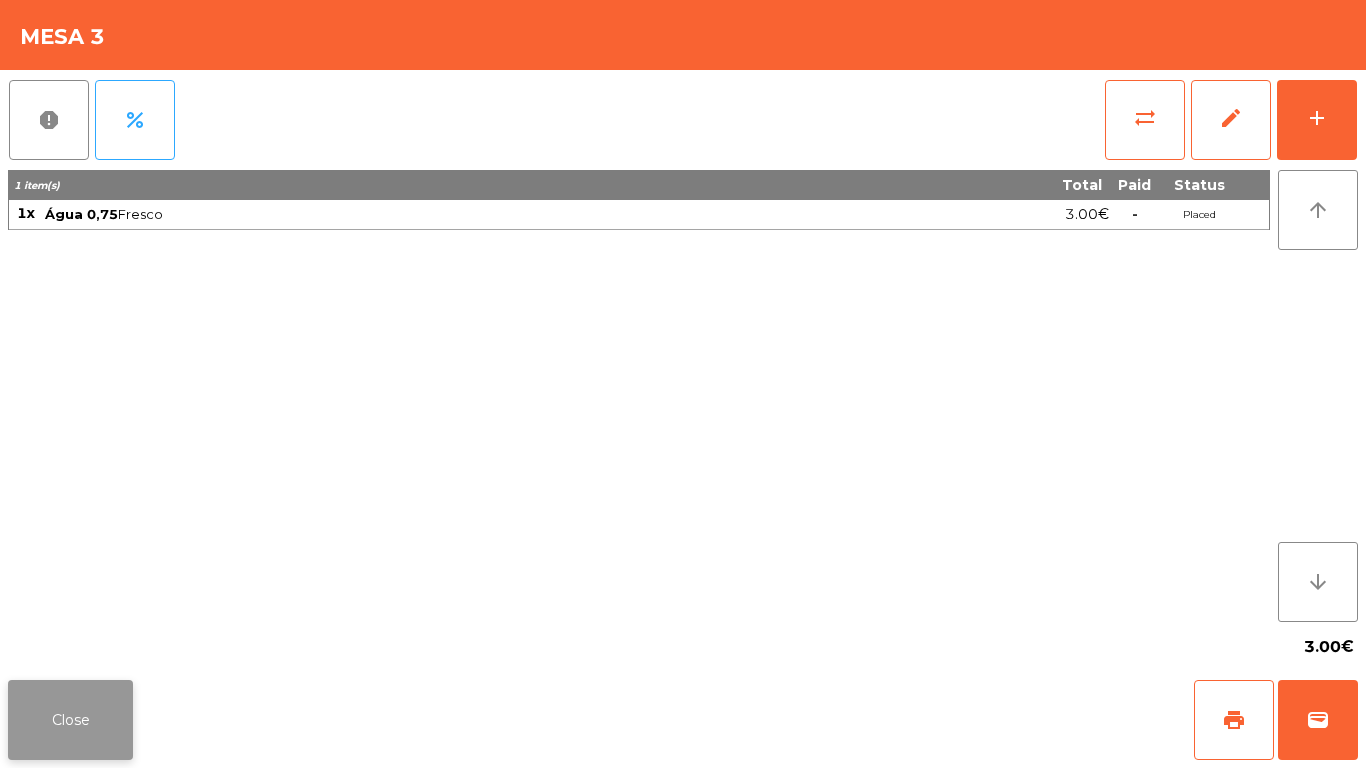 click on "Close" 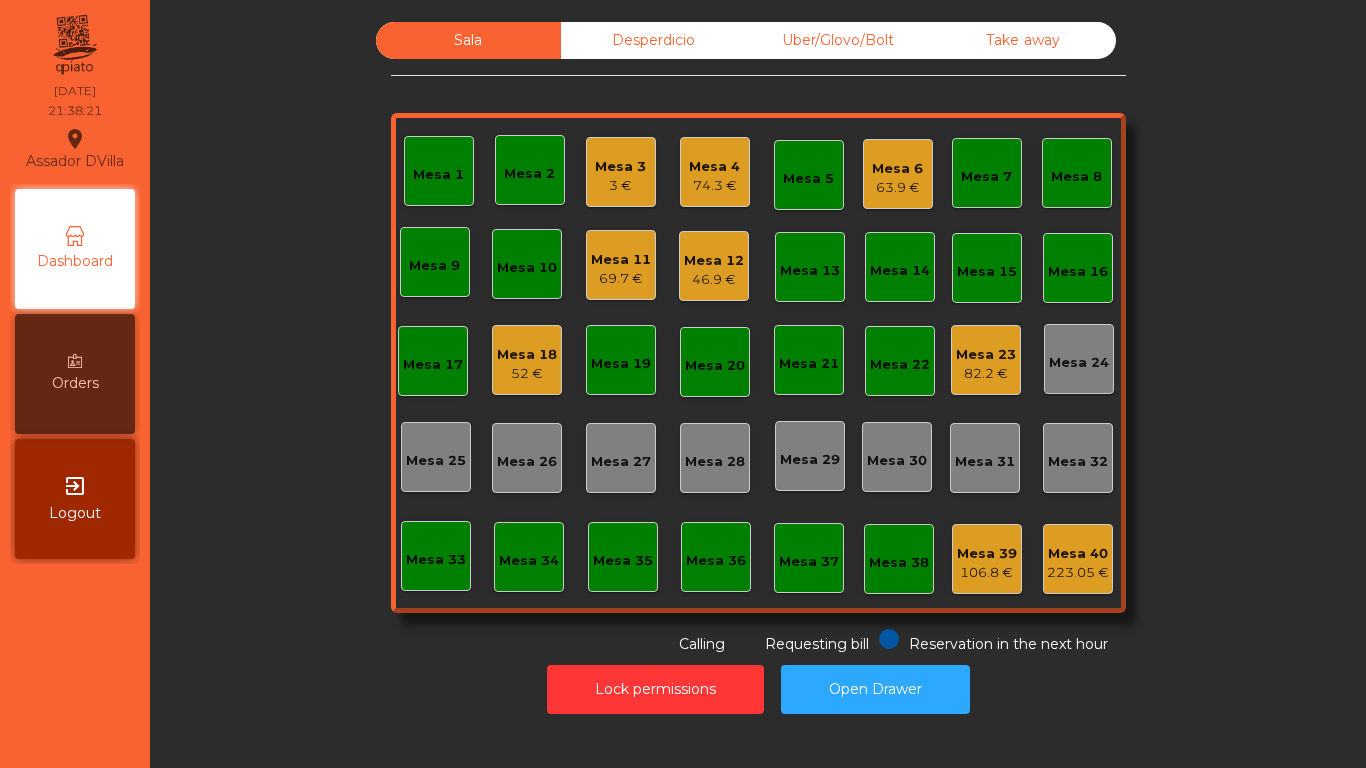 click on "Mesa 3" 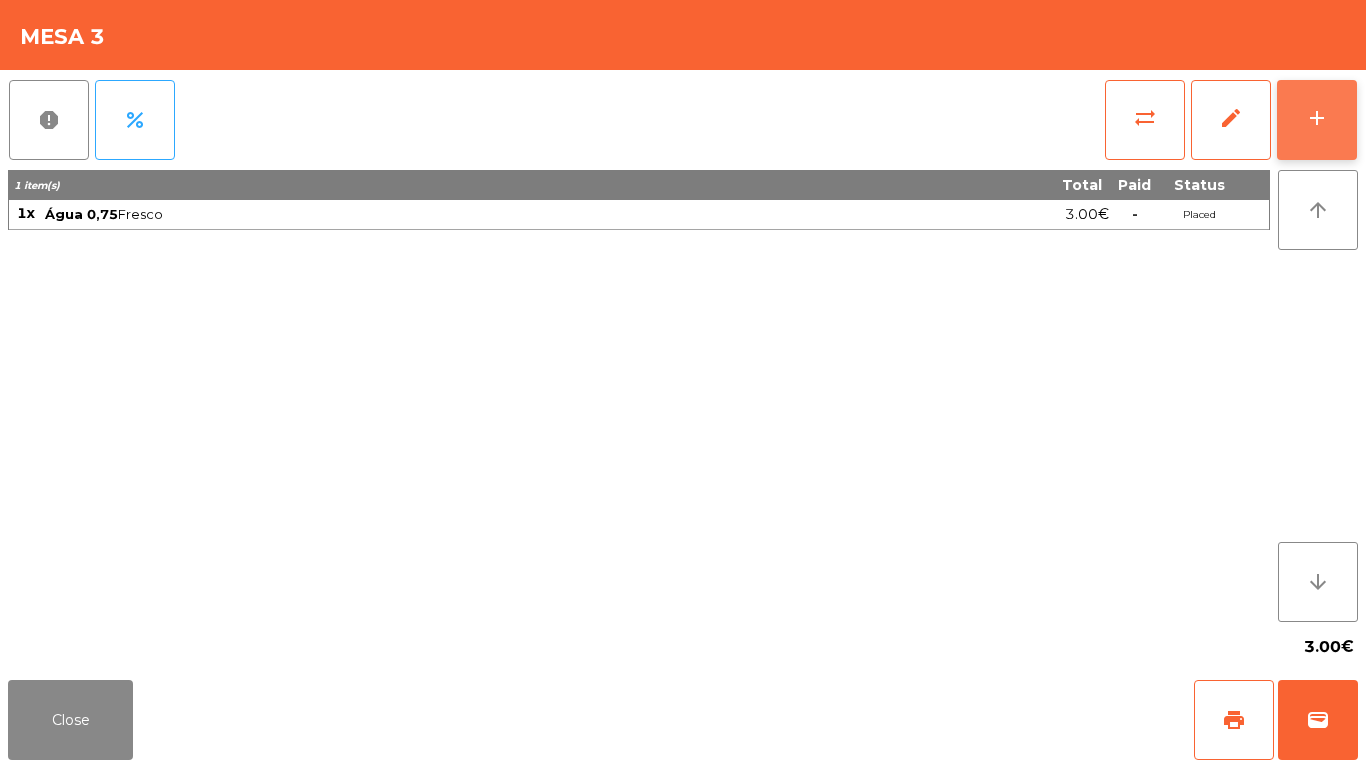click on "add" 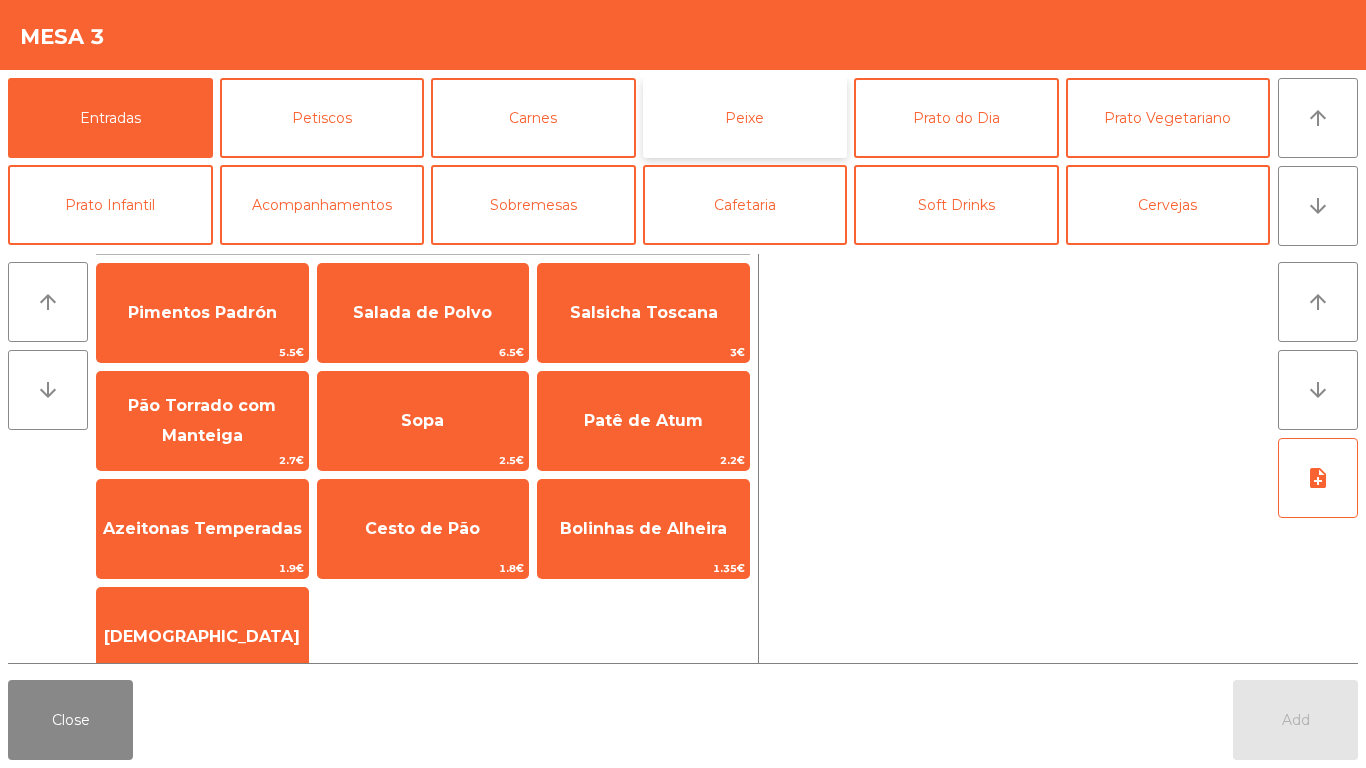click on "Peixe" 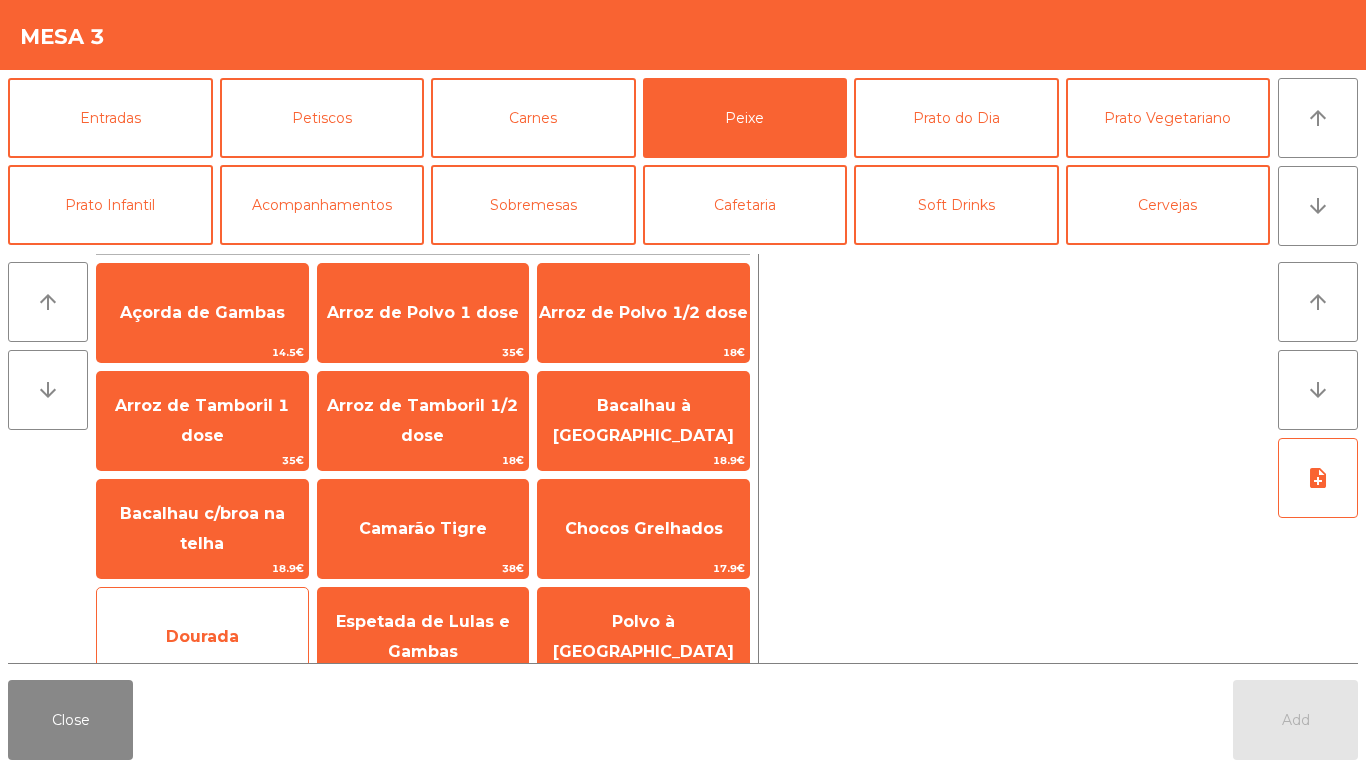 click on "Dourada   15.95€" 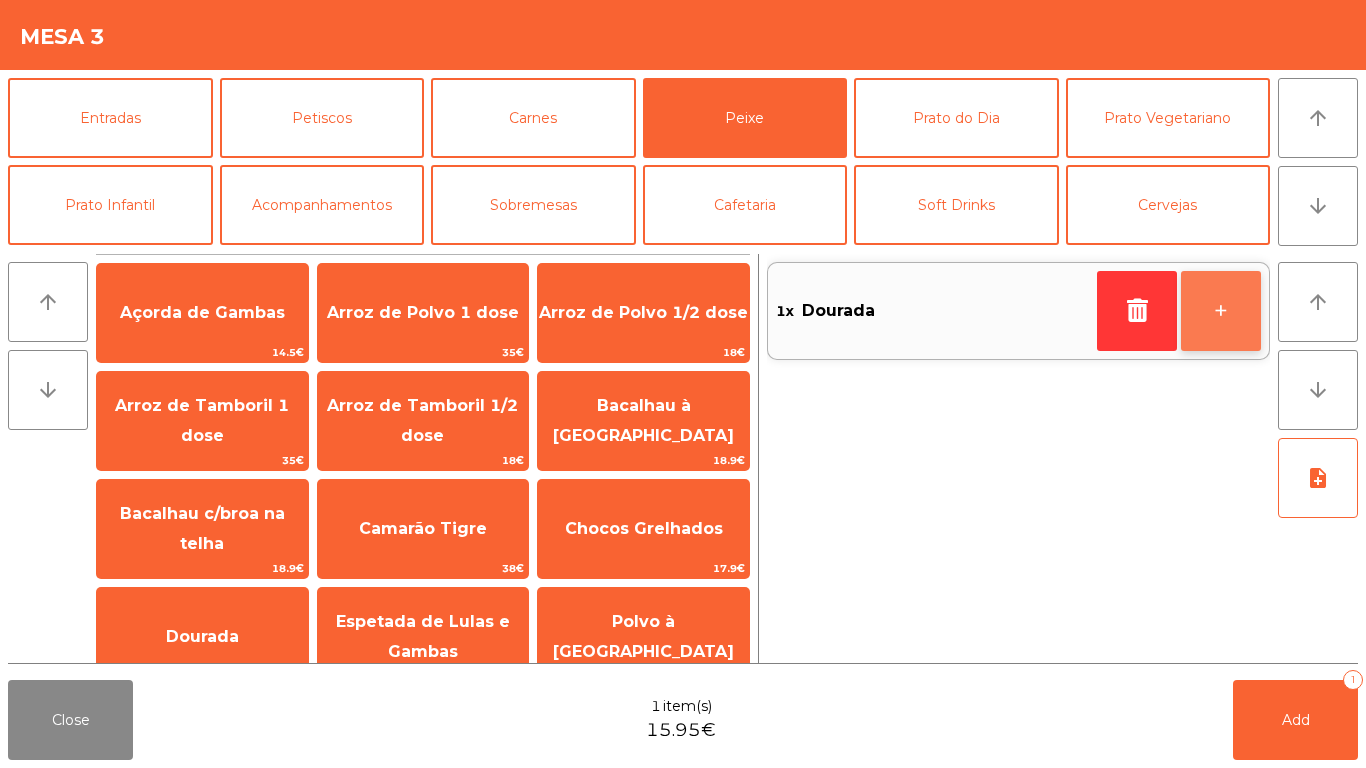 click on "+" 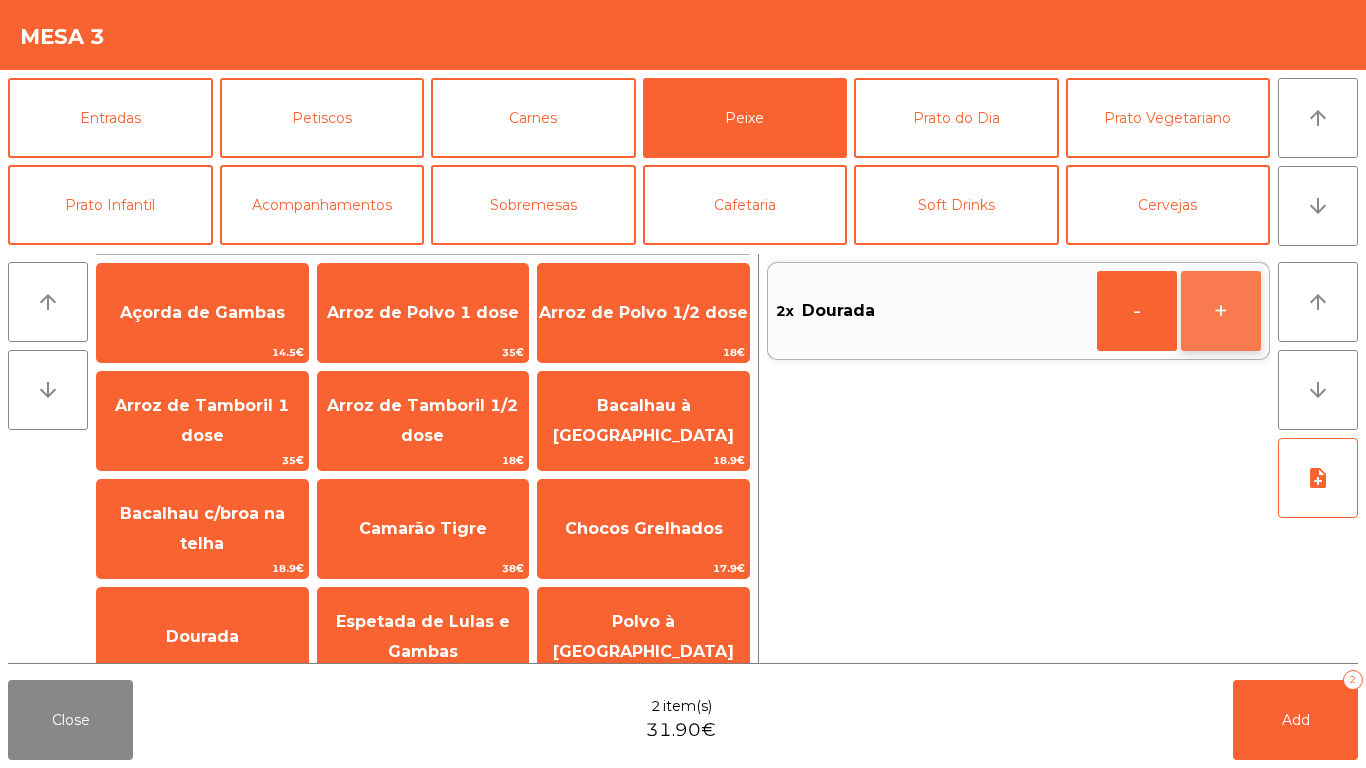 click on "+" 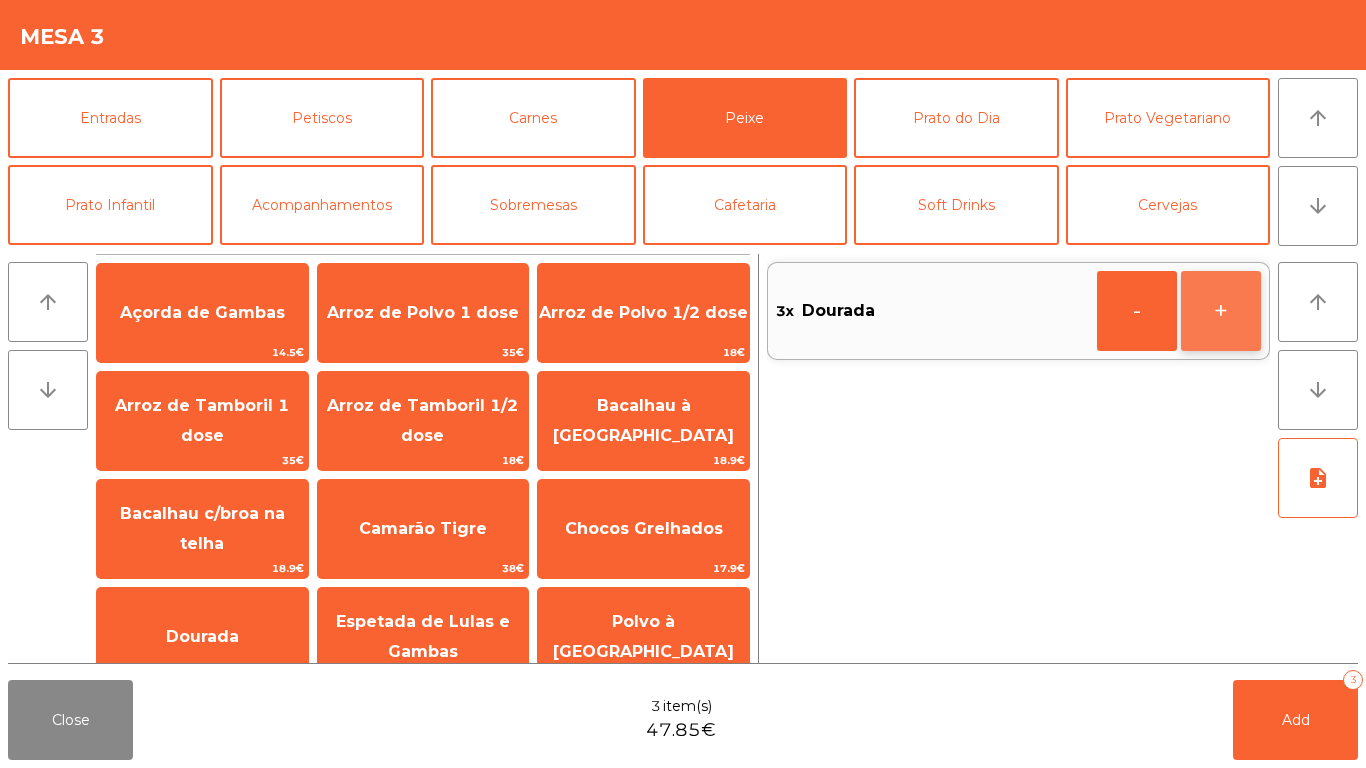 click on "+" 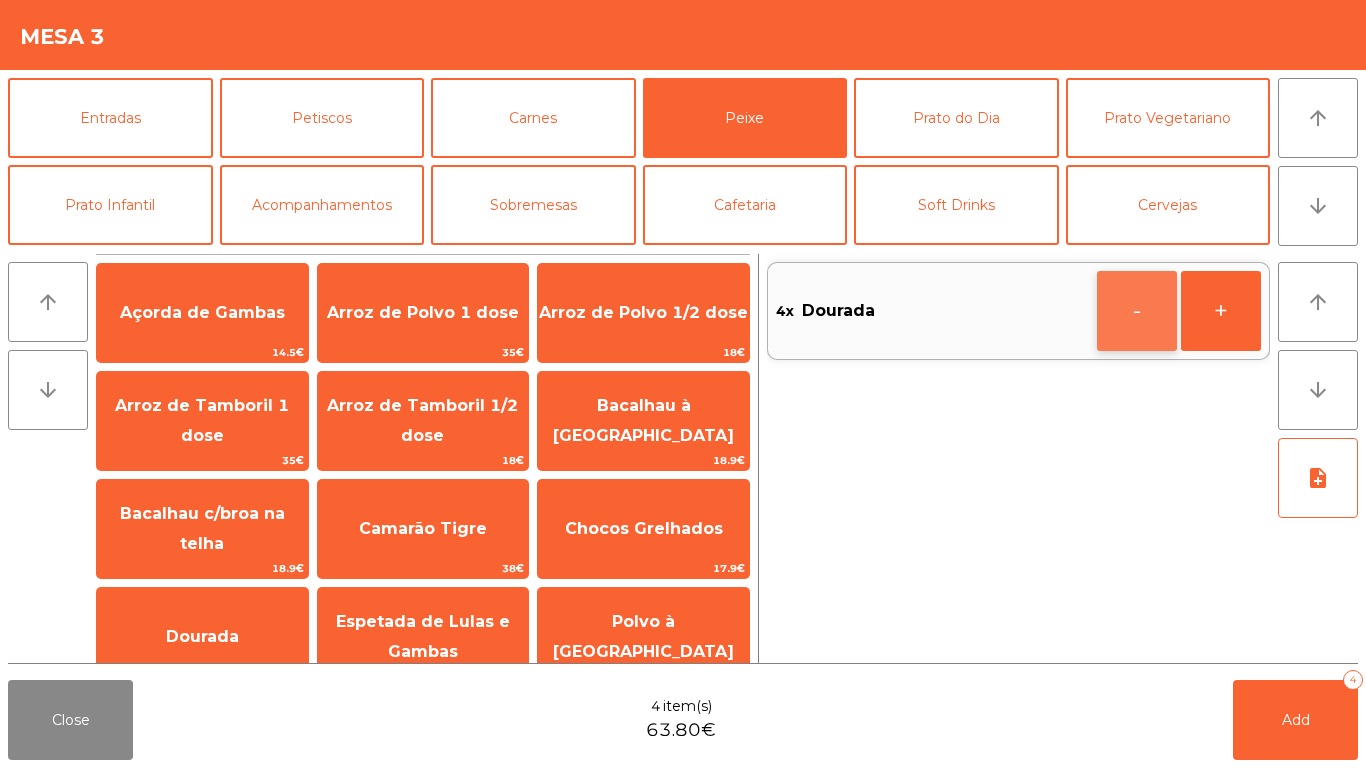 click on "-" 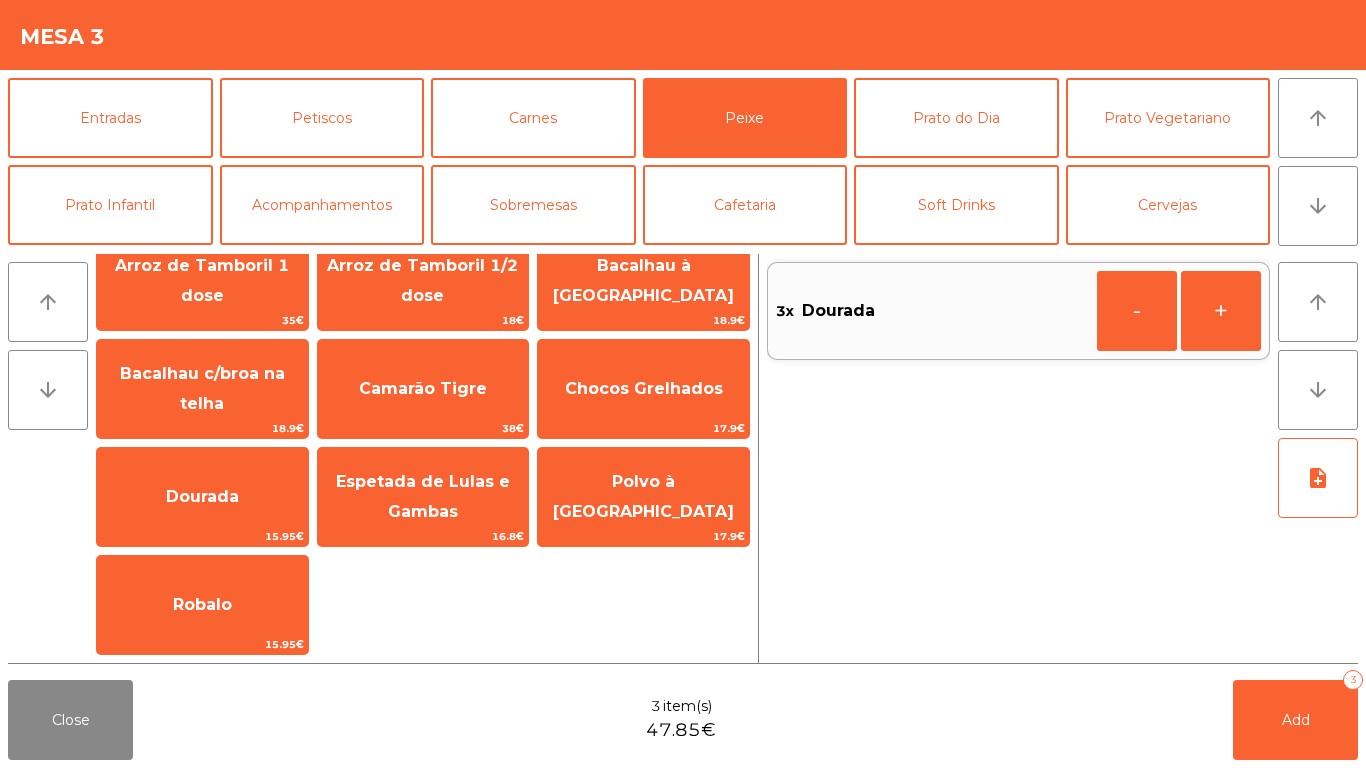 scroll, scrollTop: 139, scrollLeft: 0, axis: vertical 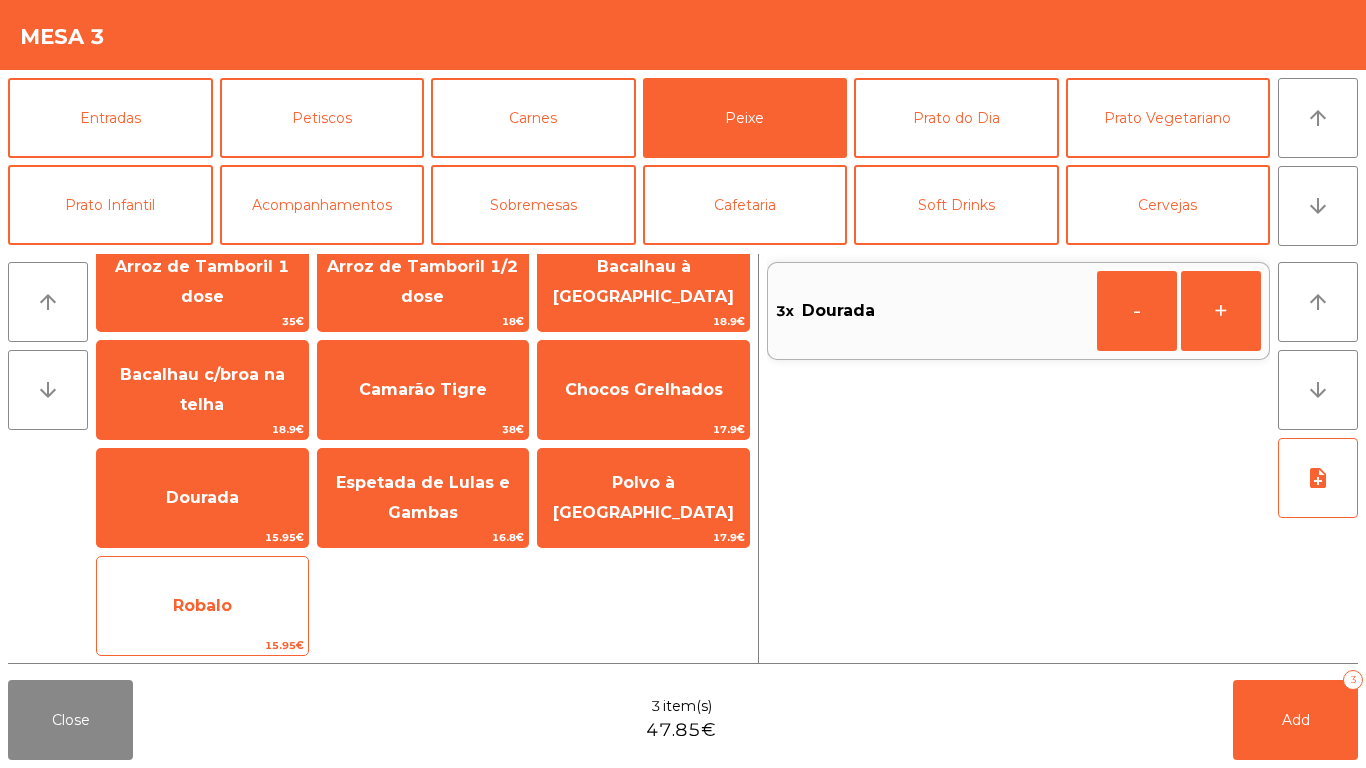 click on "Robalo   15.95€" 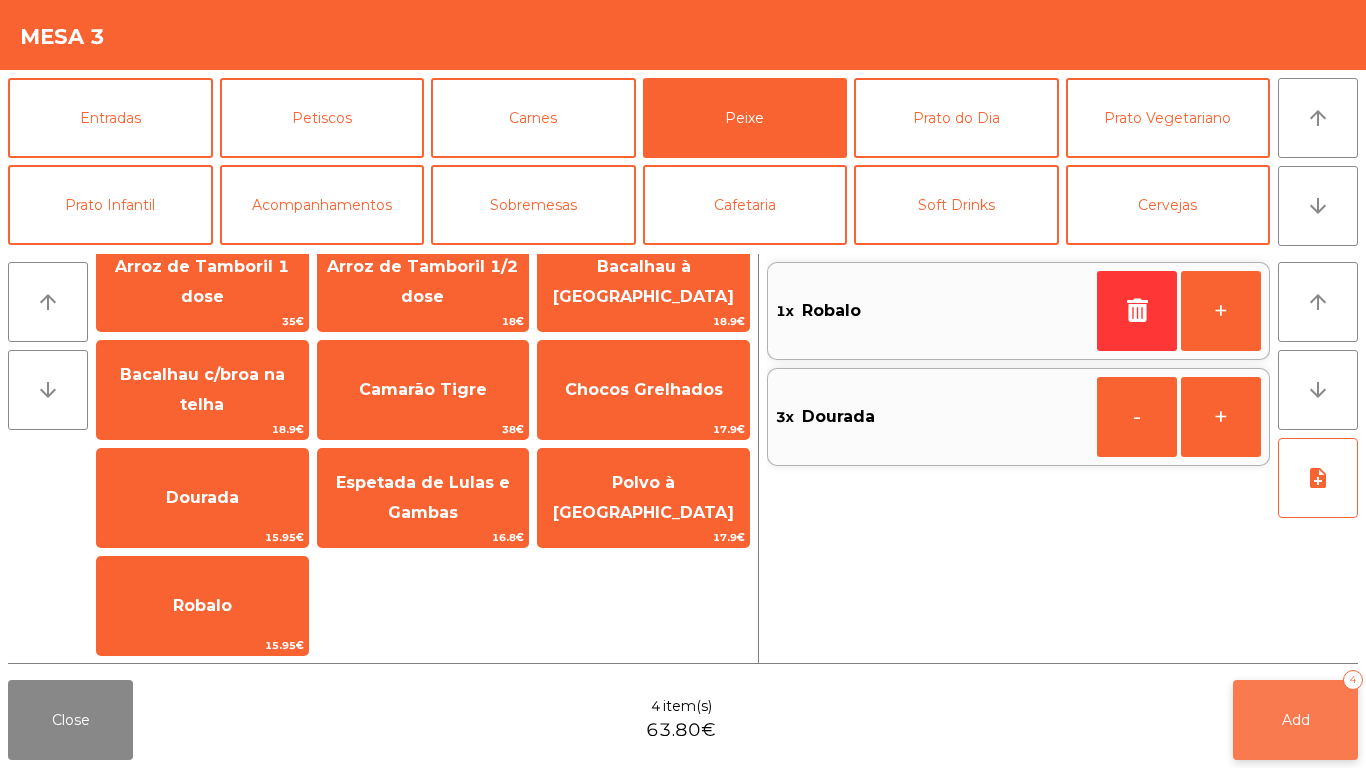 click on "Add   4" 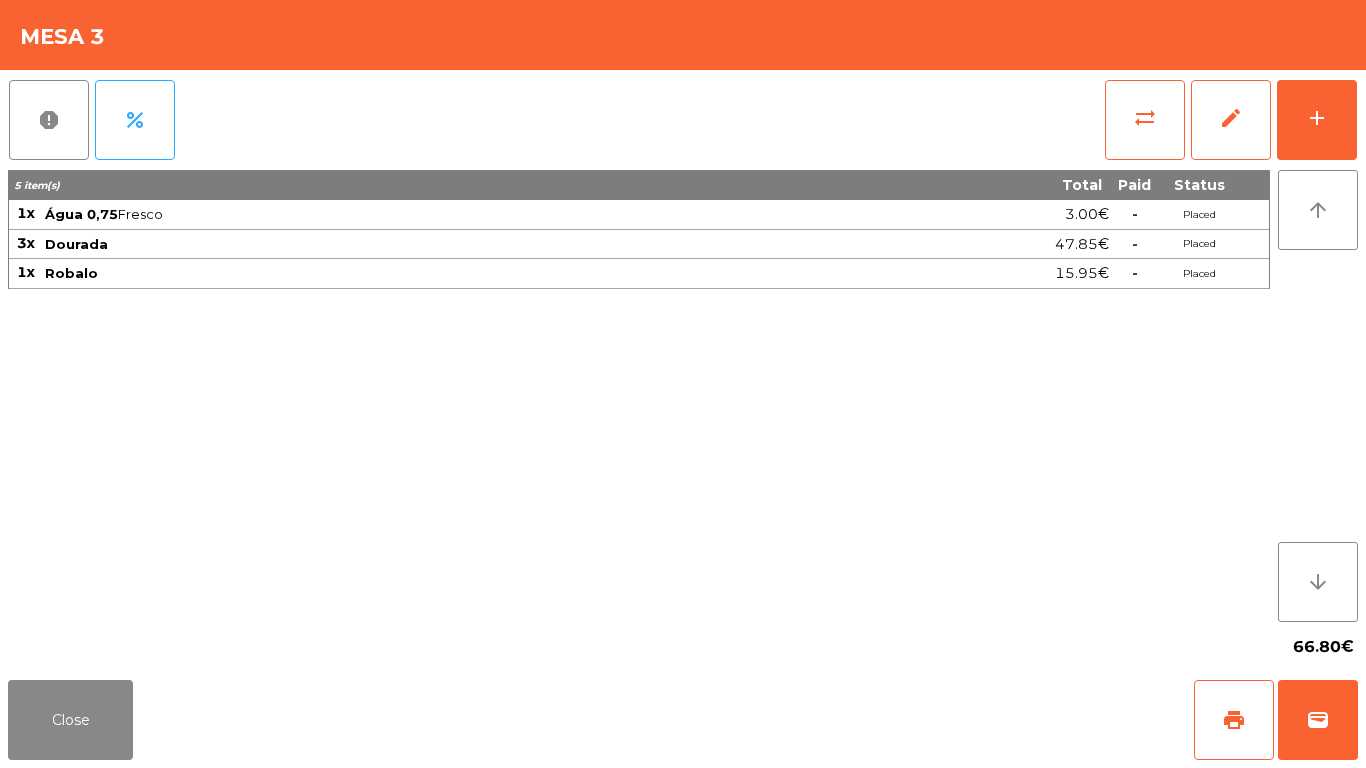 scroll, scrollTop: 0, scrollLeft: 0, axis: both 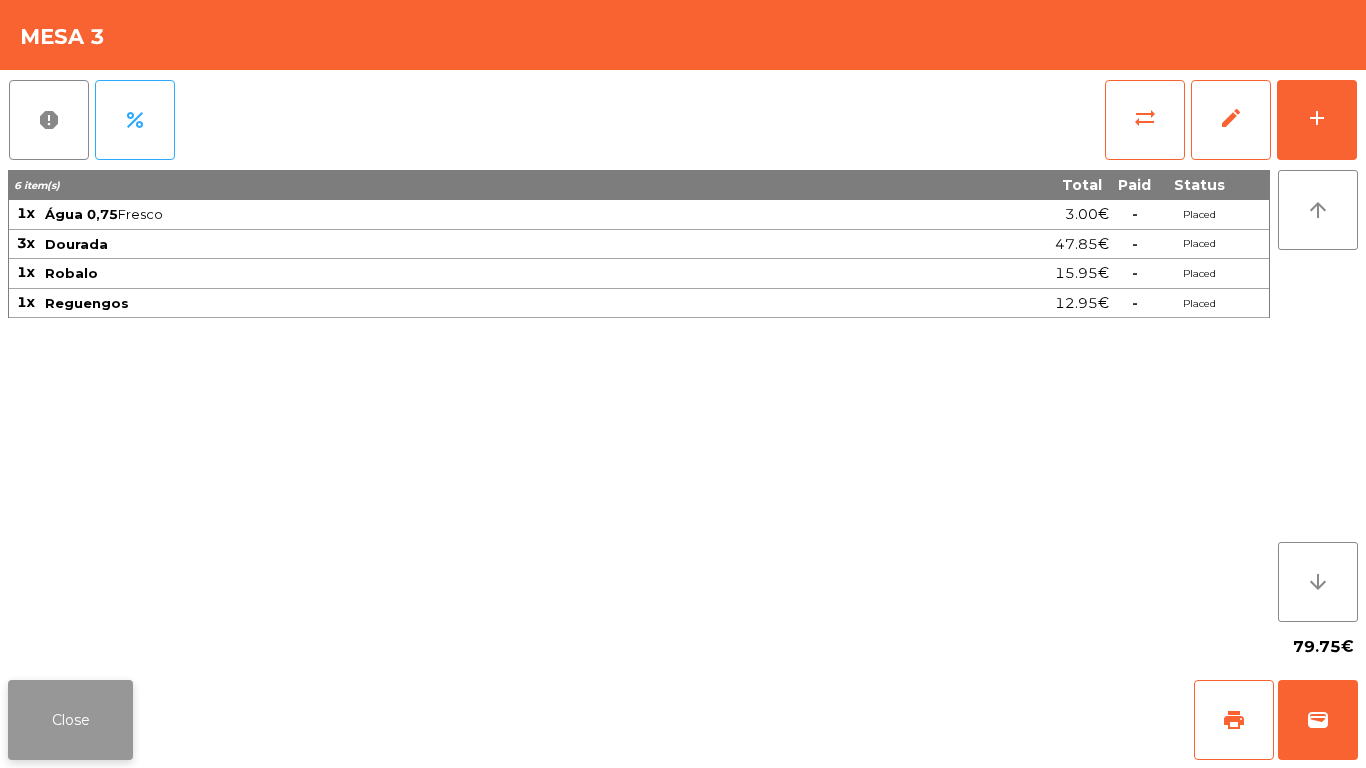 click on "Close" 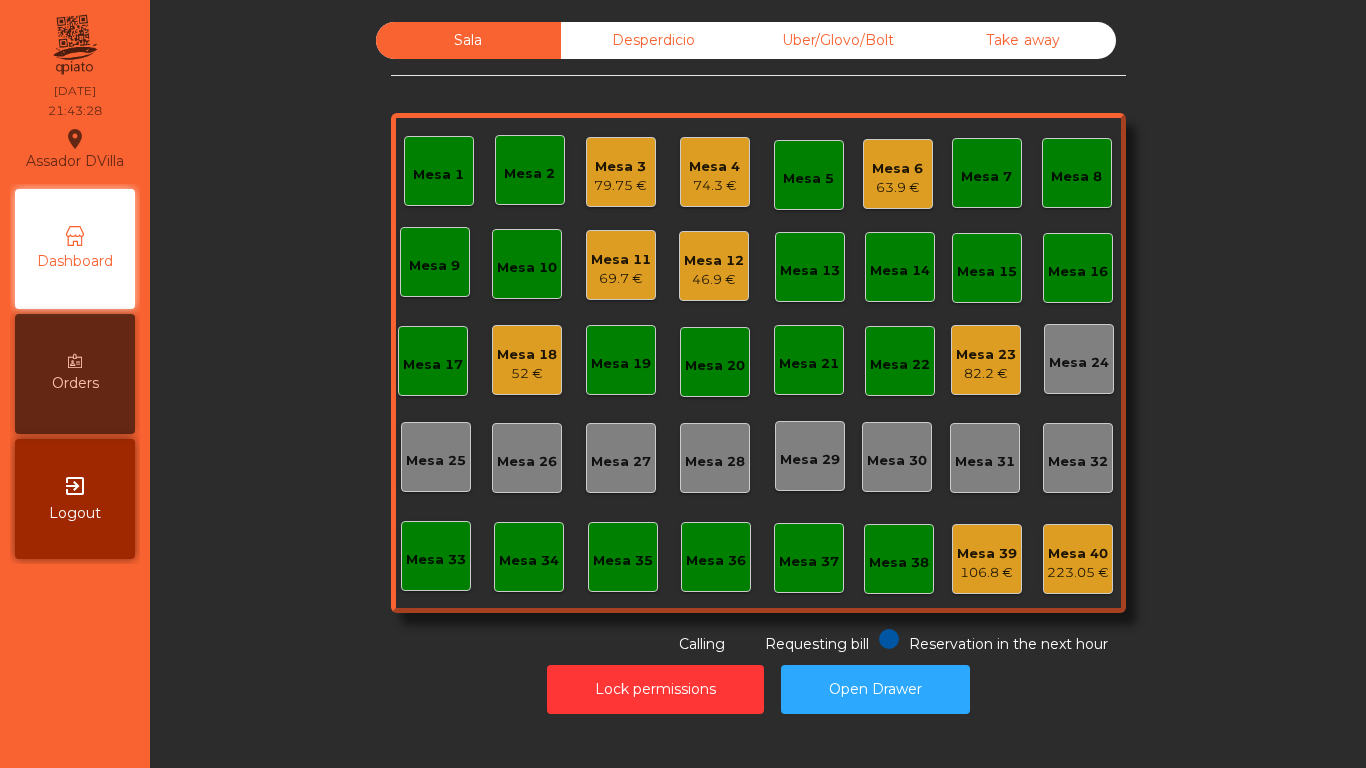 click on "69.7 €" 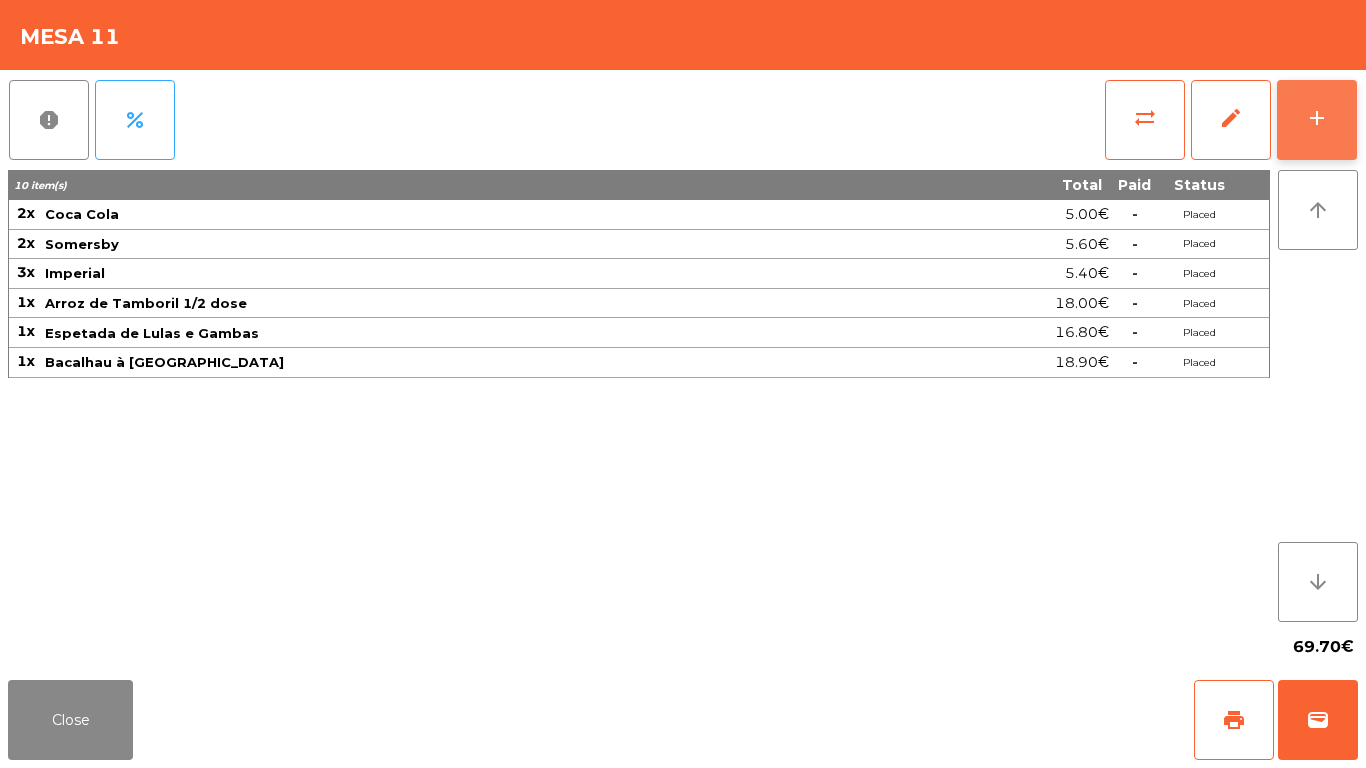 click on "add" 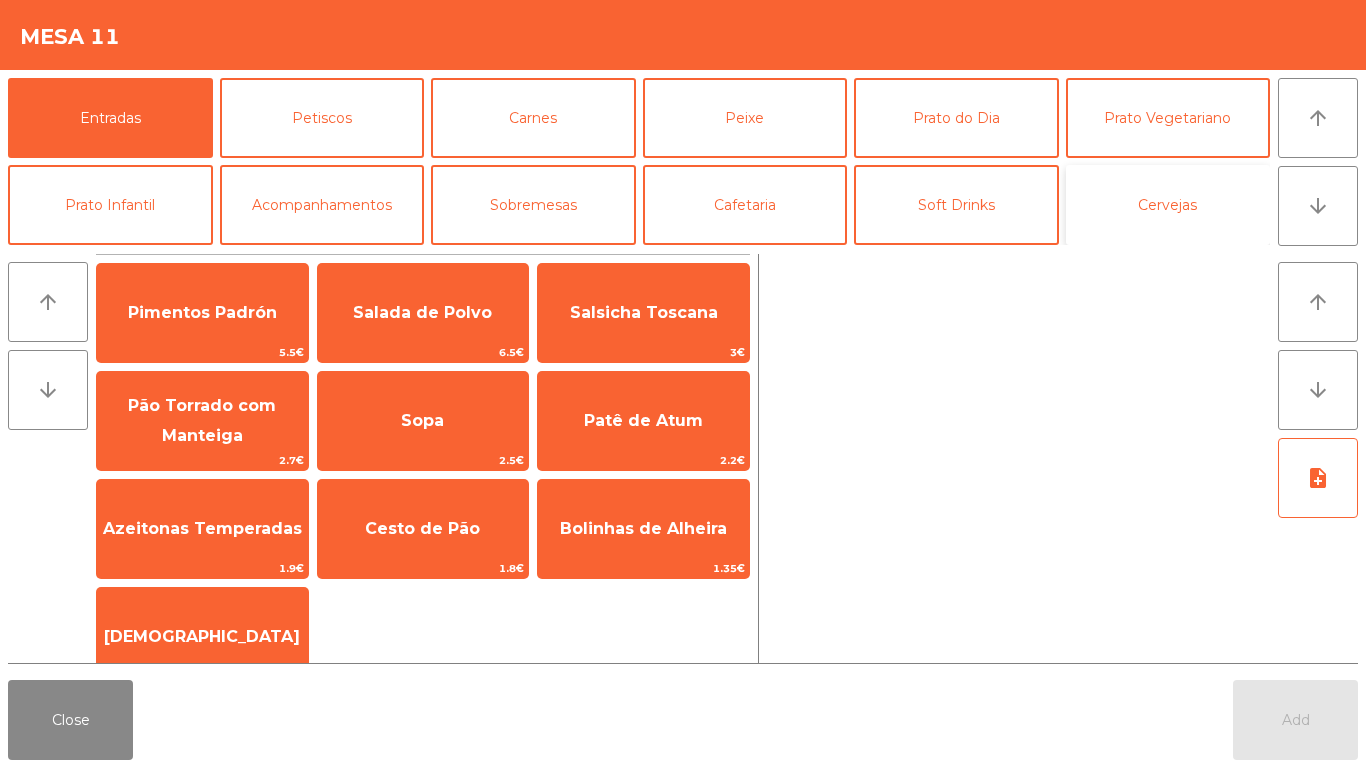 click on "Cervejas" 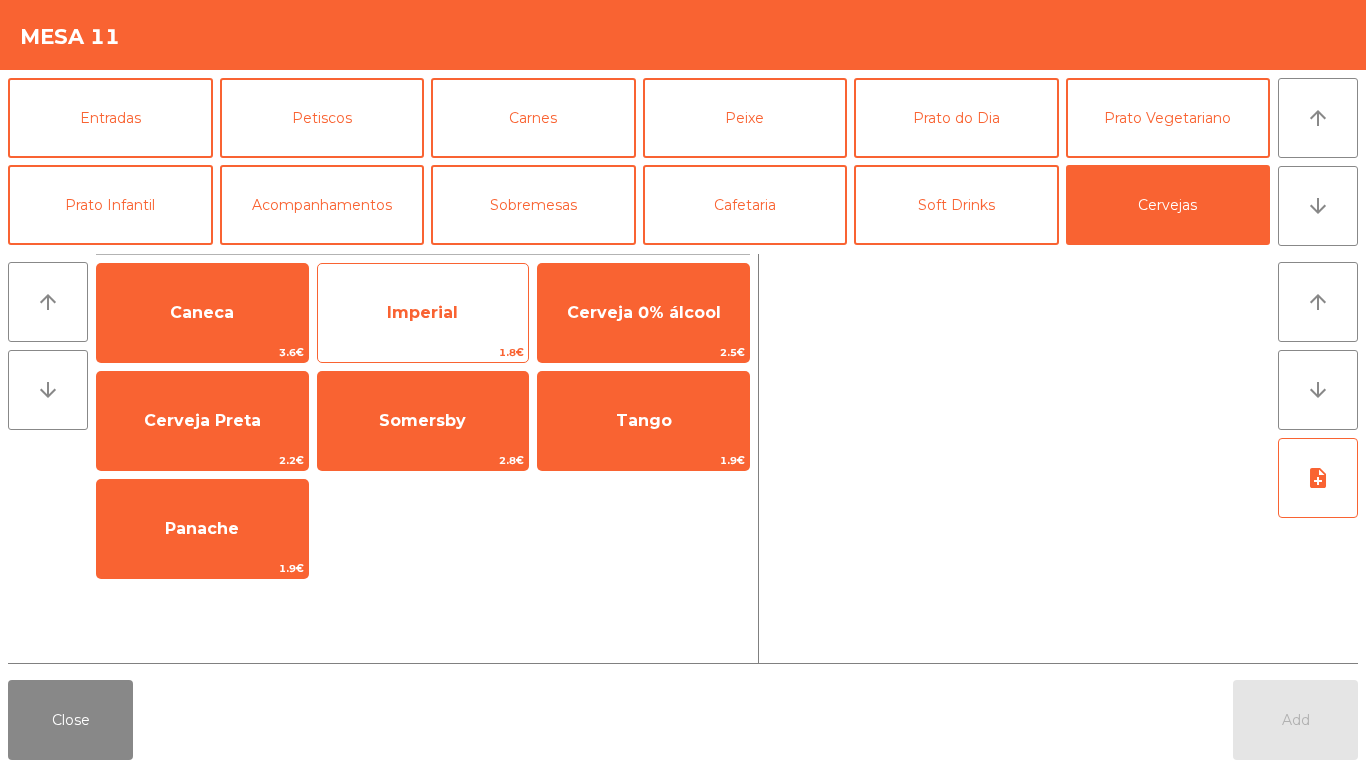 click on "Imperial" 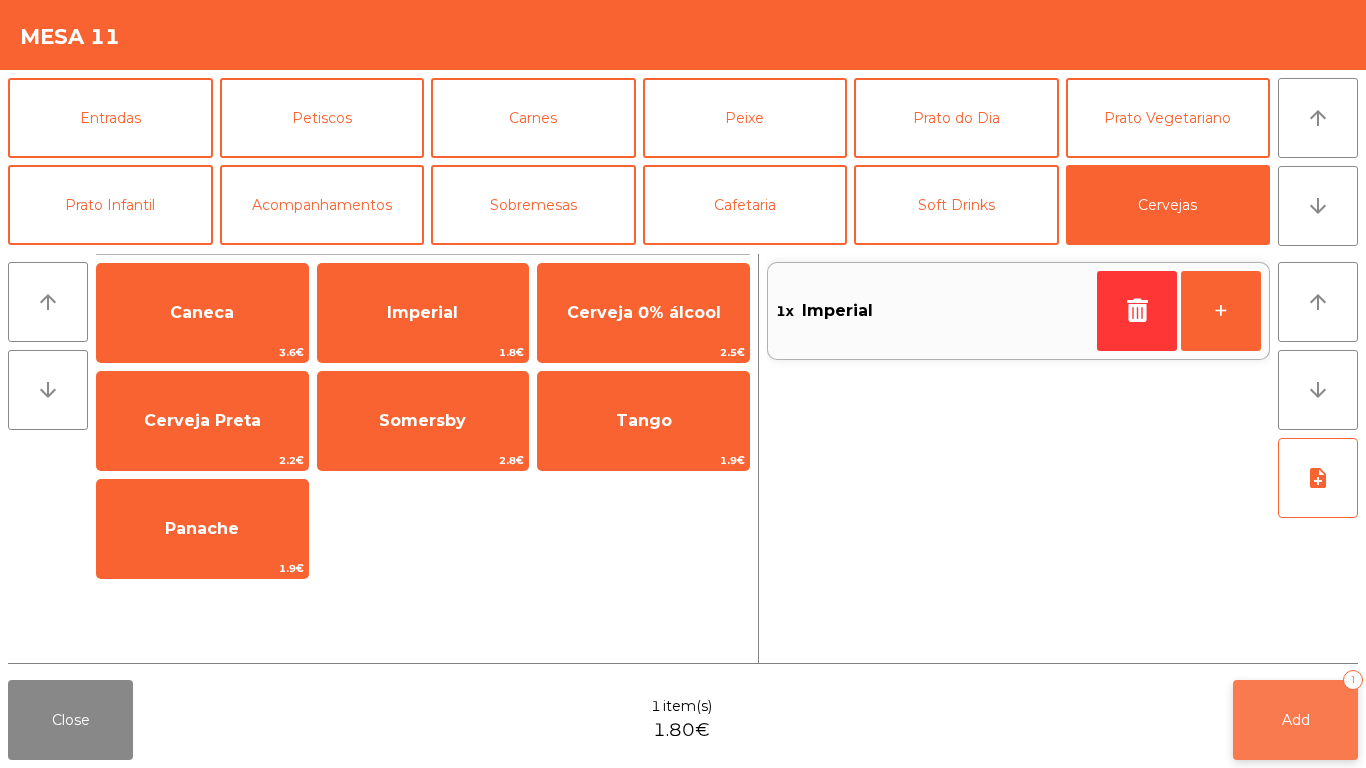 click on "Add   1" 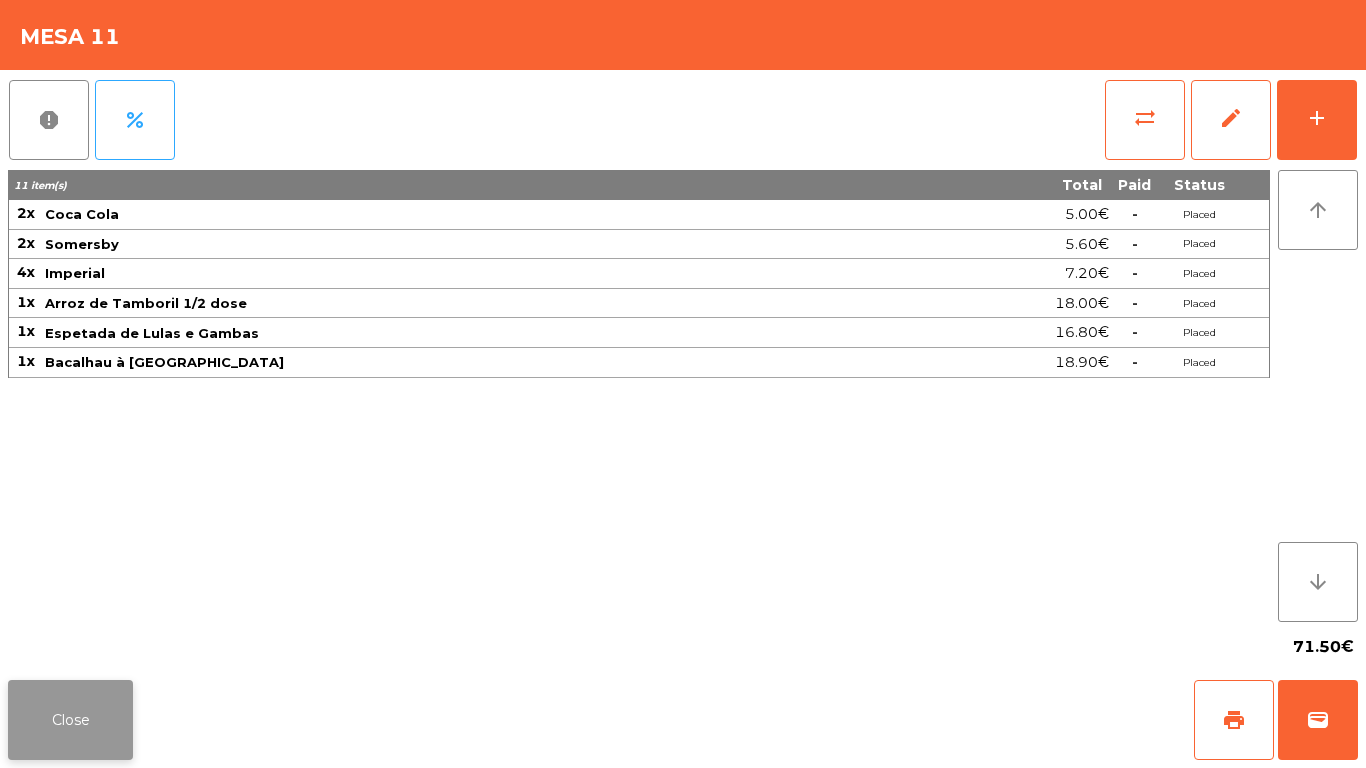 click on "Close" 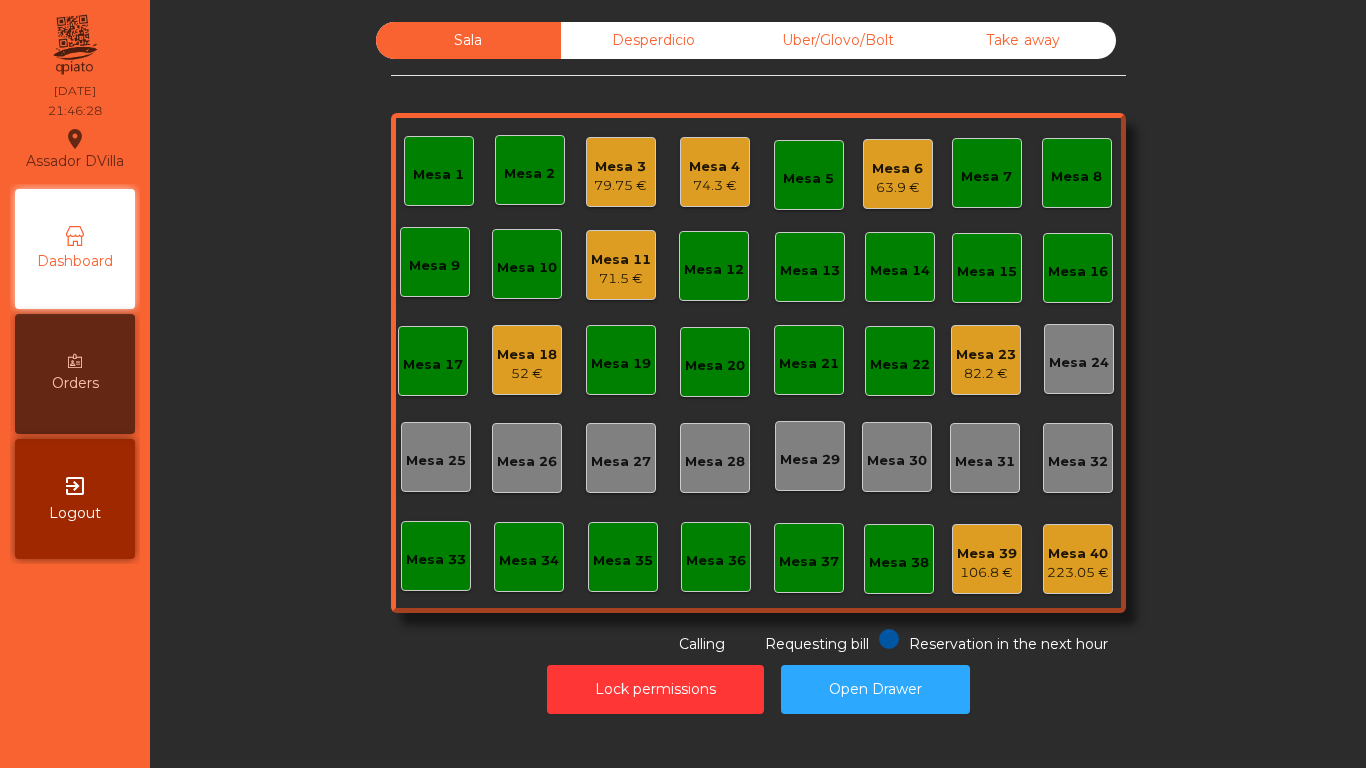 click on "82.2 €" 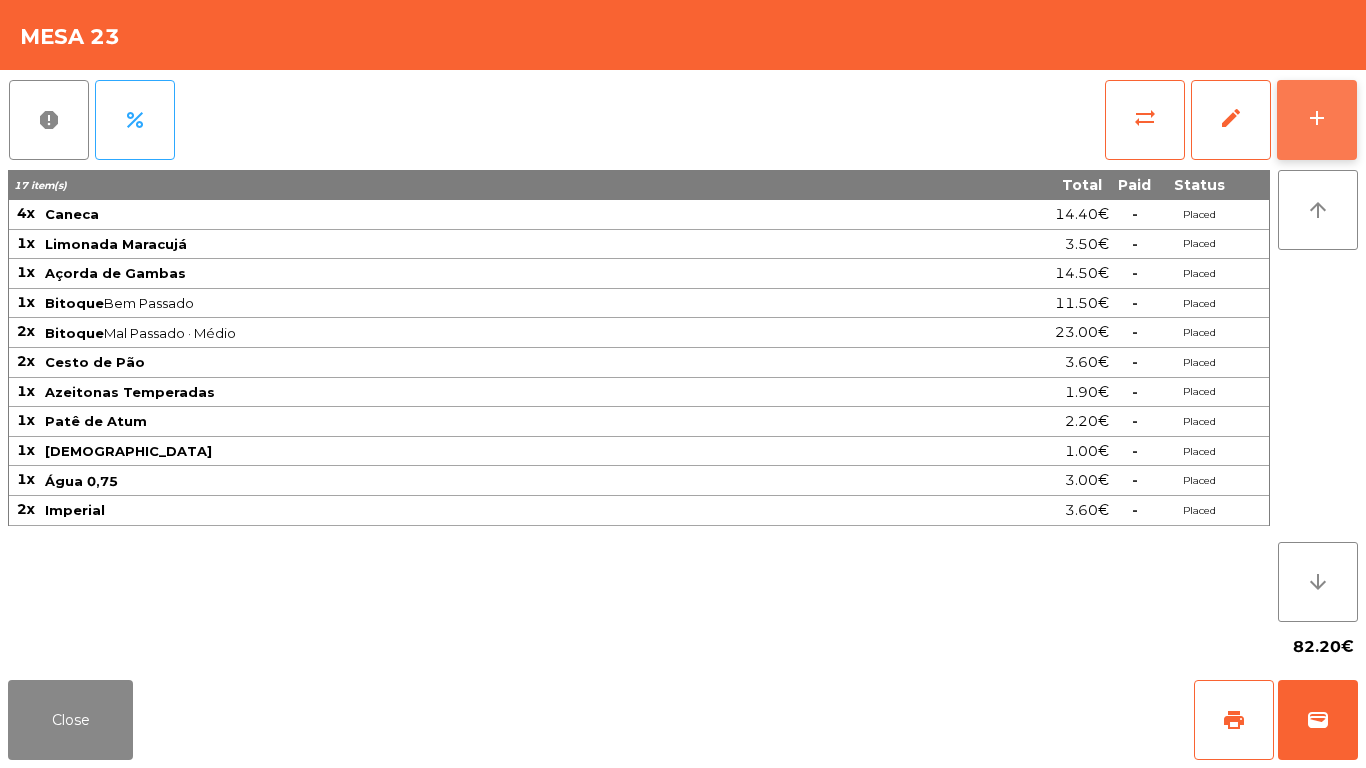 click on "add" 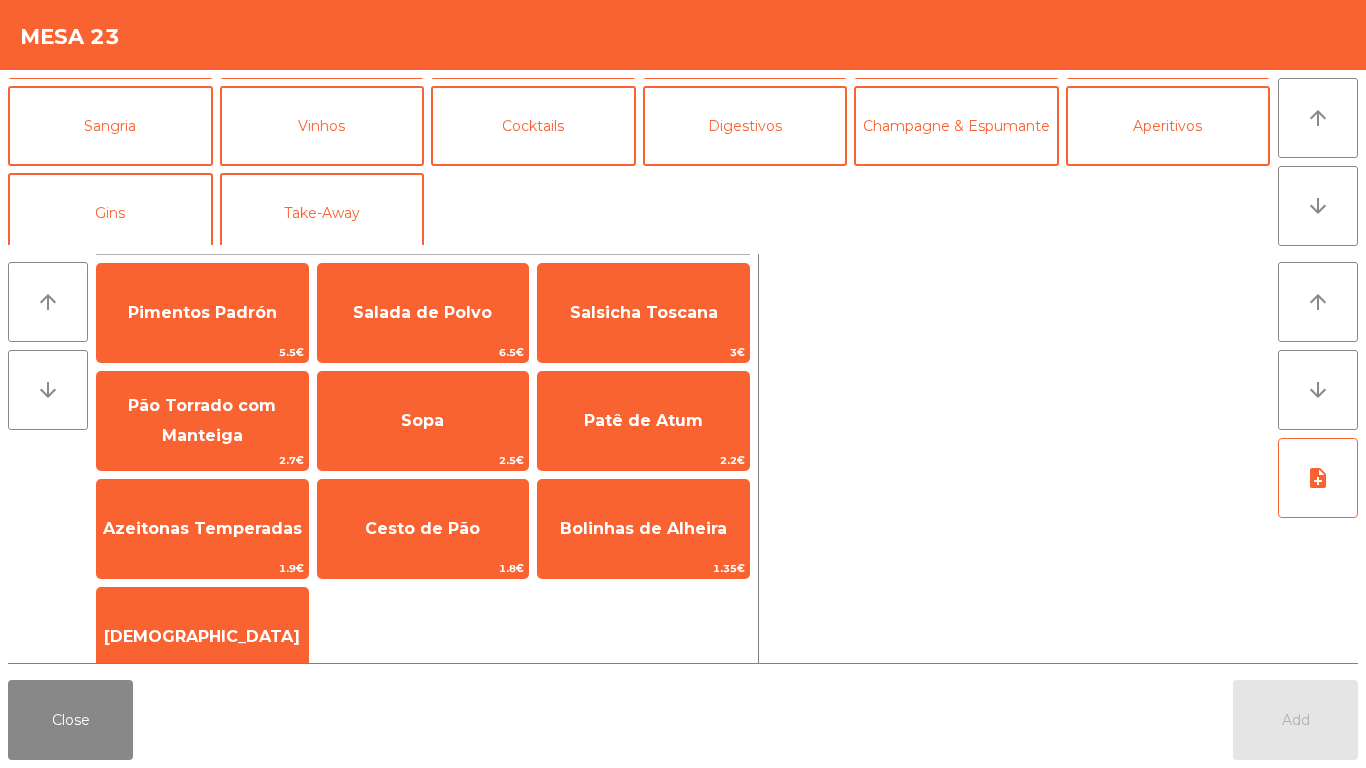 scroll, scrollTop: 174, scrollLeft: 0, axis: vertical 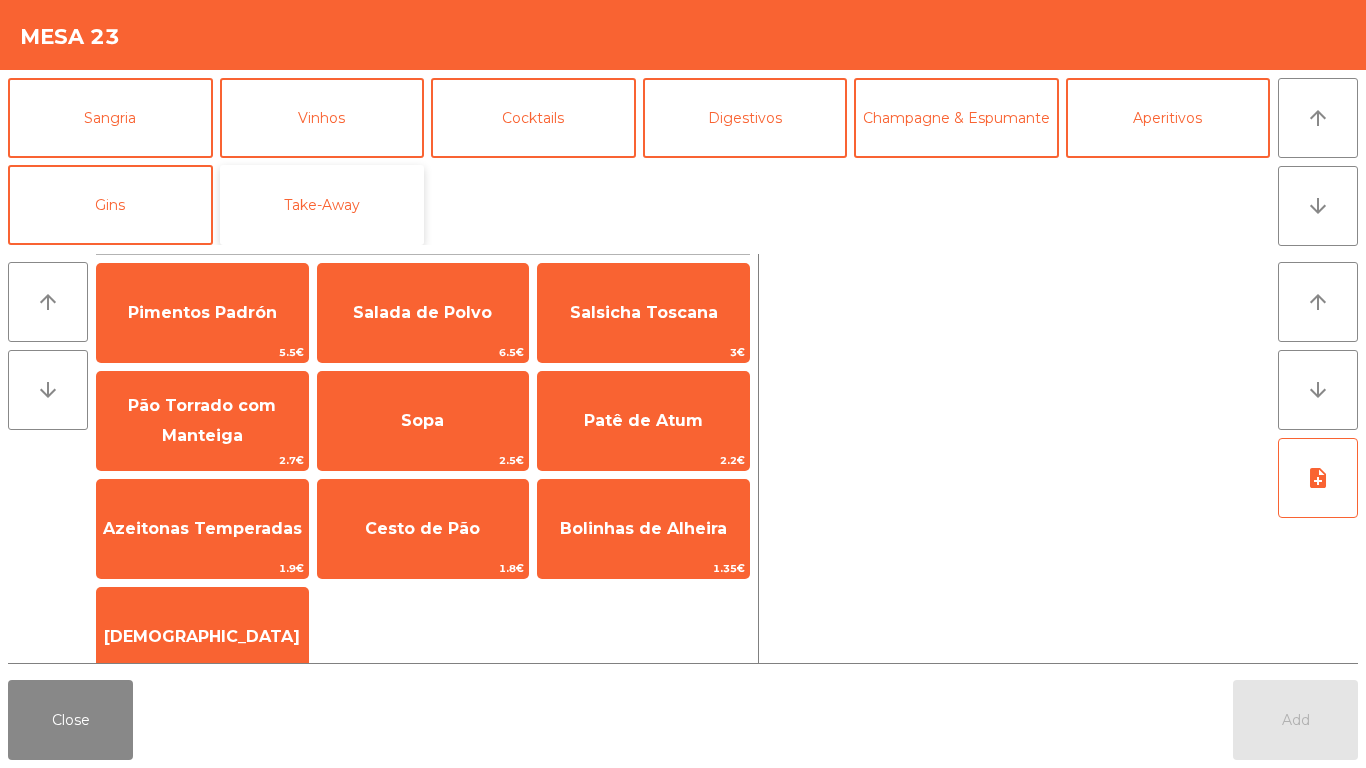 click on "Take-Away" 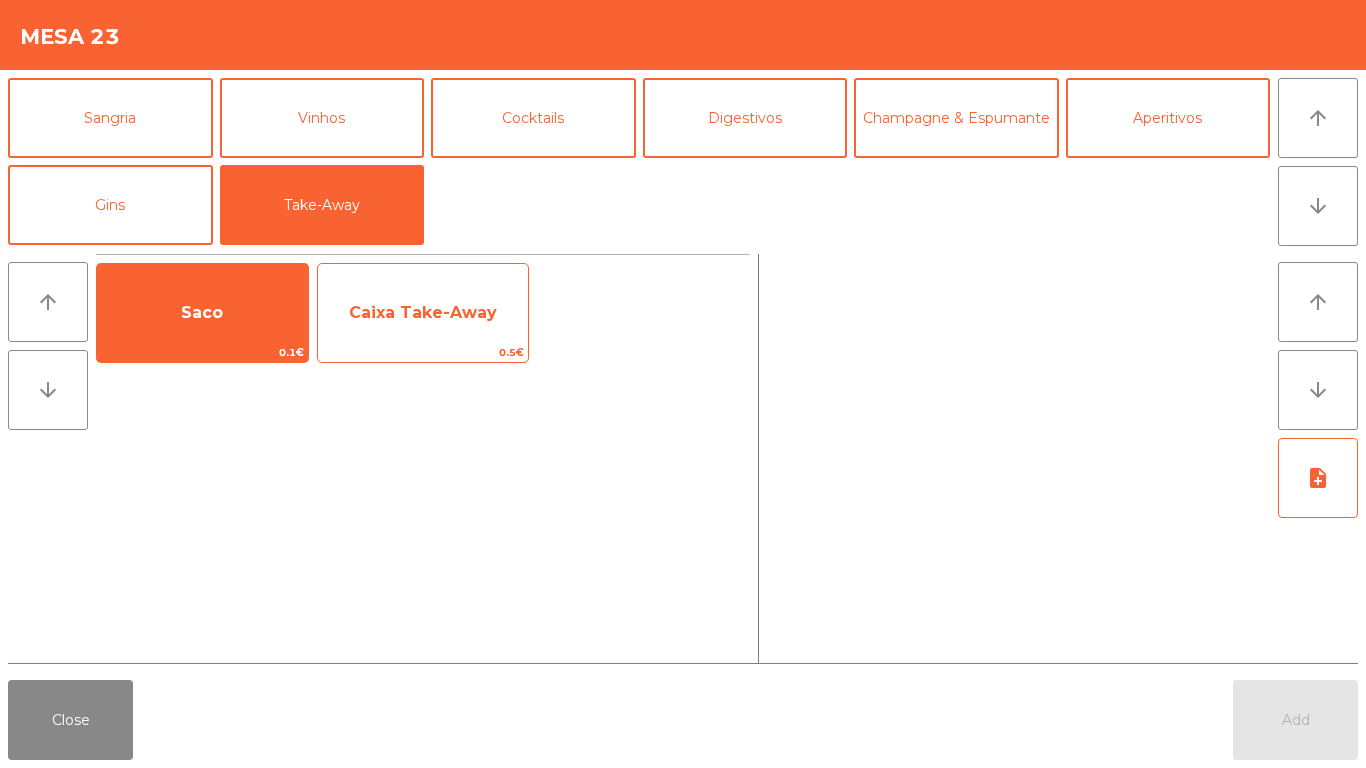 click on "Caixa Take-Away" 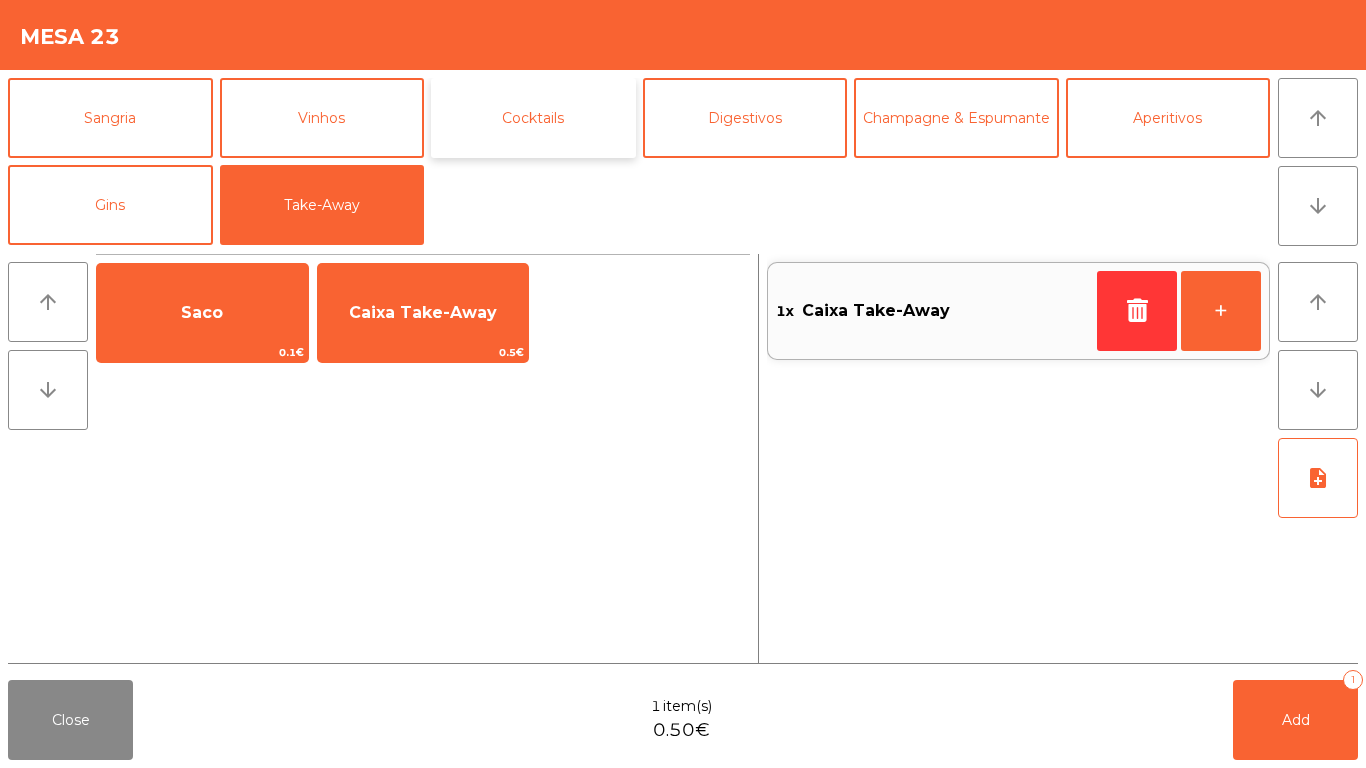 click on "Cocktails" 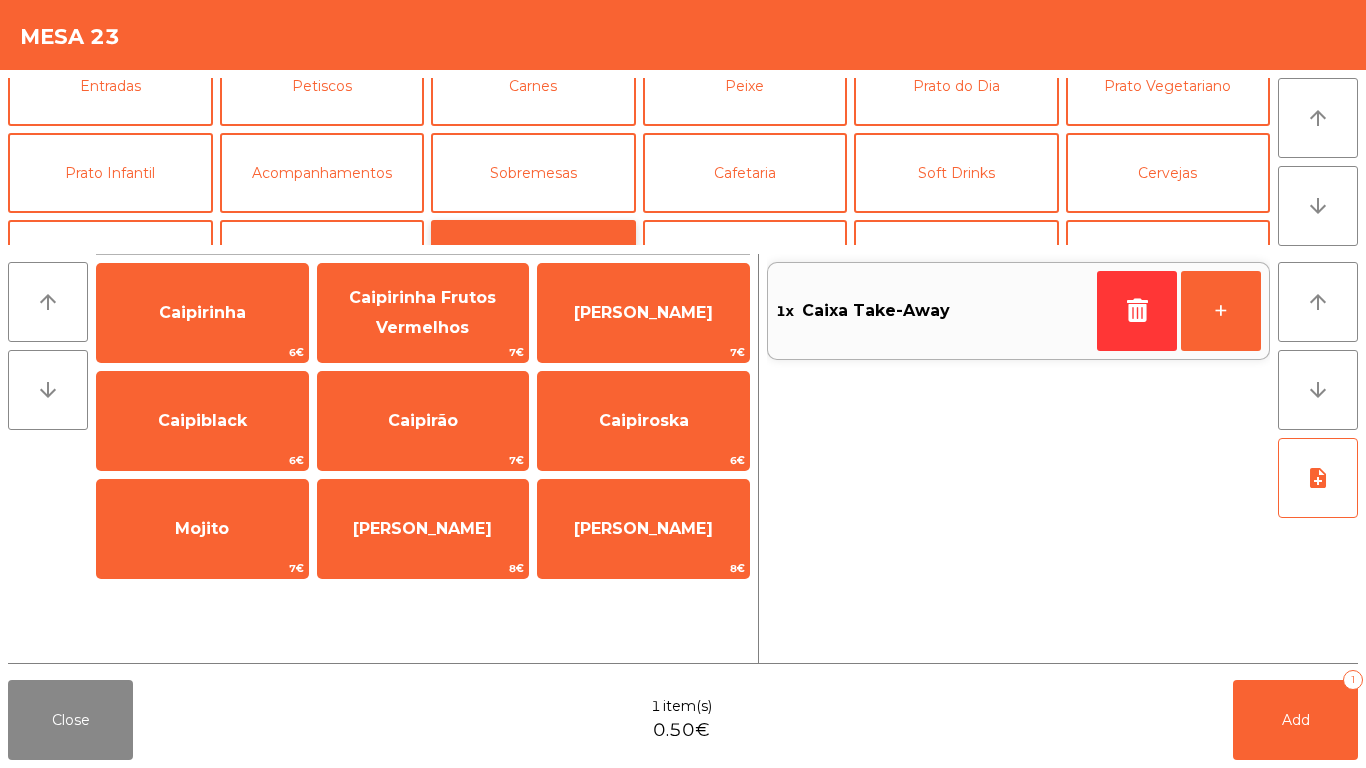 scroll, scrollTop: 30, scrollLeft: 0, axis: vertical 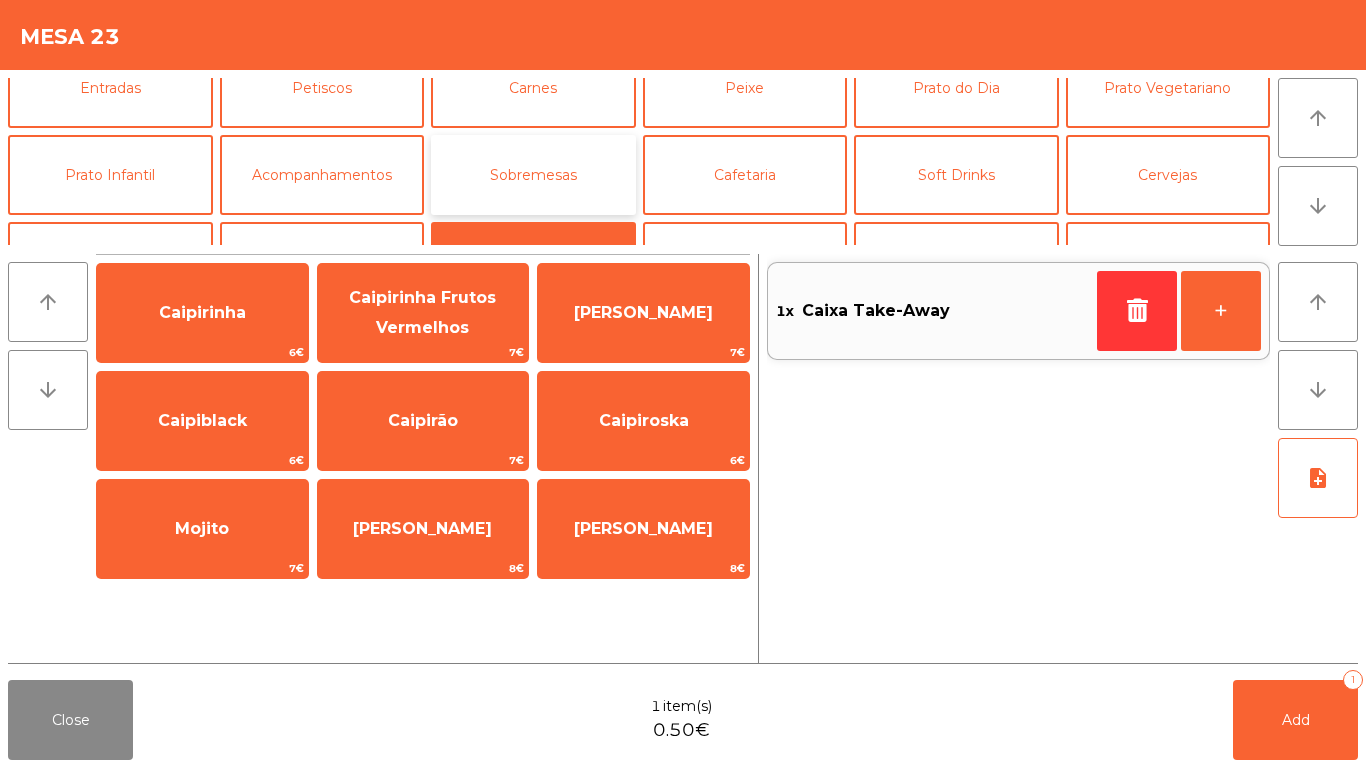 click on "Sobremesas" 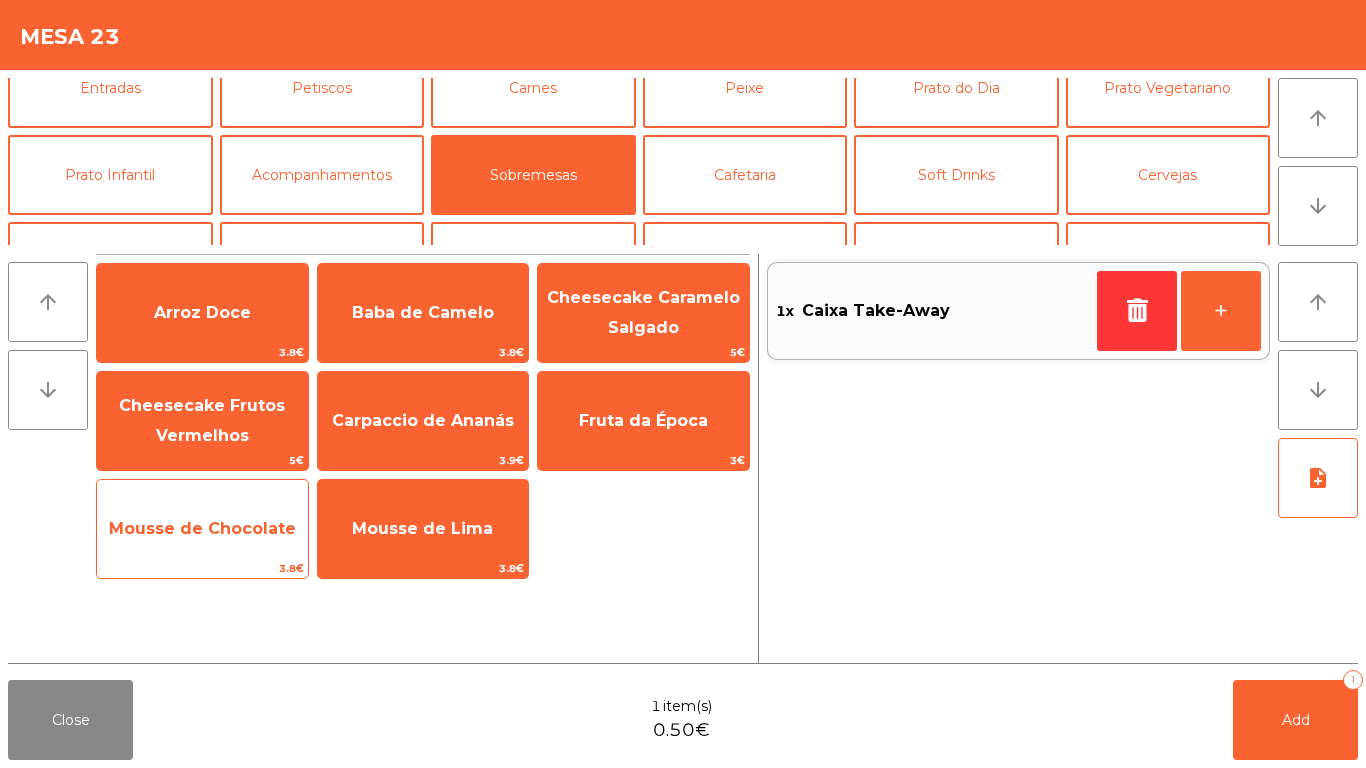 click on "Mousse de Chocolate" 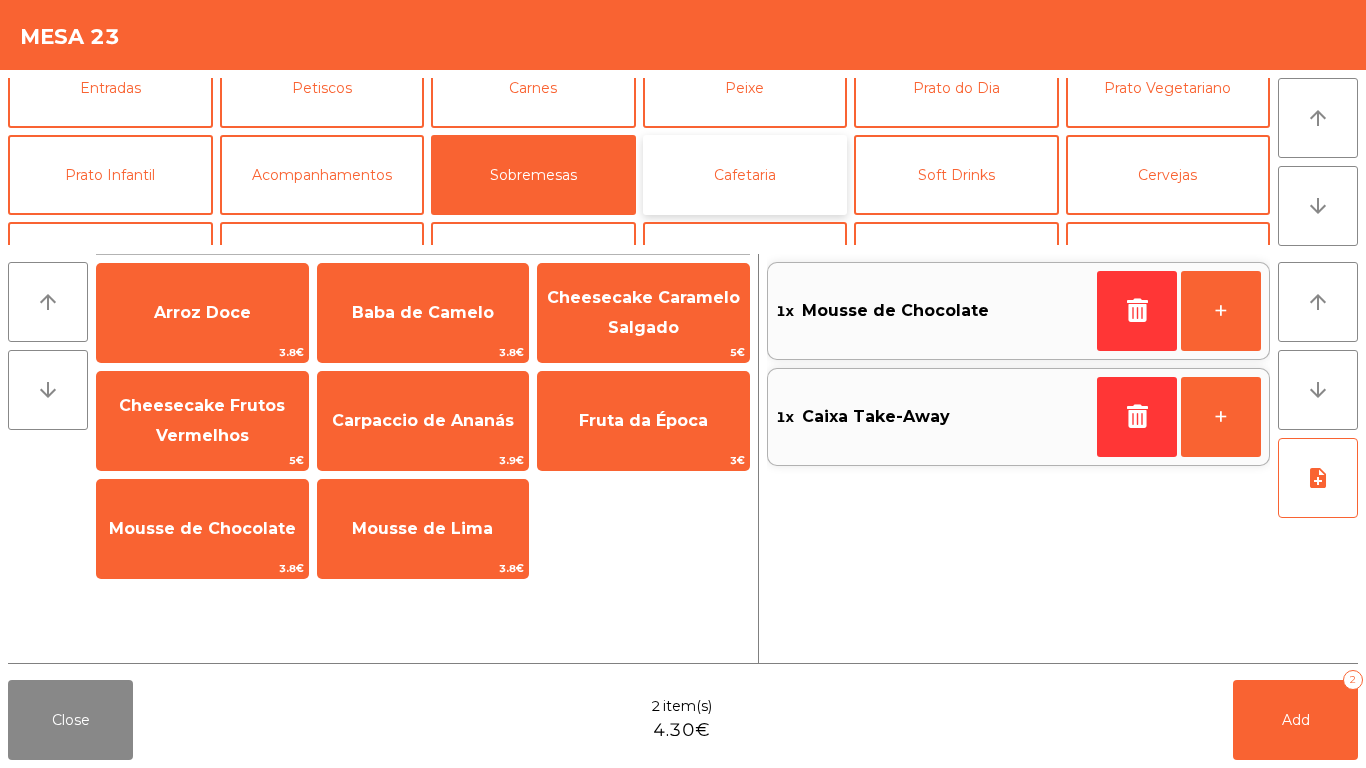 click on "Cafetaria" 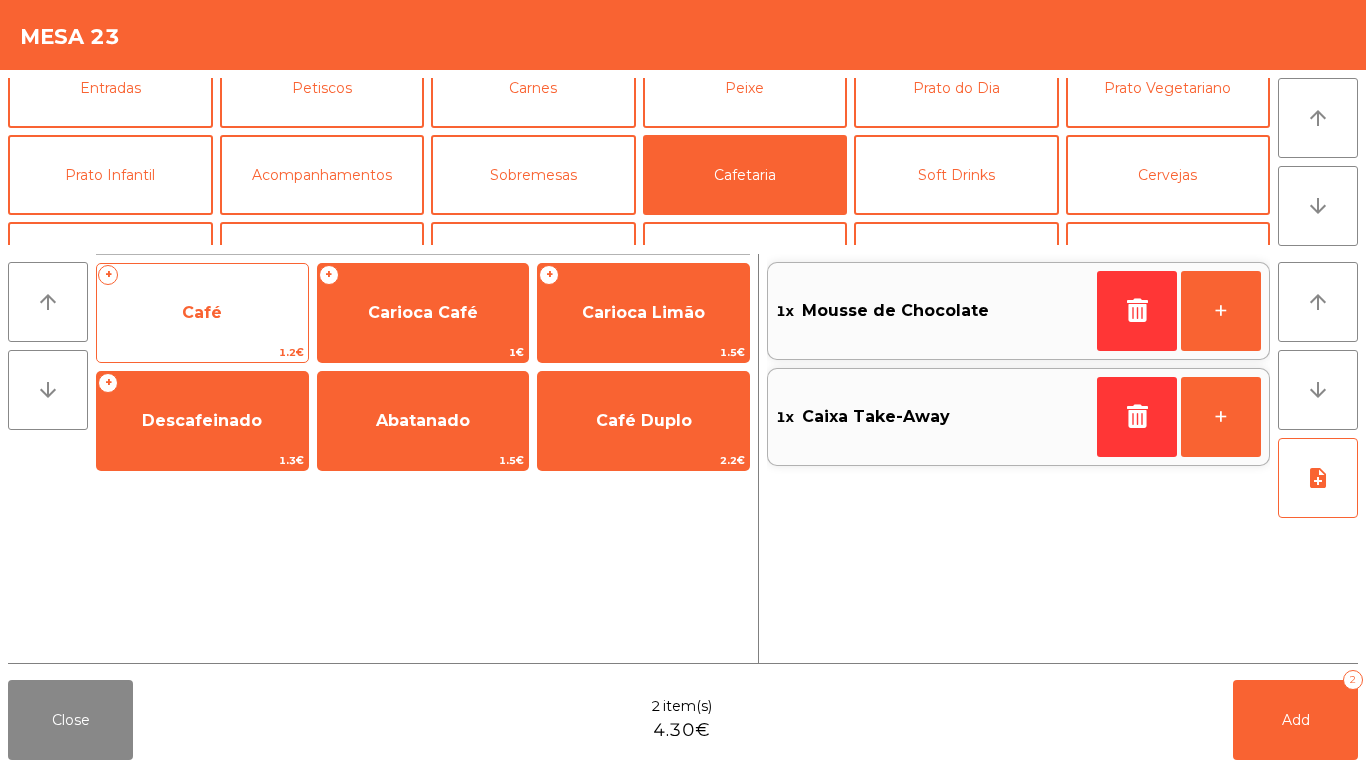 click on "Café" 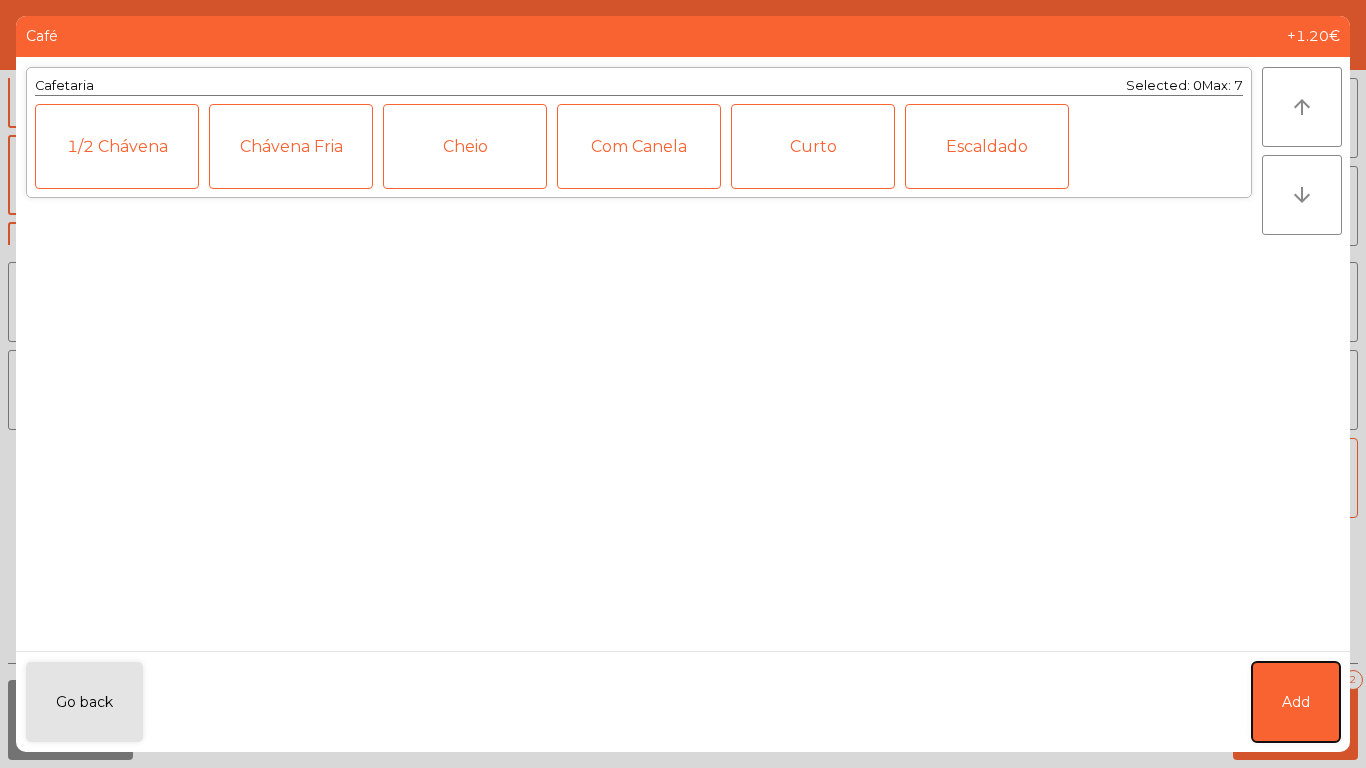 click on "Add" 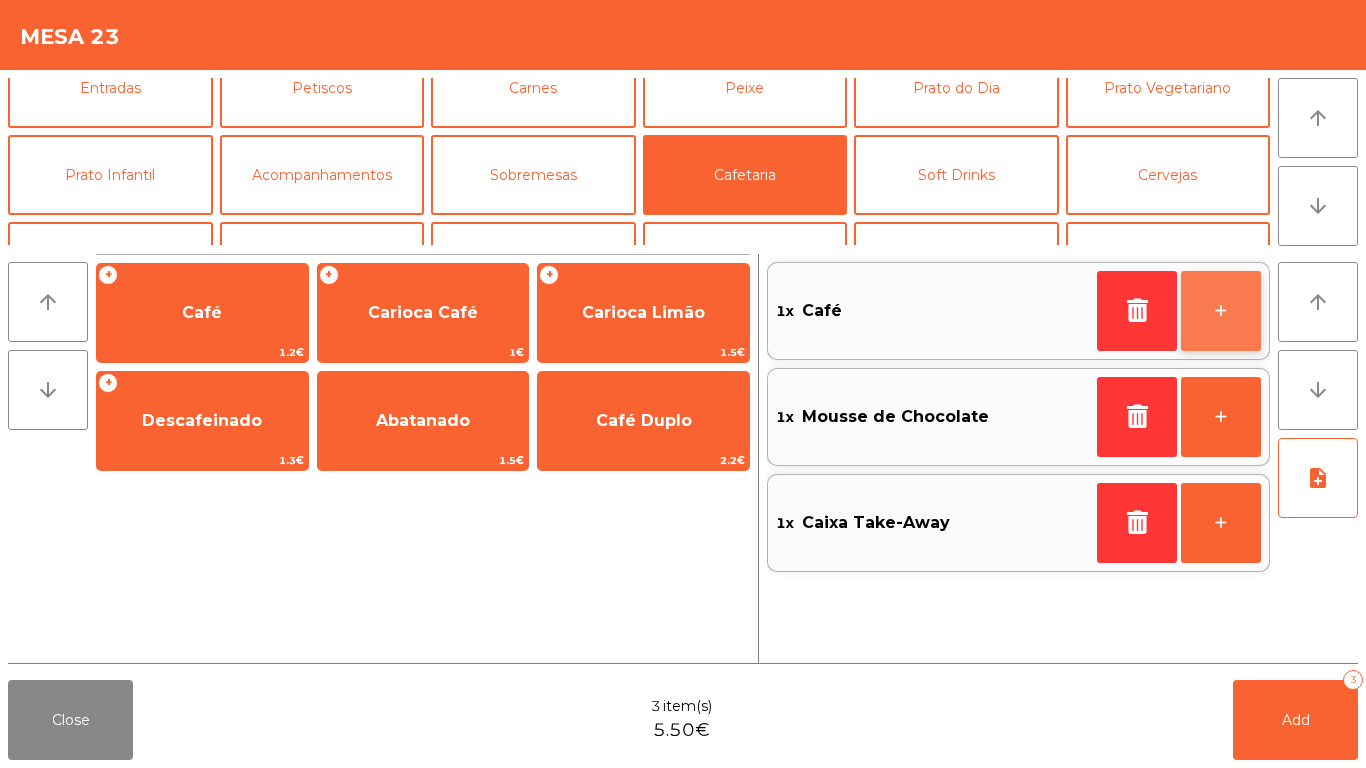 click on "+" 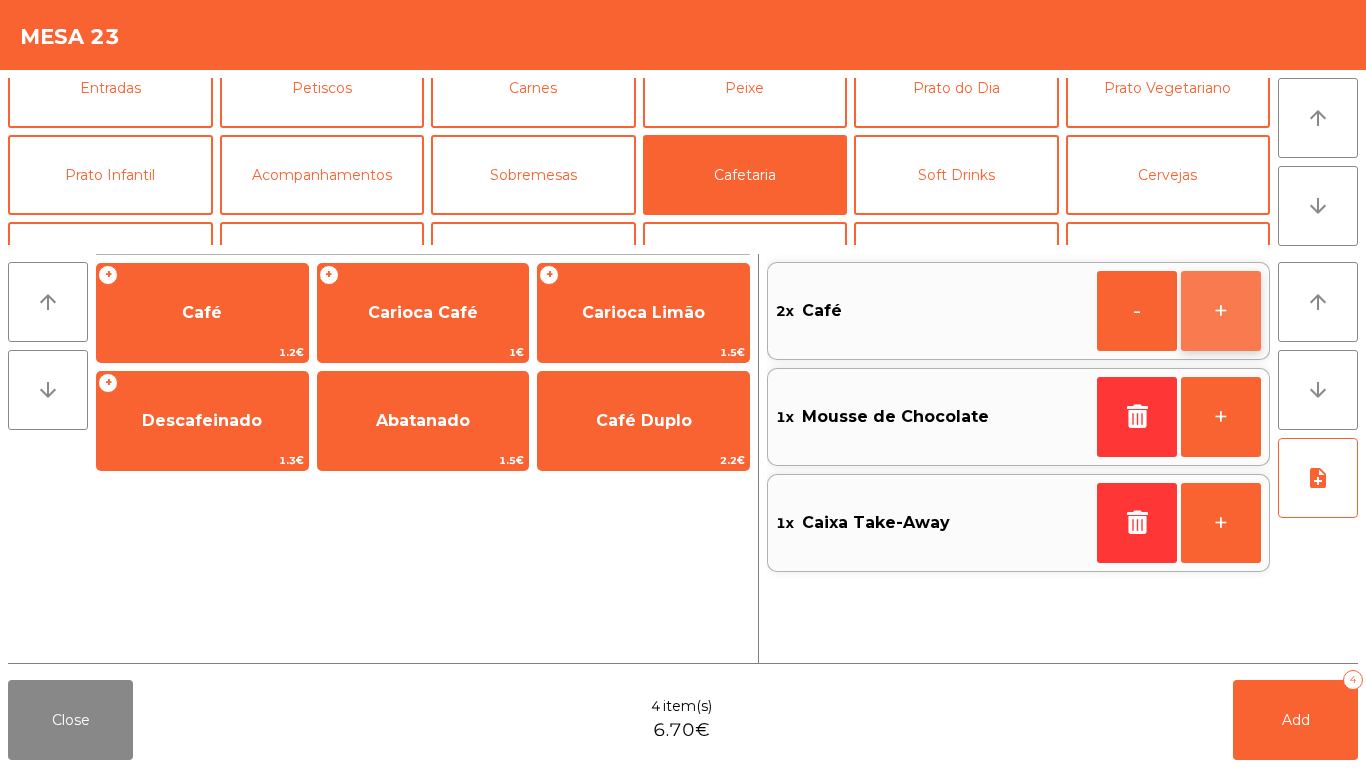 click on "+" 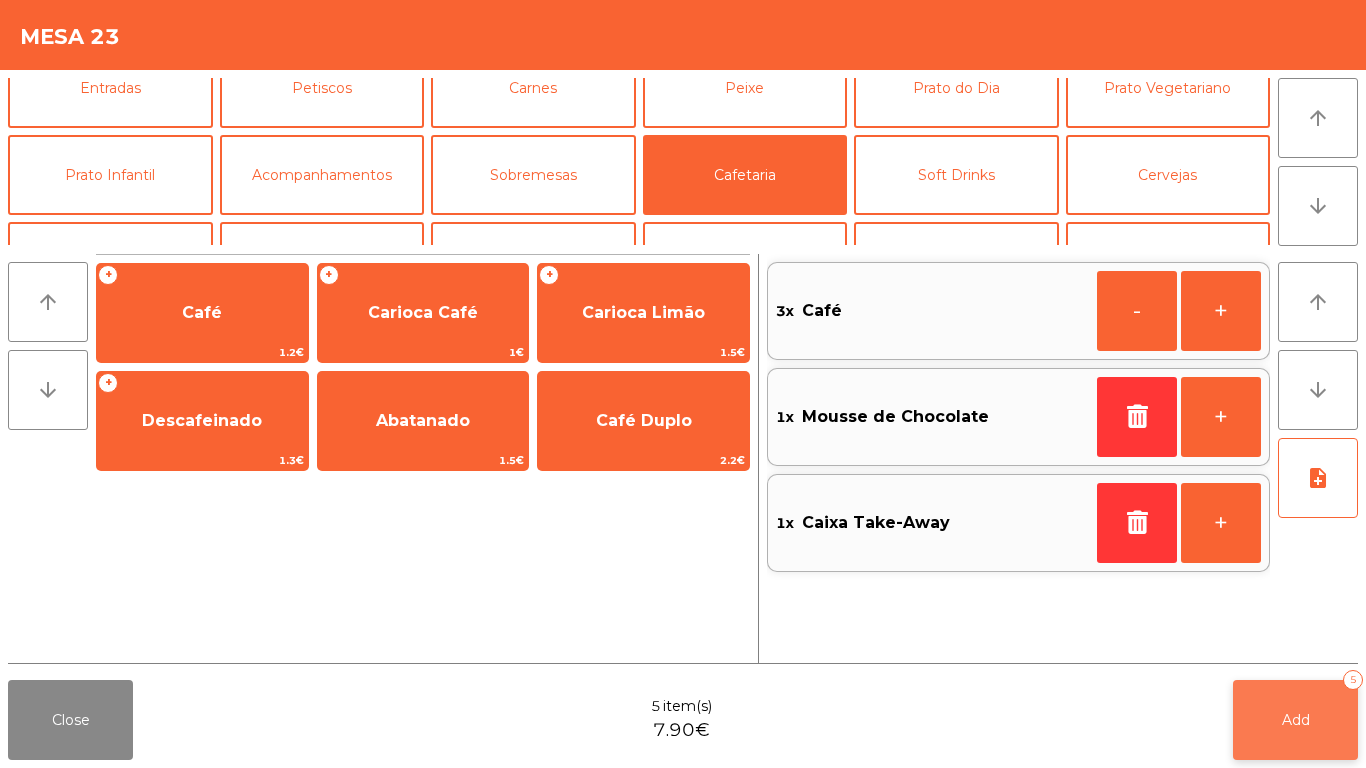 click on "Add   5" 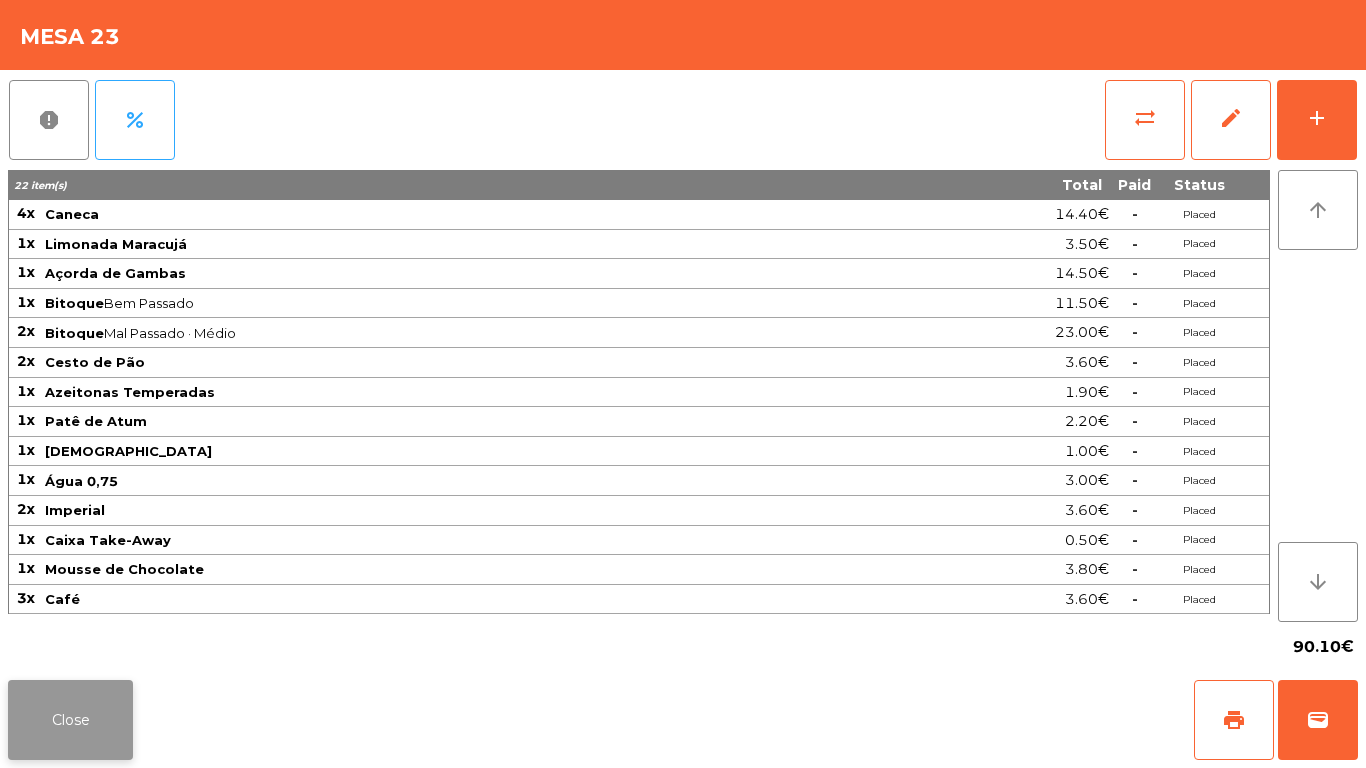 click on "Close" 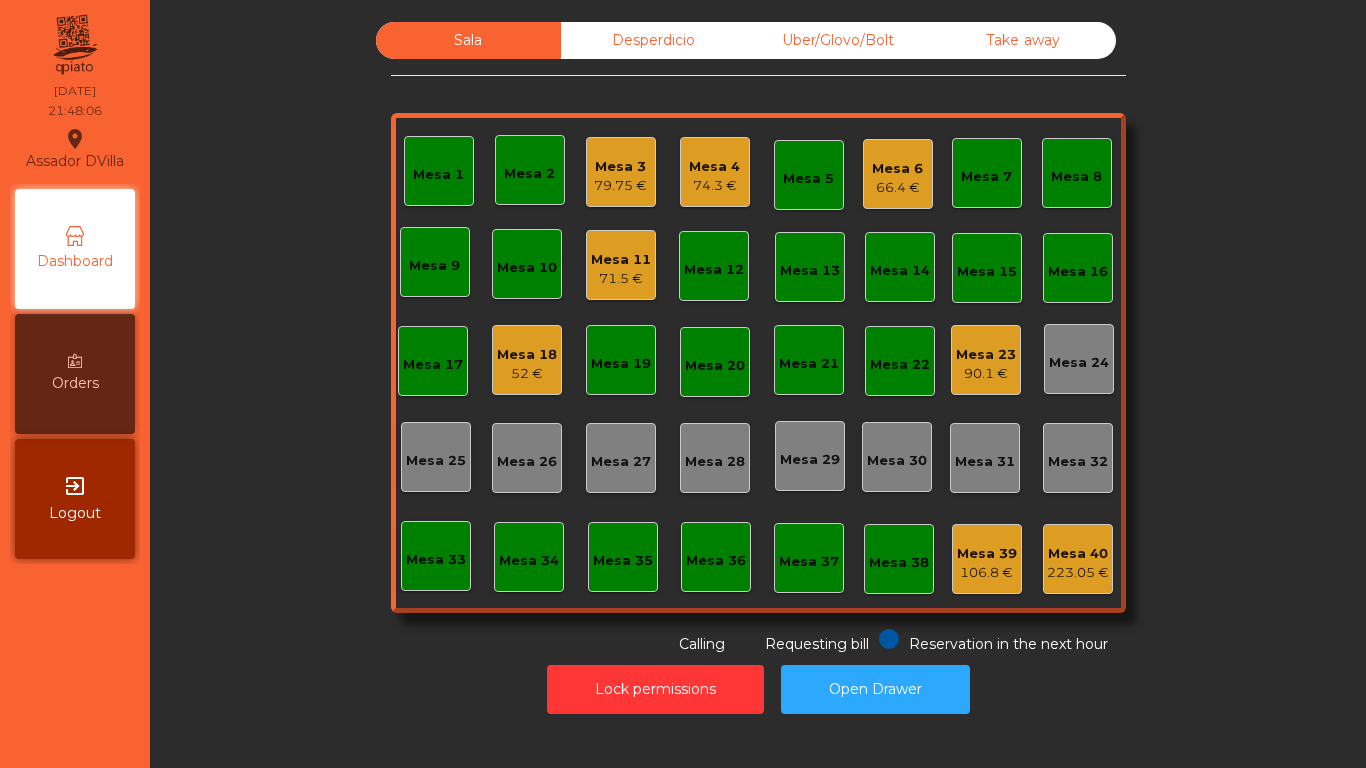 click on "Mesa 4" 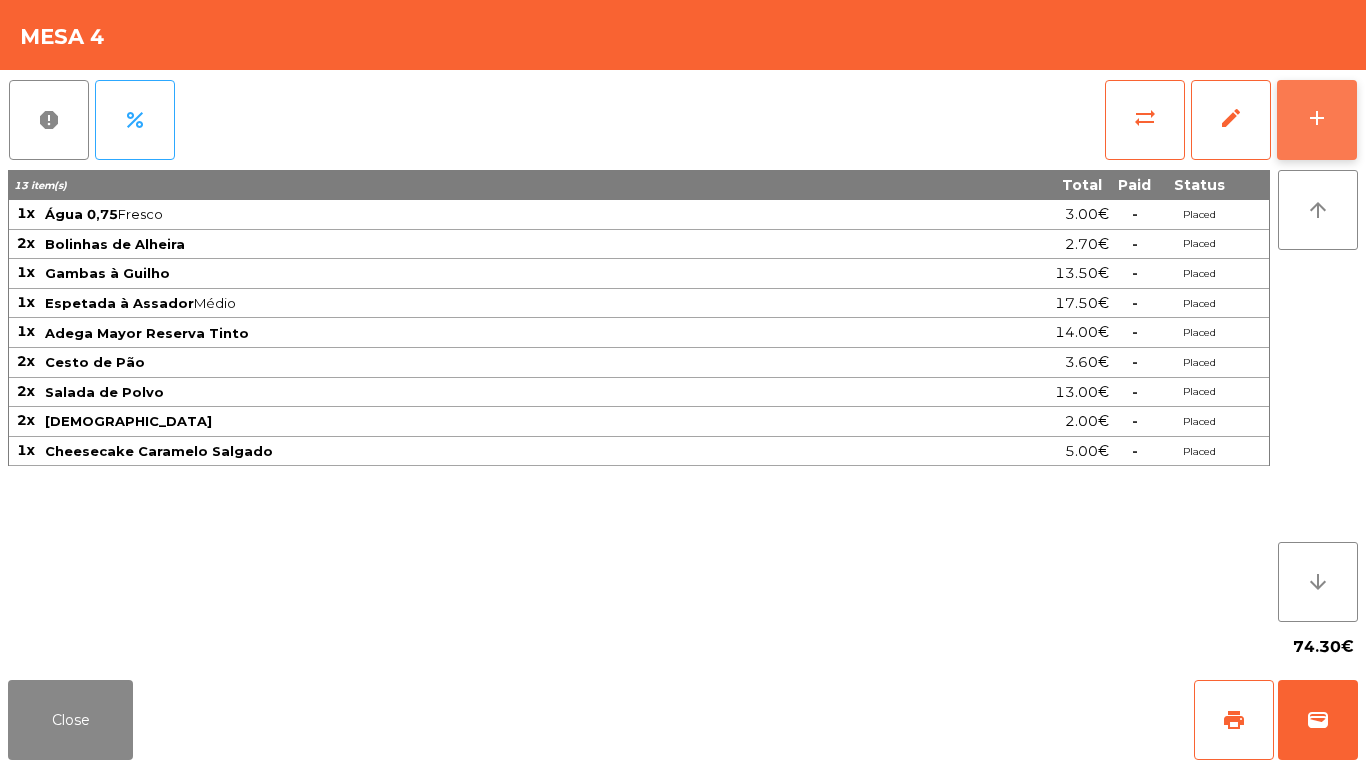 click on "add" 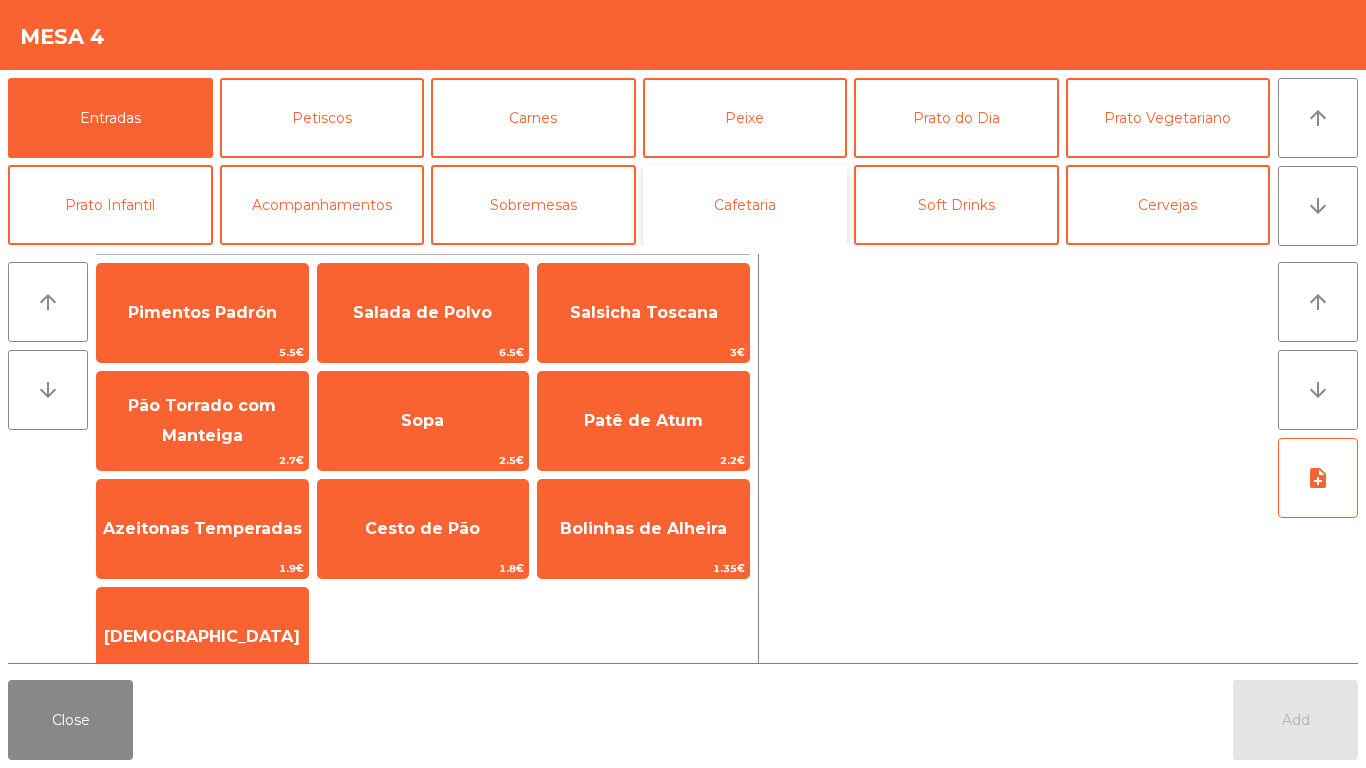 click on "Cafetaria" 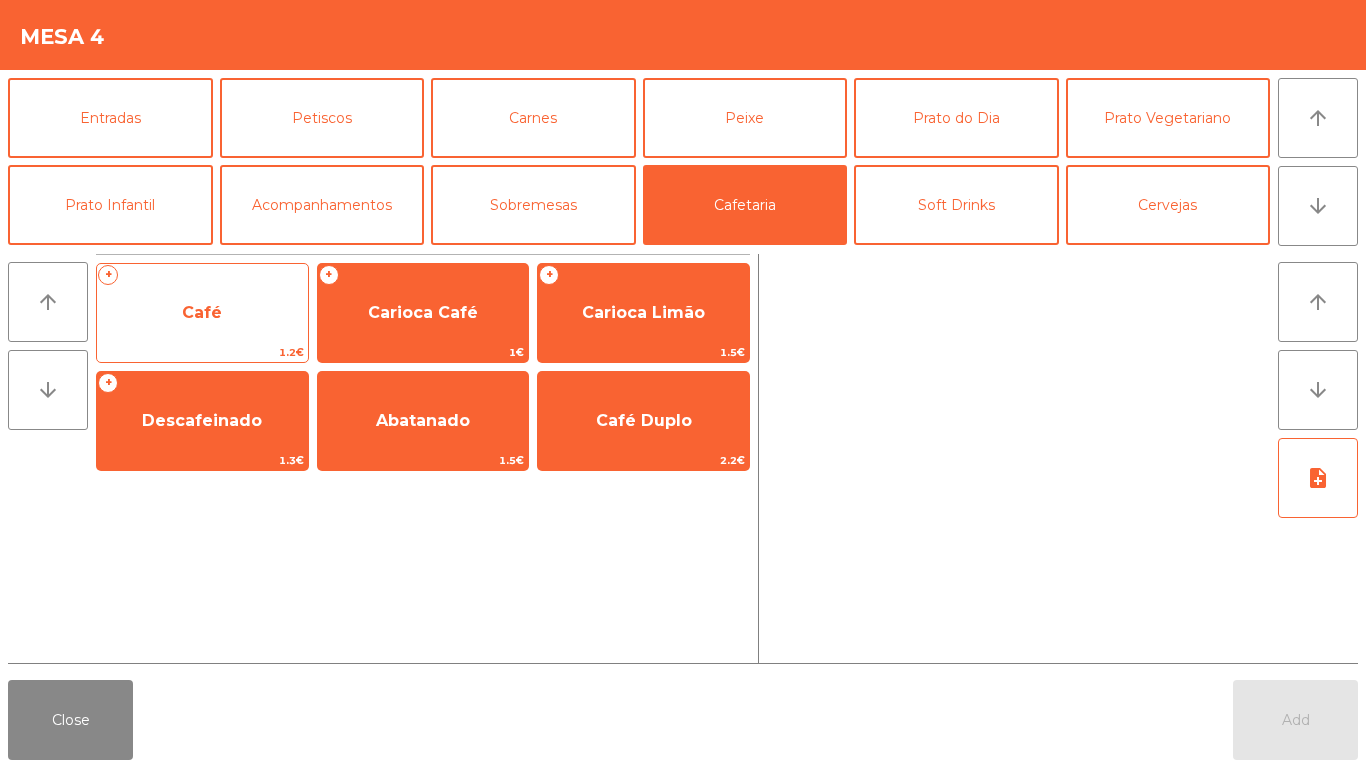 click on "Café" 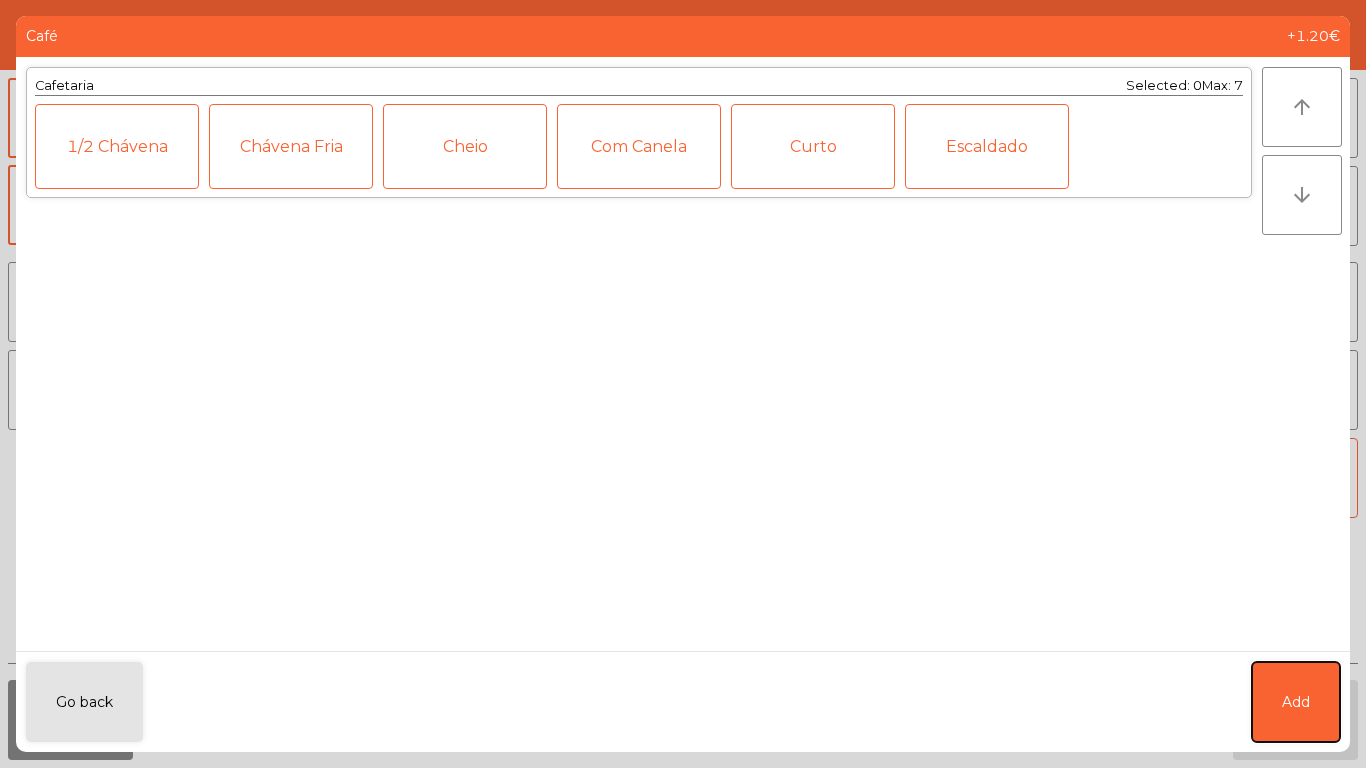 click on "Add" 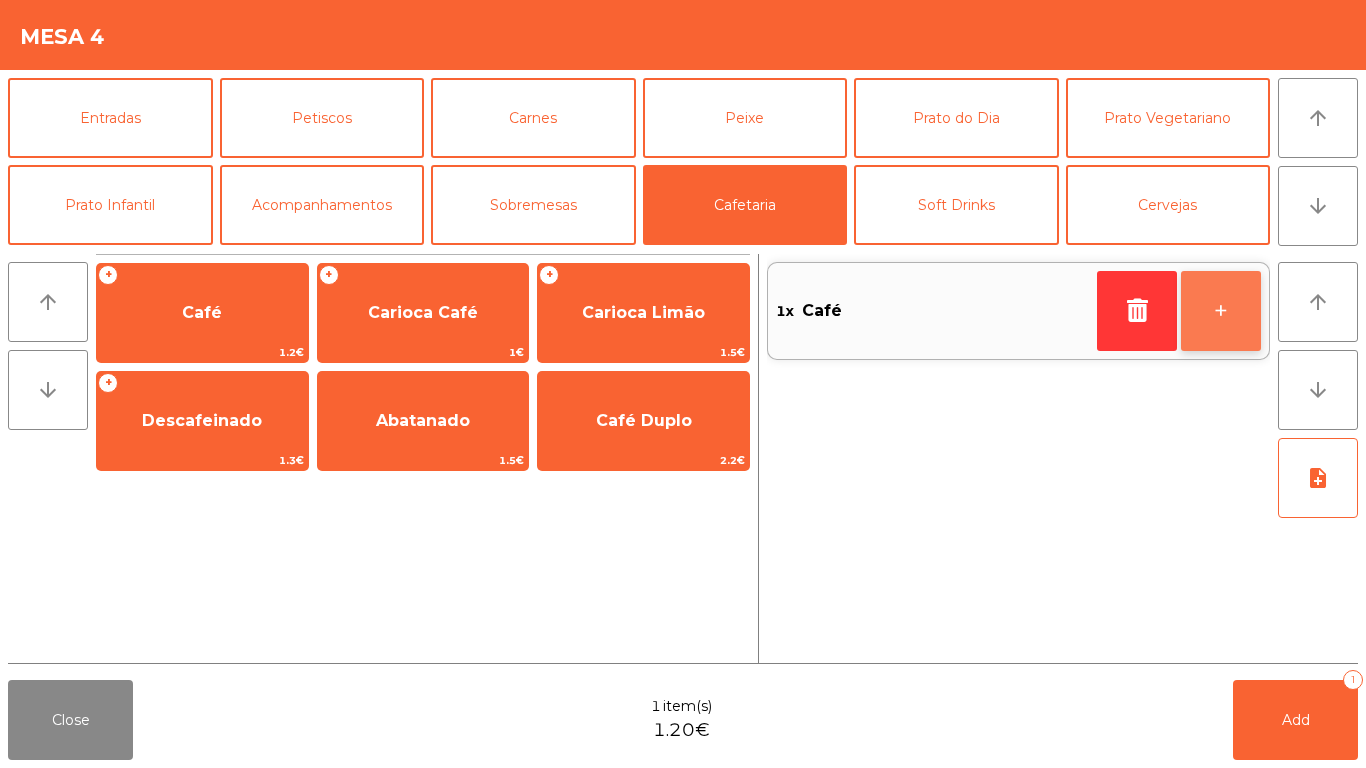click on "+" 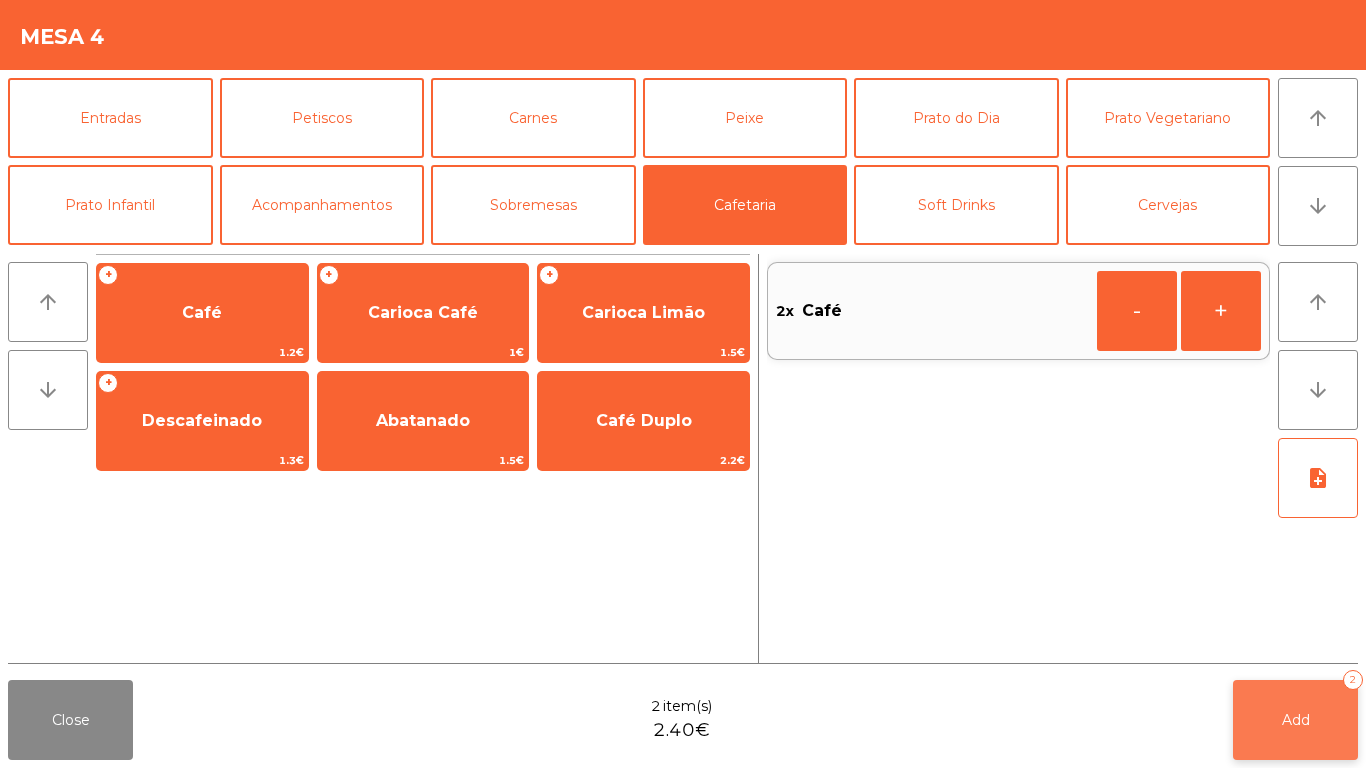 click on "Add   2" 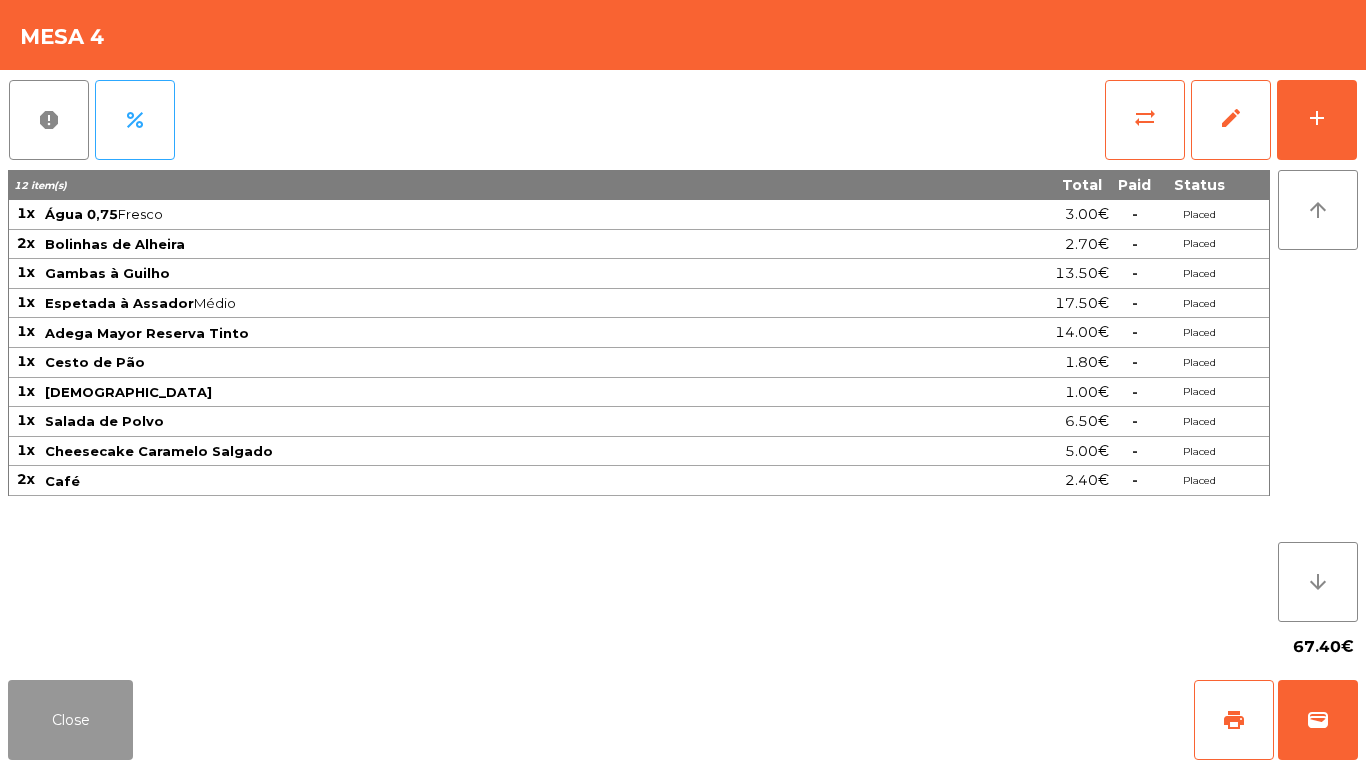 click on "Close" 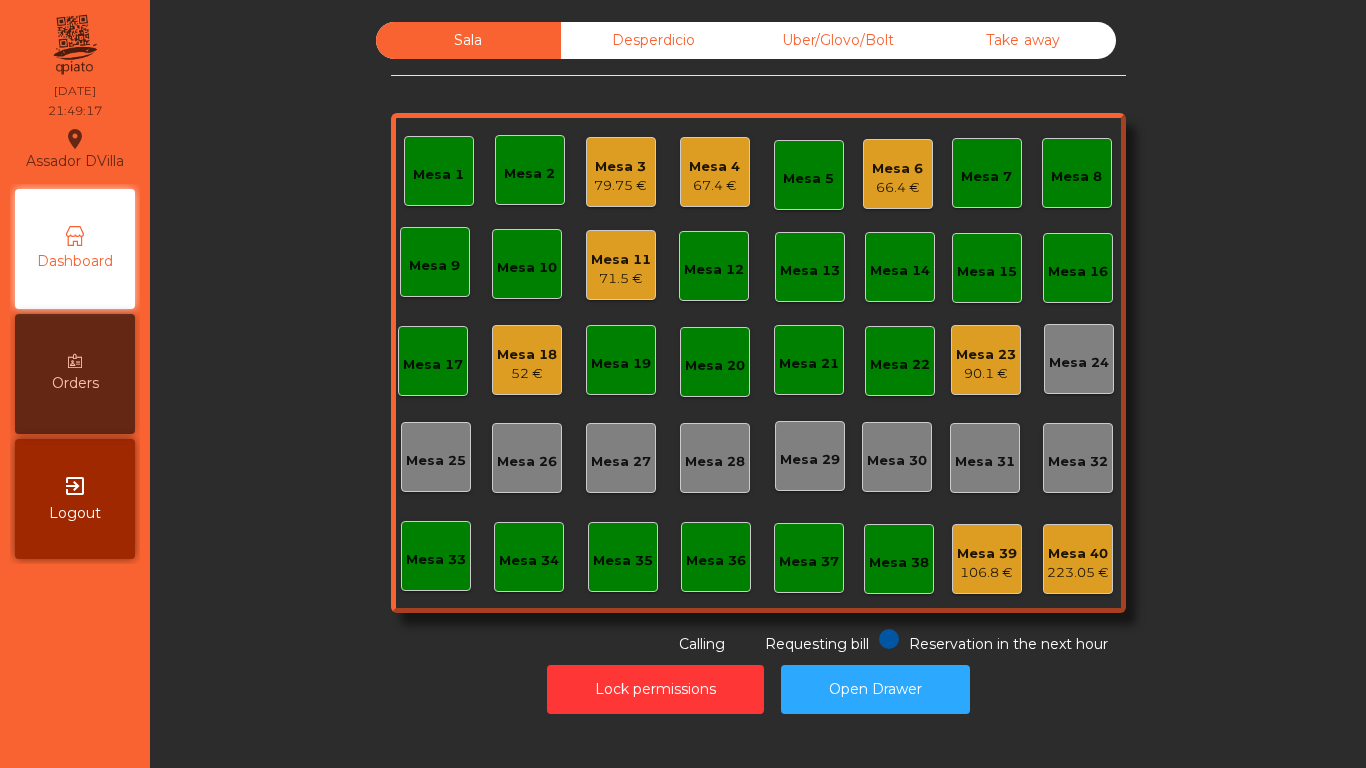 click on "90.1 €" 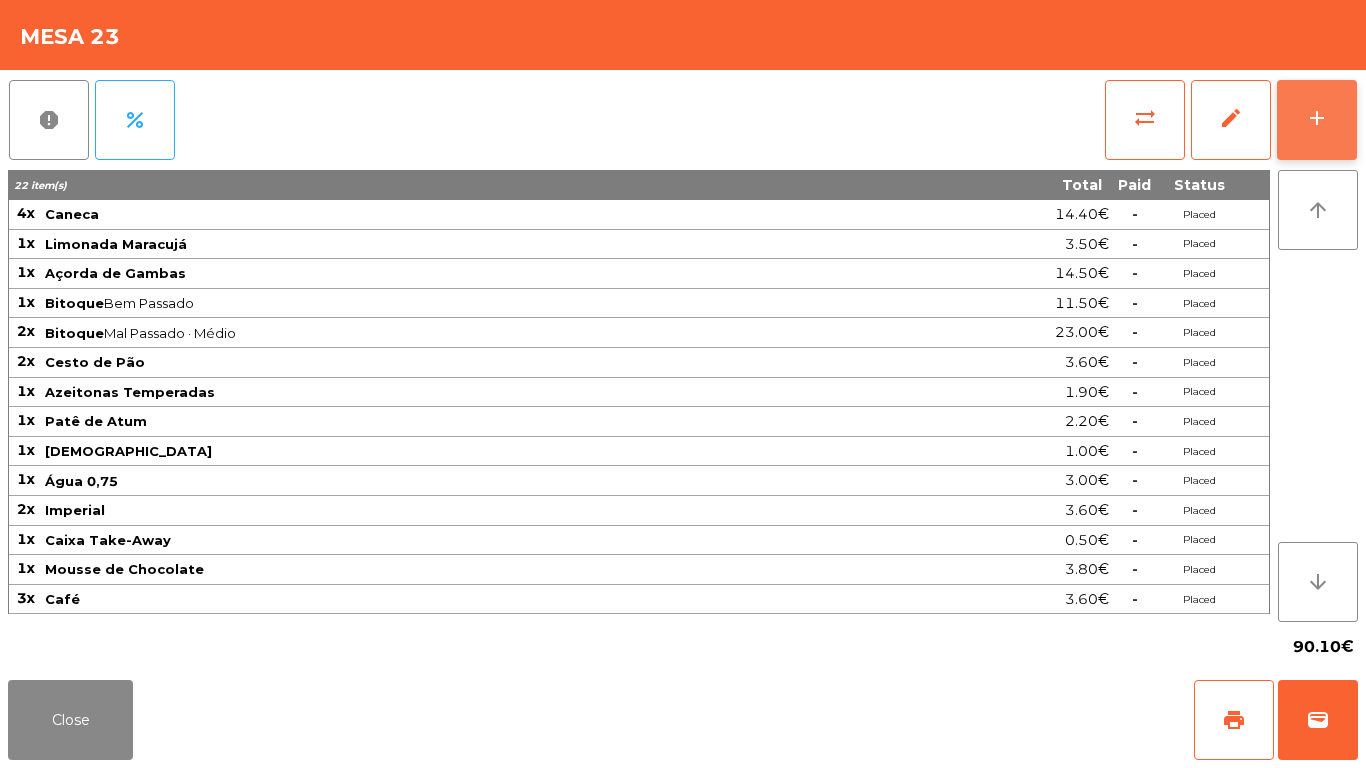 click on "add" 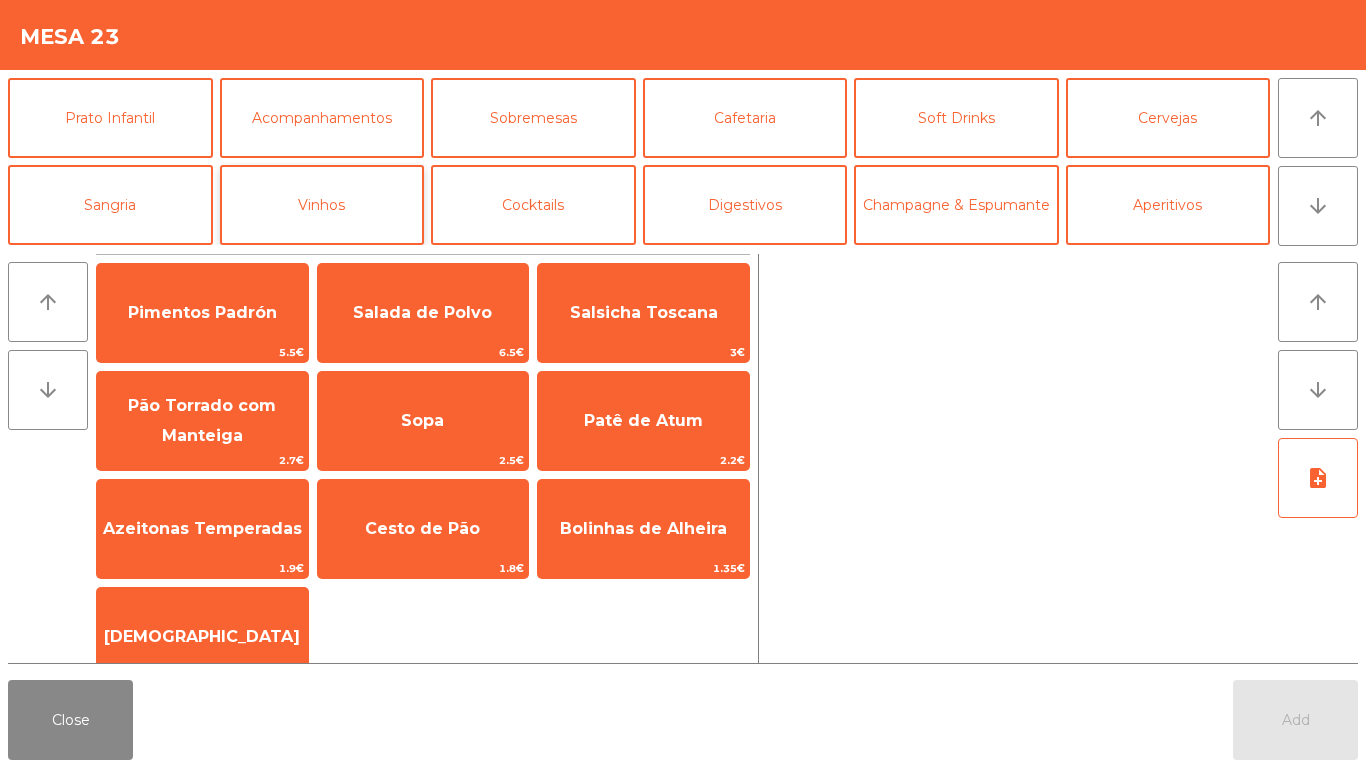 scroll, scrollTop: 174, scrollLeft: 0, axis: vertical 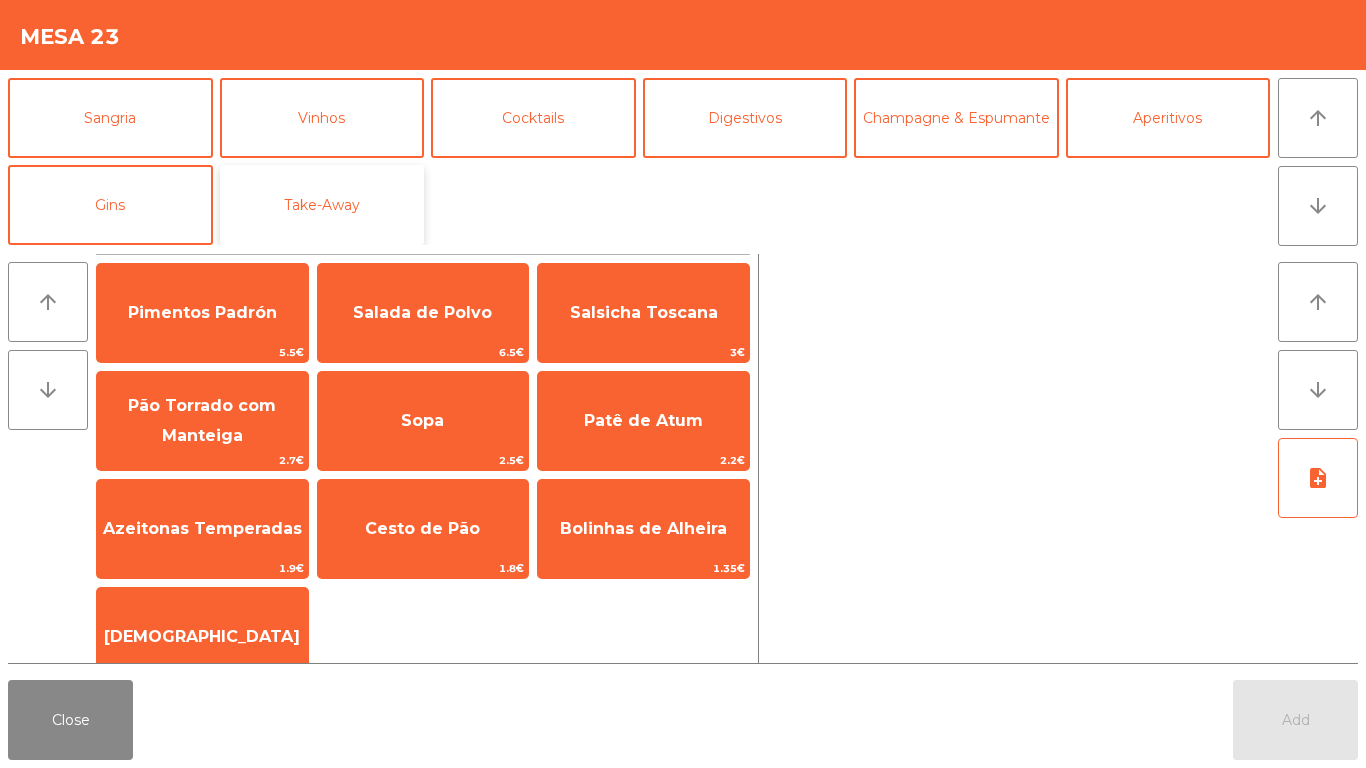 click on "Take-Away" 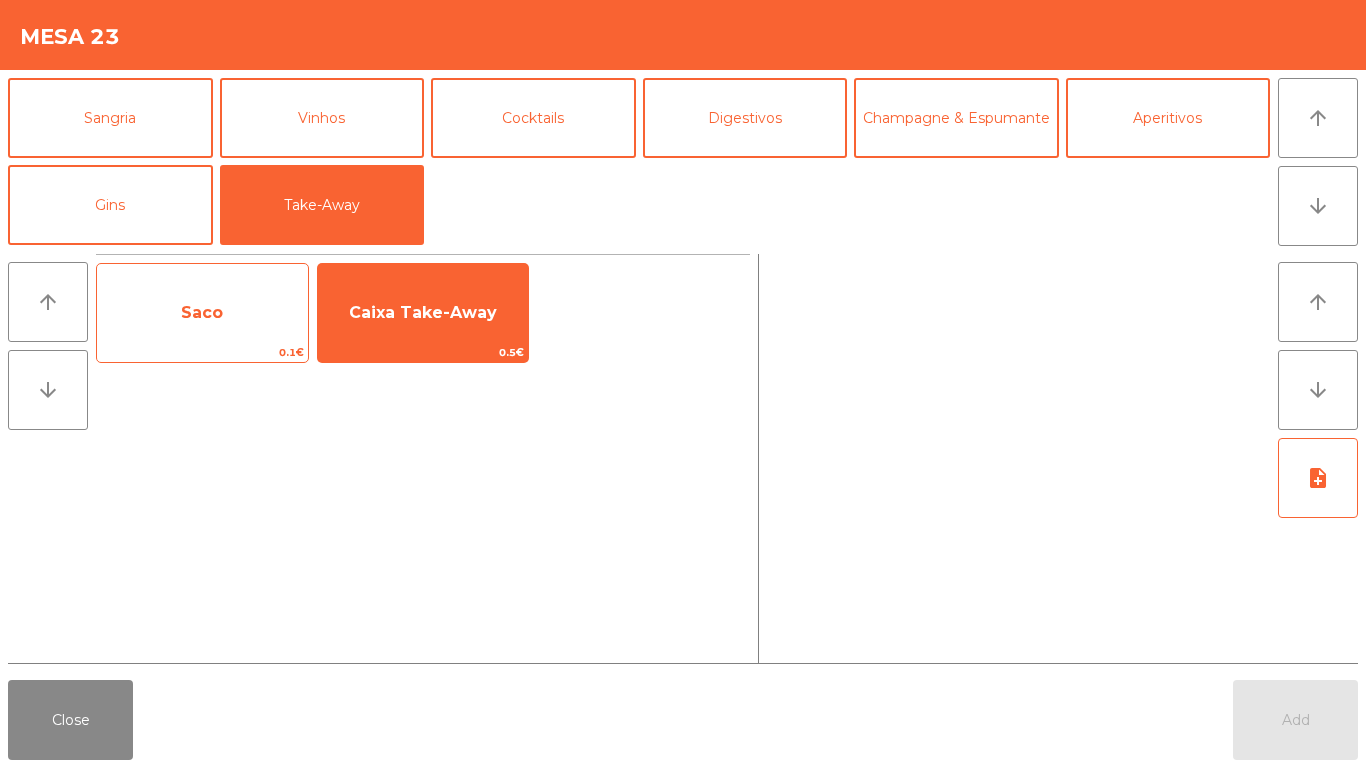 click on "Saco" 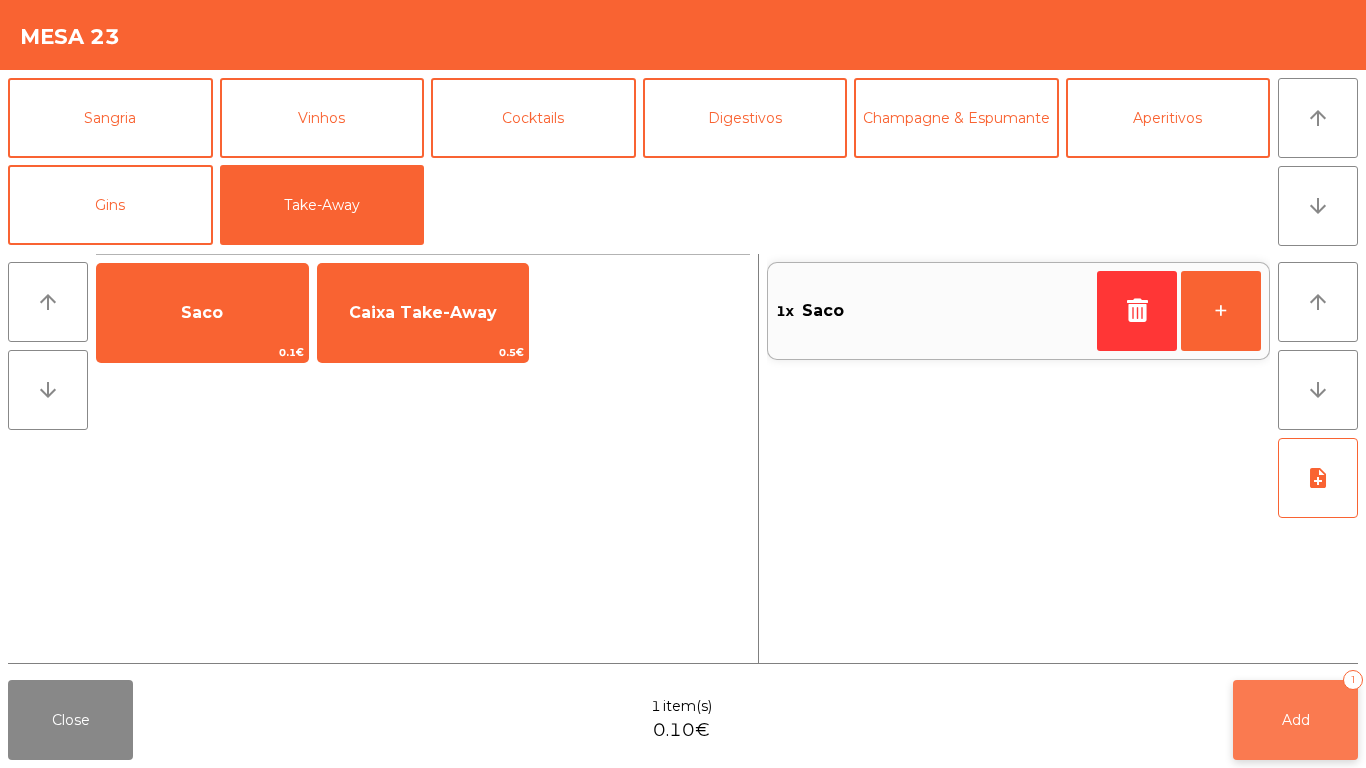 click on "Add   1" 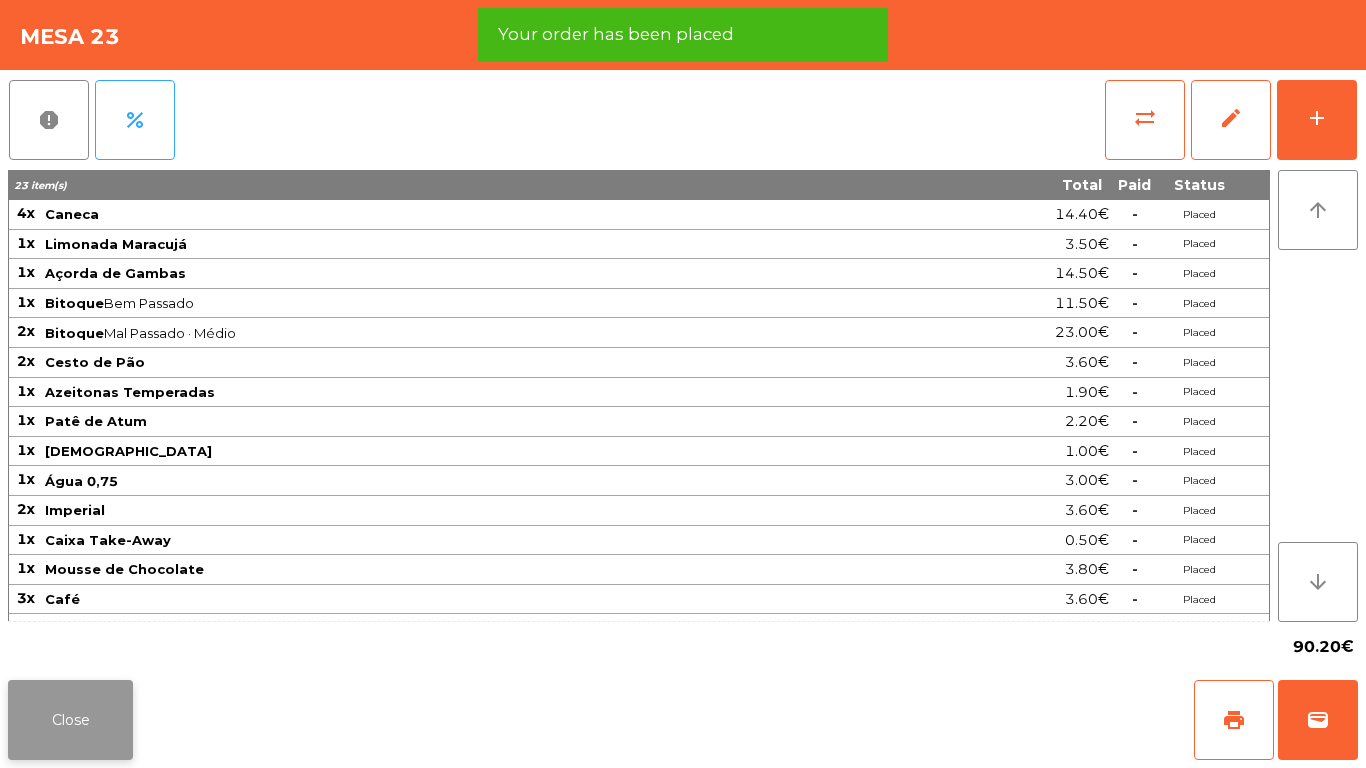 click on "Close" 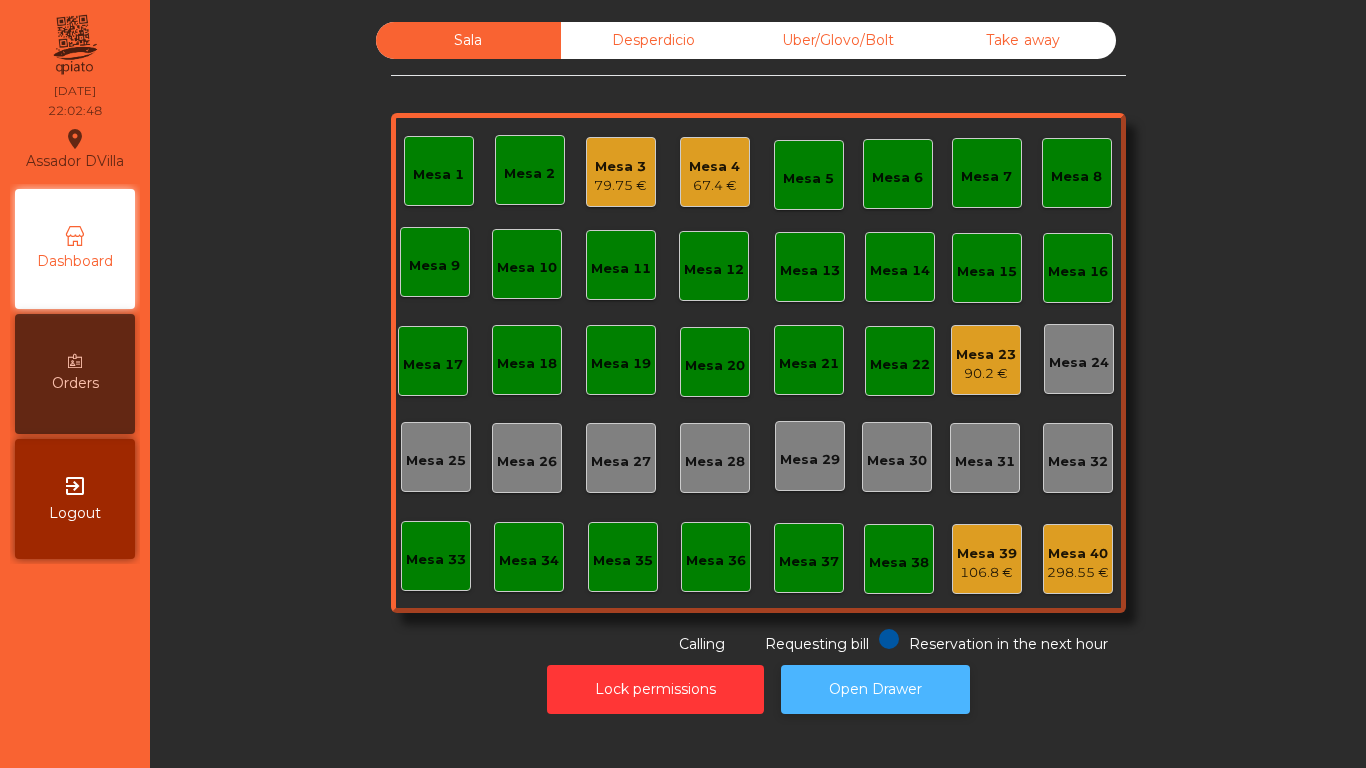 click on "Open Drawer" 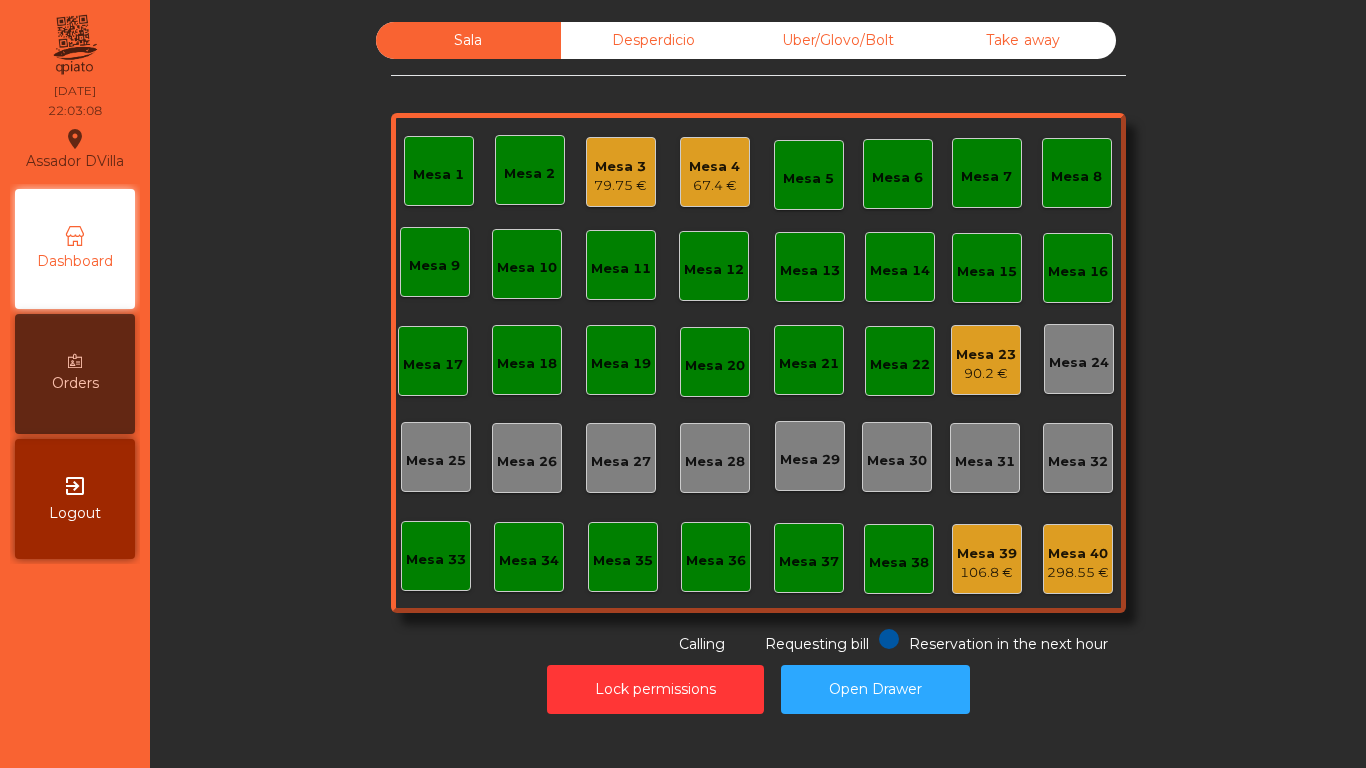 click on "Mesa 4" 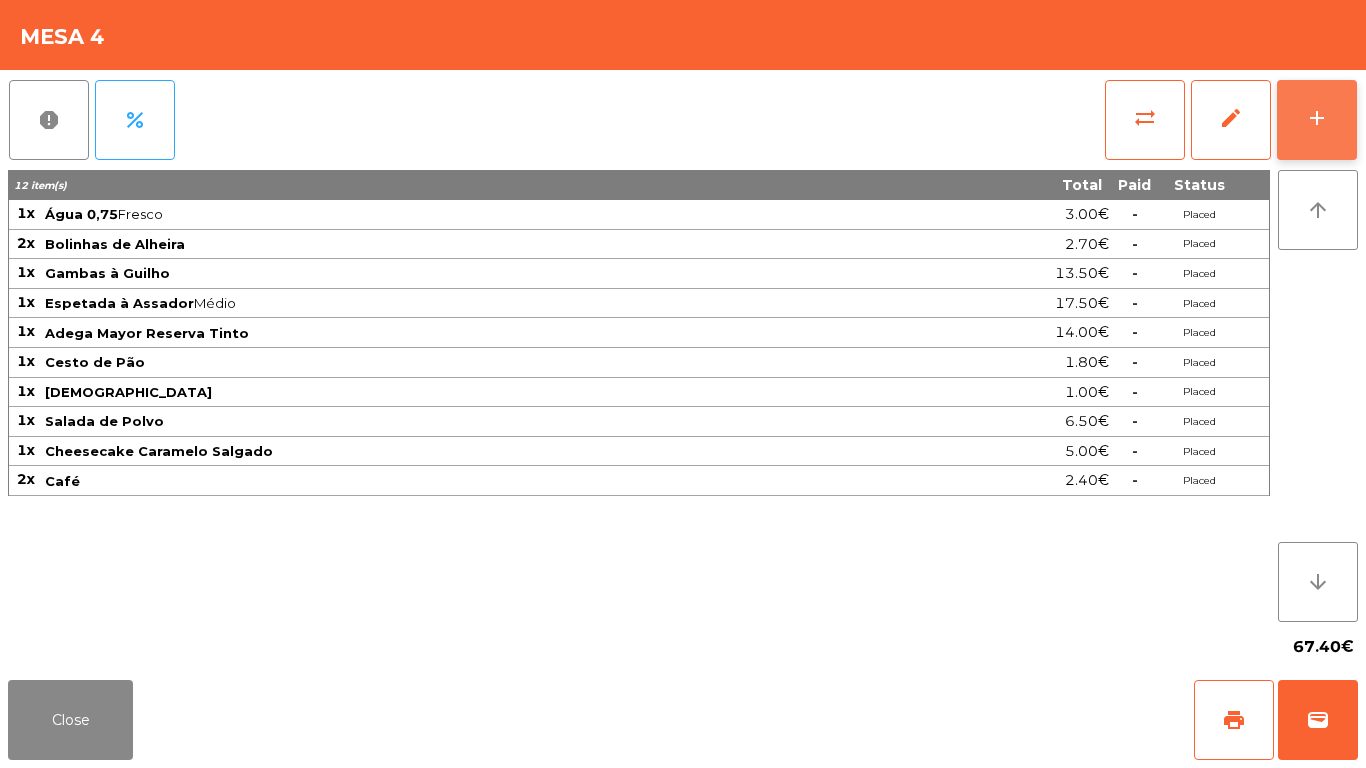 click on "add" 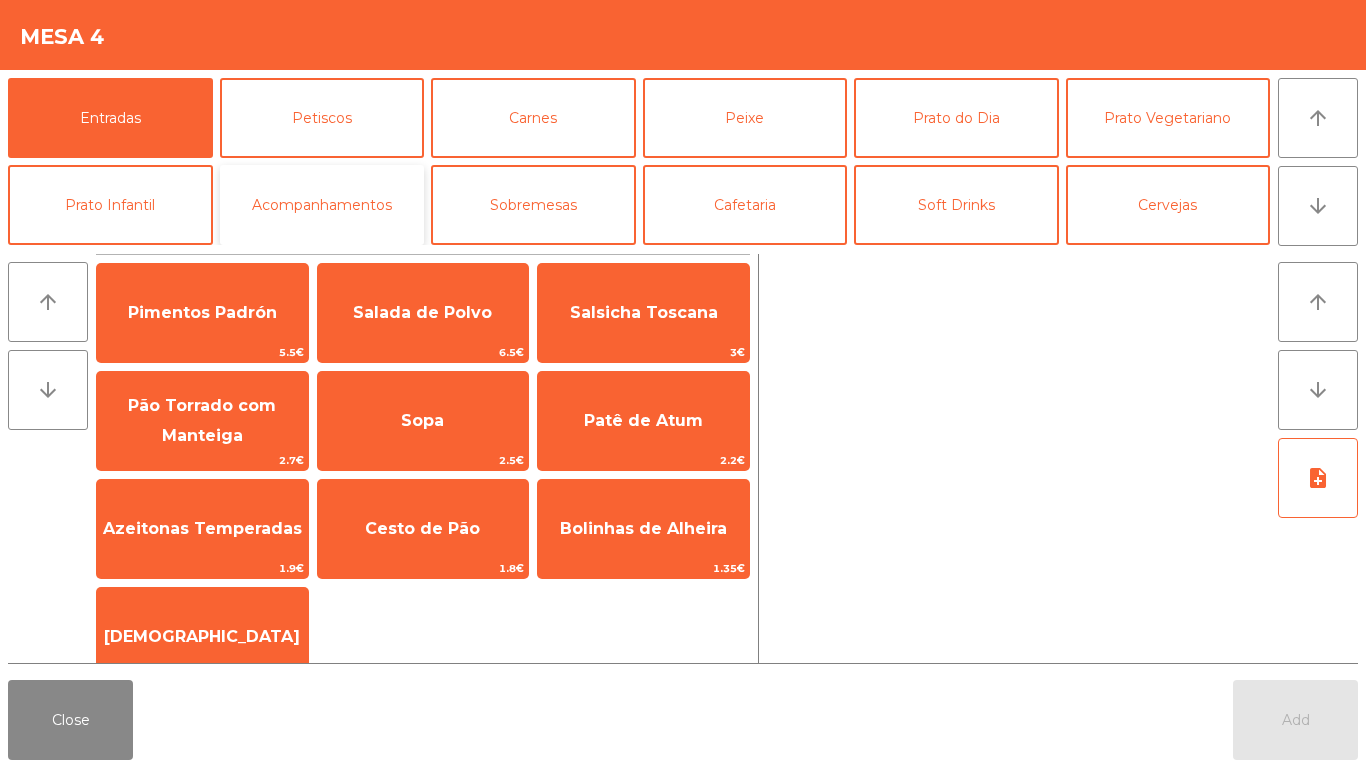 click on "Acompanhamentos" 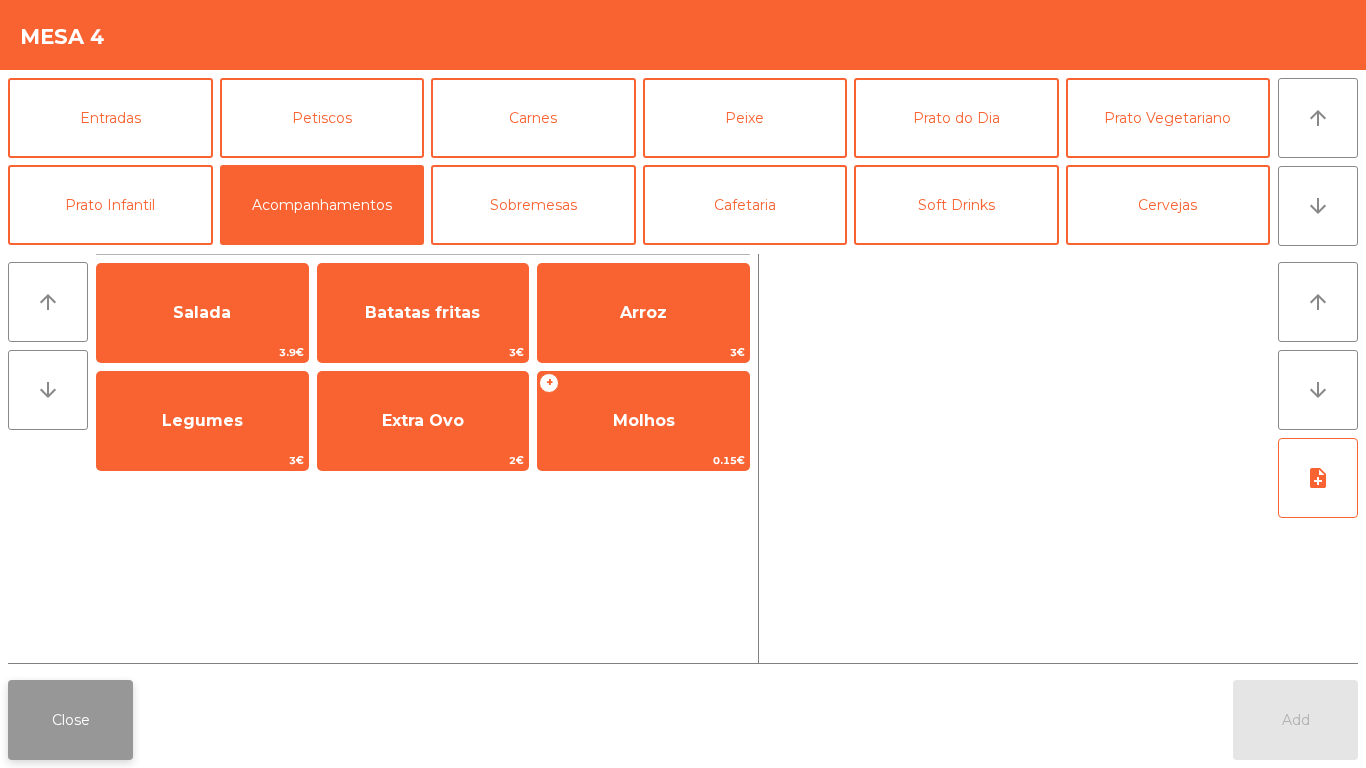 click on "Close" 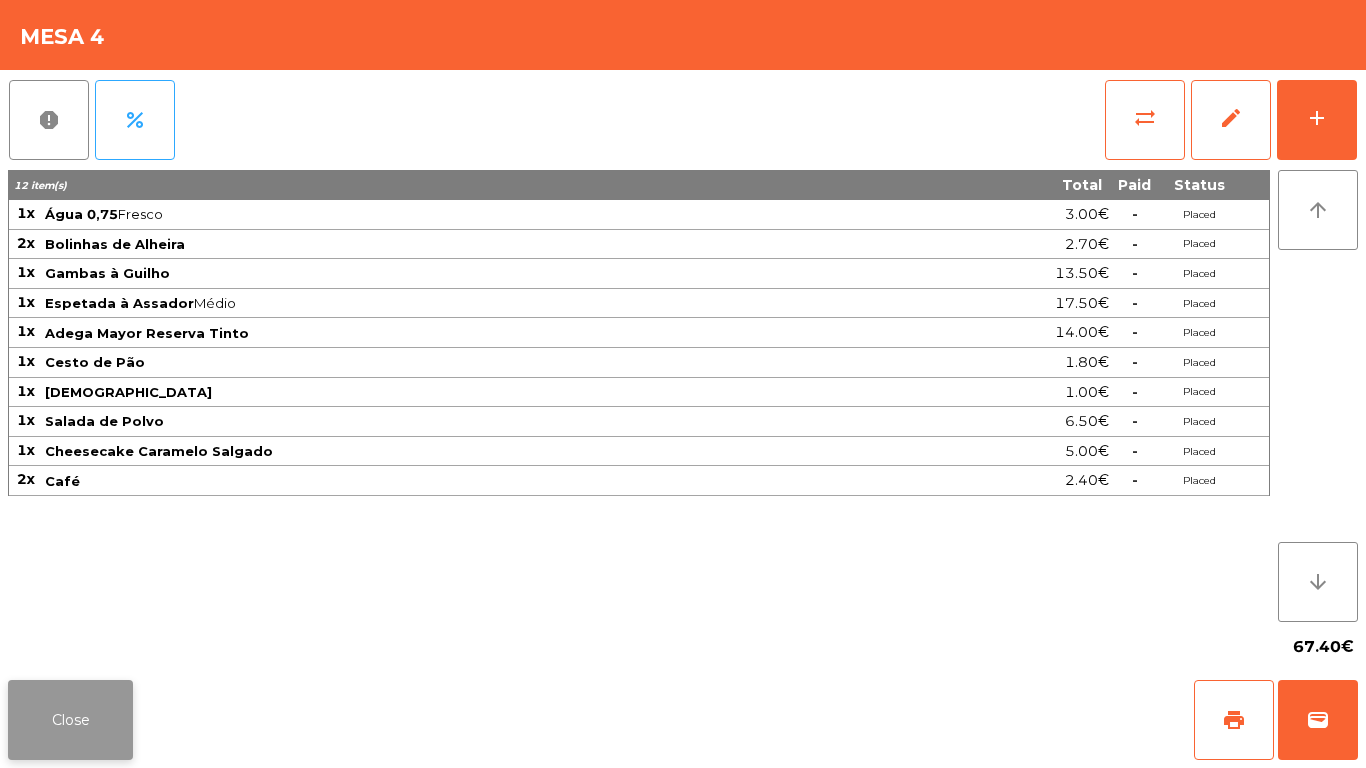 click on "Close" 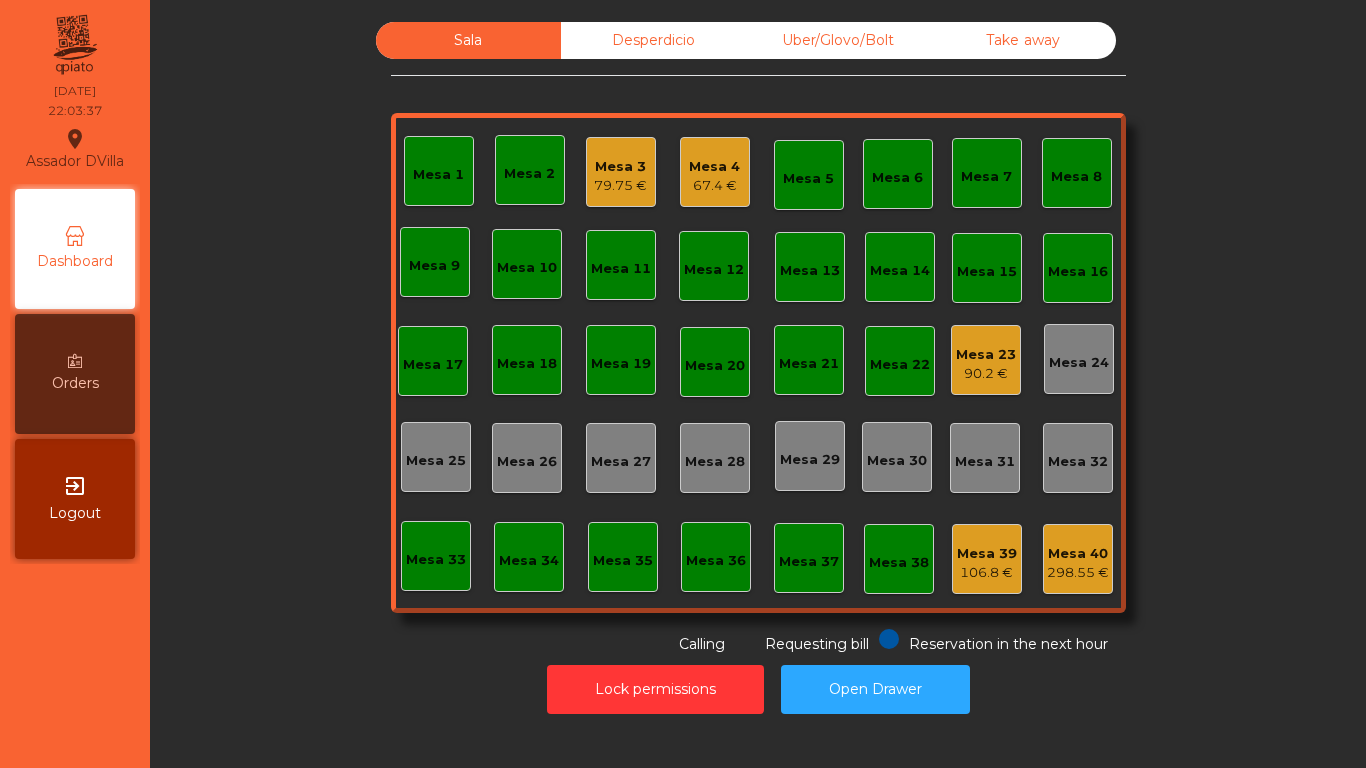 click on "Mesa 4   67.4 €" 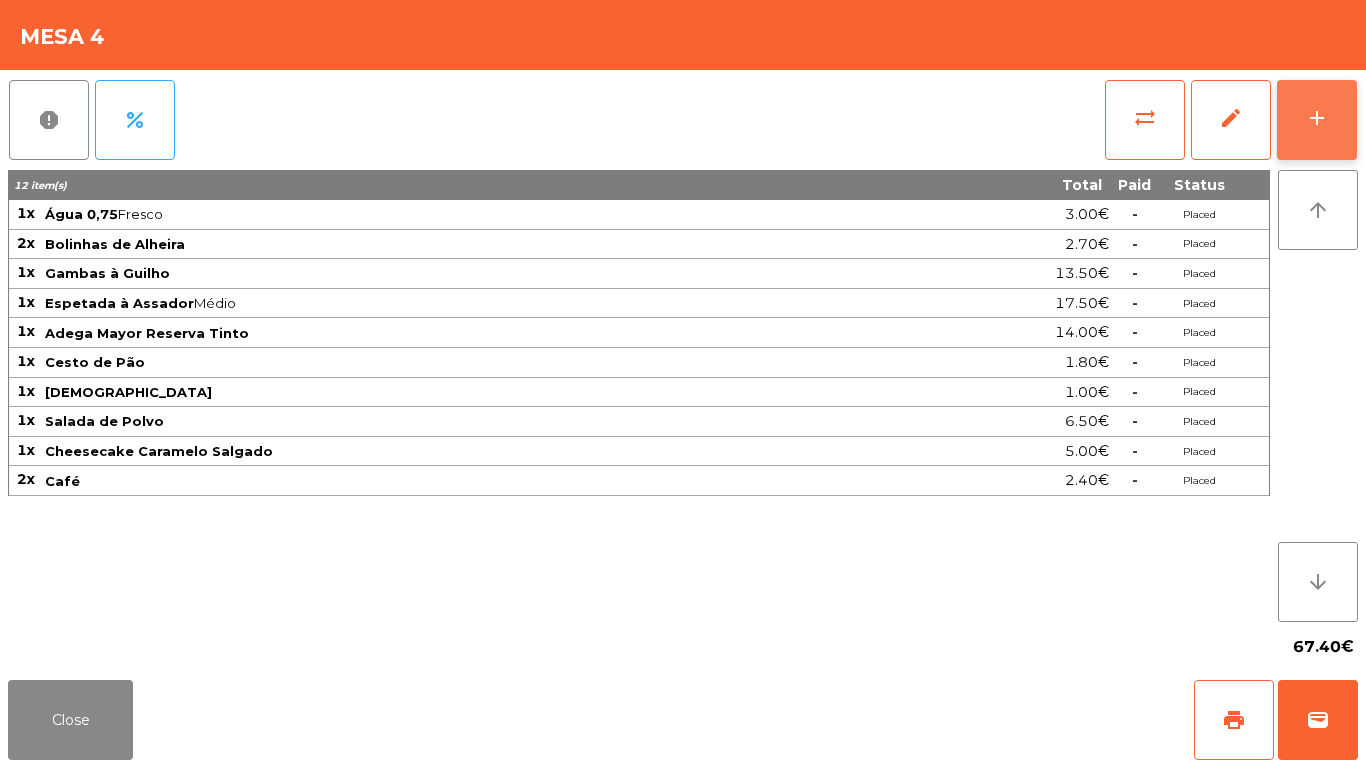 click on "add" 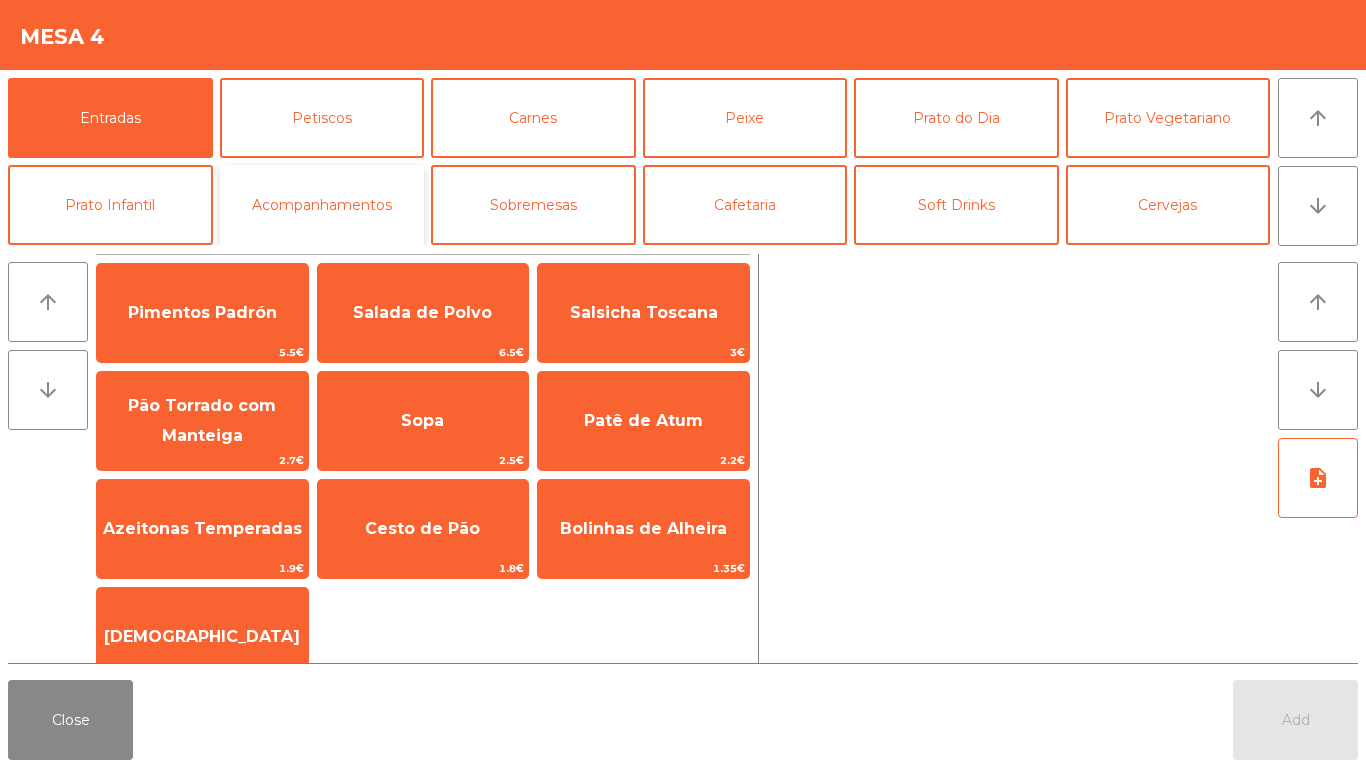 click on "Acompanhamentos" 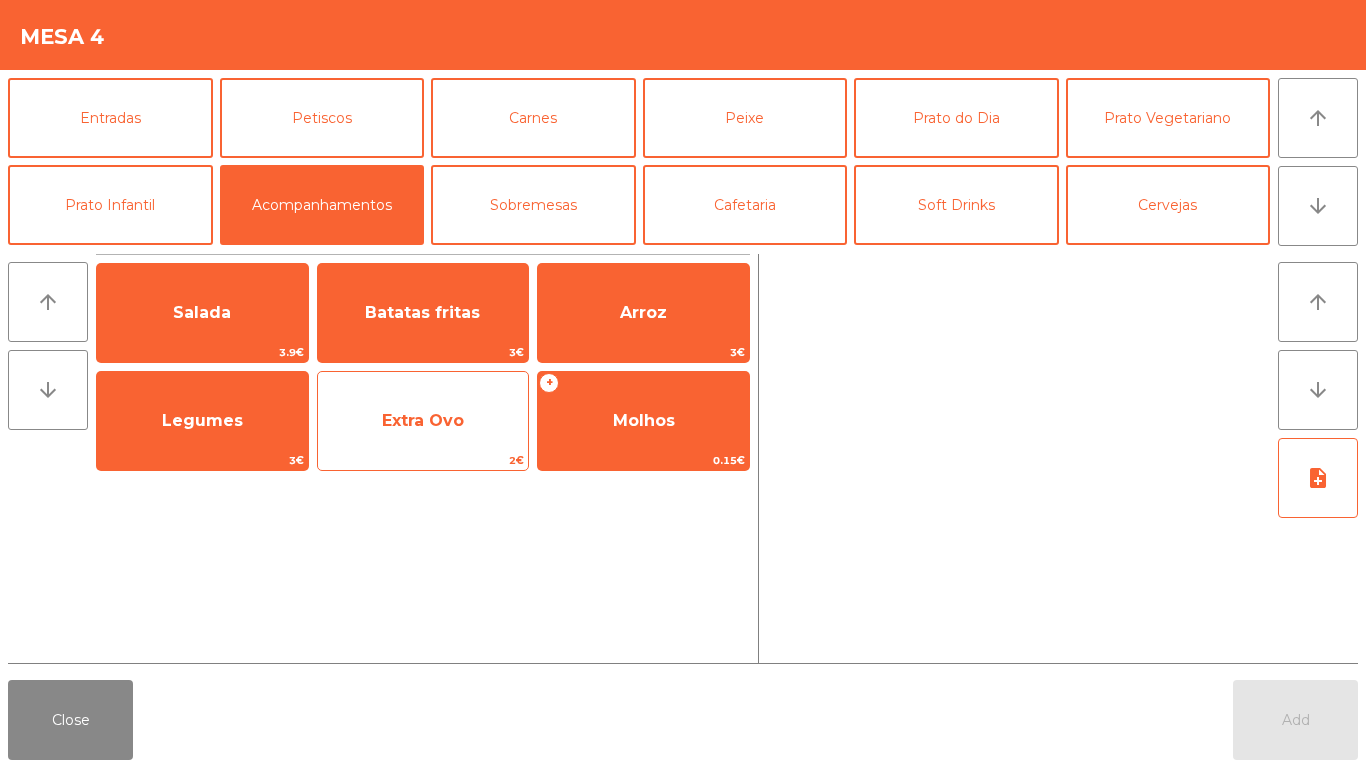 click on "Extra Ovo" 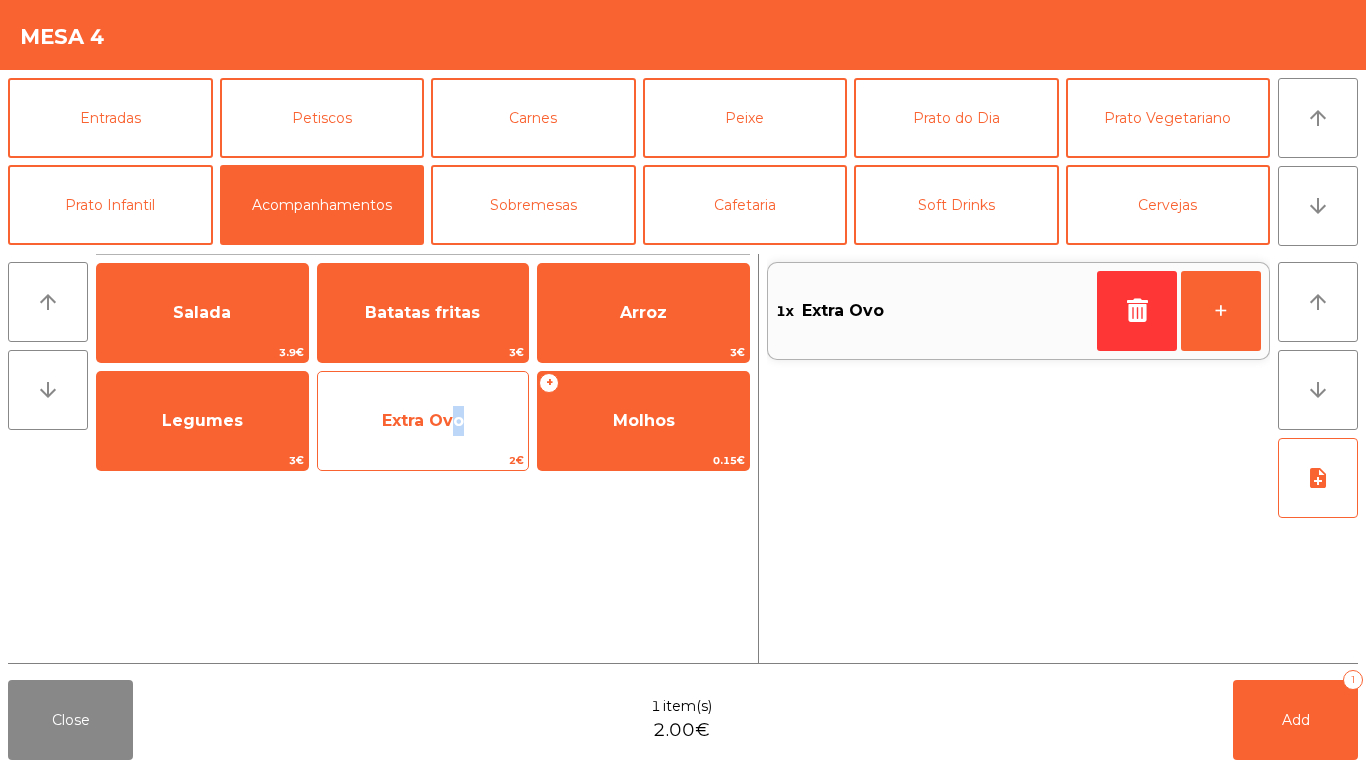click on "Extra Ovo" 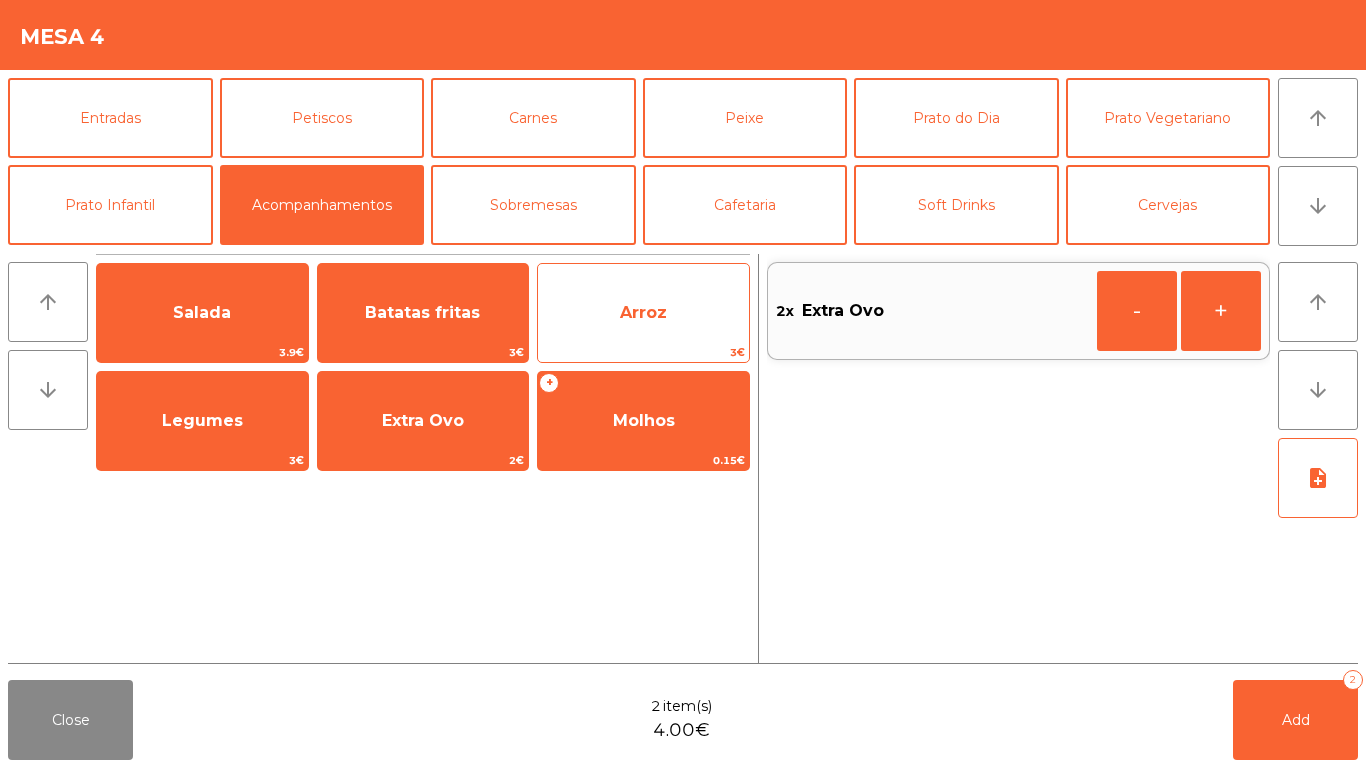 click on "Arroz   3€" 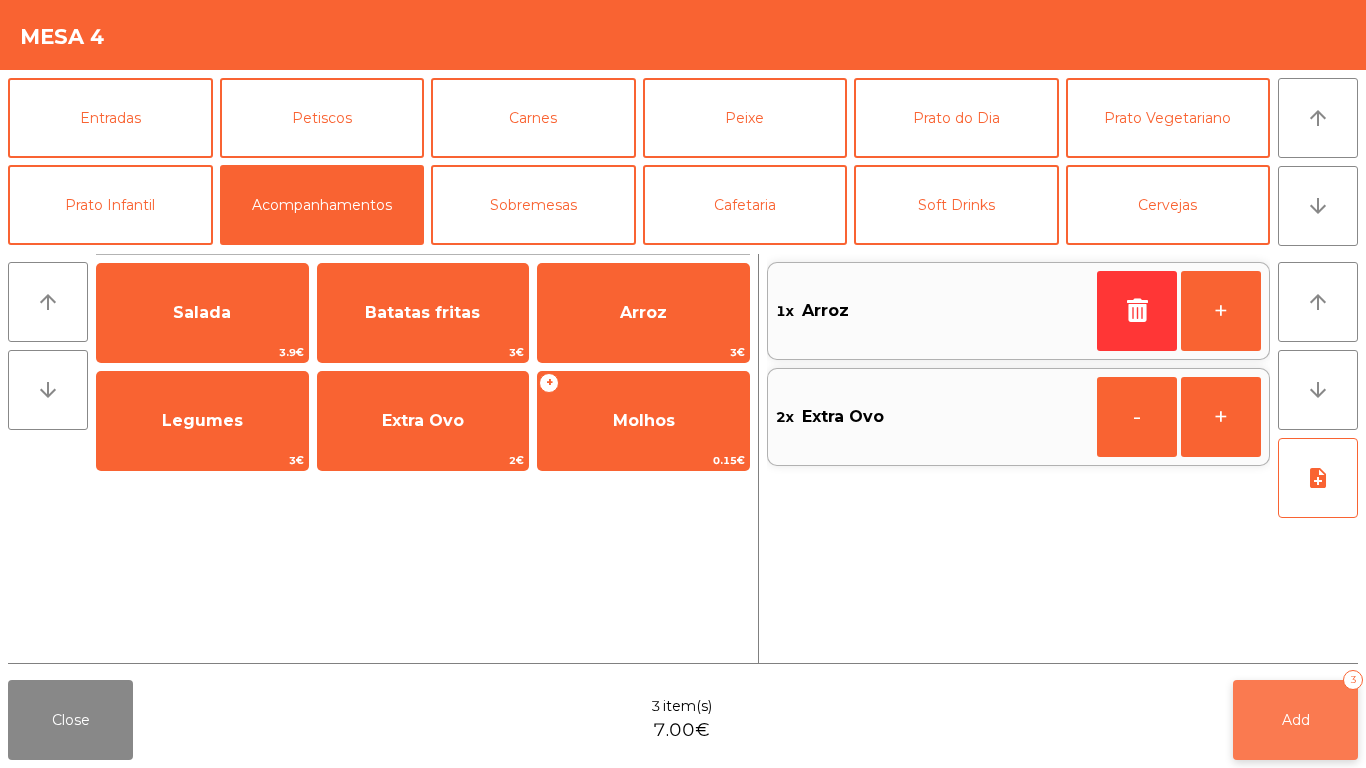 click on "Add   3" 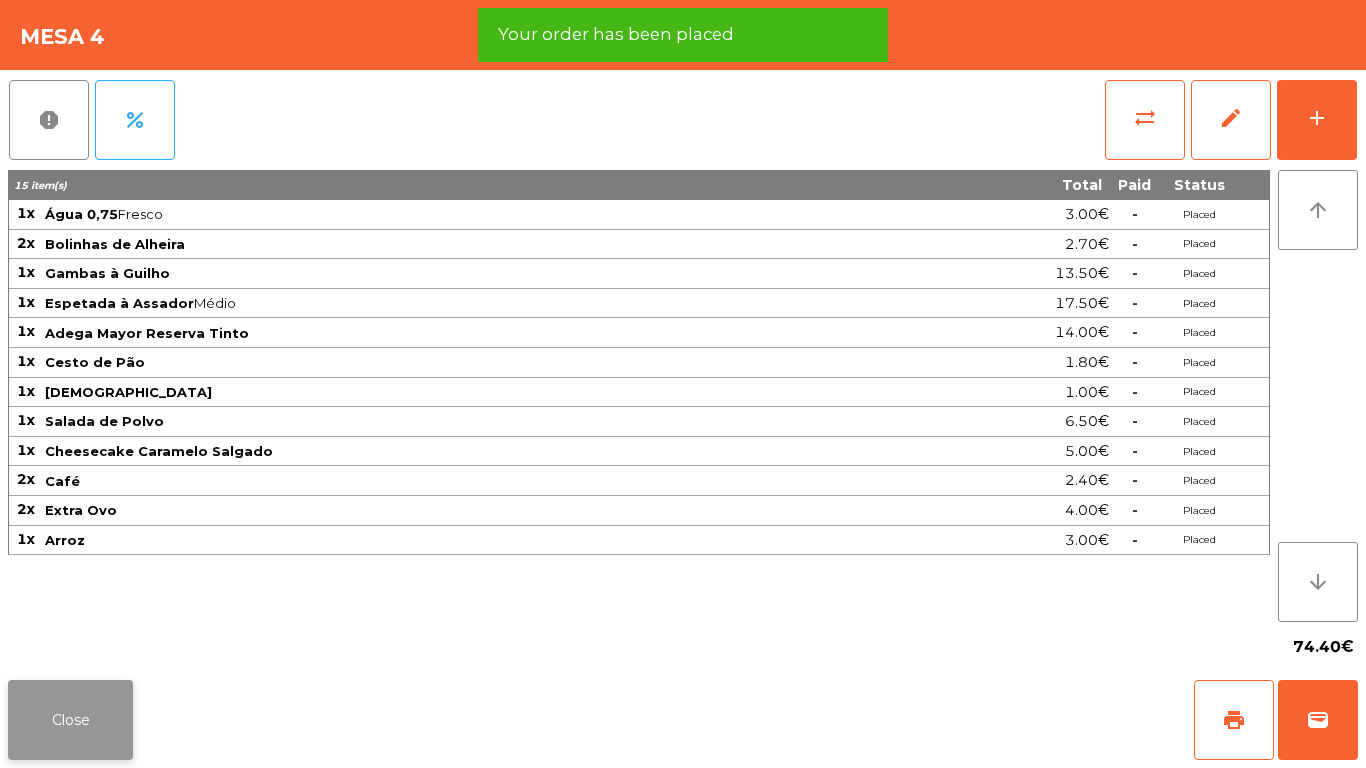 click on "Close" 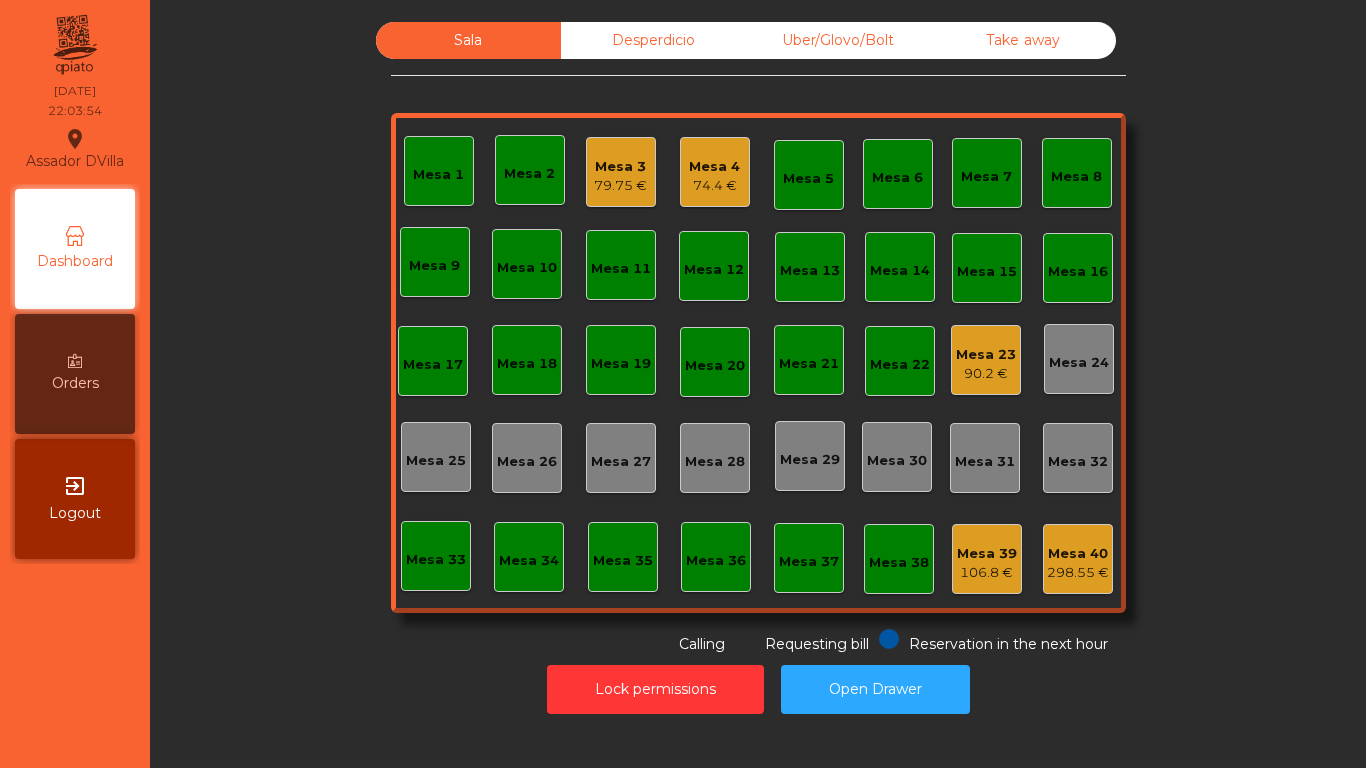 click on "Mesa 3" 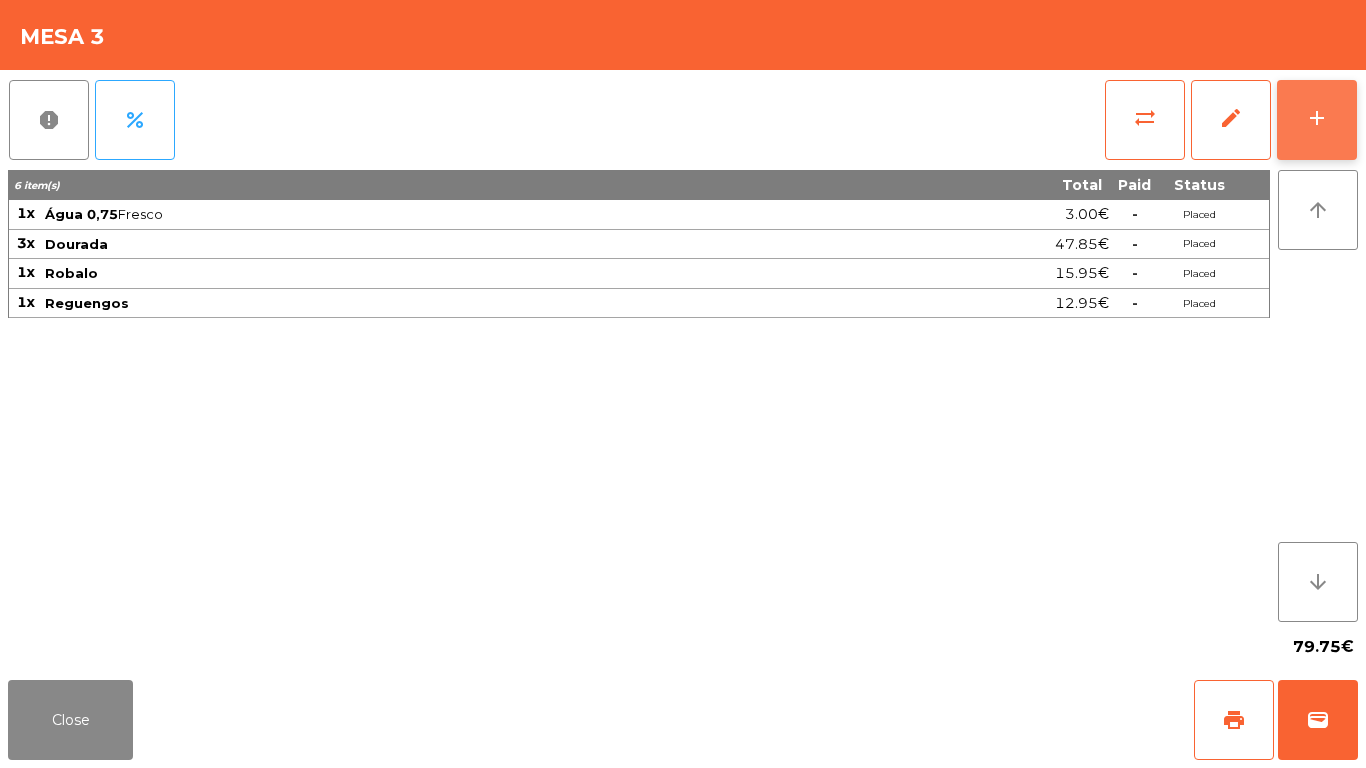 click on "add" 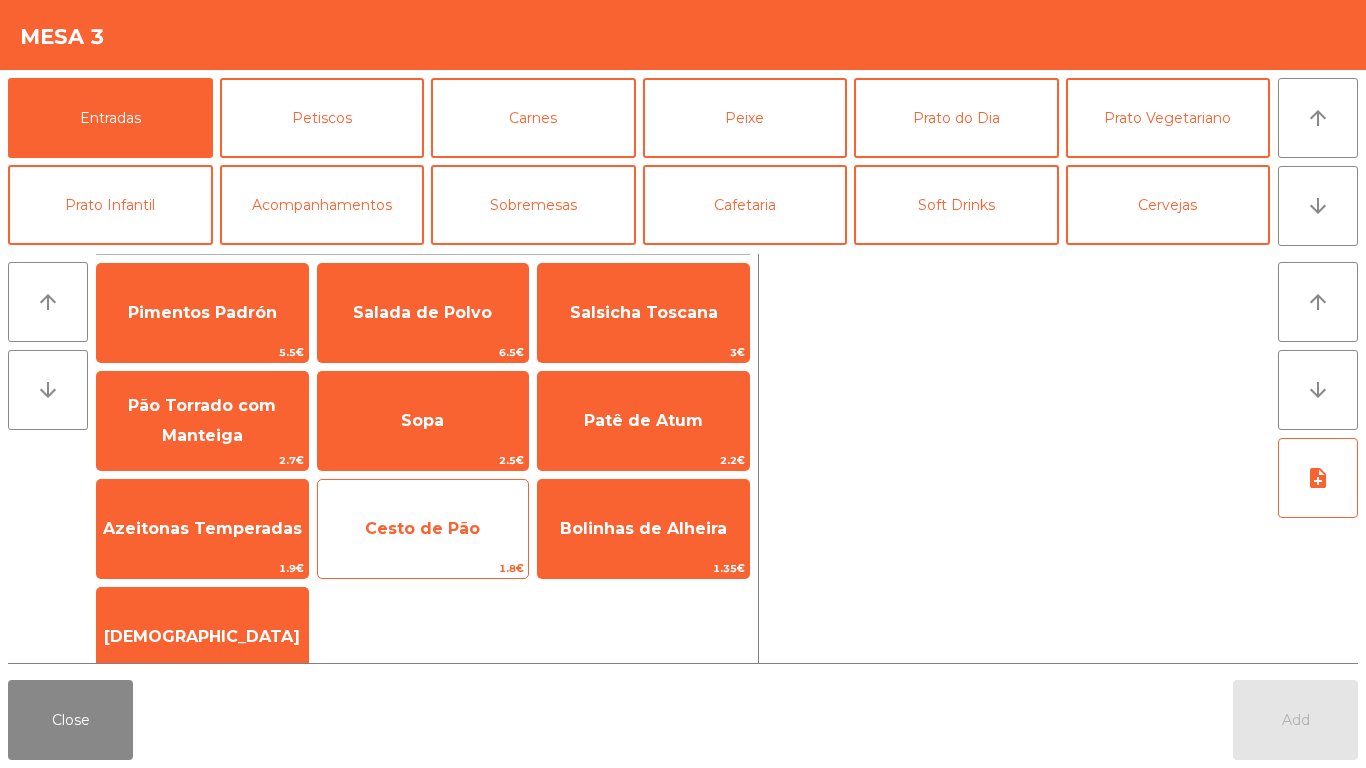 click on "Cesto de Pão" 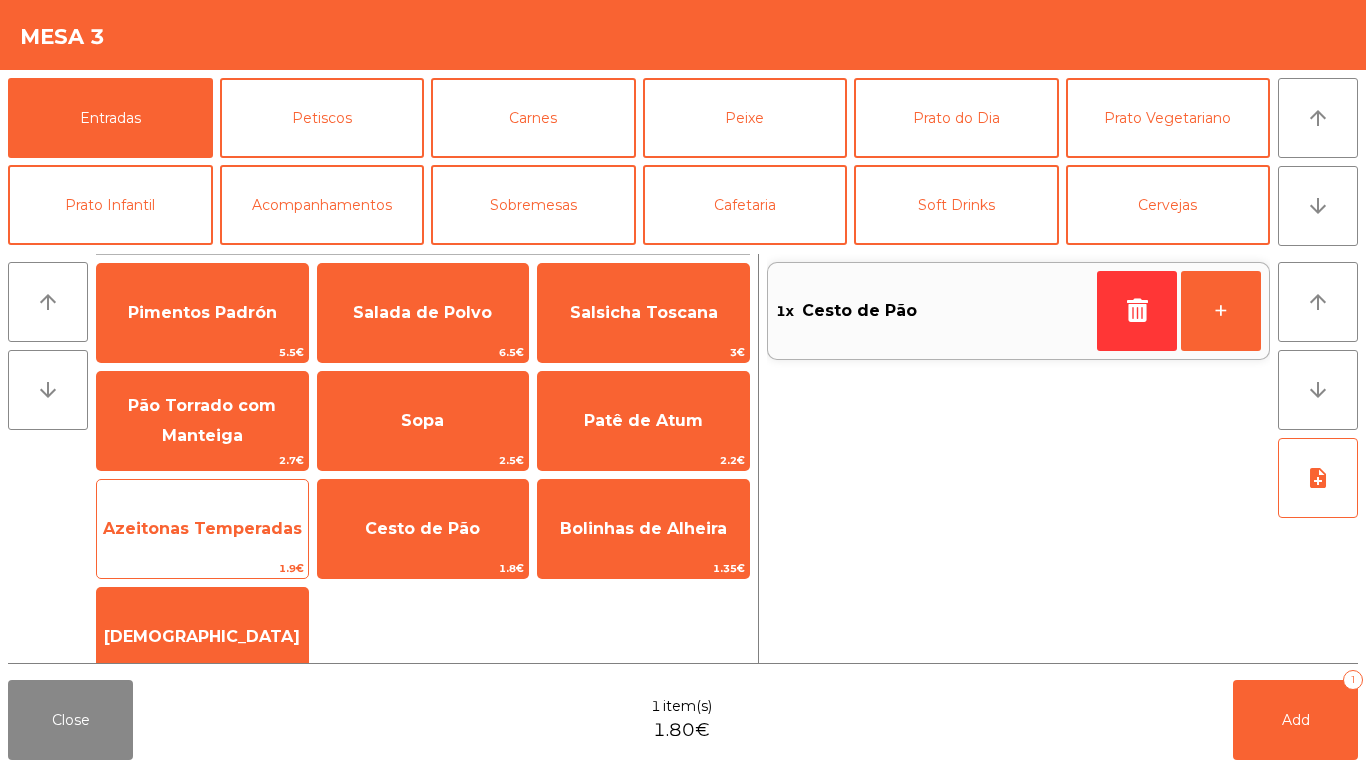 click on "Azeitonas Temperadas   1.9€" 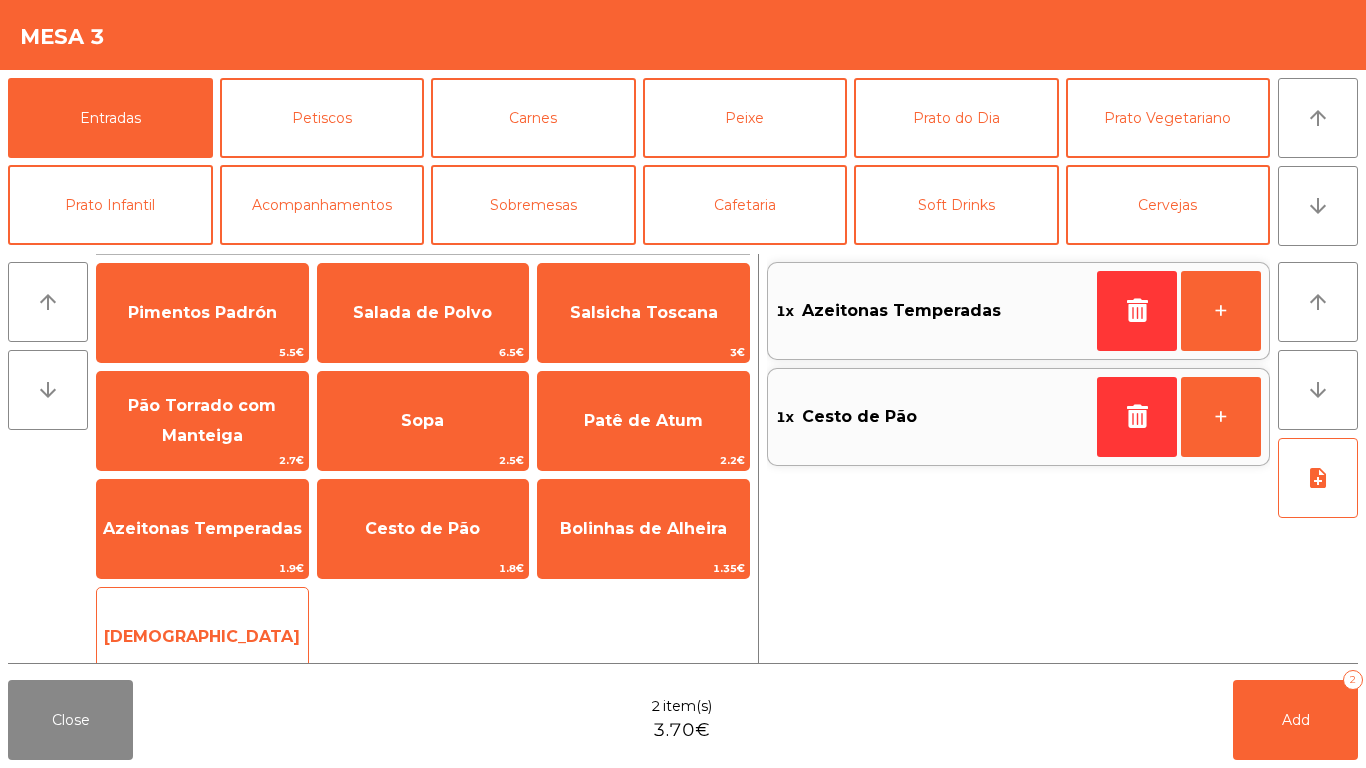 click on "[DEMOGRAPHIC_DATA]" 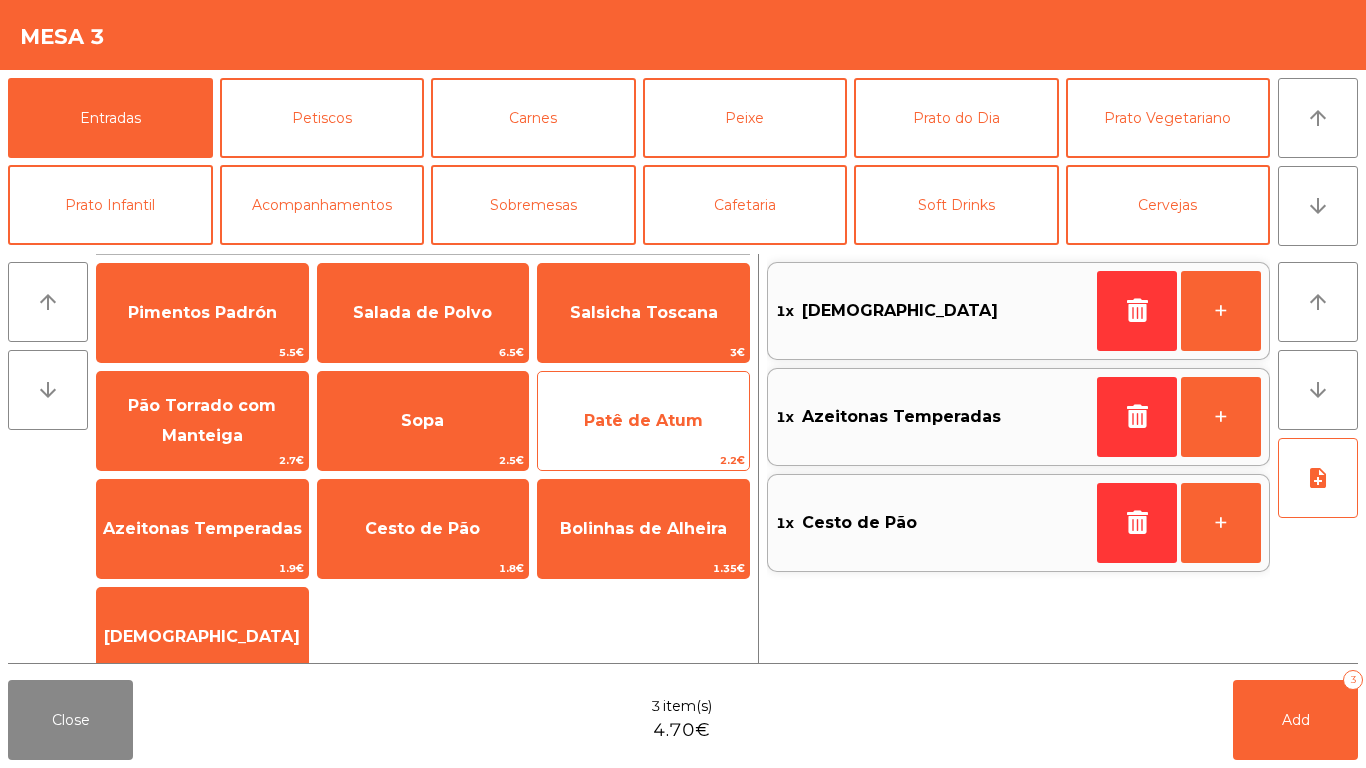 click on "Patê de Atum" 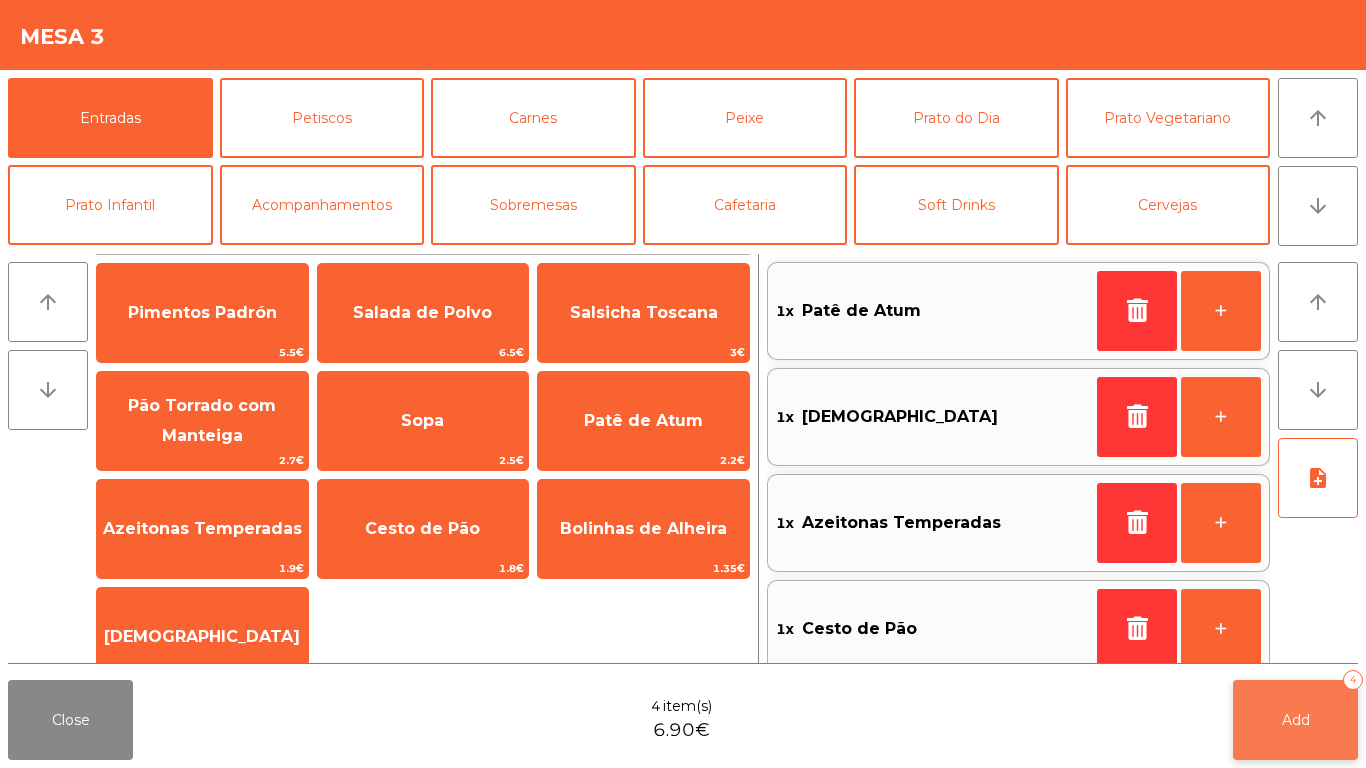 click on "Add   4" 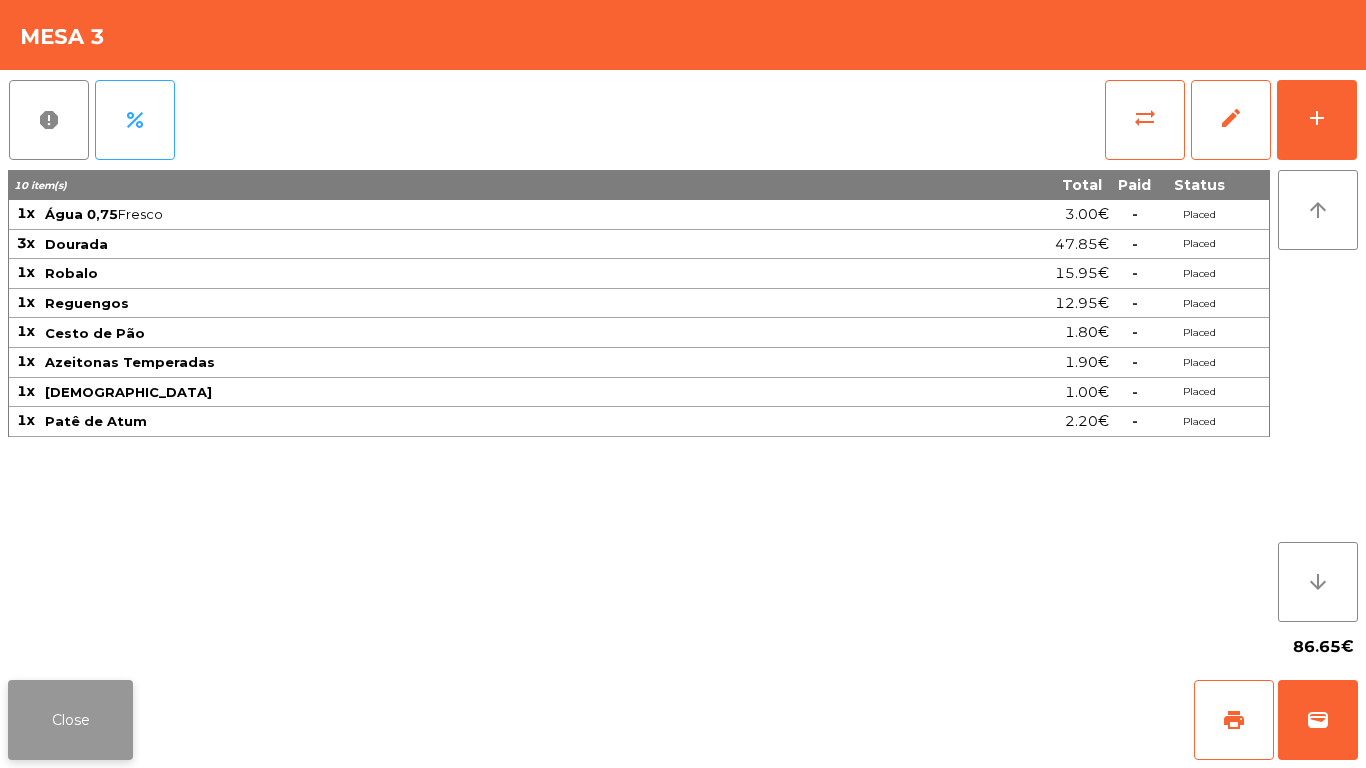 click on "Close" 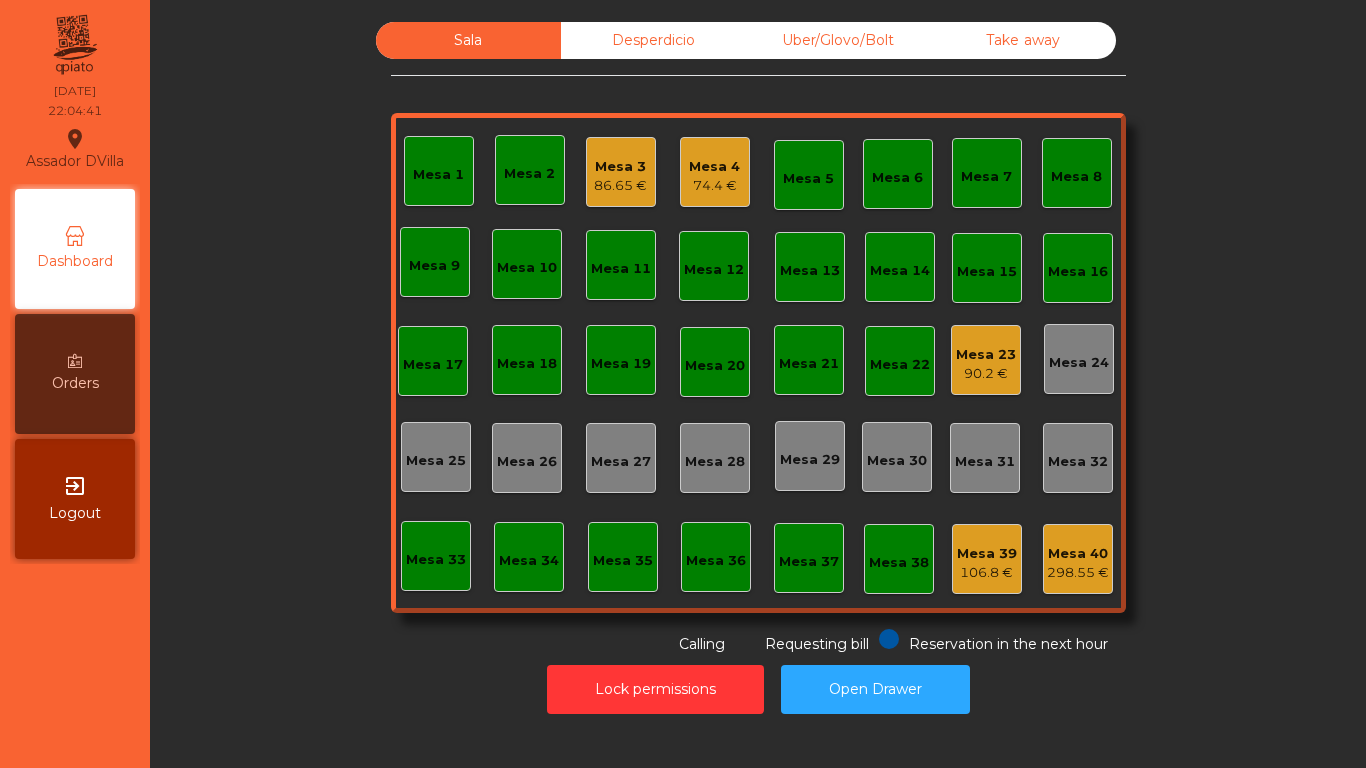 click on "74.4 €" 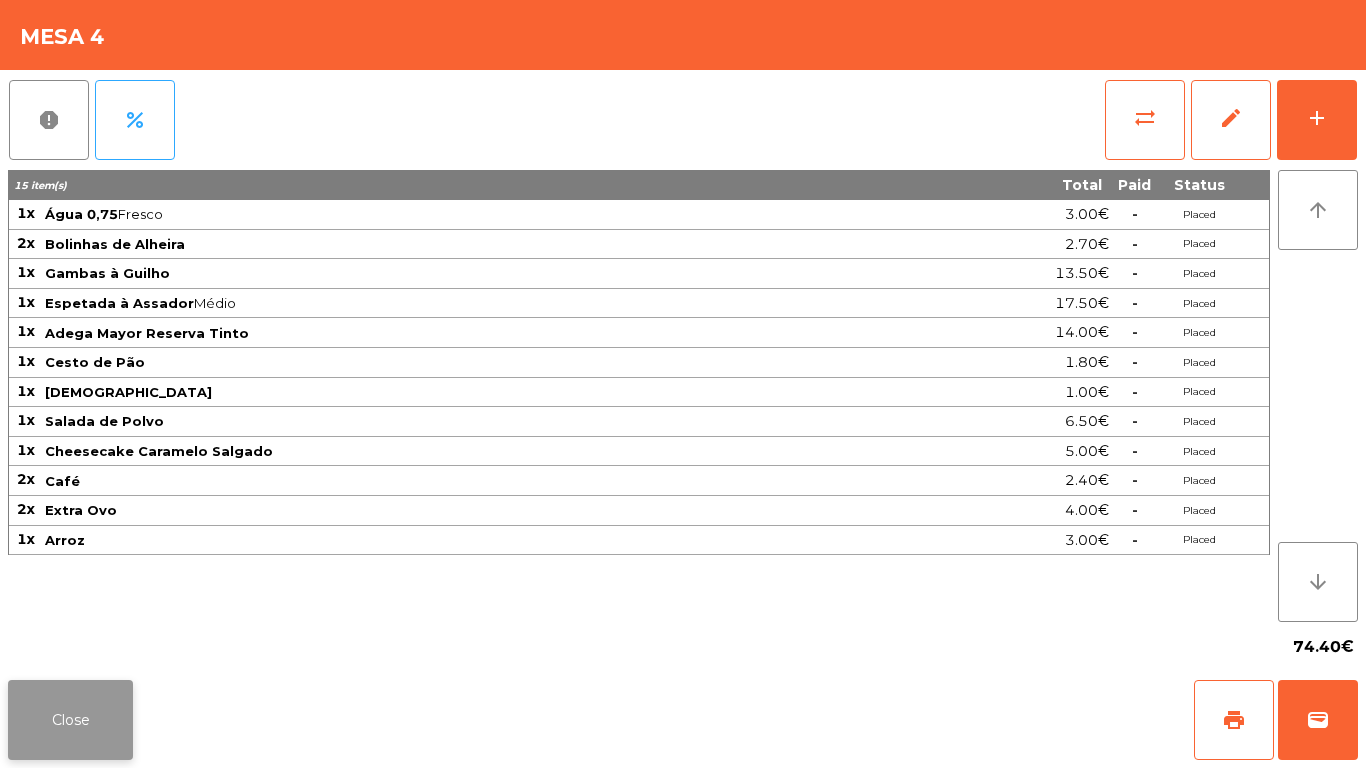 click on "Close" 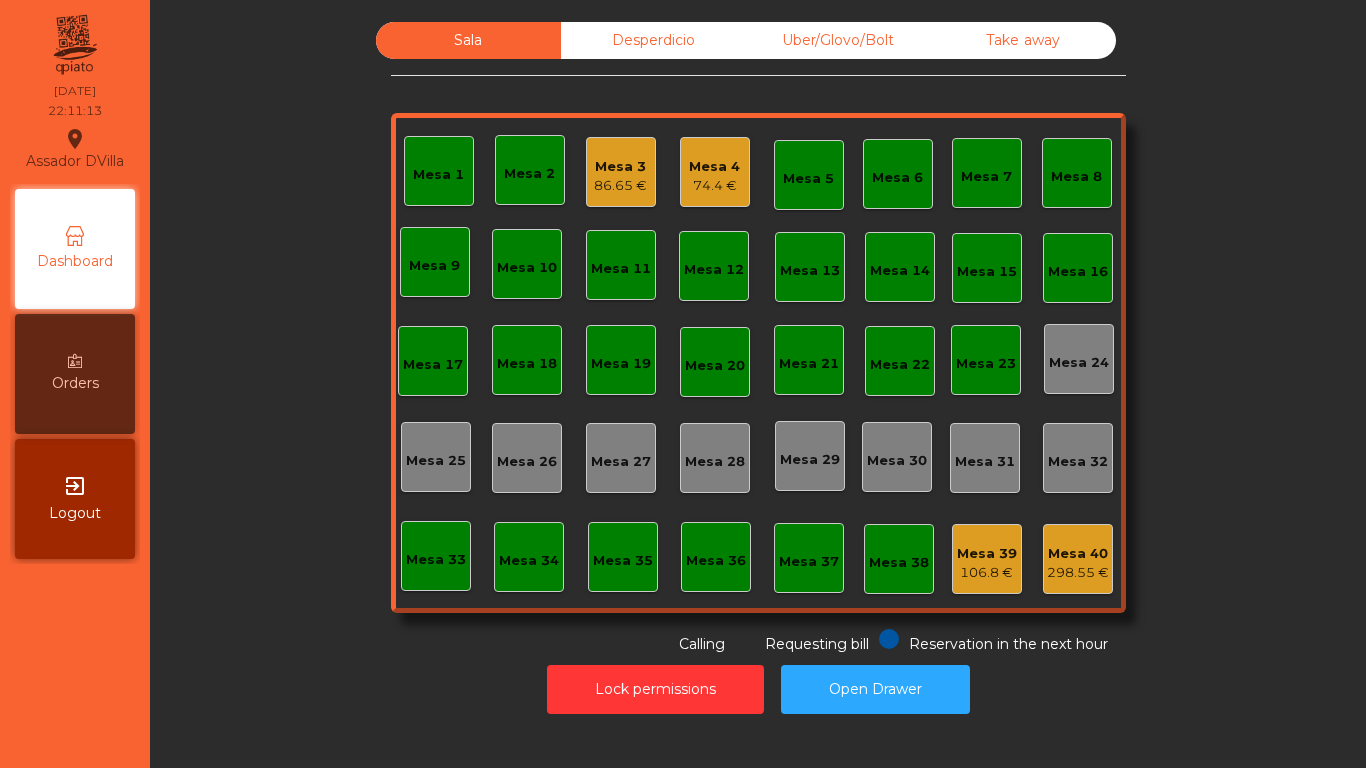 click on "74.4 €" 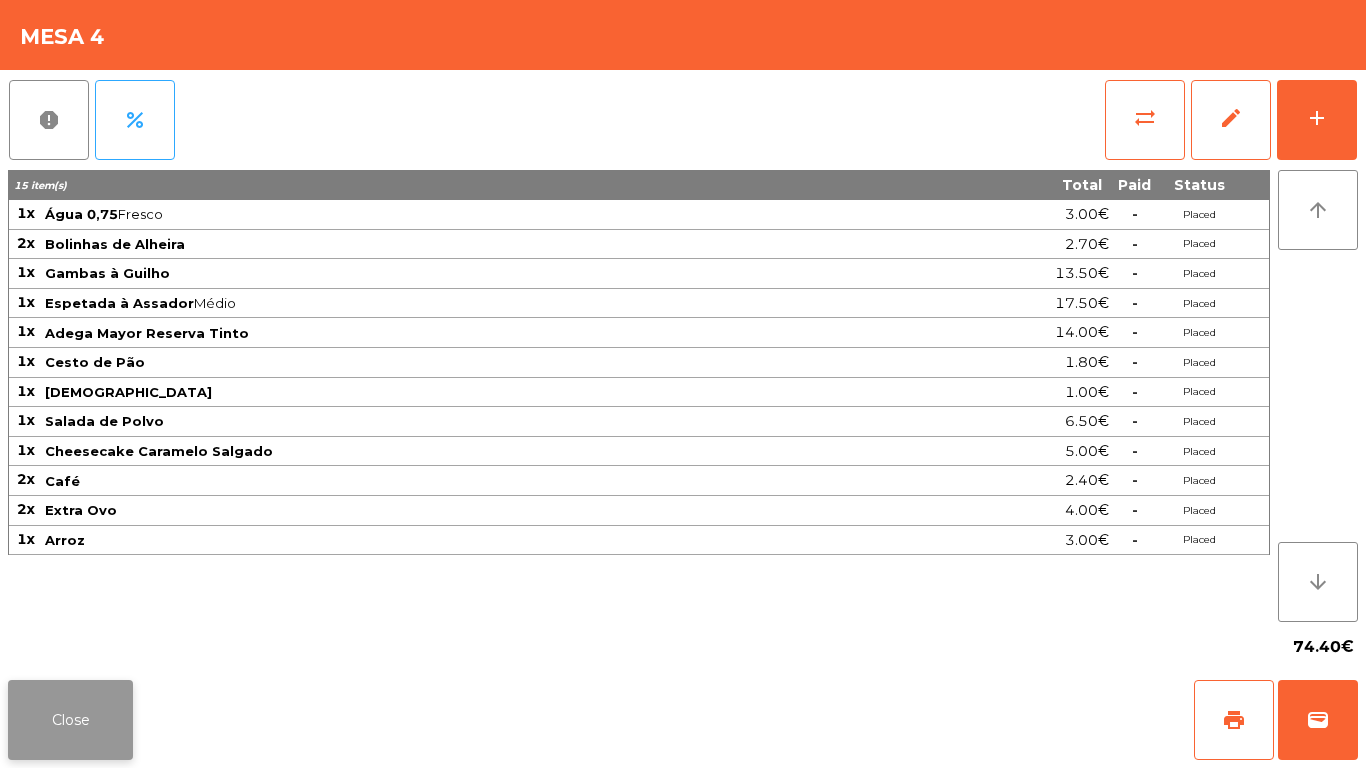 click on "Close" 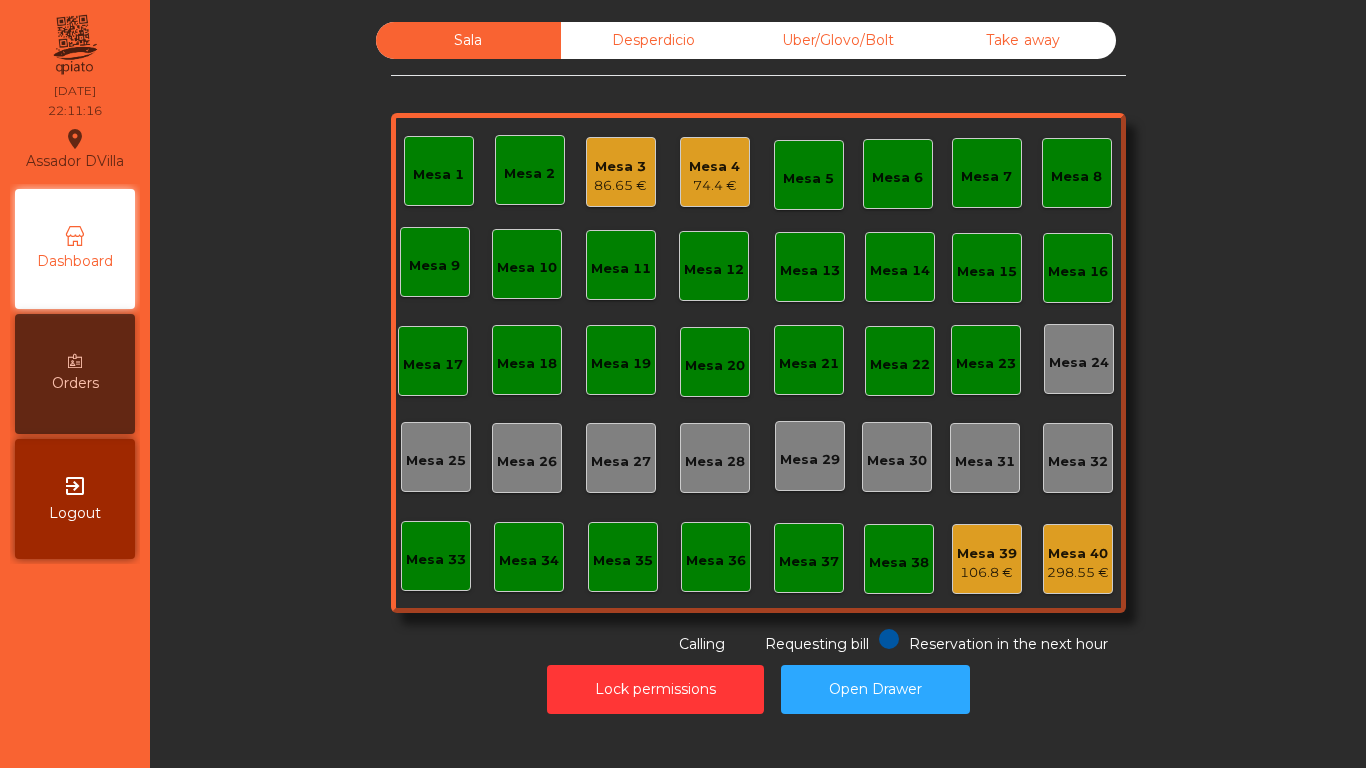 click on "Mesa 39" 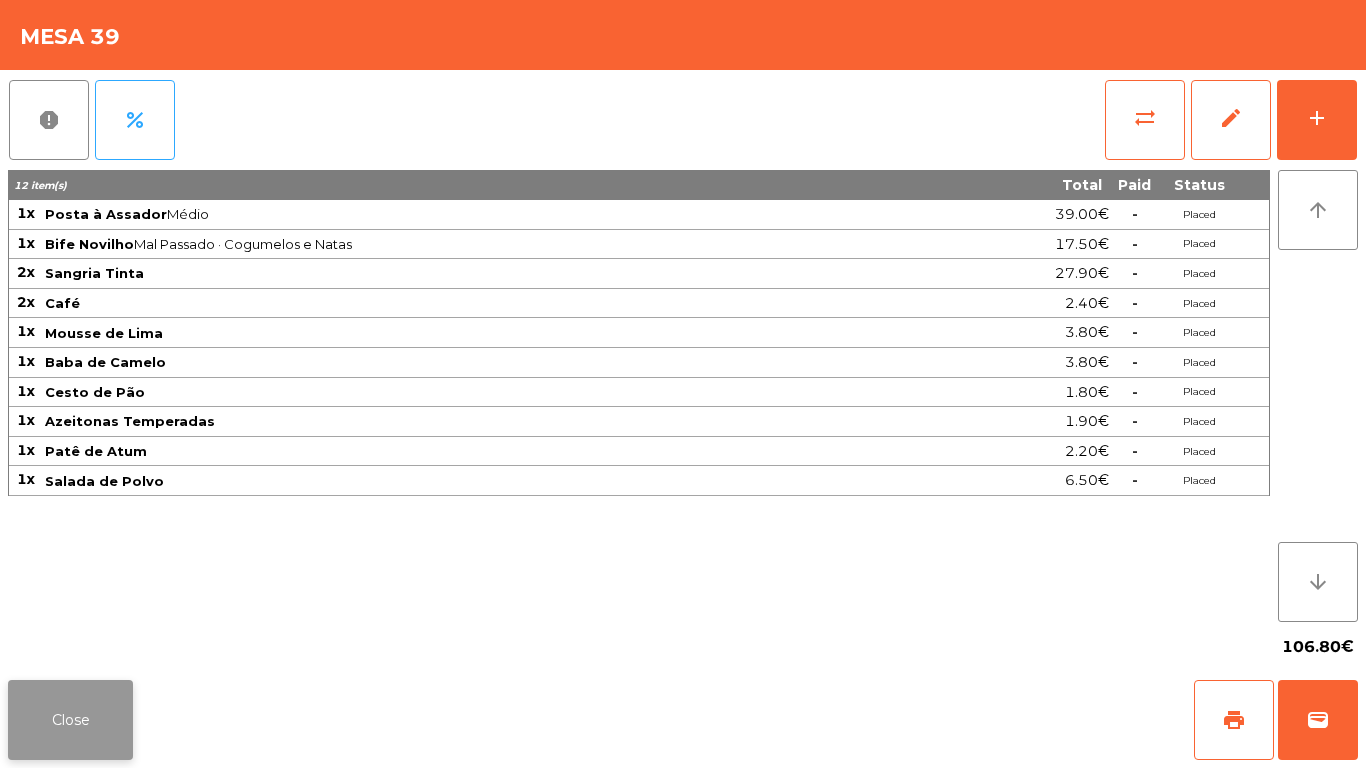 click on "Close" 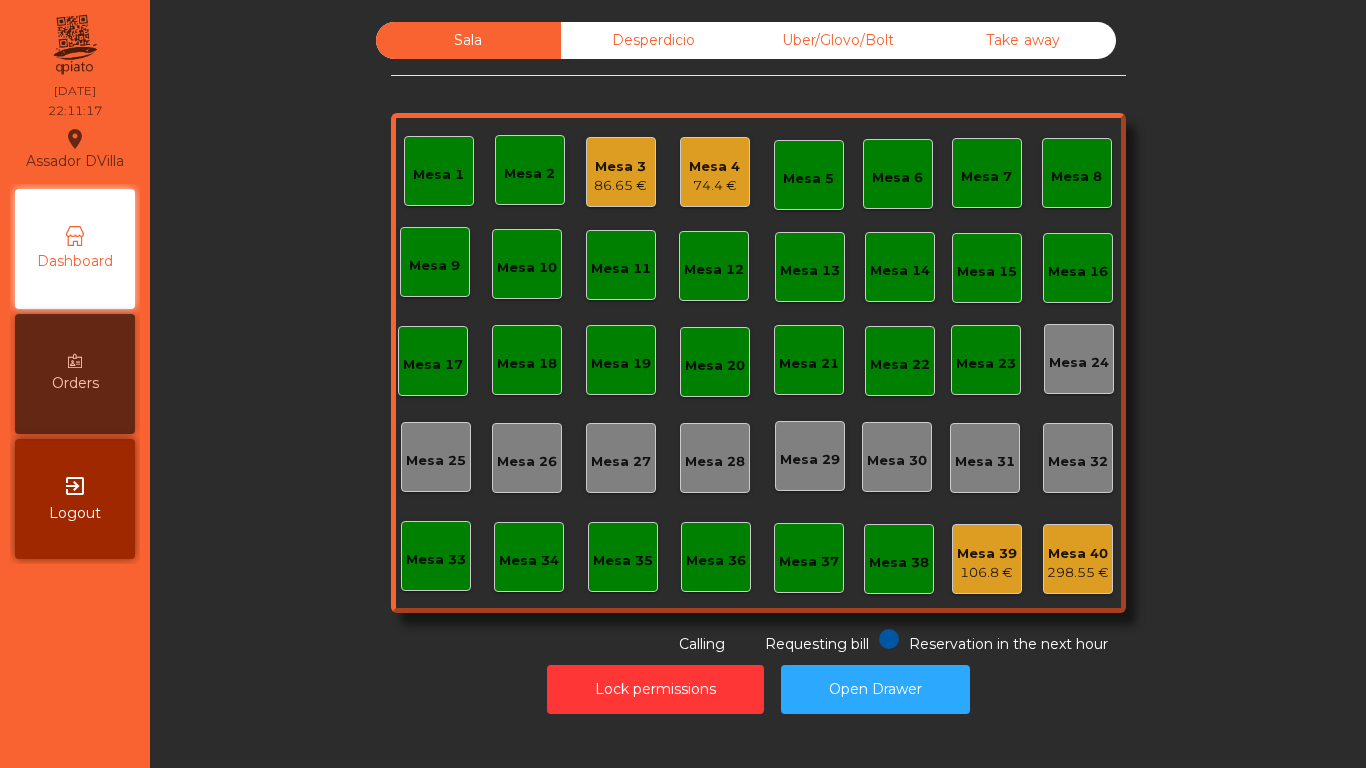 click on "Mesa 40" 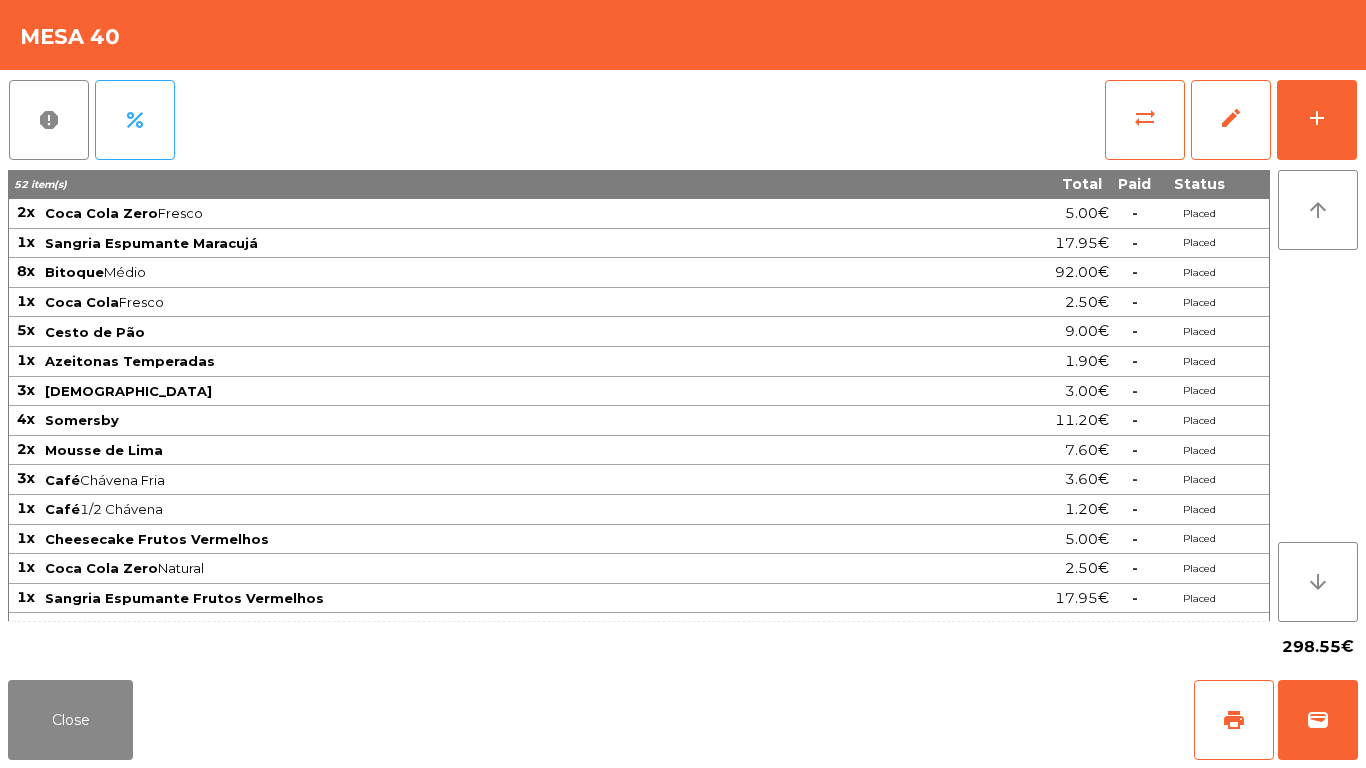 scroll, scrollTop: 0, scrollLeft: 0, axis: both 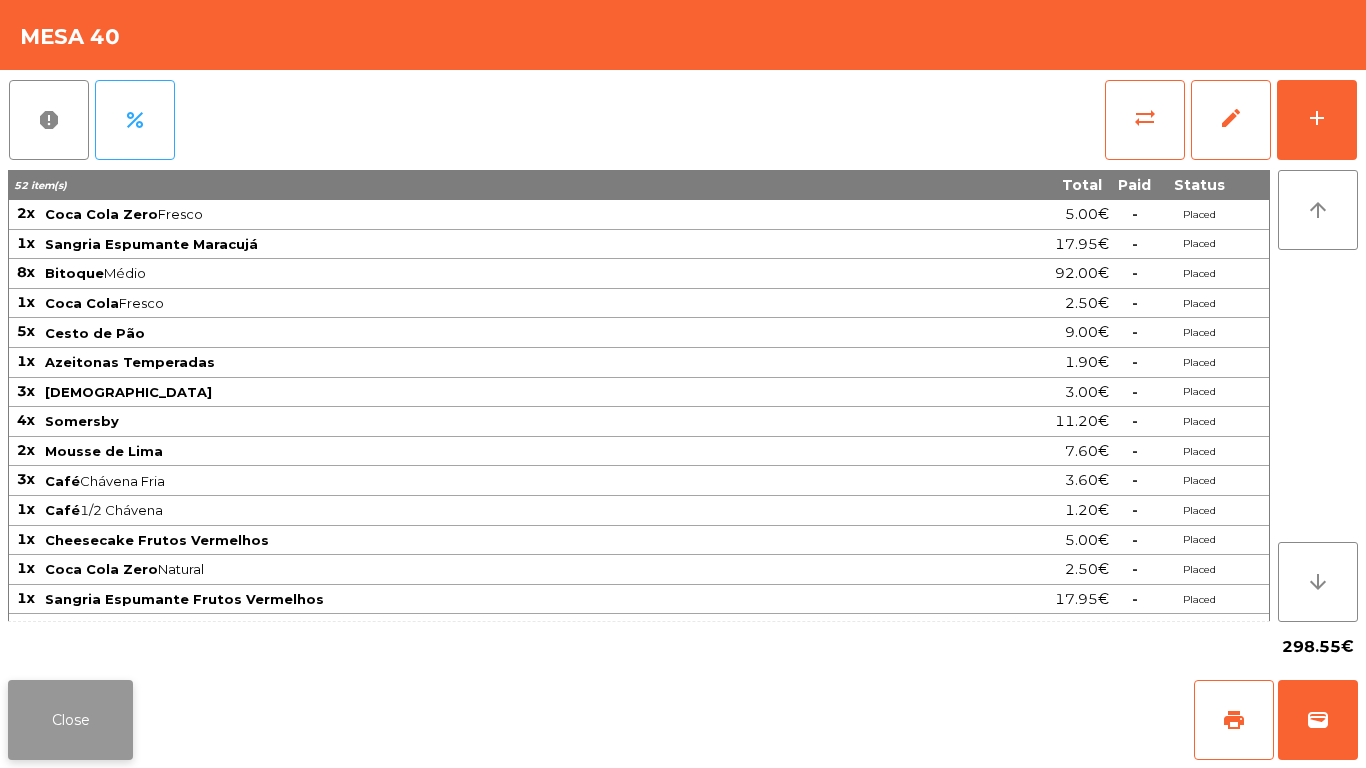 click on "Close" 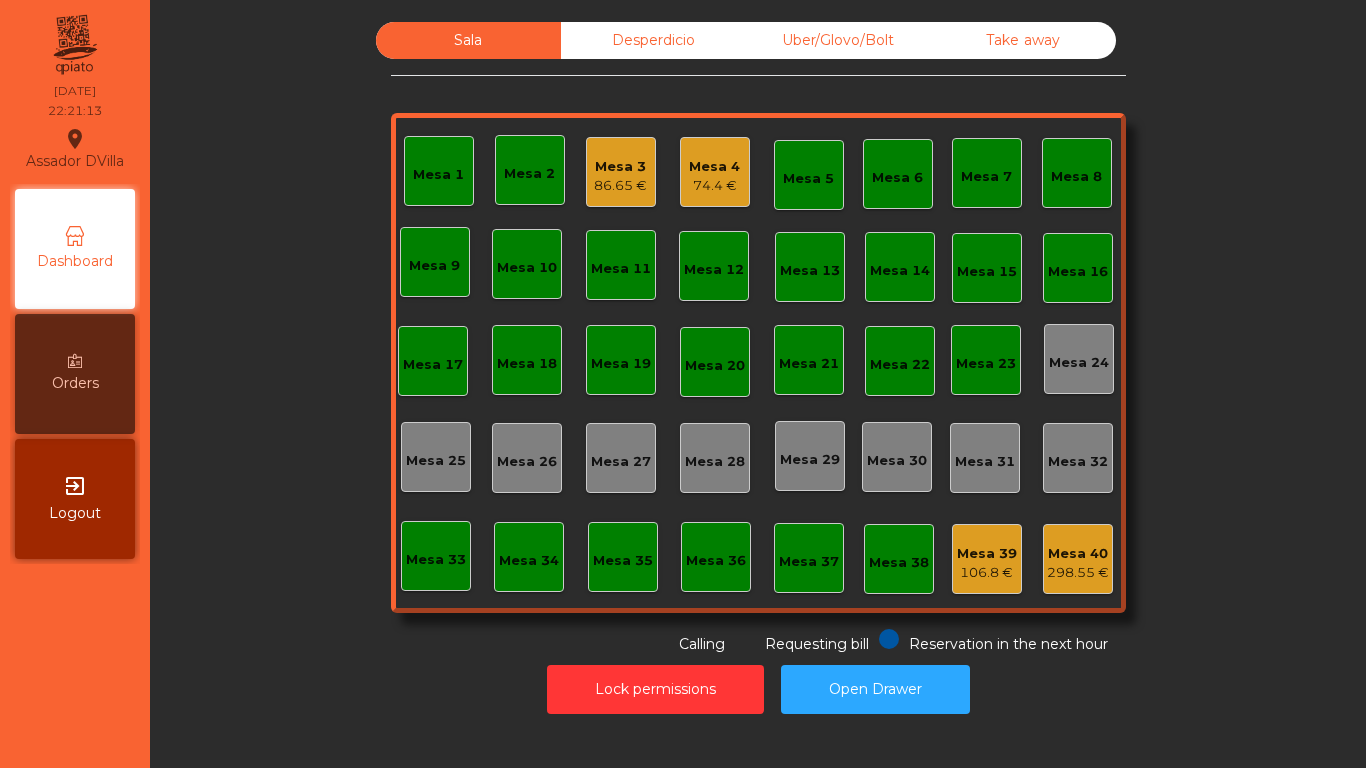 click on "Take away" 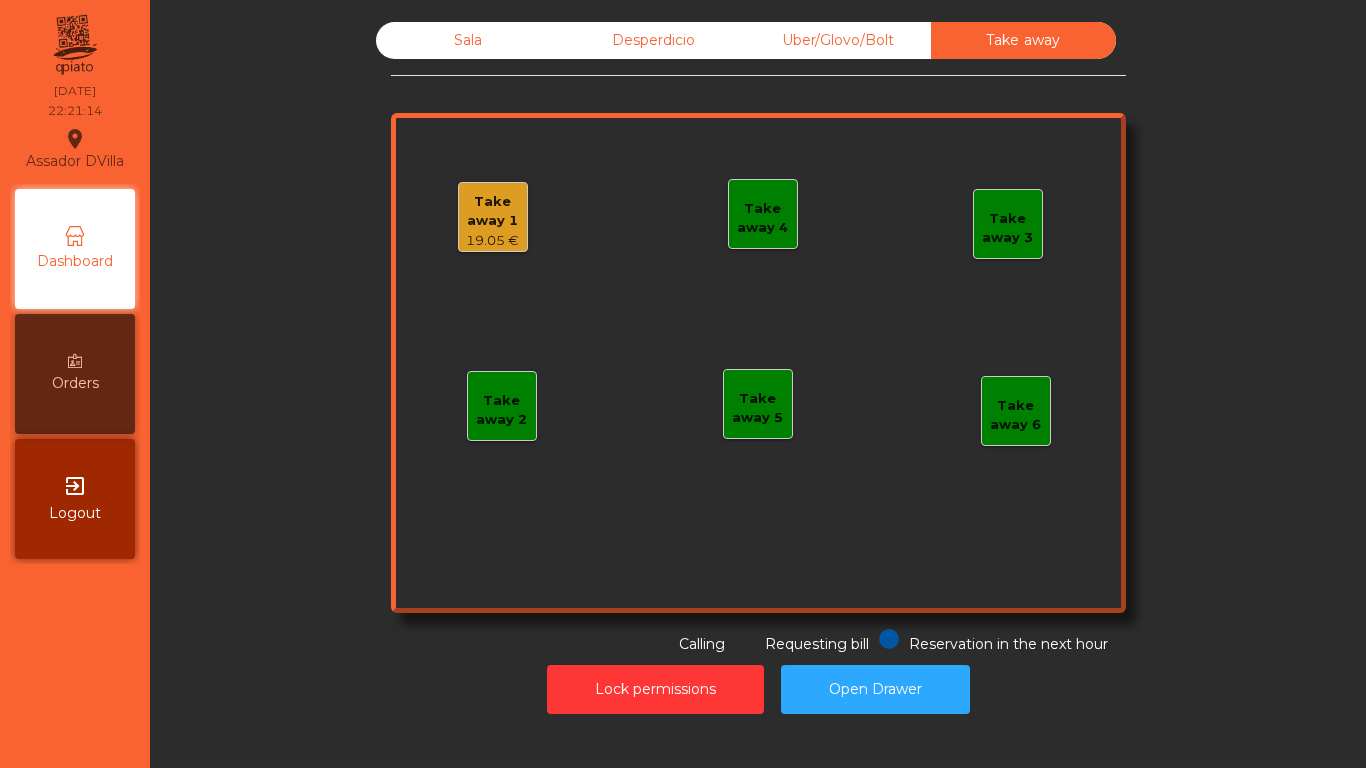click on "Take away 1" 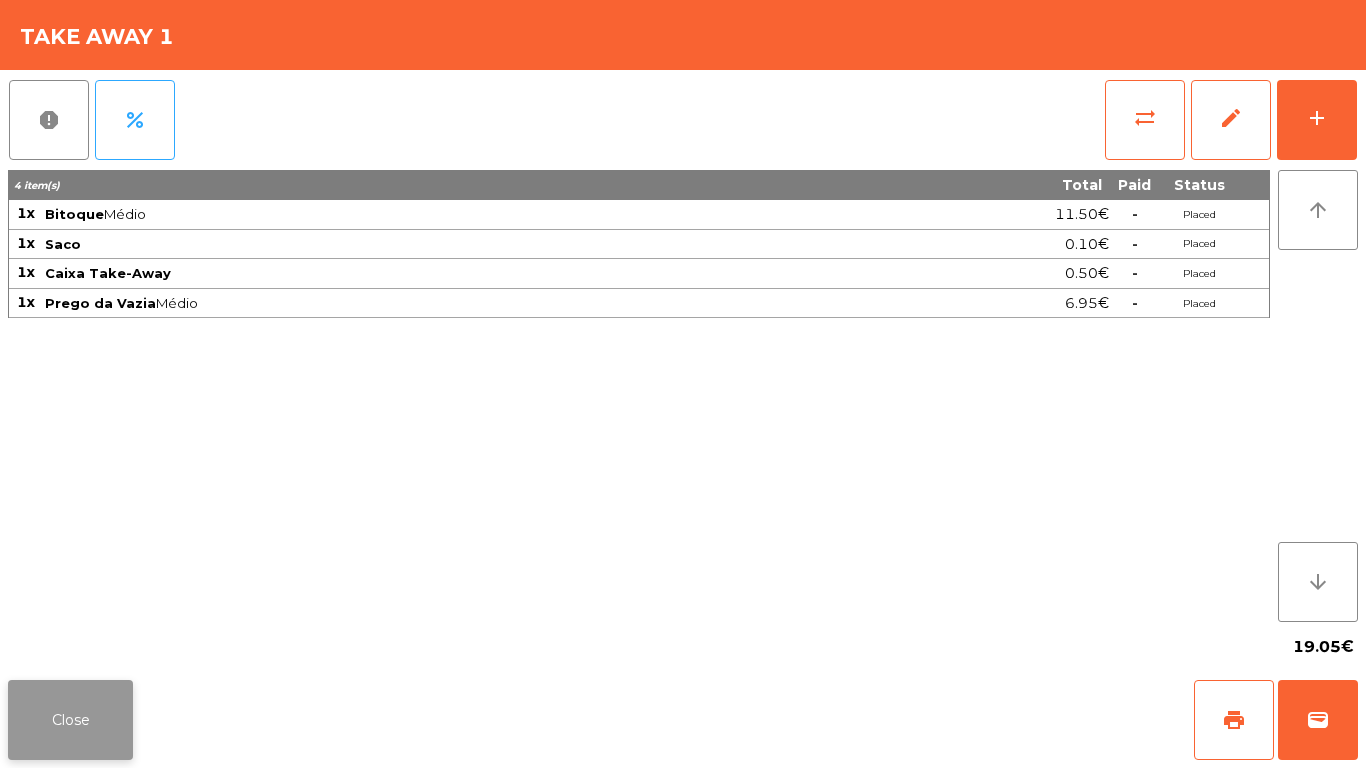 click on "Close" 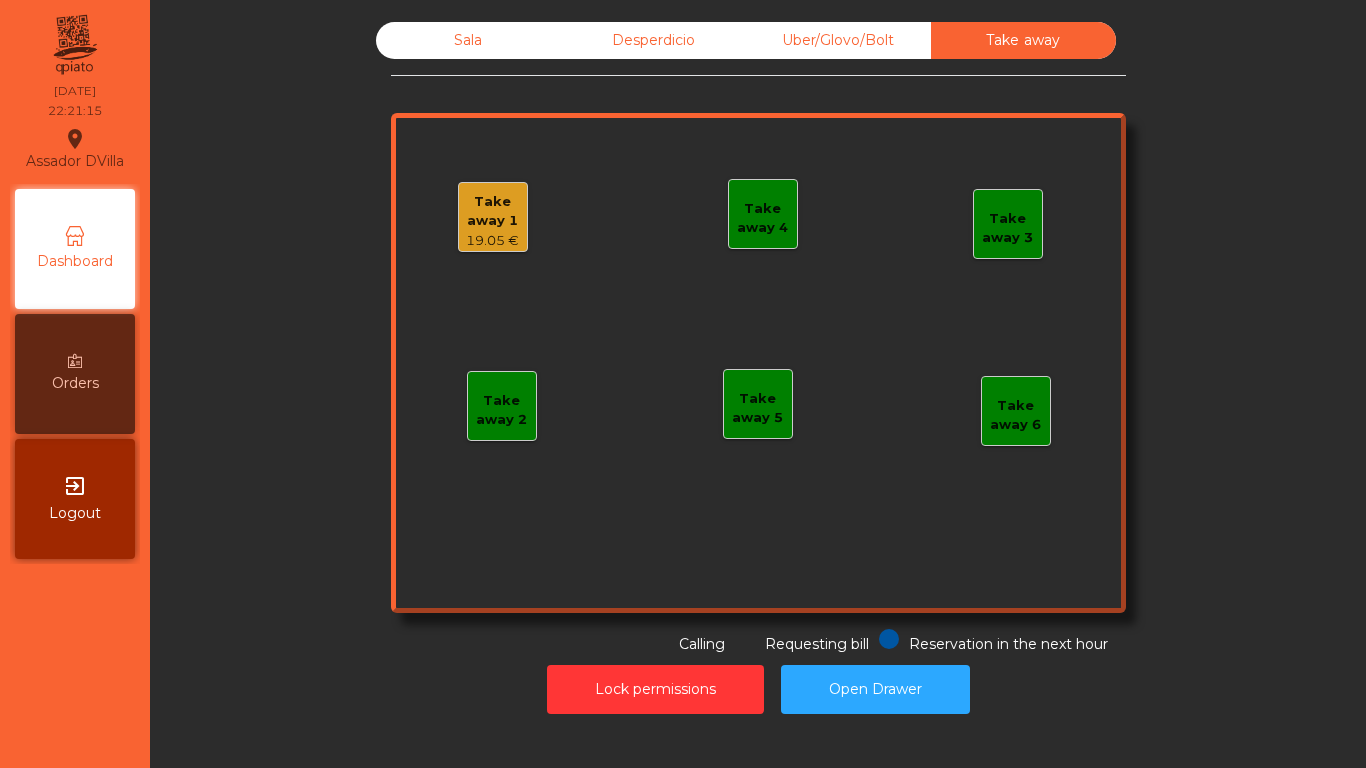 click on "Lock permissions   Open Drawer" 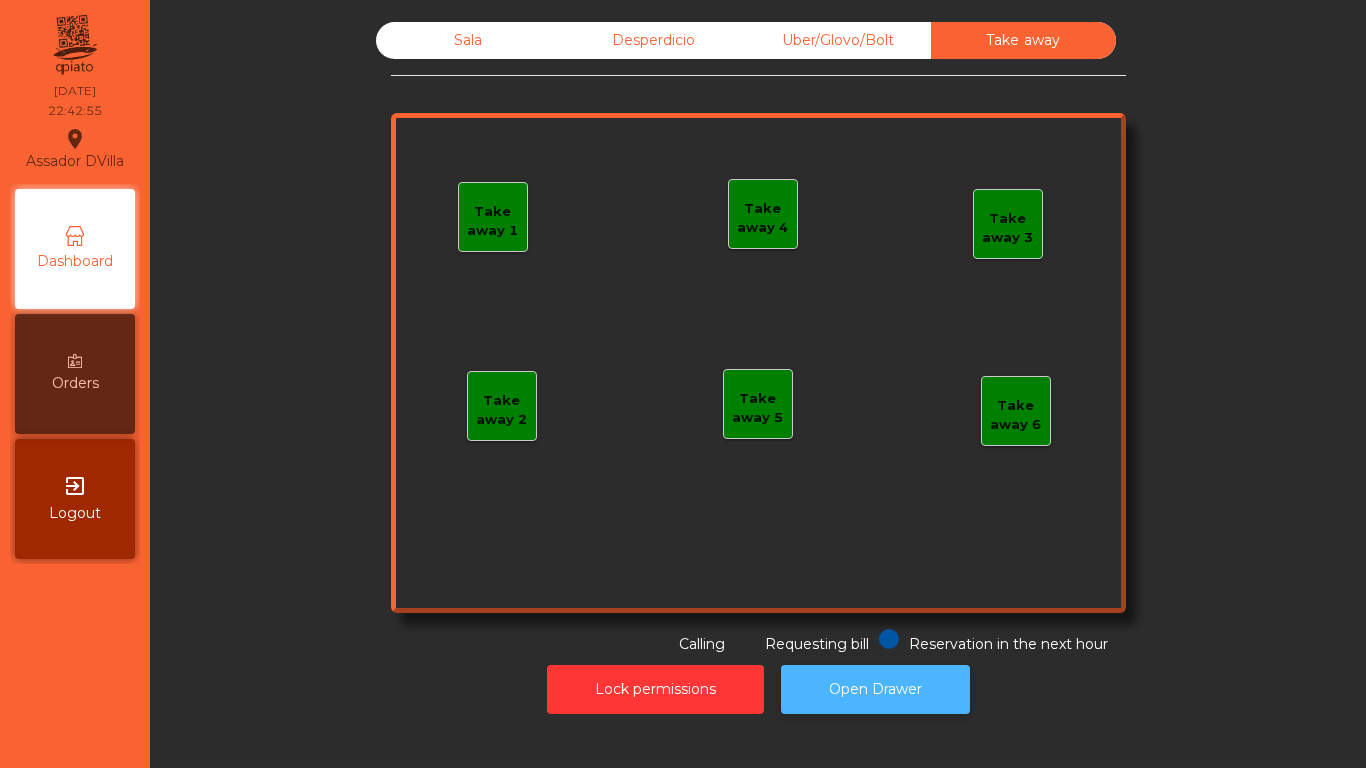 click on "Open Drawer" 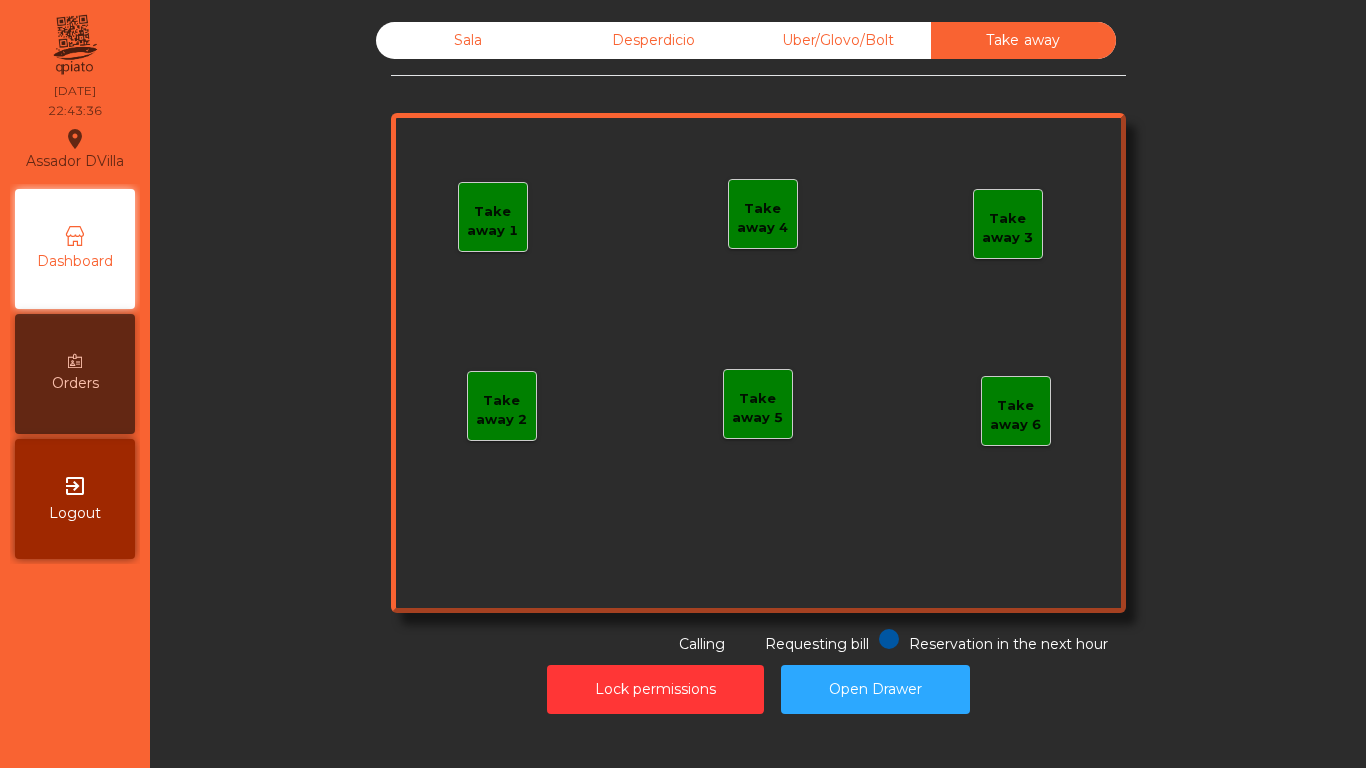 click on "Sala" 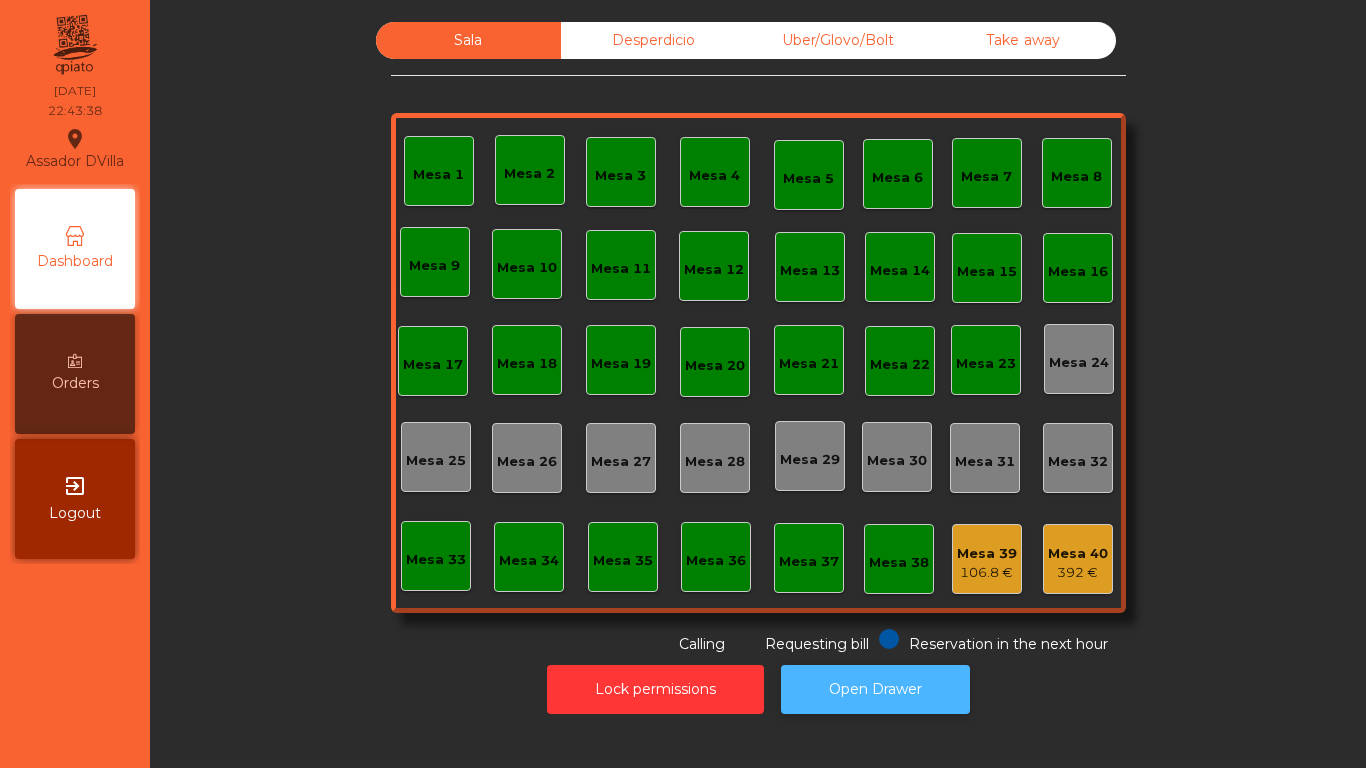 click on "Open Drawer" 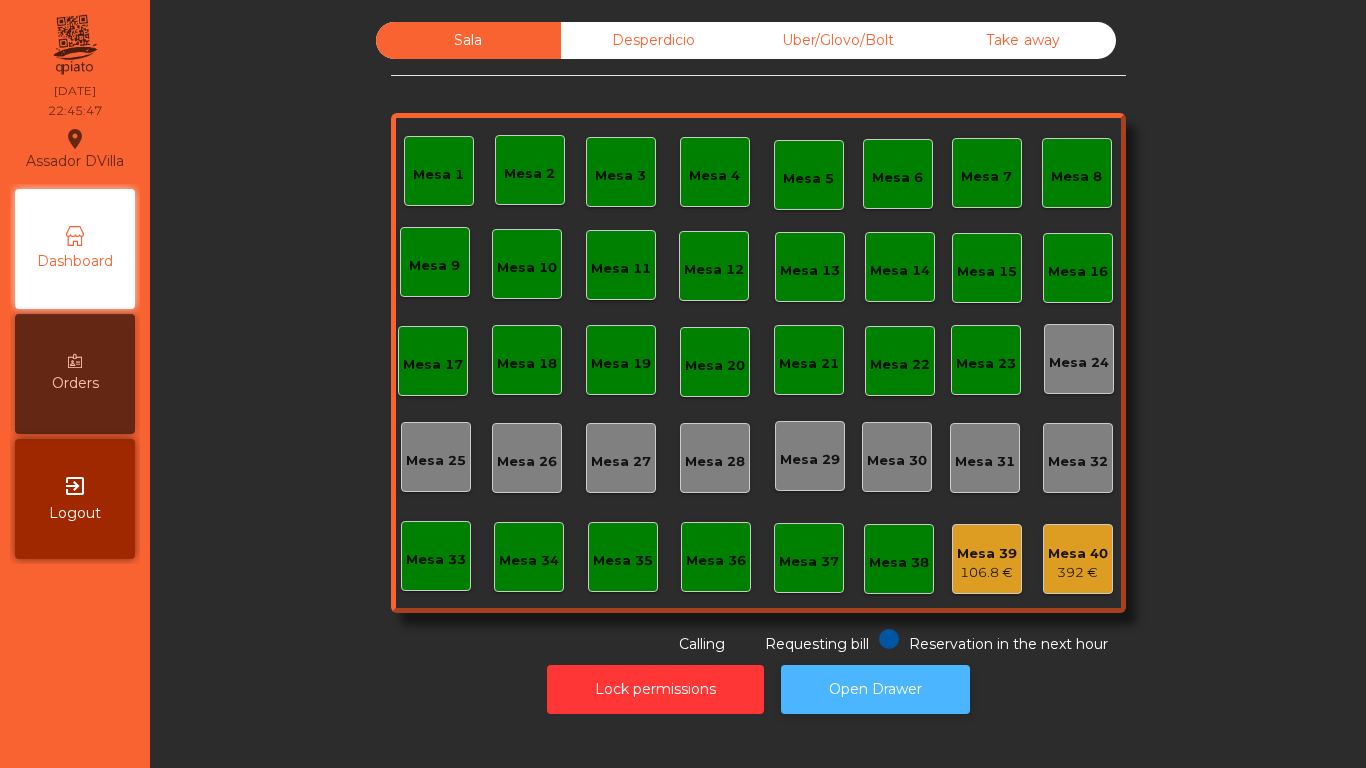 click on "Open Drawer" 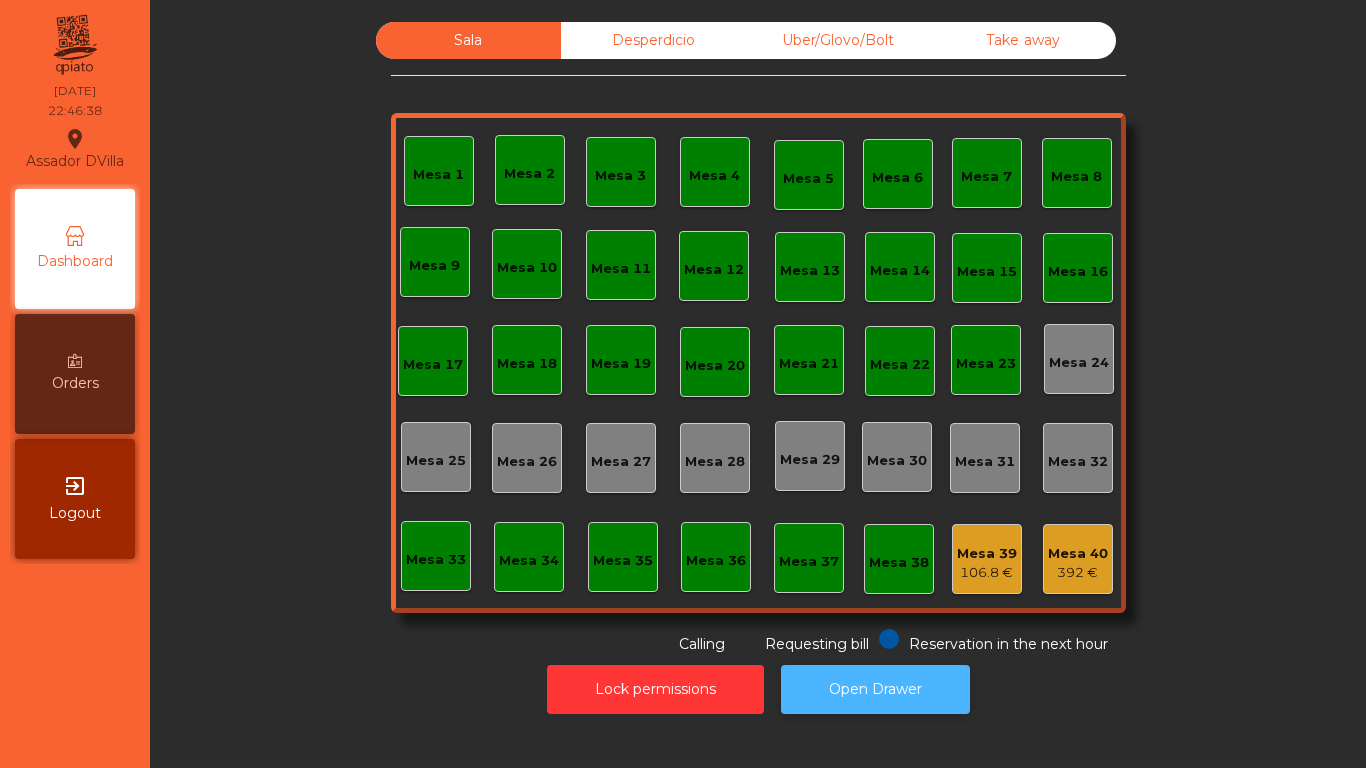click on "Open Drawer" 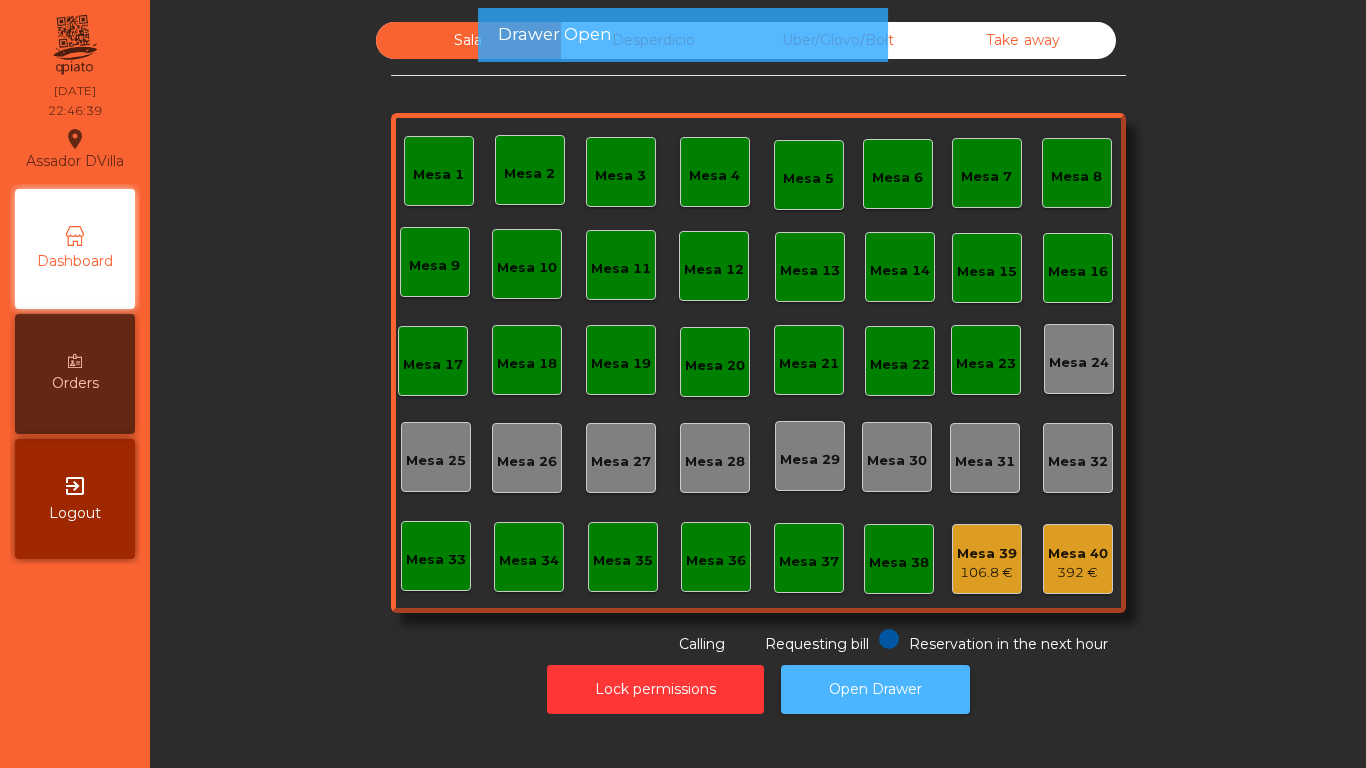 click on "Open Drawer" 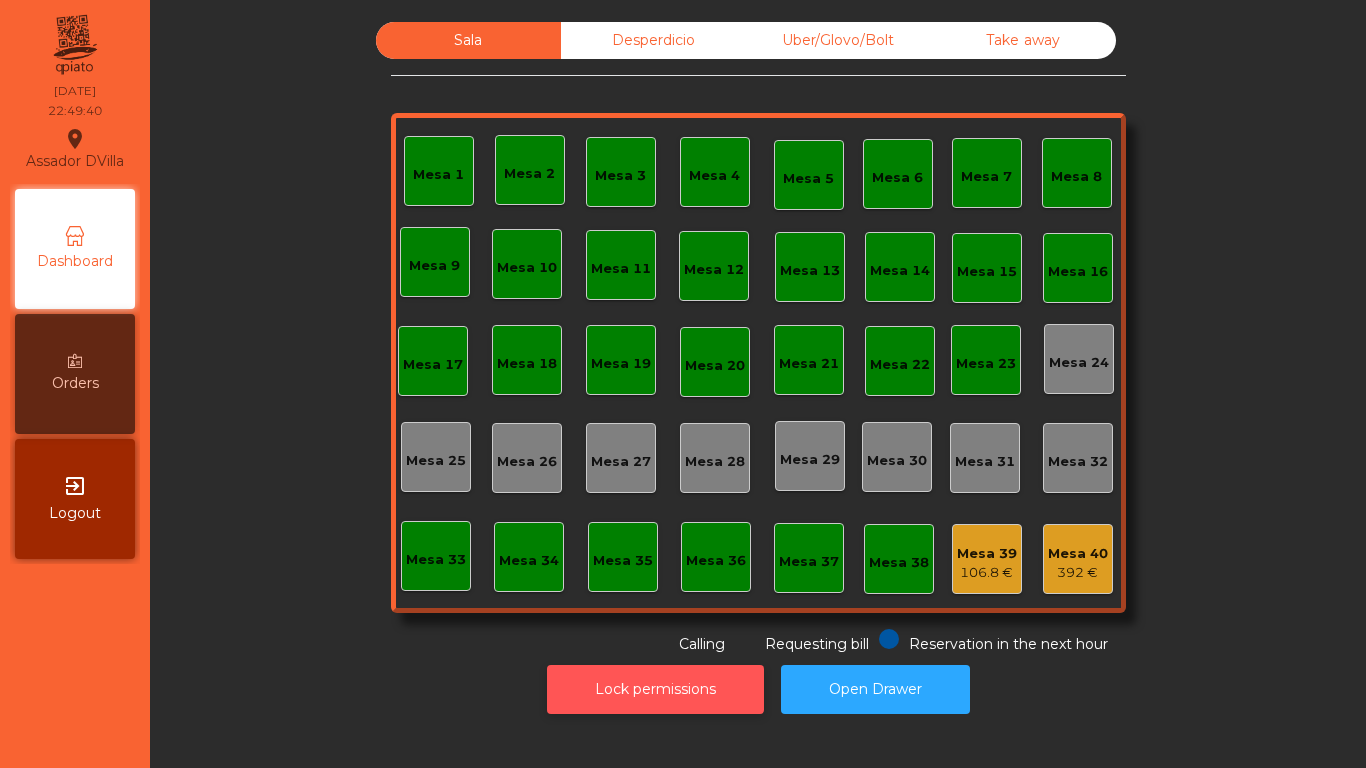 click on "Lock permissions" 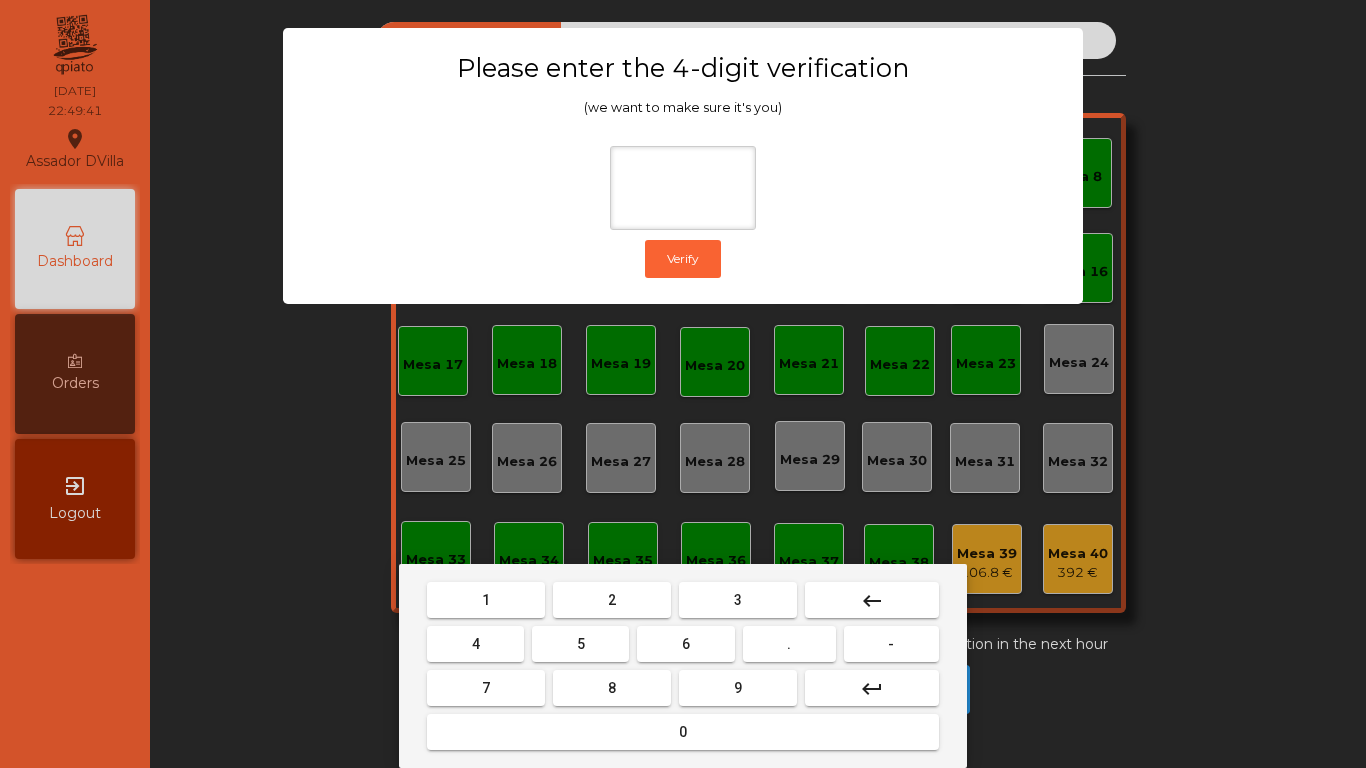 click on "1" at bounding box center (486, 600) 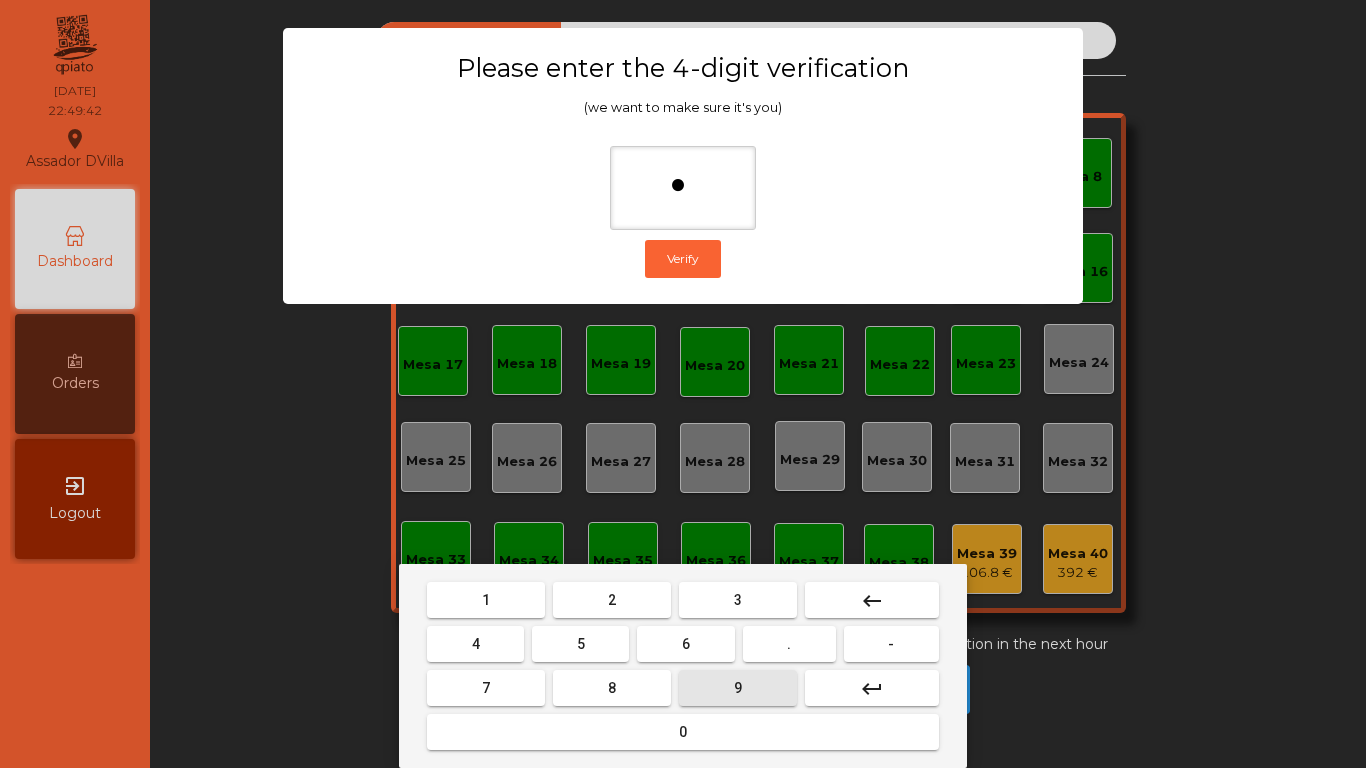 drag, startPoint x: 730, startPoint y: 672, endPoint x: 585, endPoint y: 667, distance: 145.08618 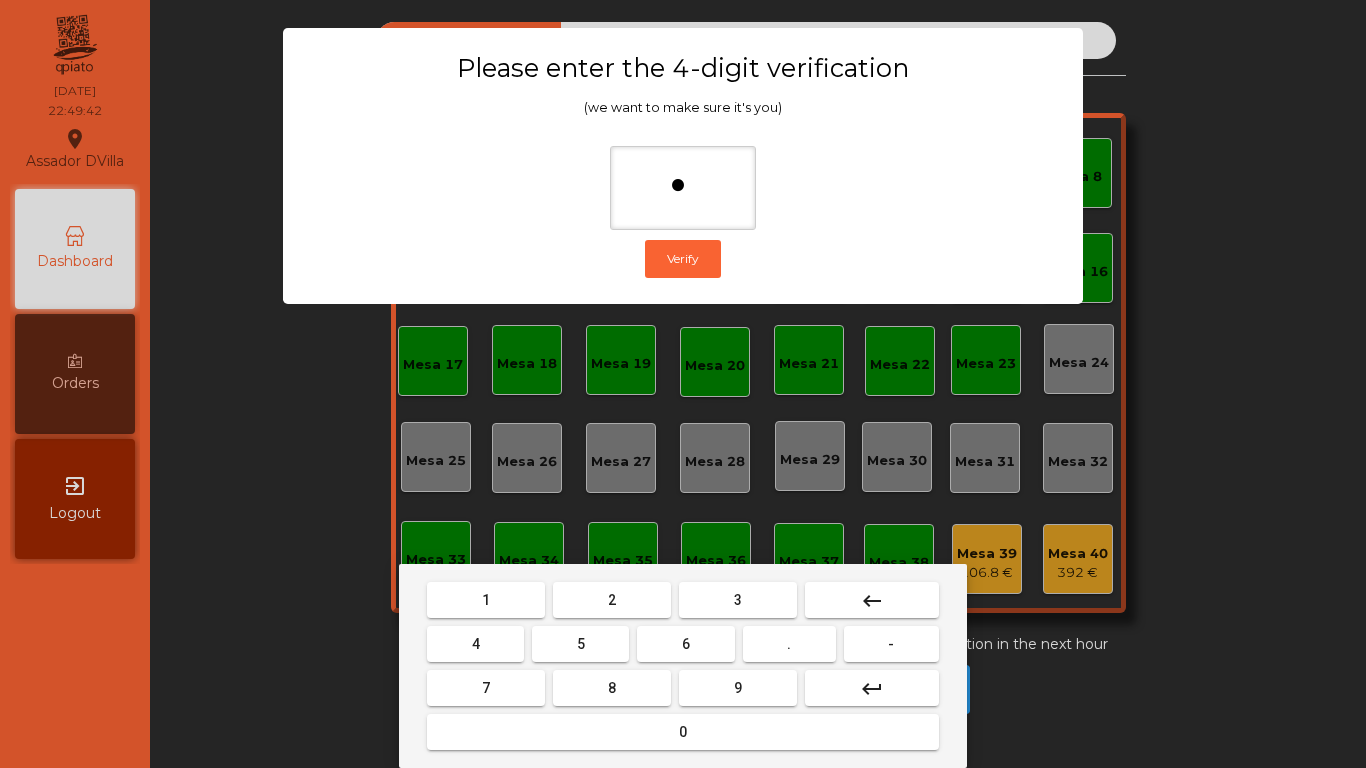 drag, startPoint x: 504, startPoint y: 633, endPoint x: 552, endPoint y: 686, distance: 71.50524 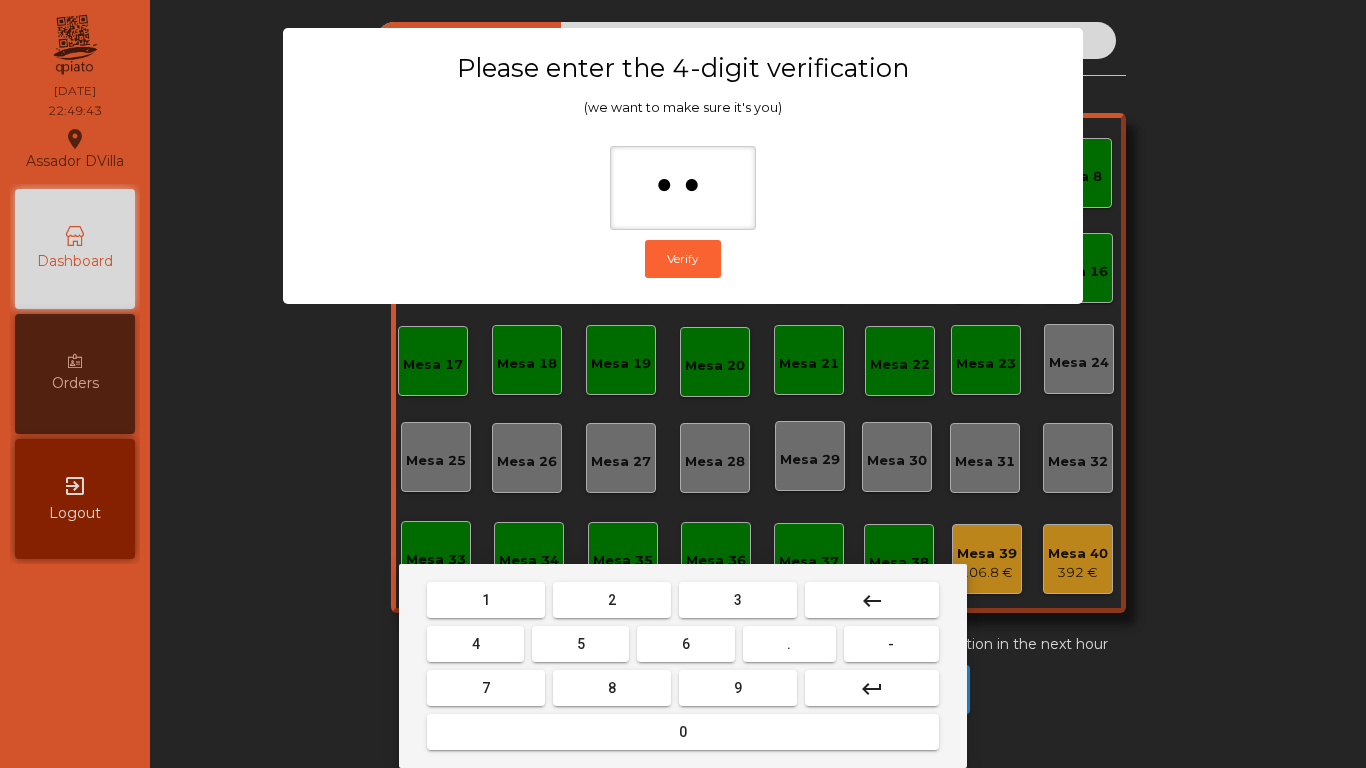 click on "0" at bounding box center (683, 732) 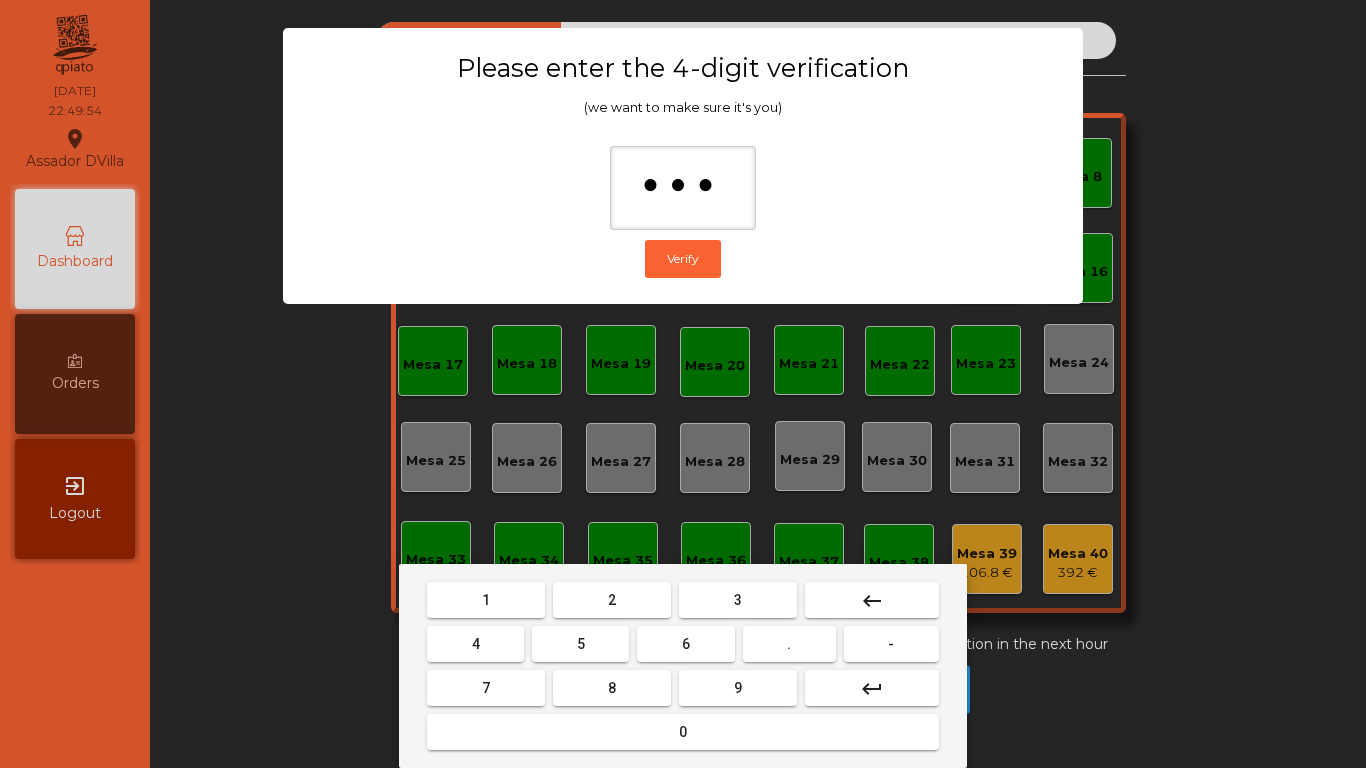 click on "keyboard_backspace" at bounding box center [872, 601] 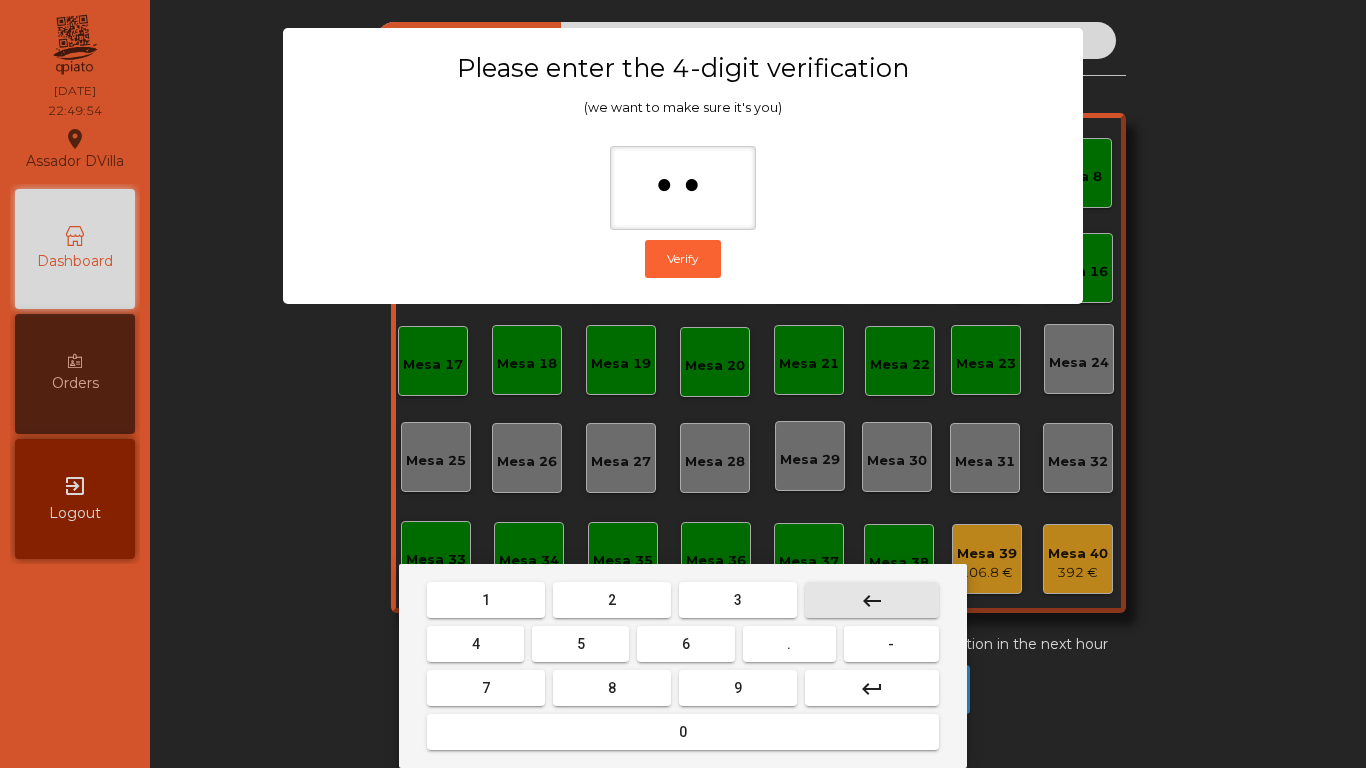 click on "keyboard_backspace" at bounding box center [872, 601] 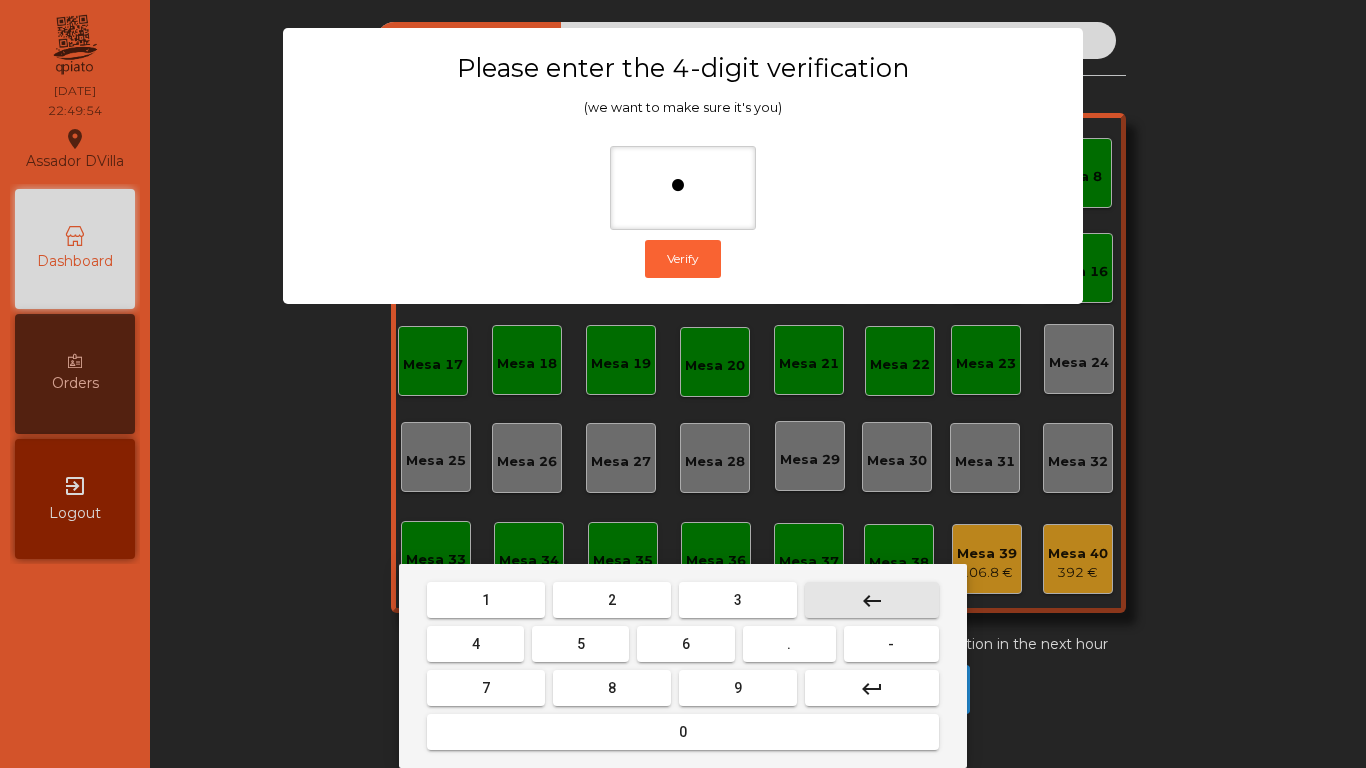 drag, startPoint x: 866, startPoint y: 592, endPoint x: 707, endPoint y: 617, distance: 160.95341 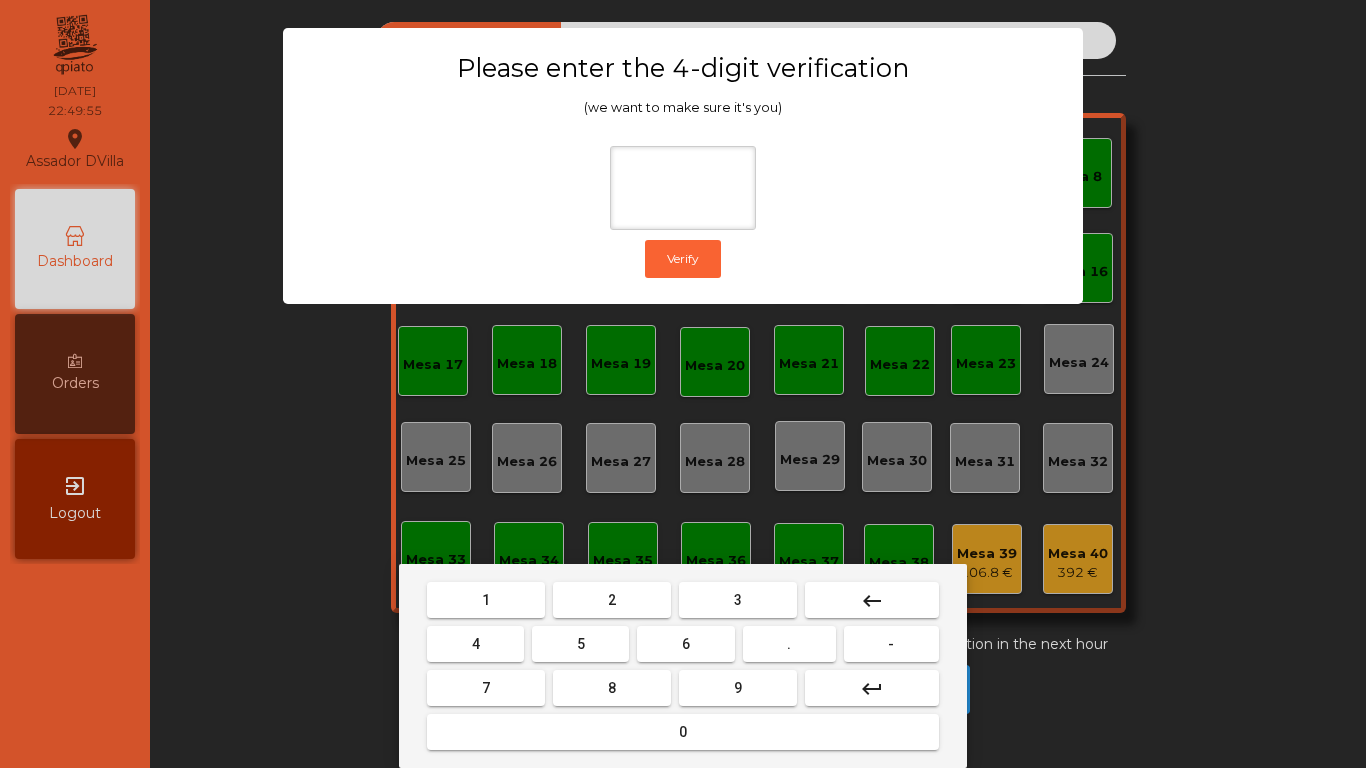 drag, startPoint x: 521, startPoint y: 605, endPoint x: 592, endPoint y: 658, distance: 88.60023 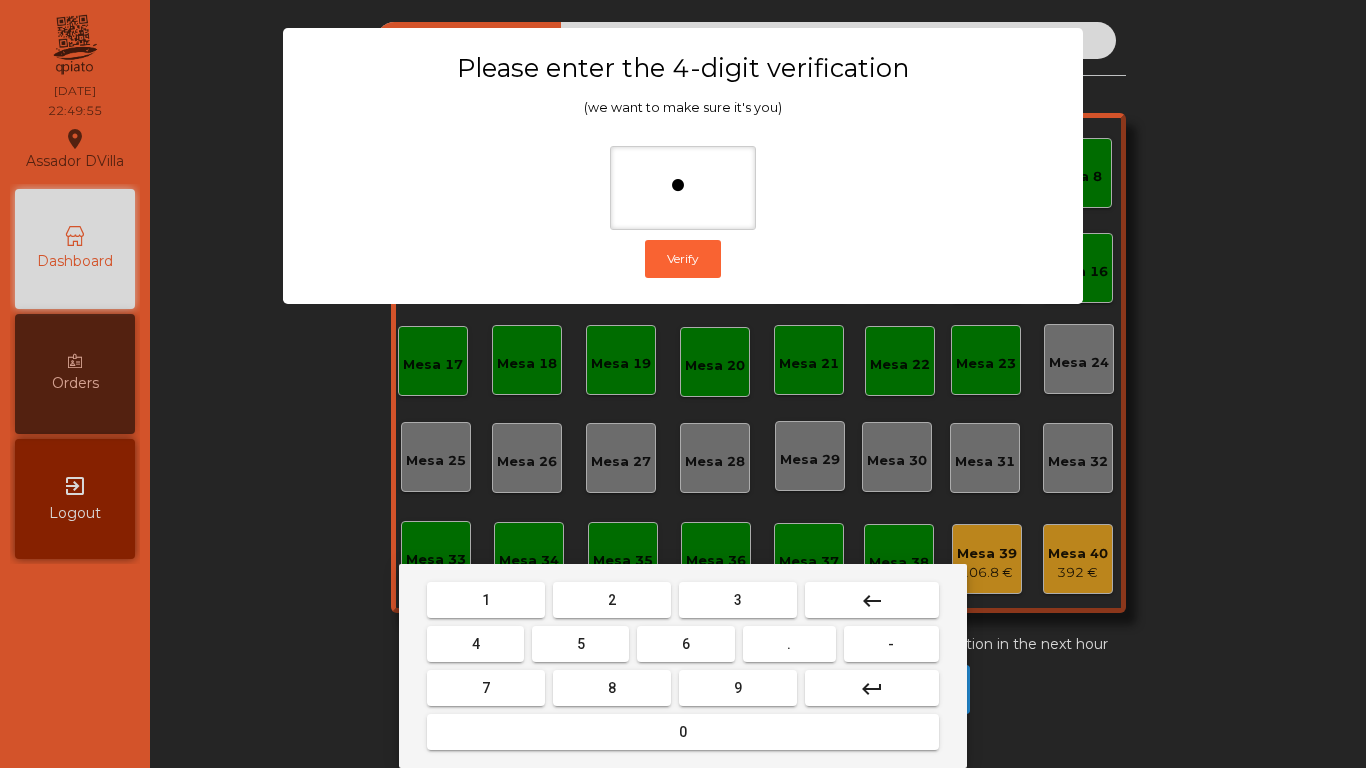 drag, startPoint x: 692, startPoint y: 687, endPoint x: 580, endPoint y: 663, distance: 114.54257 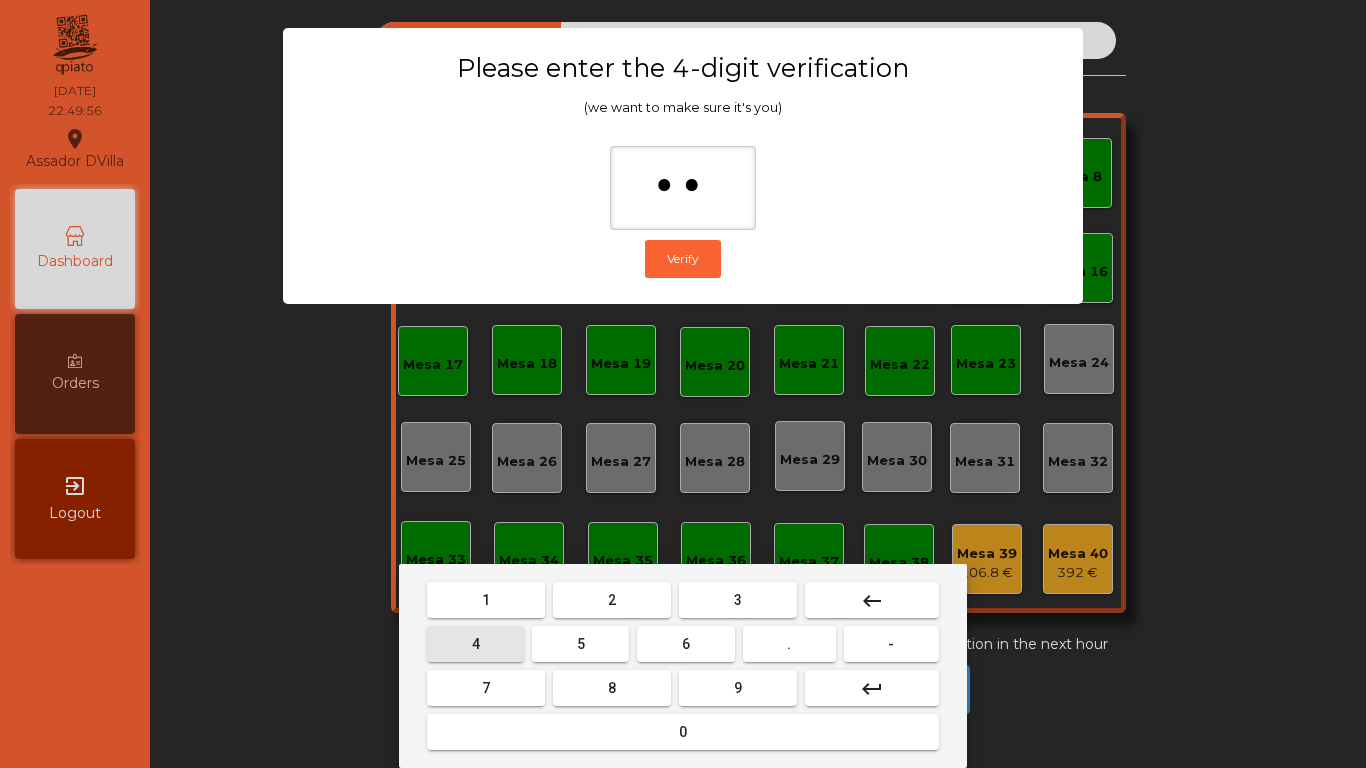 click on "4" at bounding box center (475, 644) 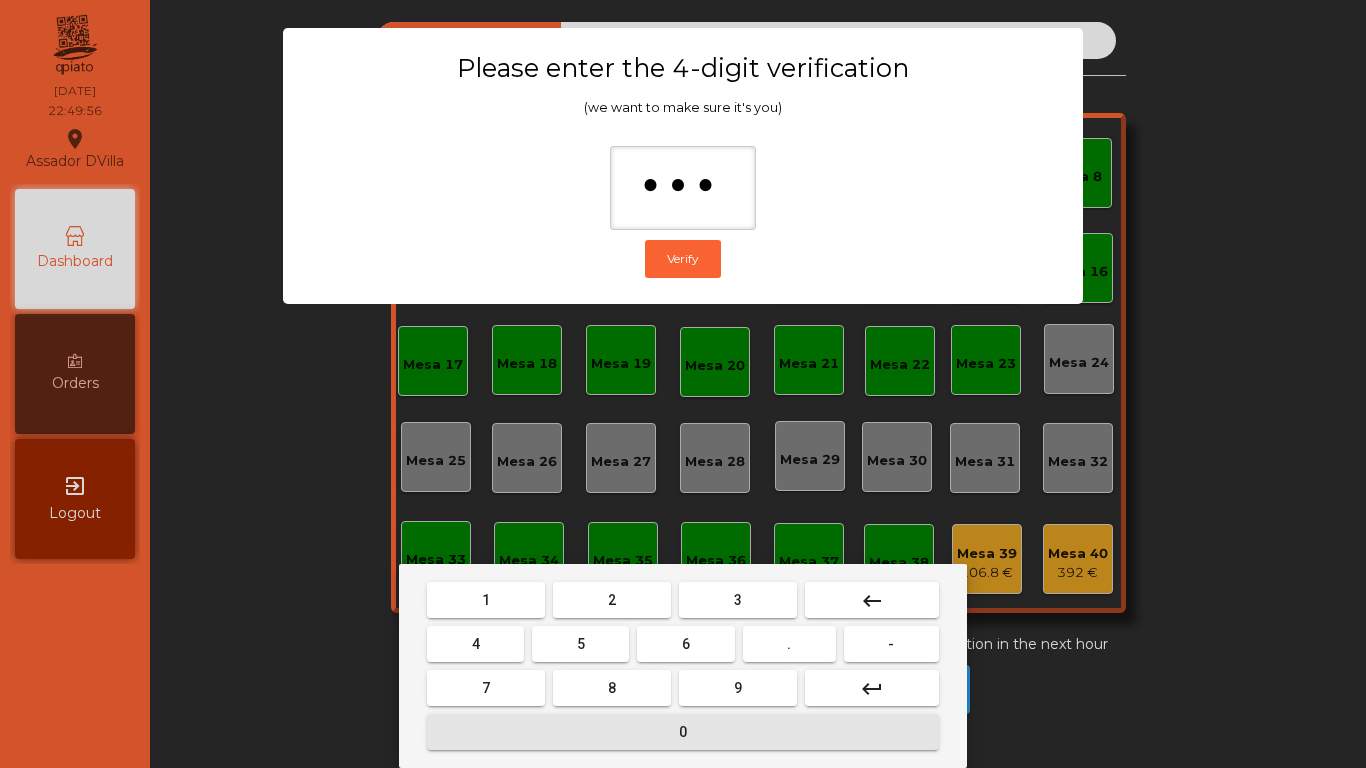 click on "0" at bounding box center (683, 732) 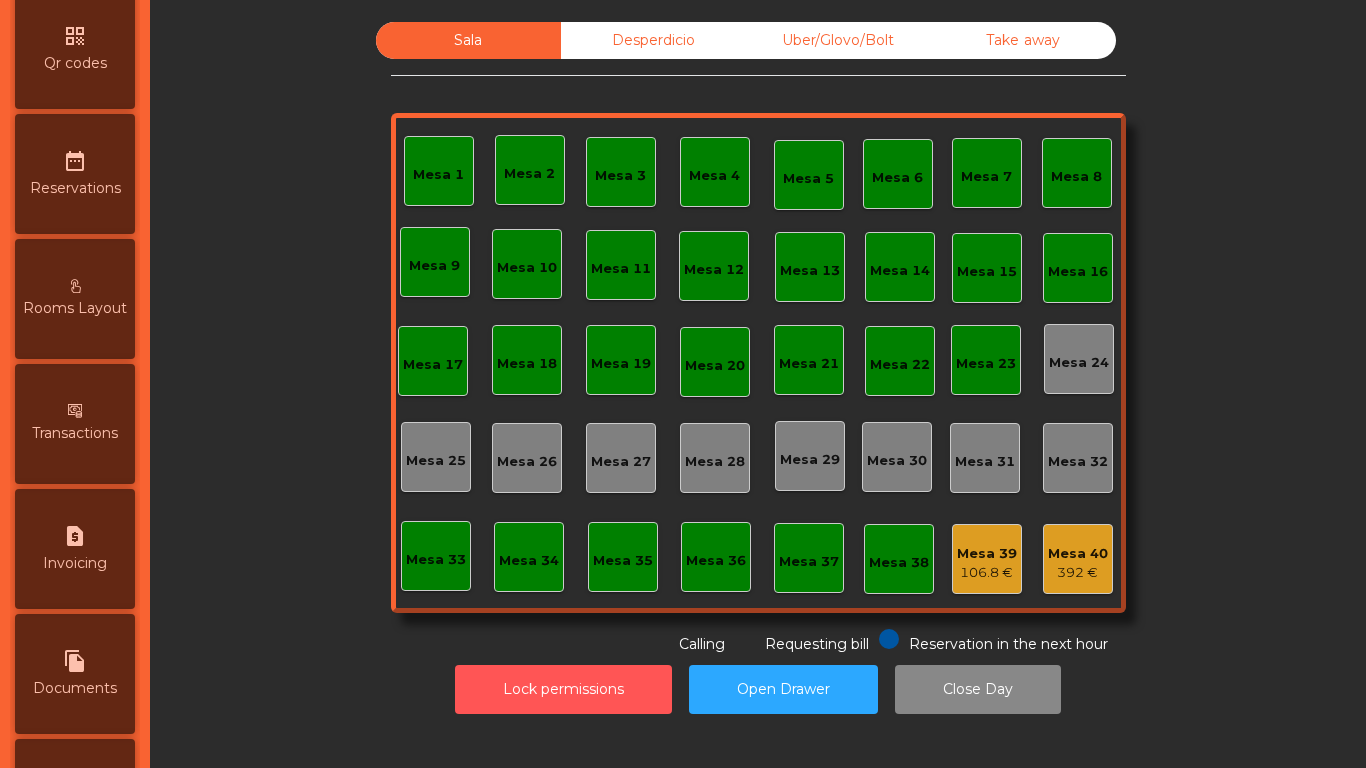 scroll, scrollTop: 1056, scrollLeft: 0, axis: vertical 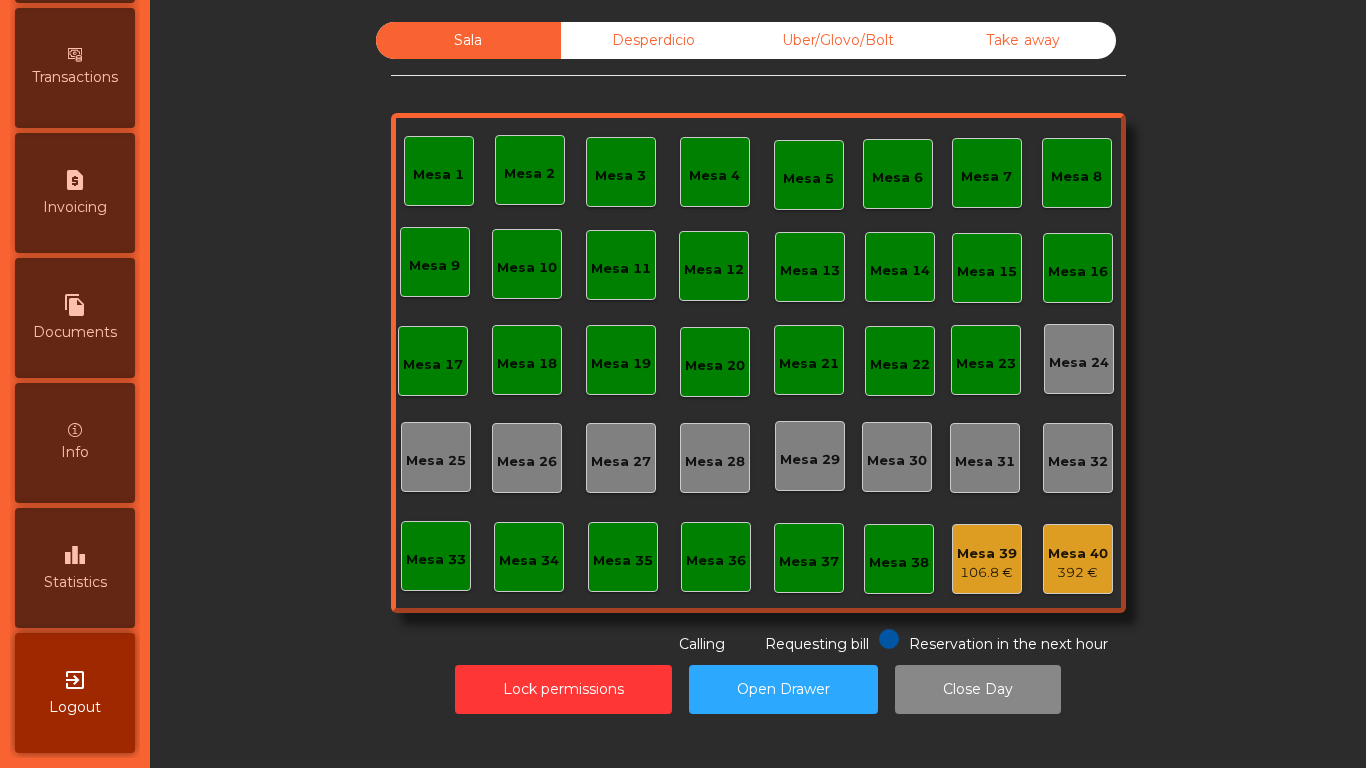 click on "Statistics" at bounding box center [75, 582] 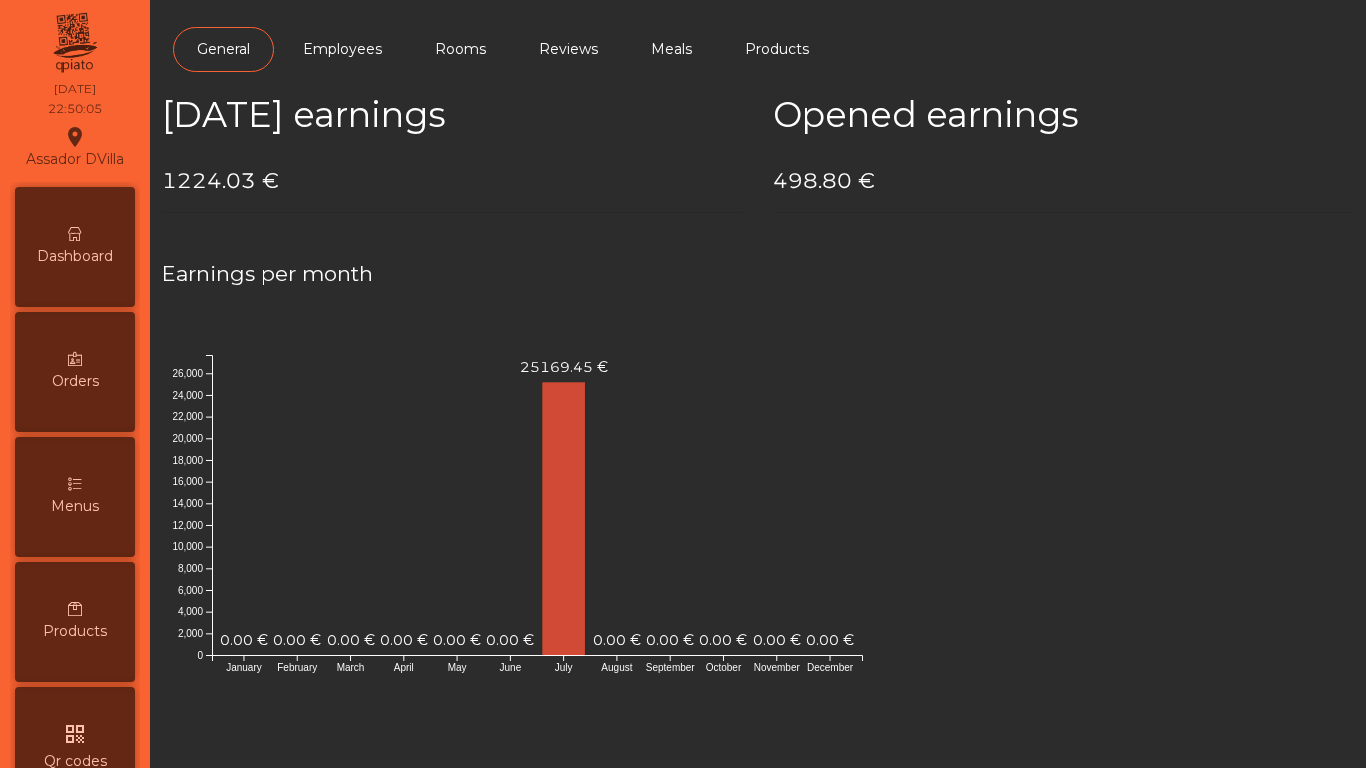 scroll, scrollTop: 0, scrollLeft: 0, axis: both 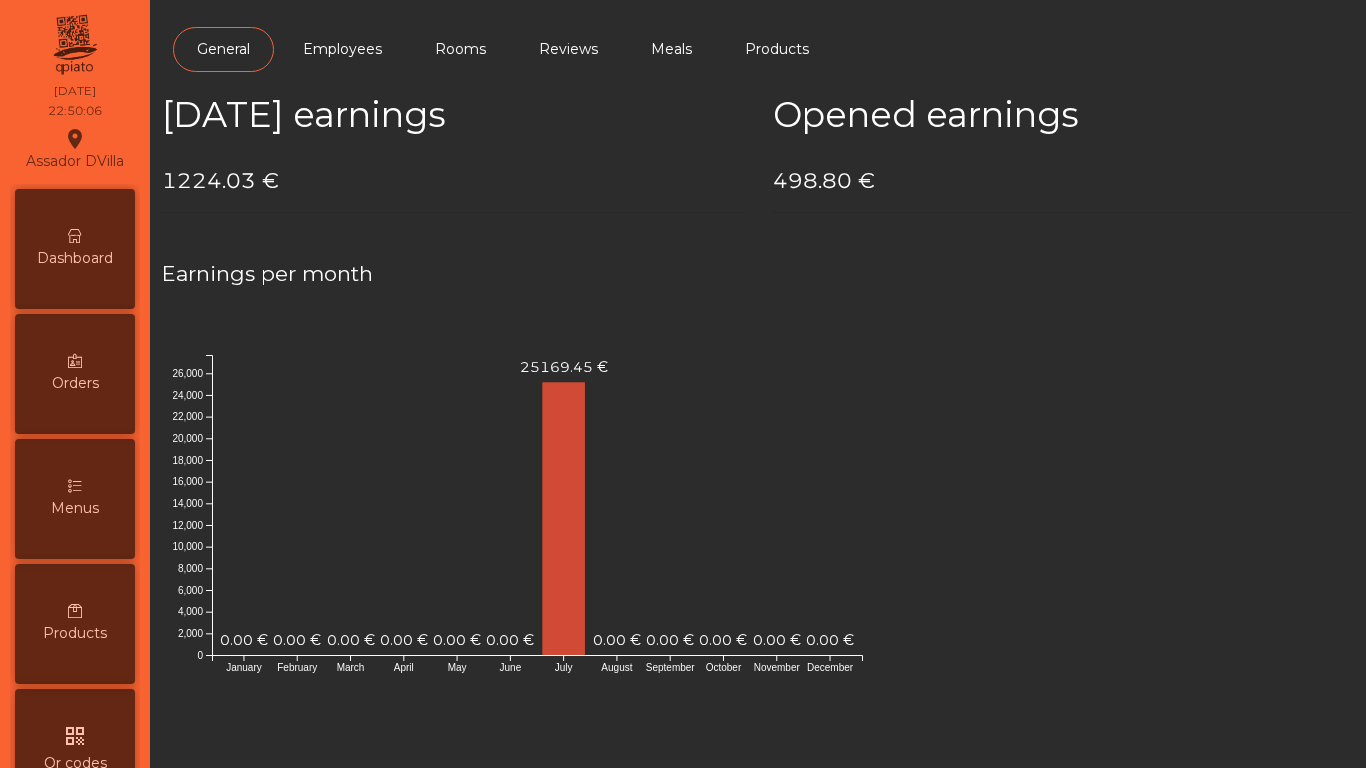click at bounding box center [75, 236] 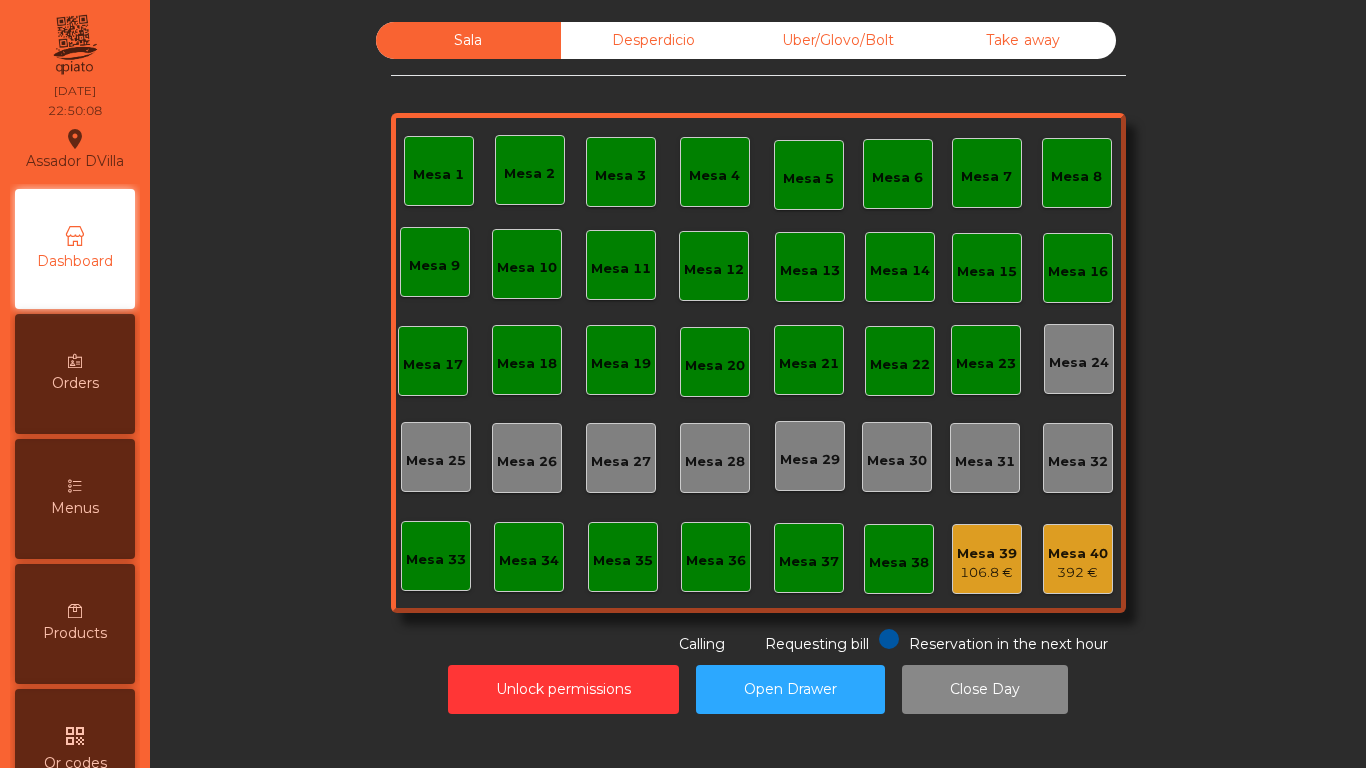 click on "392 €" 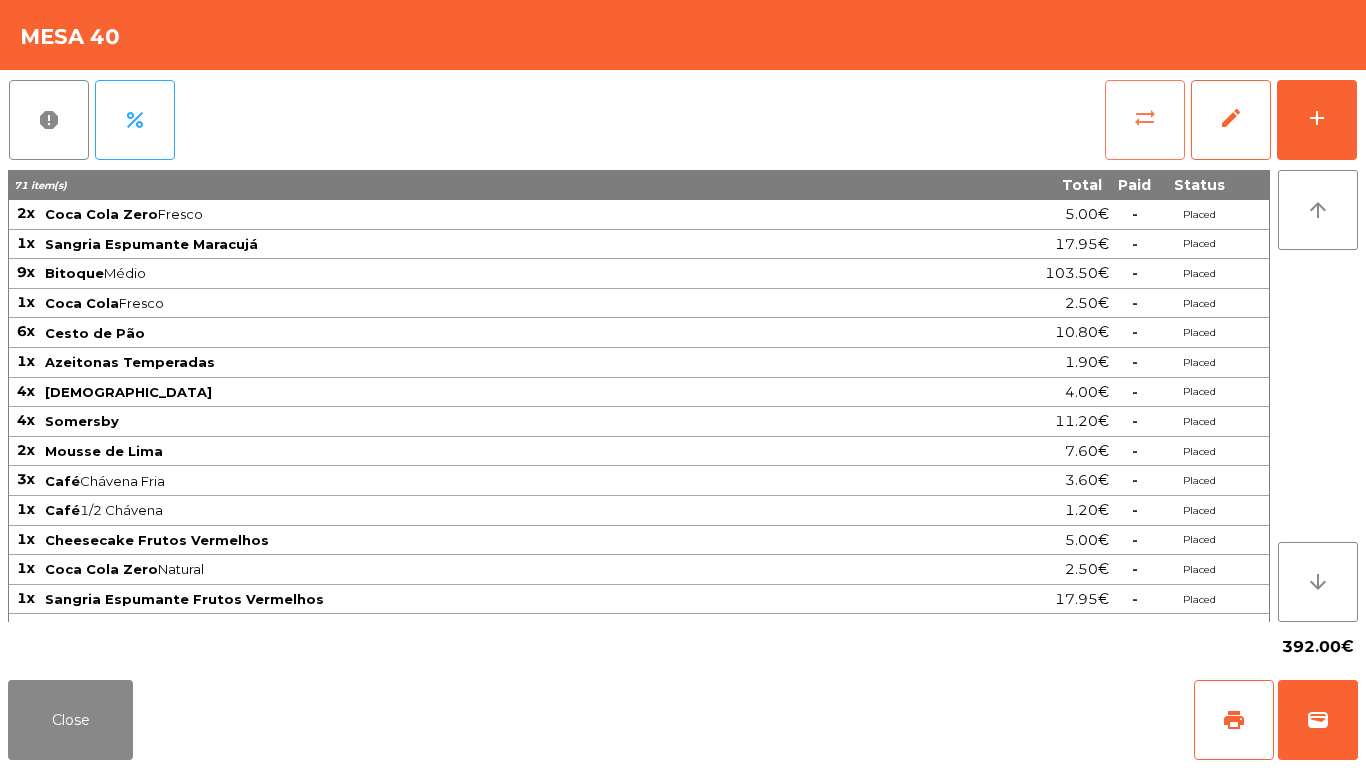 click on "sync_alt" 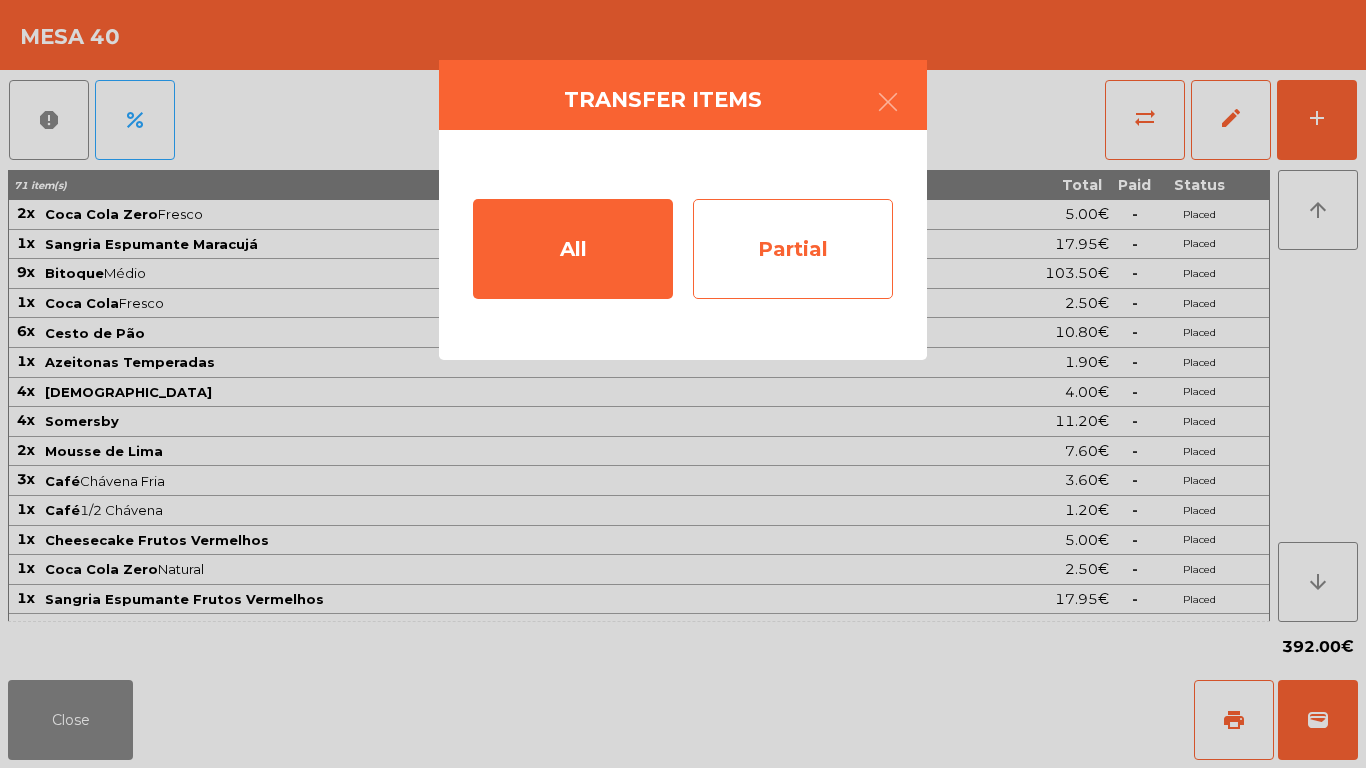 click on "Partial" 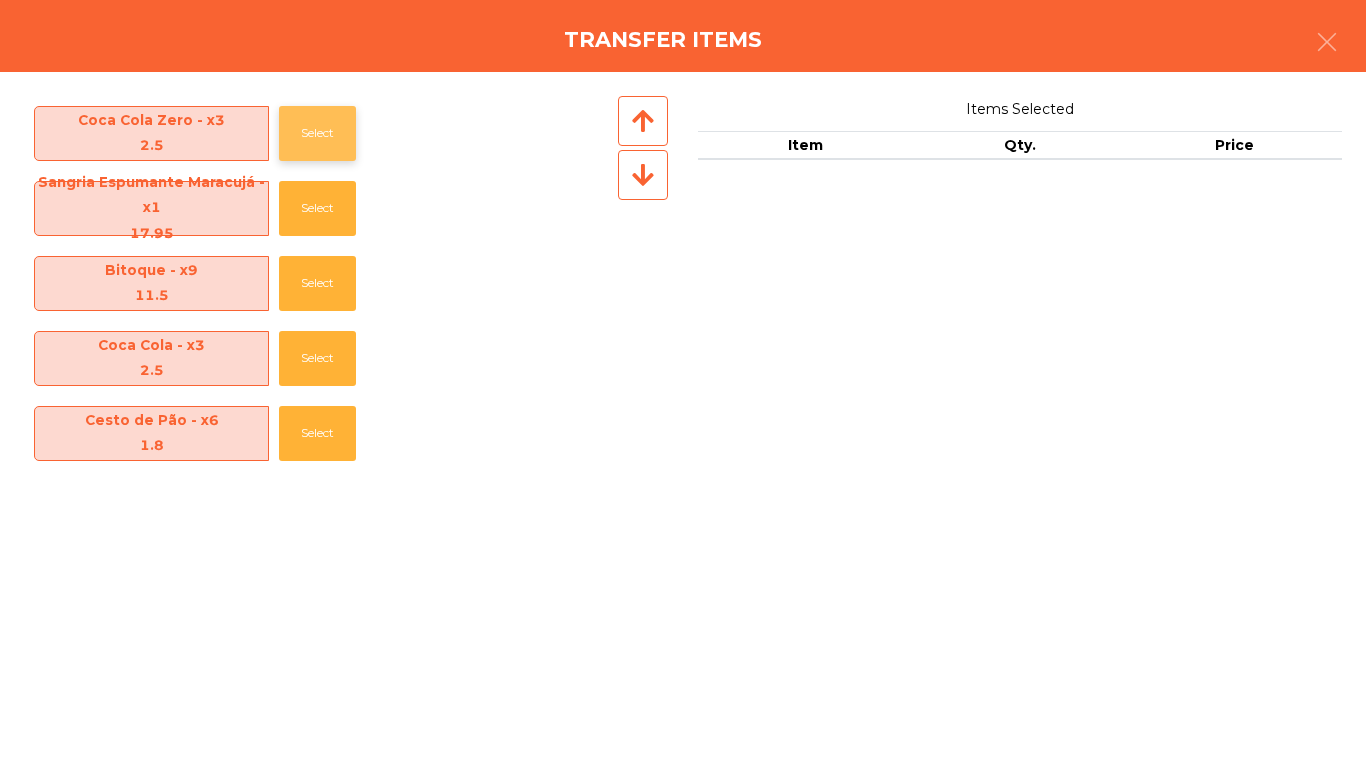 click on "Select" 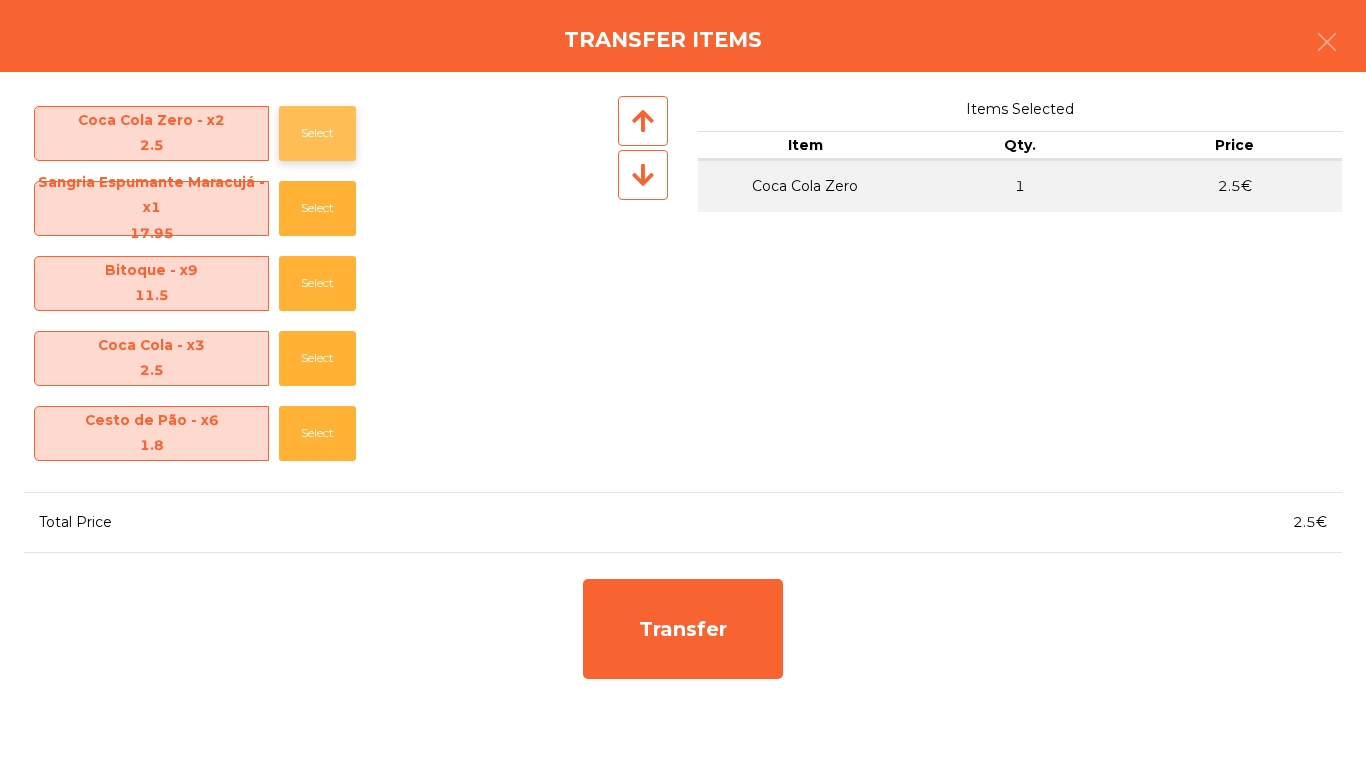 click on "Select" 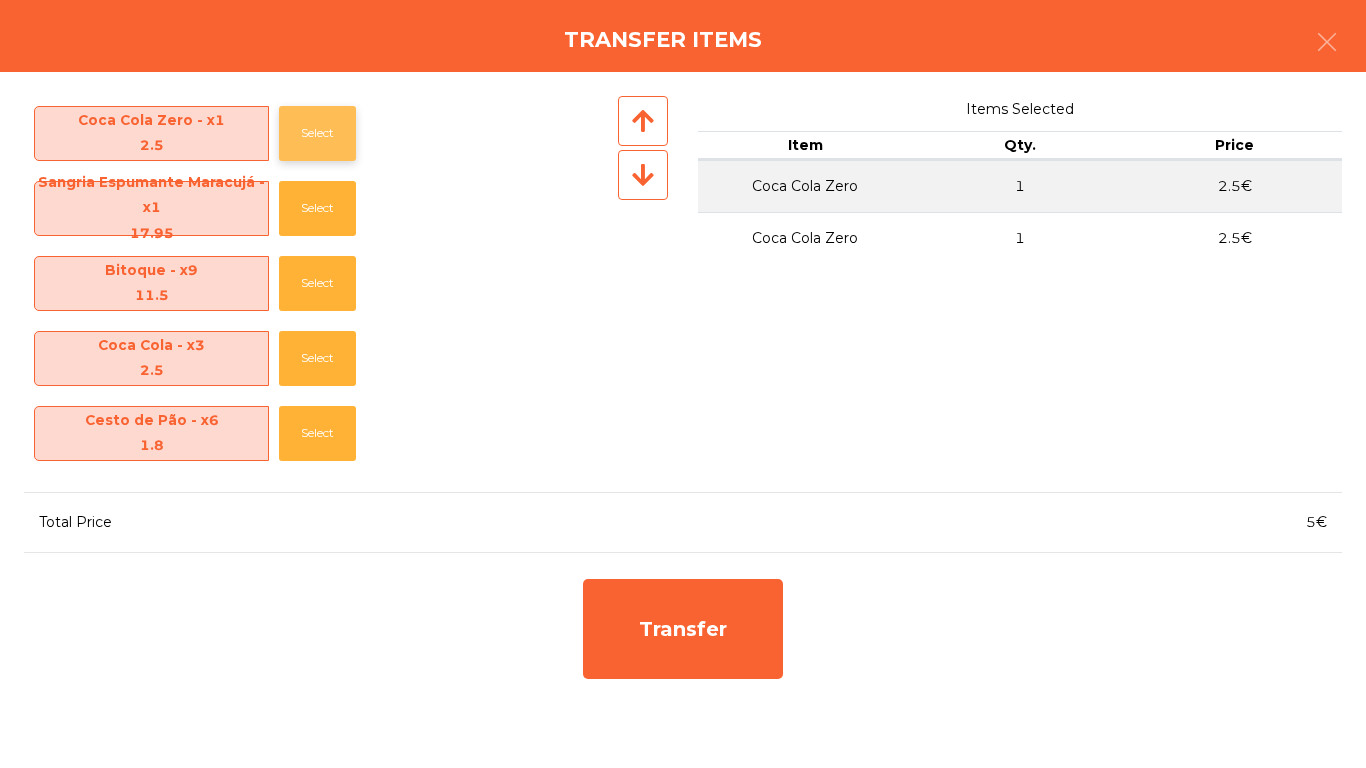 click on "Select" 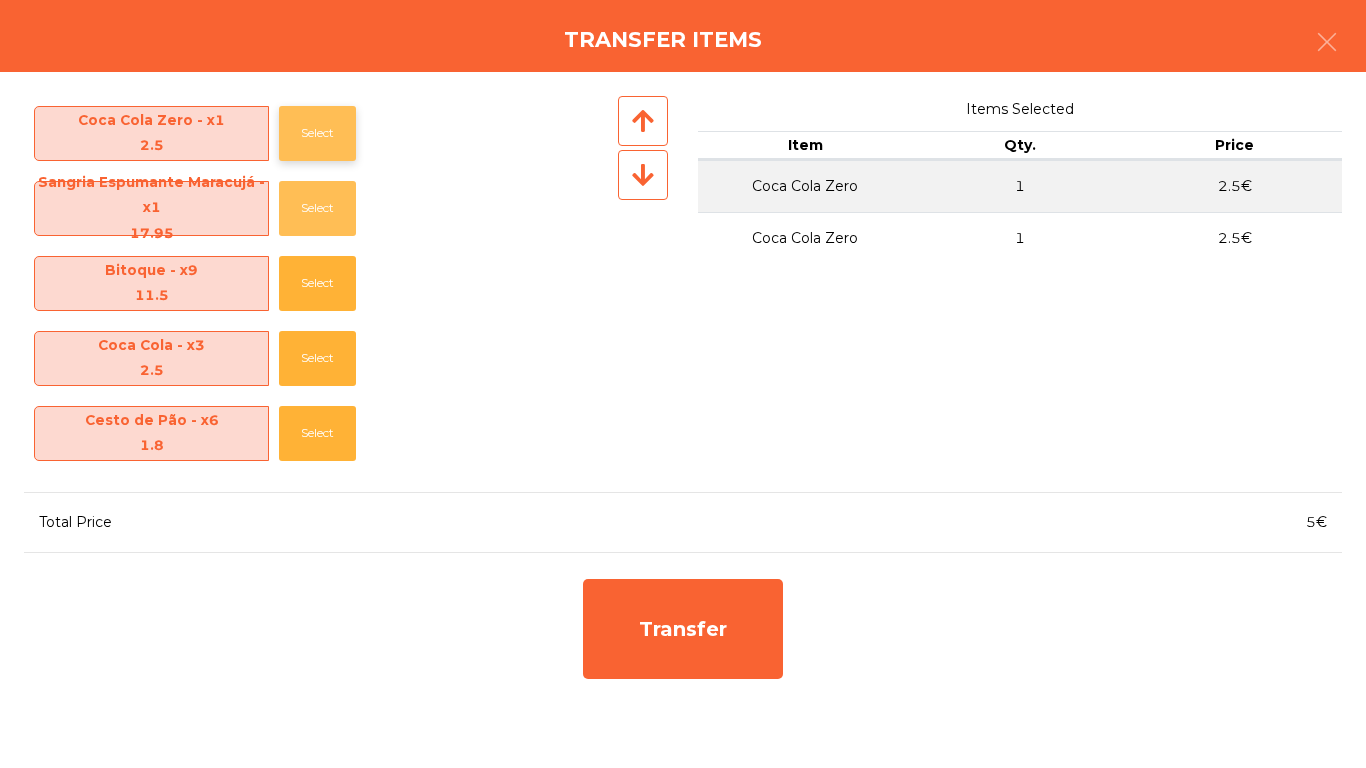 click on "Select" 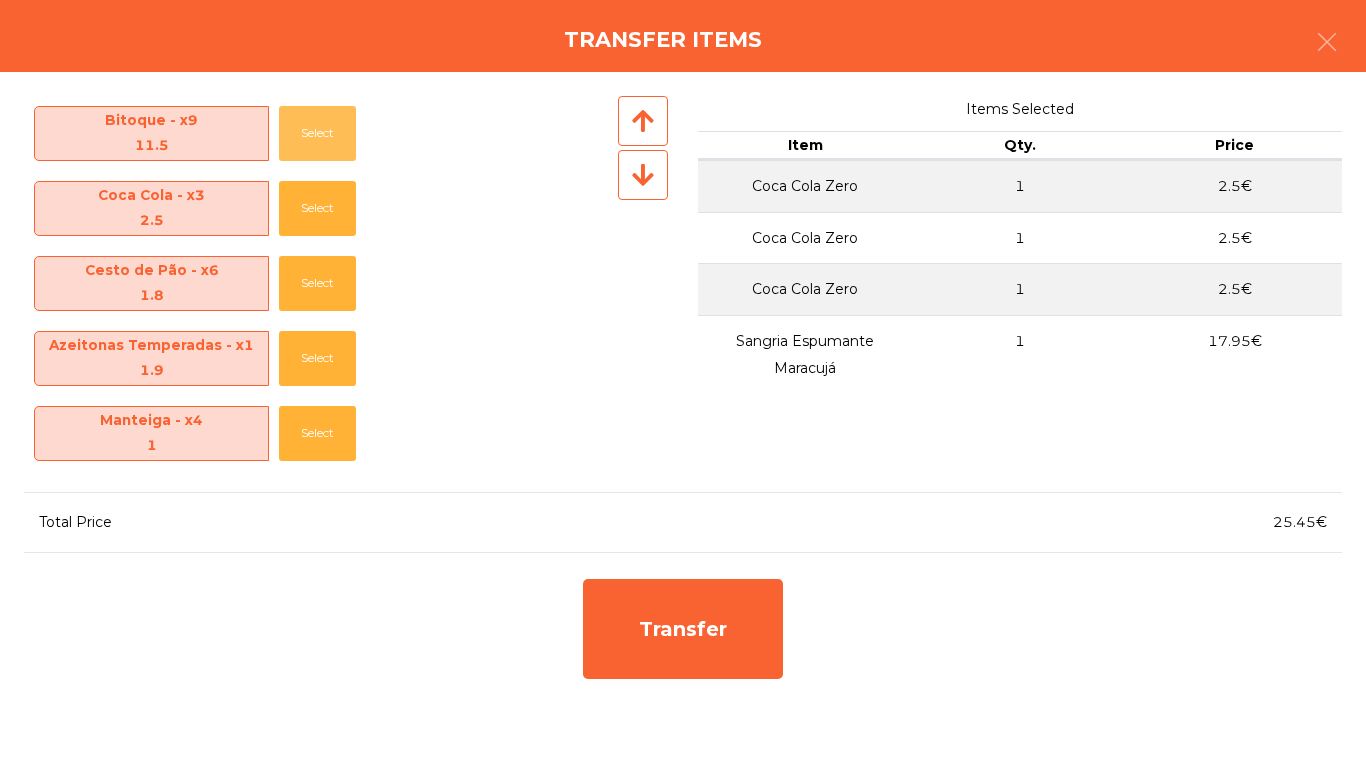 click on "Select" 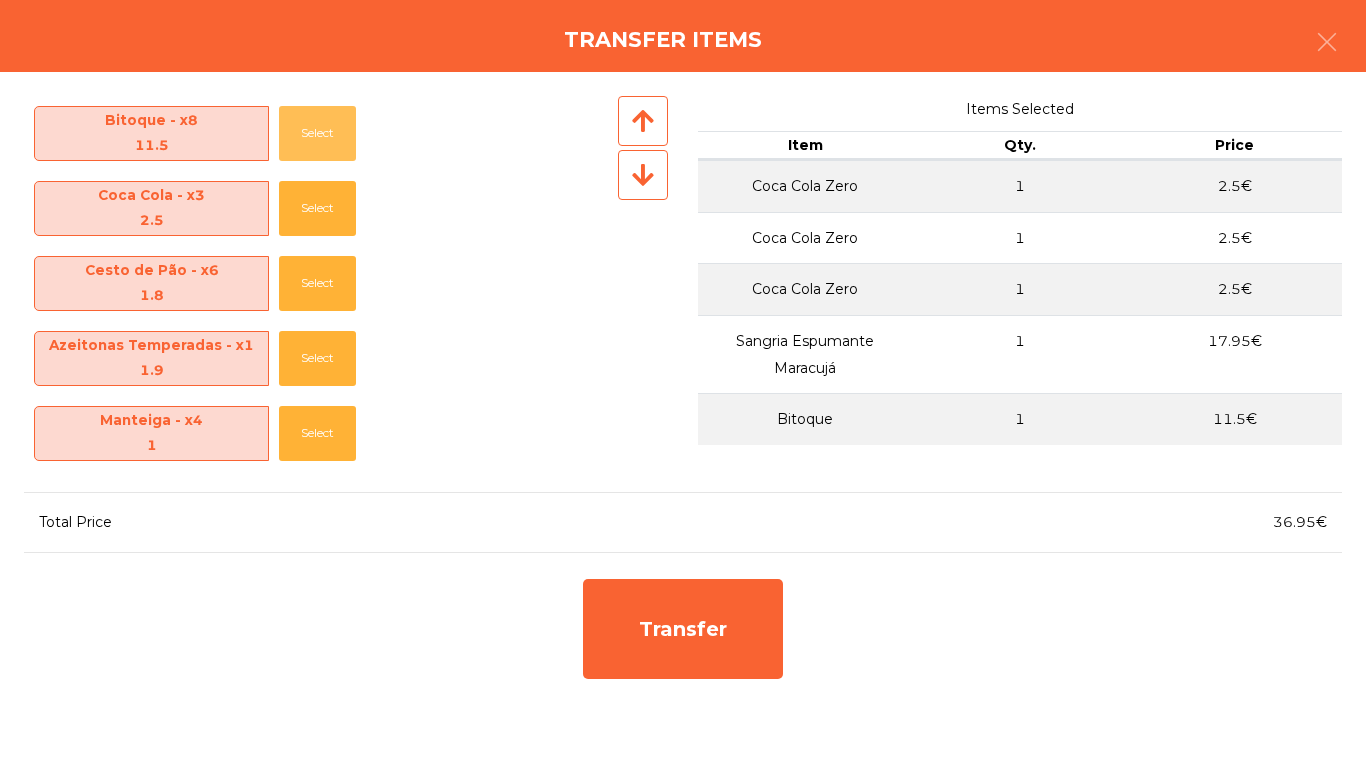 click on "Select" 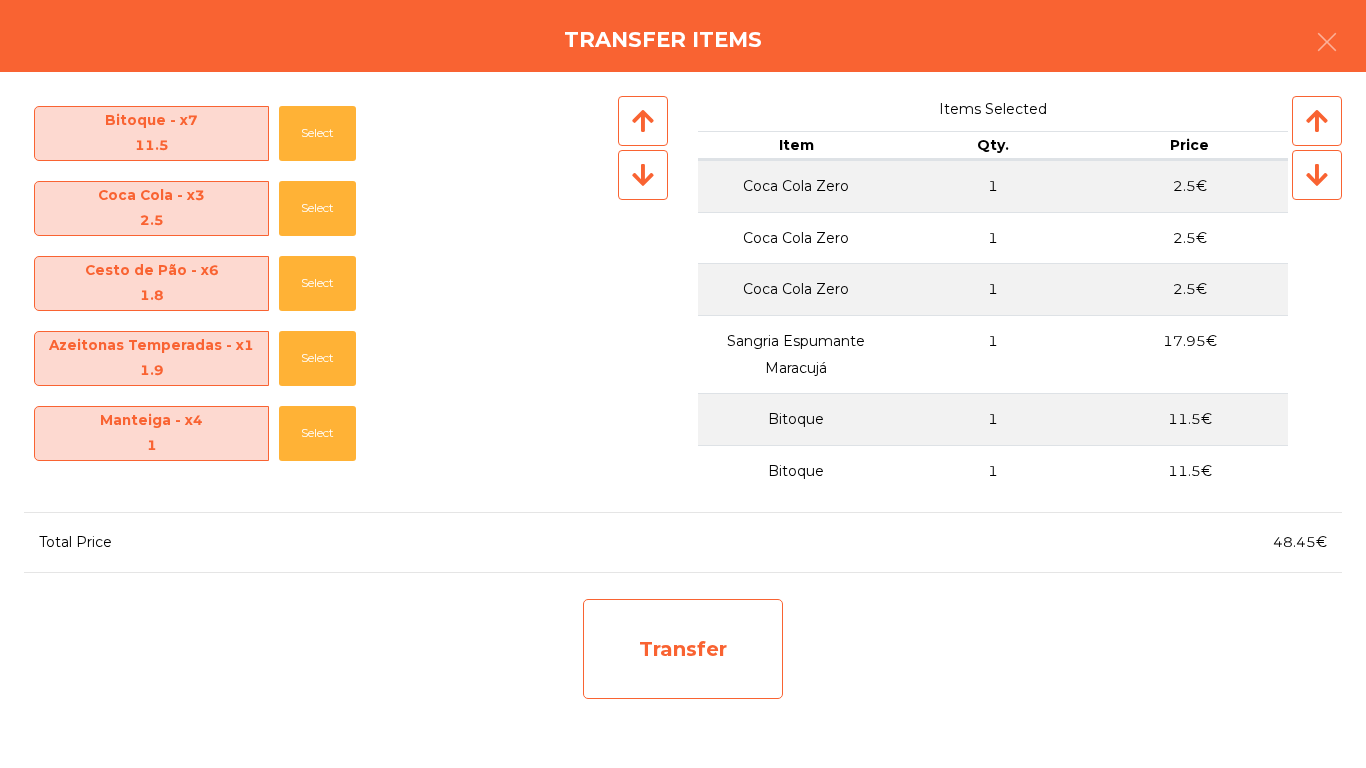 click on "Transfer" 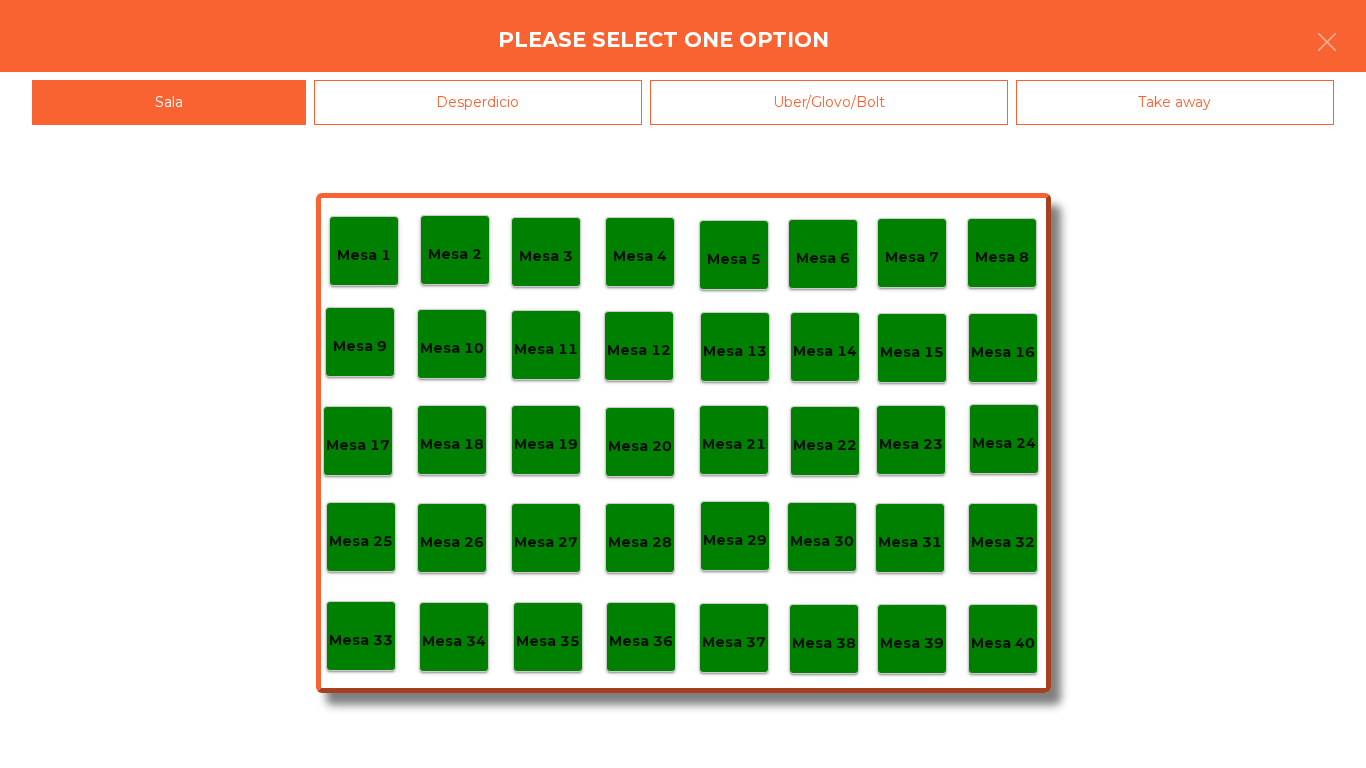 click on "Mesa 39" 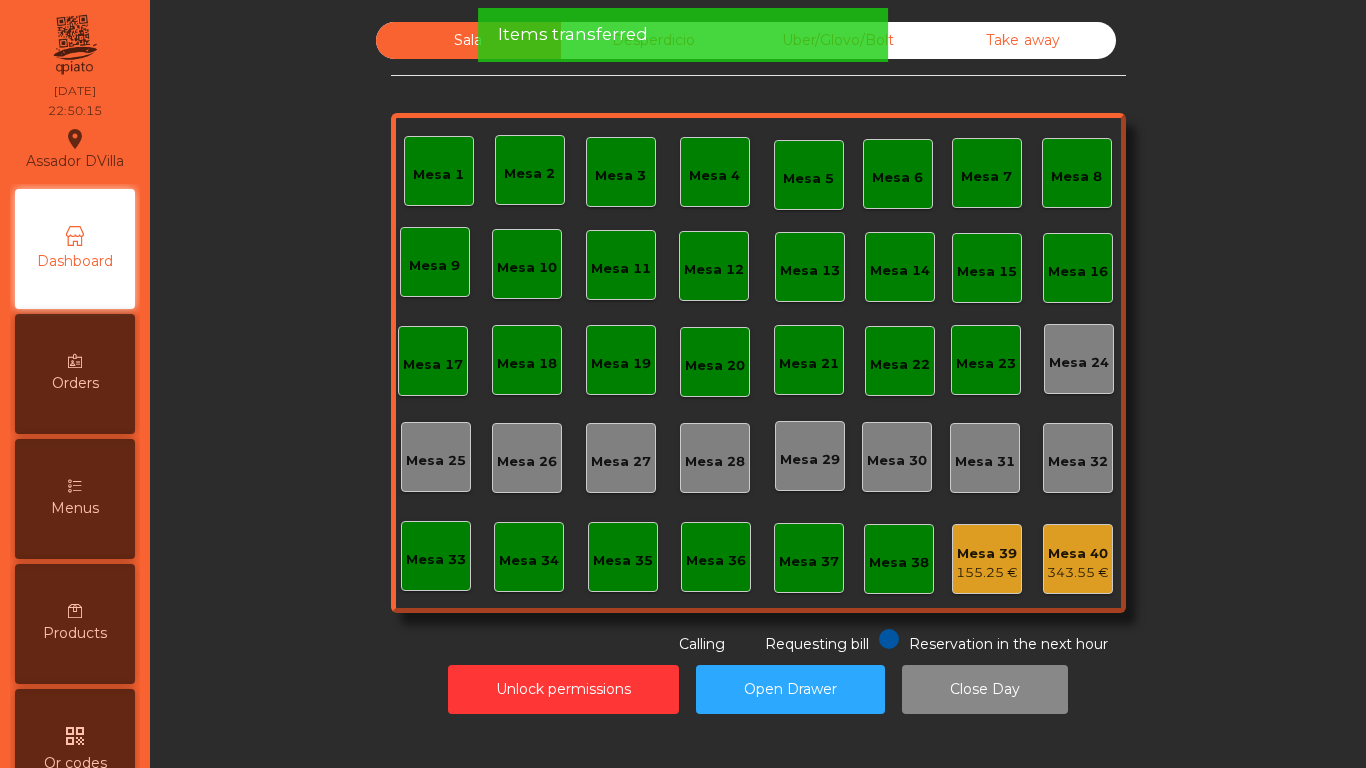 click on "Sala   Desperdicio   Uber/Glovo/Bolt   Take away   Mesa 1   Mesa 2   Mesa 3   Mesa 4   Mesa 5   Mesa 6   Mesa 7   Mesa 8   Mesa 9   Mesa 10   Mesa 11   Mesa 12   Mesa 13   Mesa 14   Mesa 15   Mesa 16   Mesa 17   Mesa 18   Mesa 19   Mesa 20   Mesa 21   Mesa 22   Mesa 23   Mesa 24   Mesa 25   Mesa 26   Mesa 27   Mesa 28   Mesa 29   Mesa 30   Mesa 31   Mesa 32   Mesa 33   Mesa 34   Mesa 35   Mesa 36   Mesa 37   Mesa 38   Mesa 39   155.25 €   Mesa 40   343.55 €  Reservation in the next hour Requesting bill Calling" 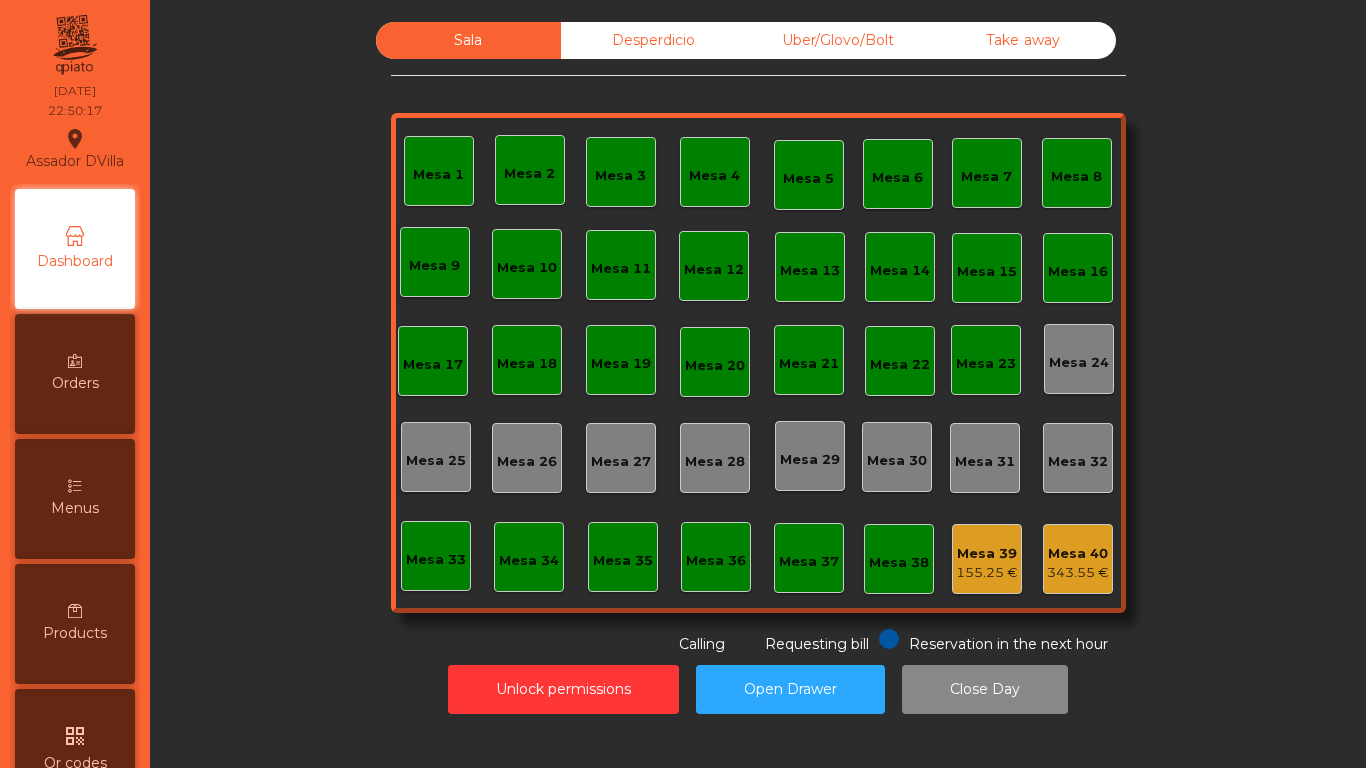 click on "Sala   Desperdicio   Uber/Glovo/Bolt   Take away   Mesa 1   Mesa 2   Mesa 3   Mesa 4   Mesa 5   Mesa 6   Mesa 7   Mesa 8   Mesa 9   Mesa 10   Mesa 11   Mesa 12   Mesa 13   Mesa 14   Mesa 15   Mesa 16   Mesa 17   Mesa 18   Mesa 19   Mesa 20   Mesa 21   Mesa 22   Mesa 23   Mesa 24   Mesa 25   Mesa 26   Mesa 27   Mesa 28   Mesa 29   Mesa 30   Mesa 31   Mesa 32   Mesa 33   Mesa 34   Mesa 35   Mesa 36   Mesa 37   Mesa 38   Mesa 39   155.25 €   Mesa 40   343.55 €  Reservation in the next hour Requesting bill Calling  Unlock permissions   Open Drawer   Close Day" 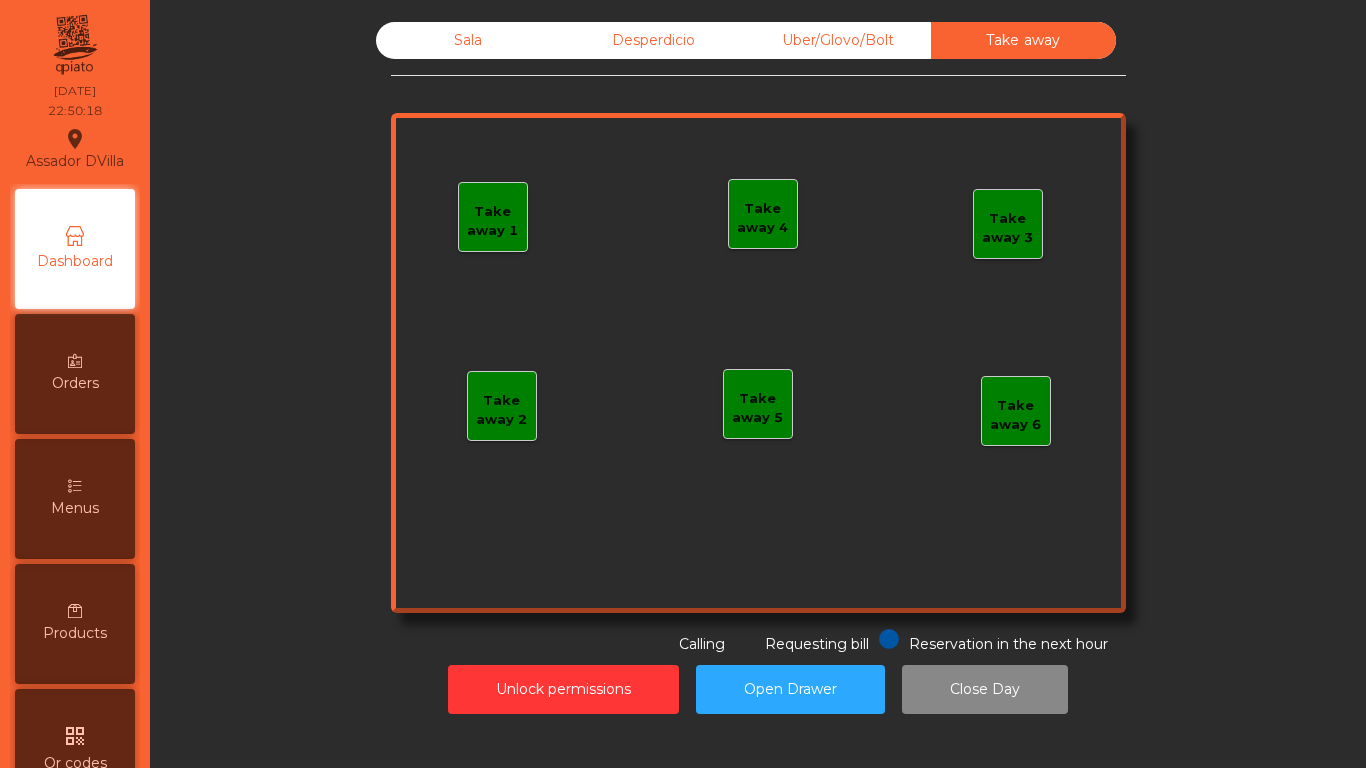 click on "Sala" 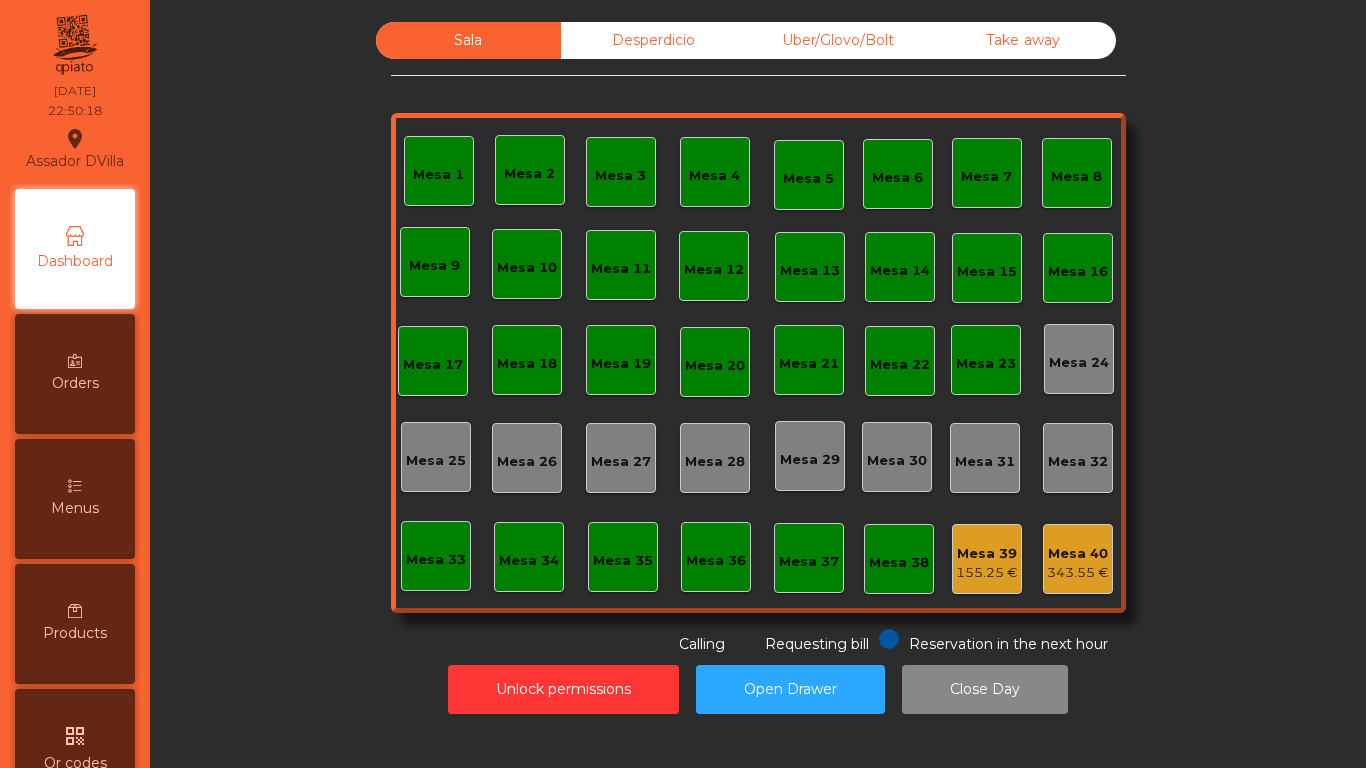 click on "Mesa 40" 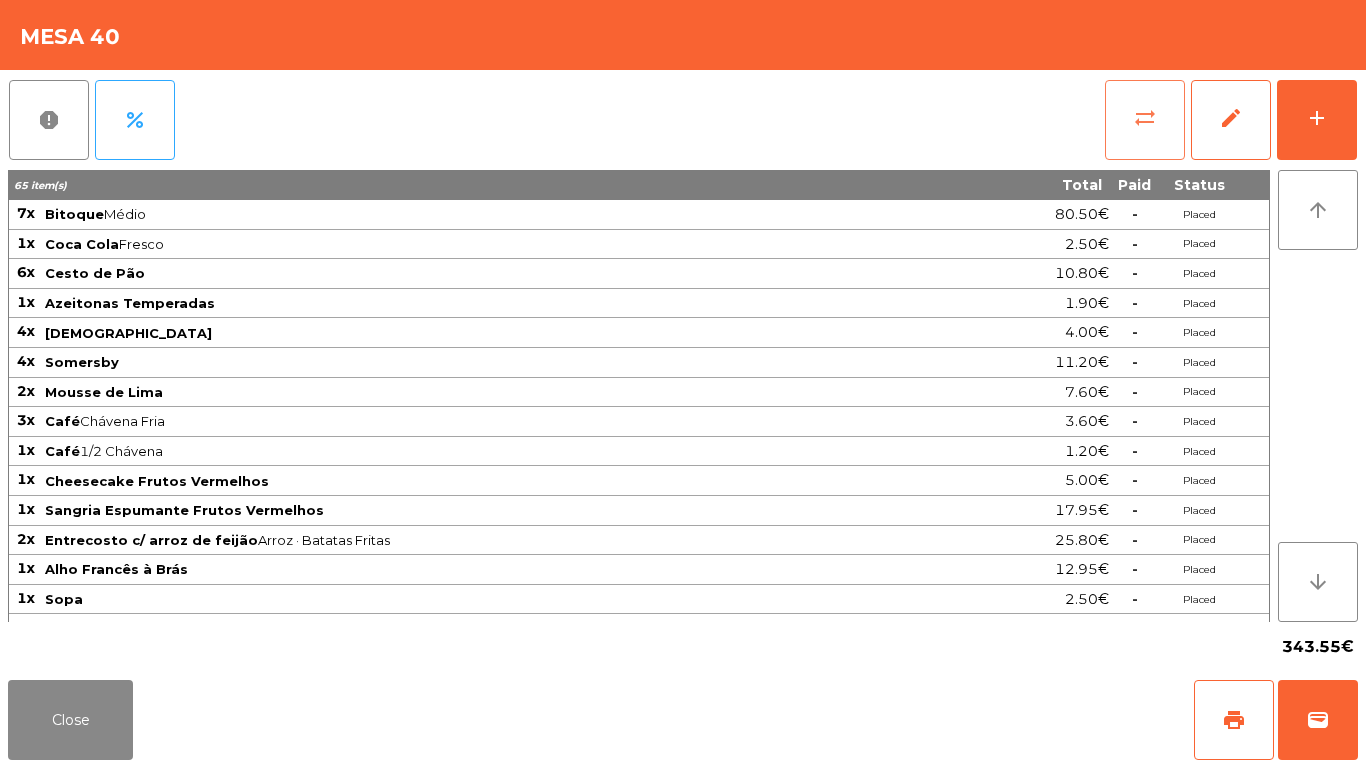 click on "sync_alt" 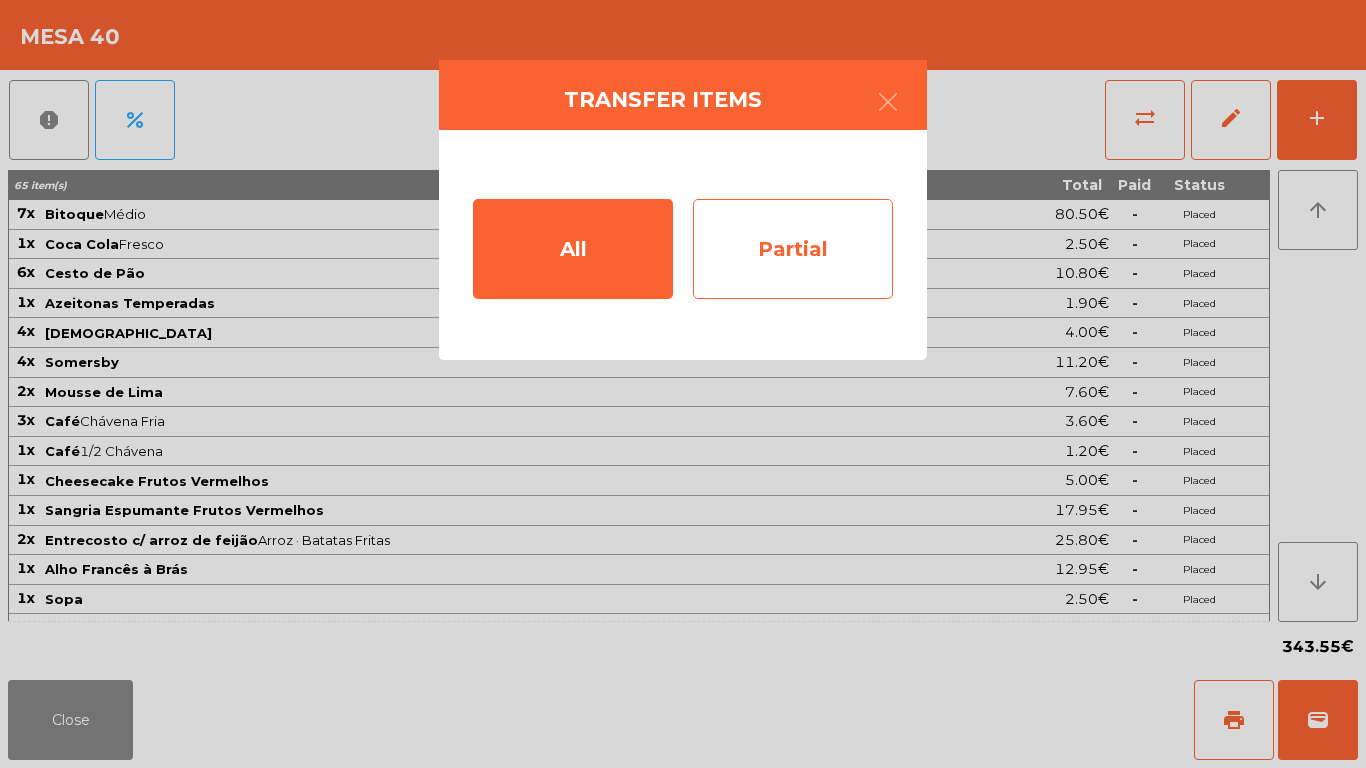 click on "Partial" 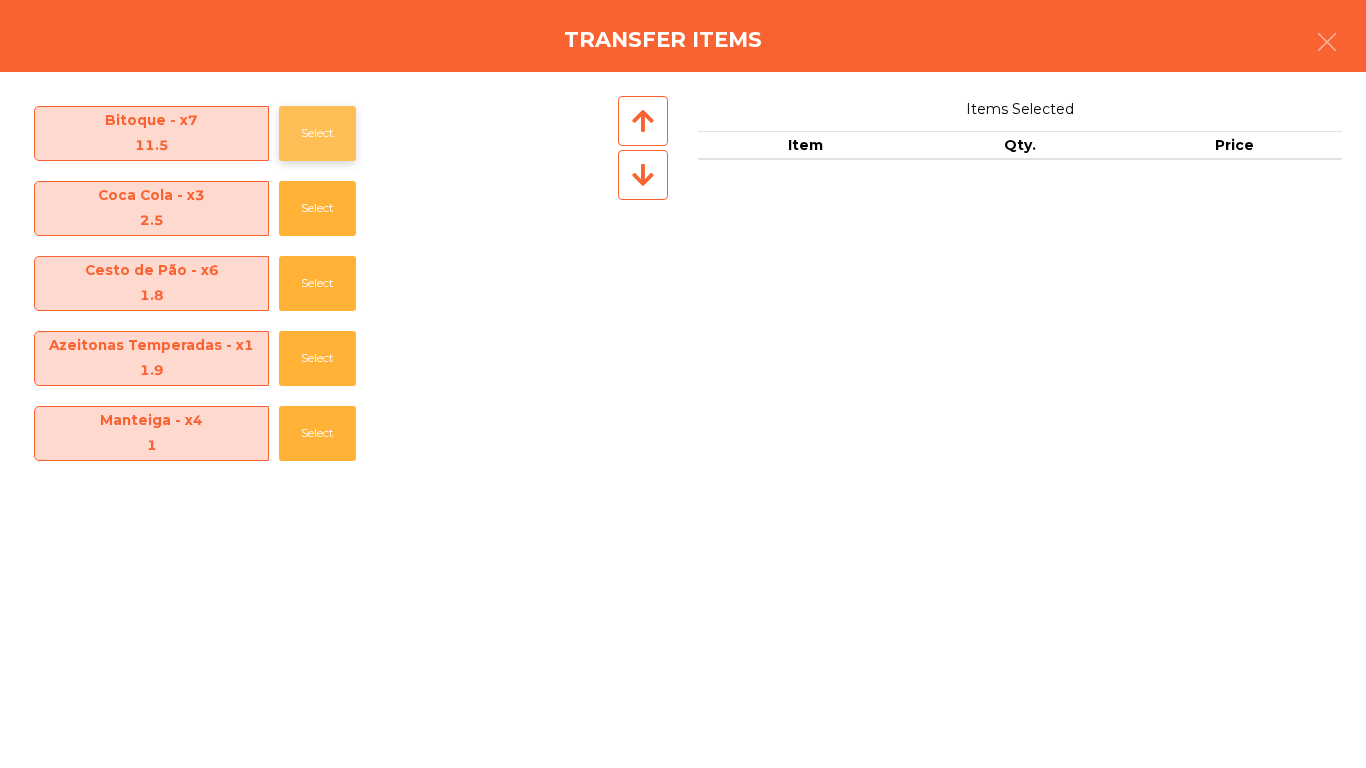 click on "Select" 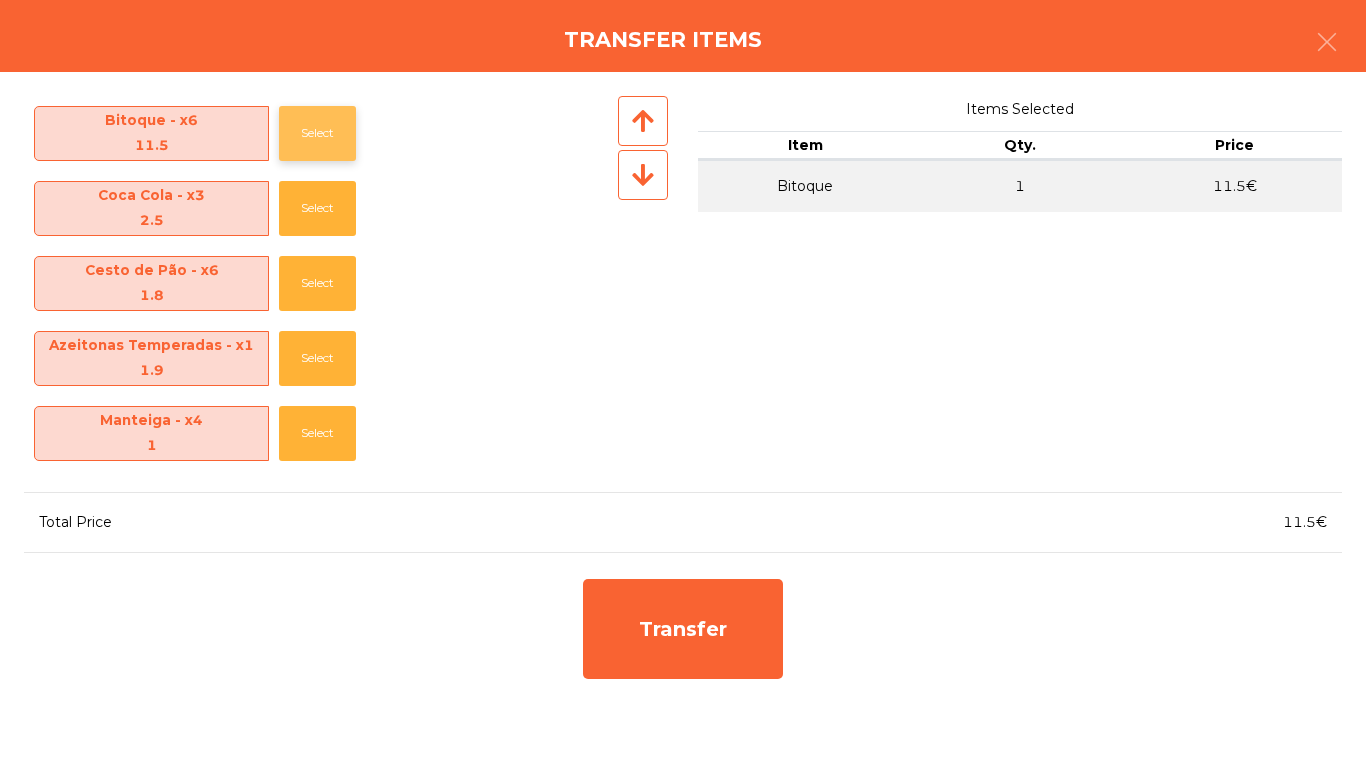 click on "Select" 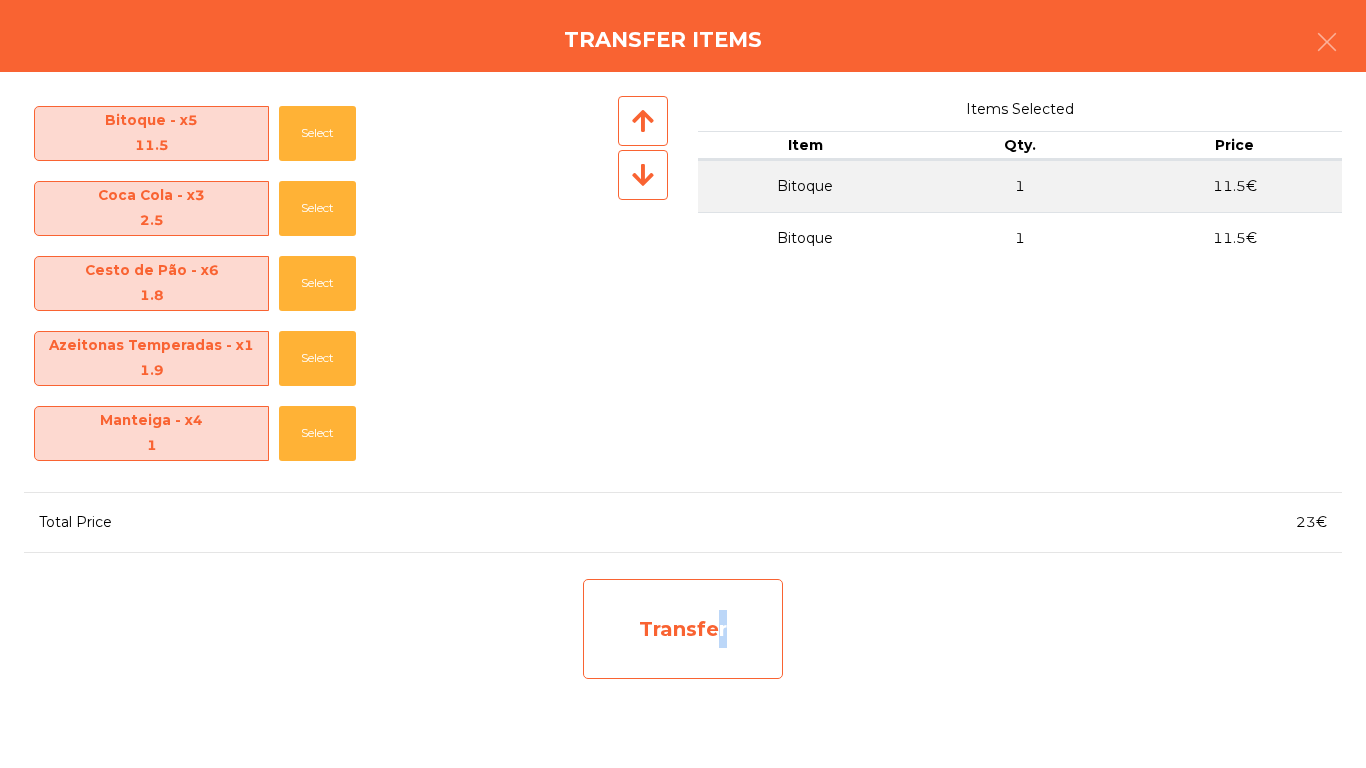 click on "Transfer" 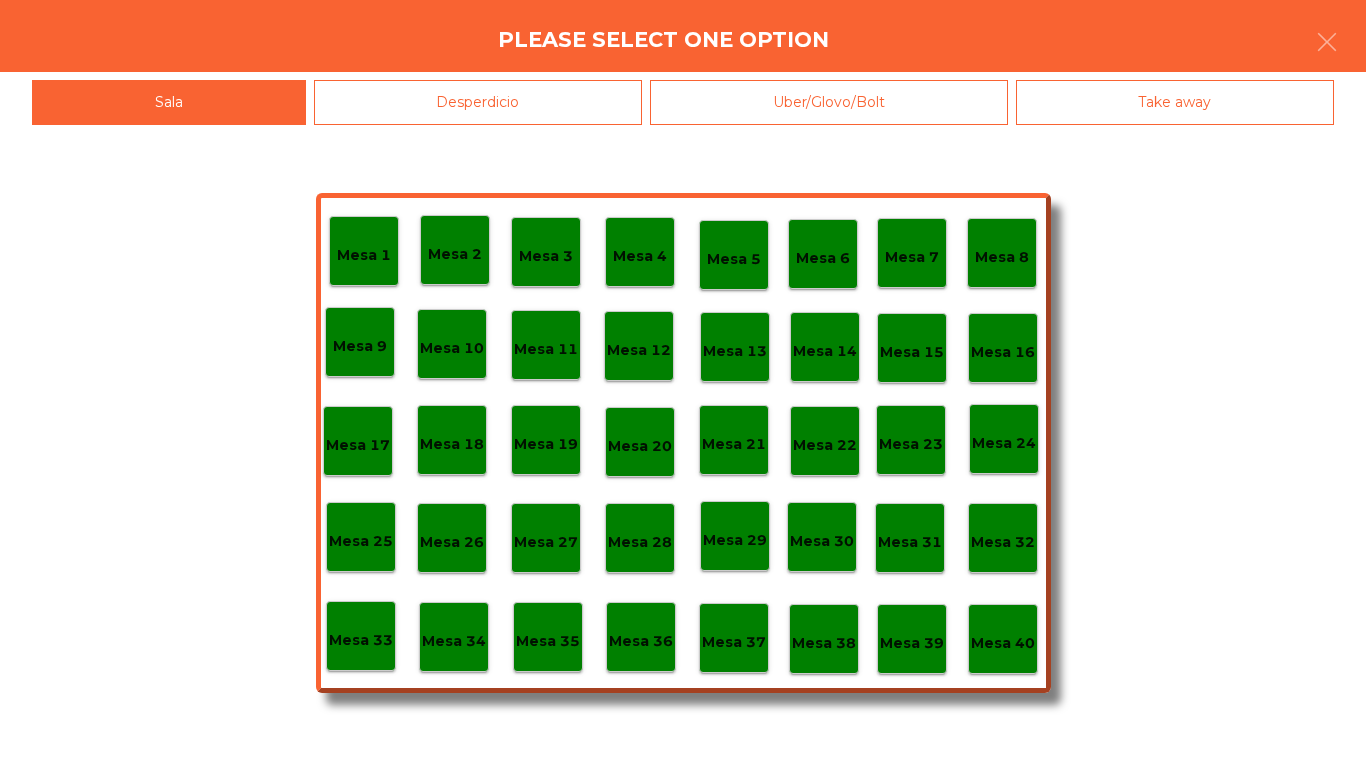 click on "Mesa 39" 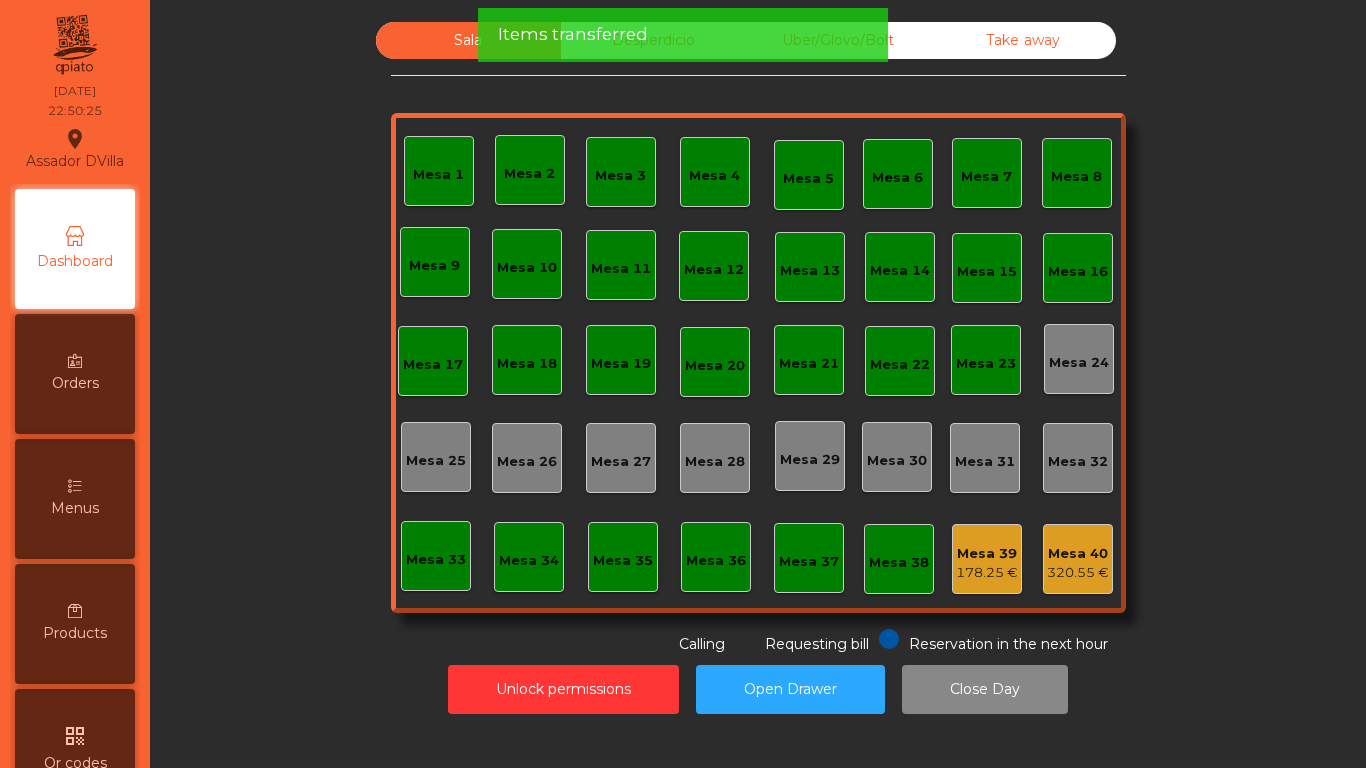 click on "Mesa 40   320.55 €" 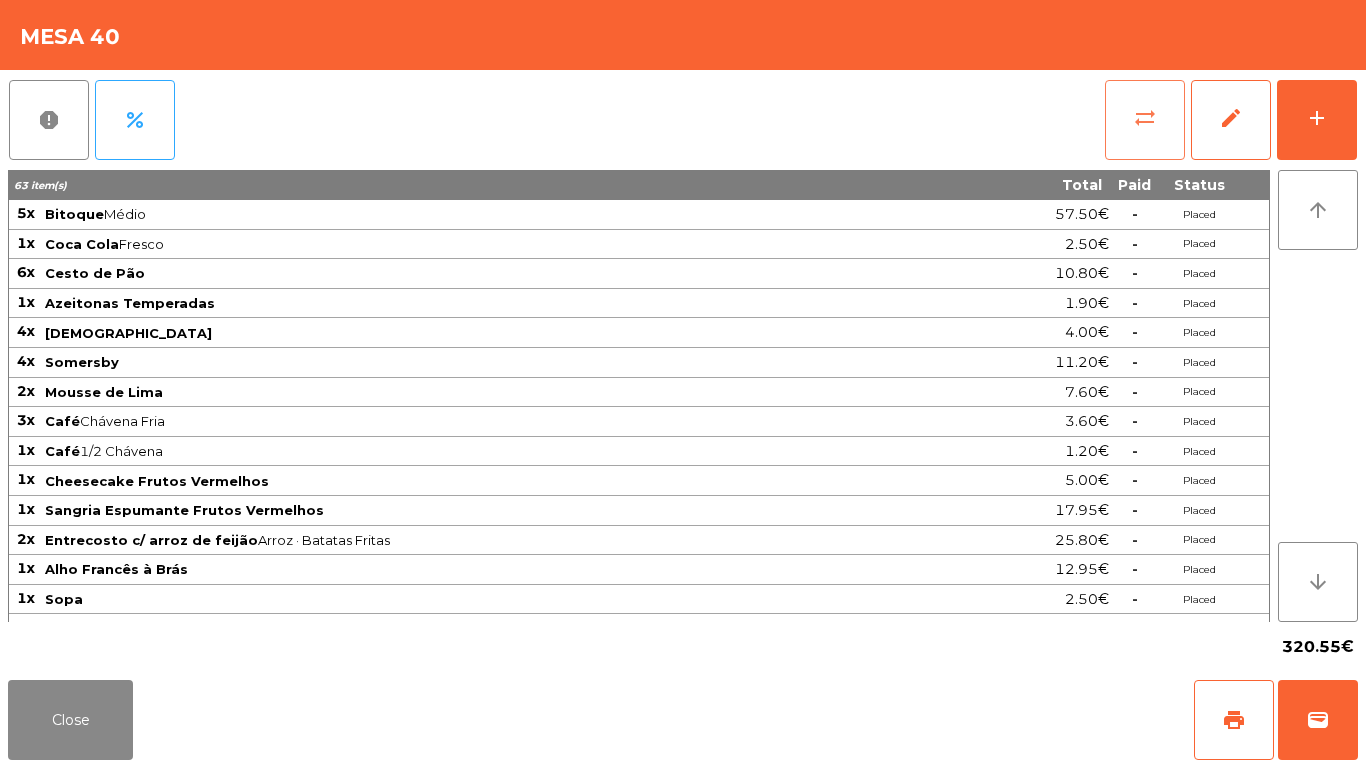 click on "sync_alt" 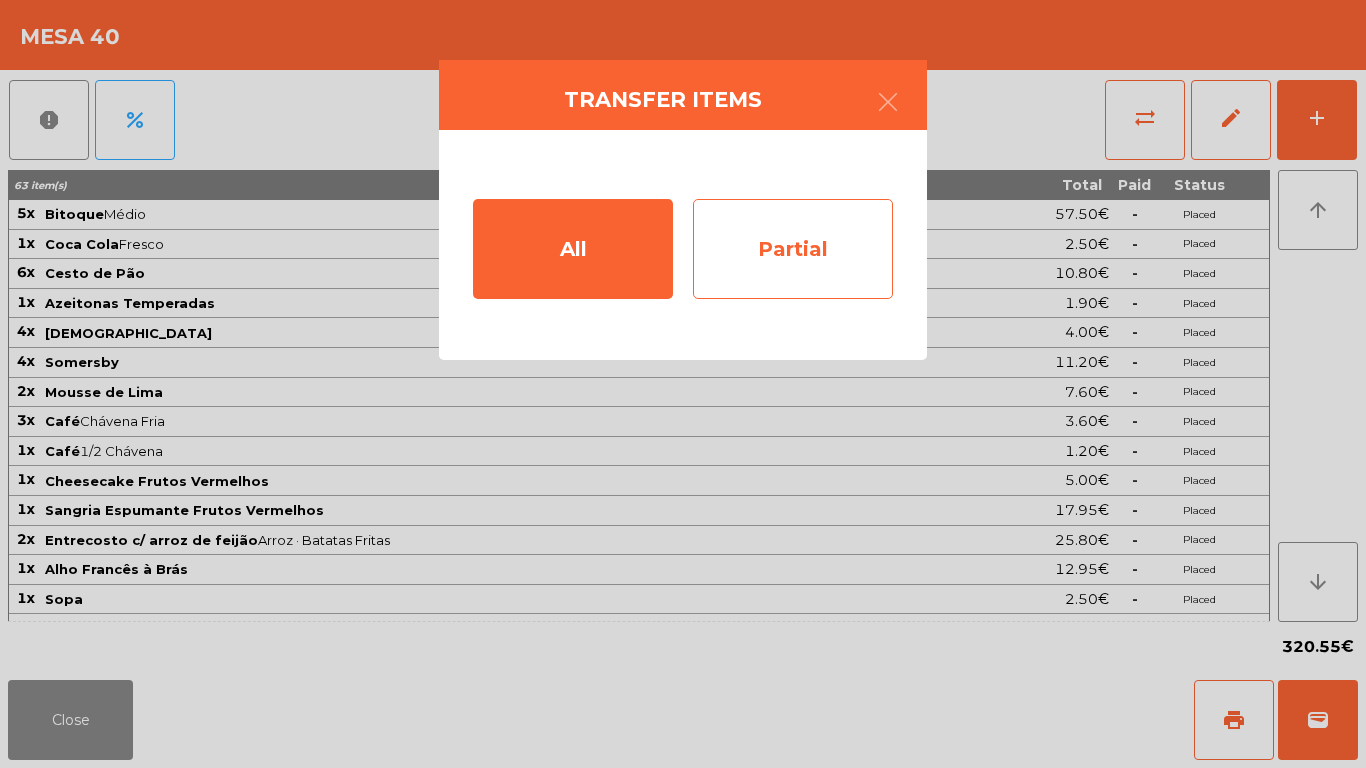 click on "Partial" 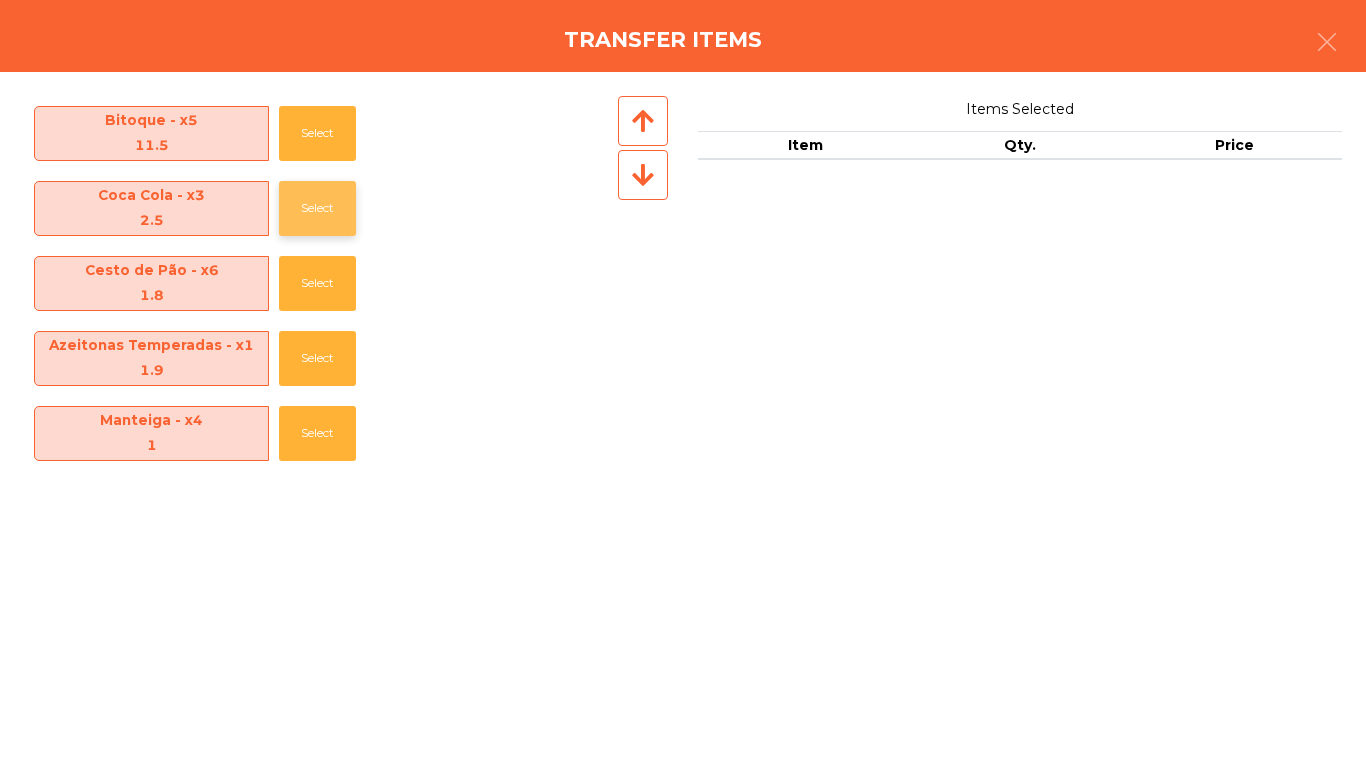 click on "Select" 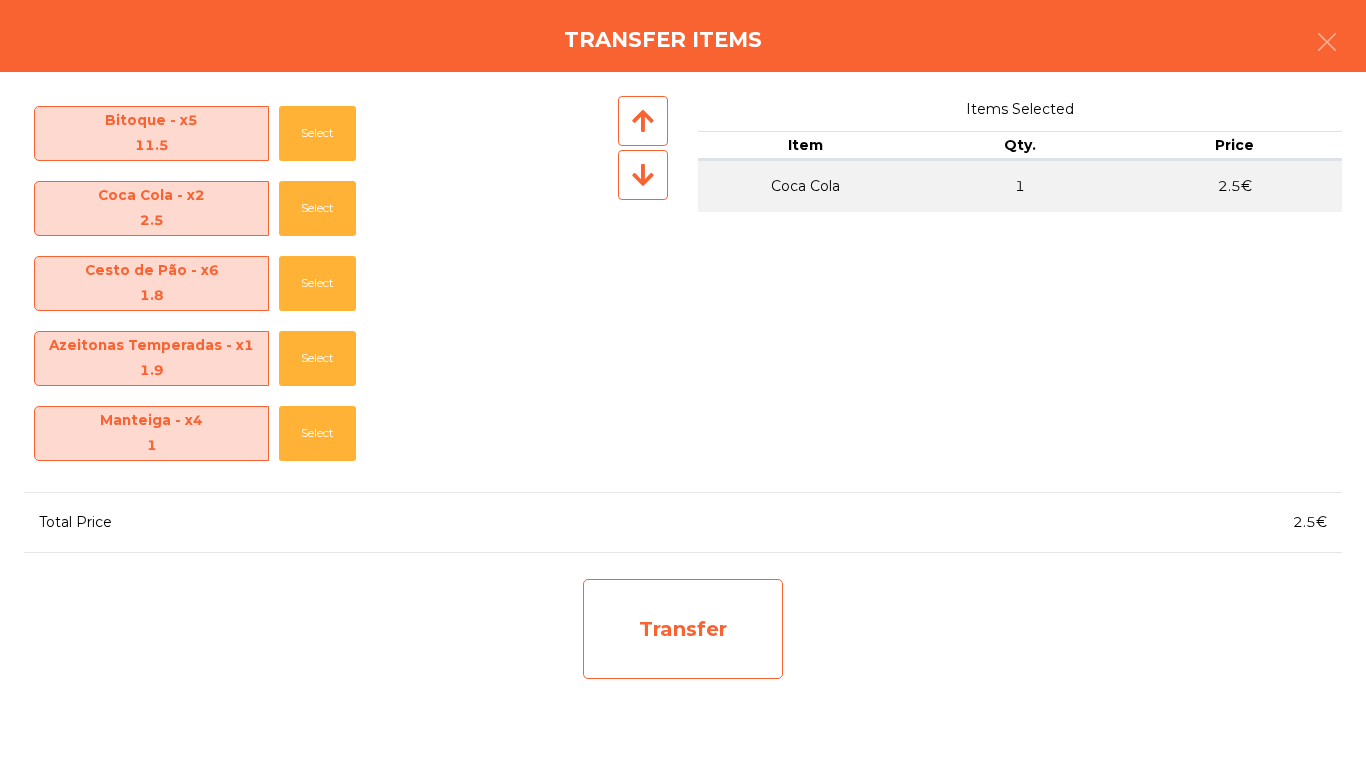 click on "Transfer" 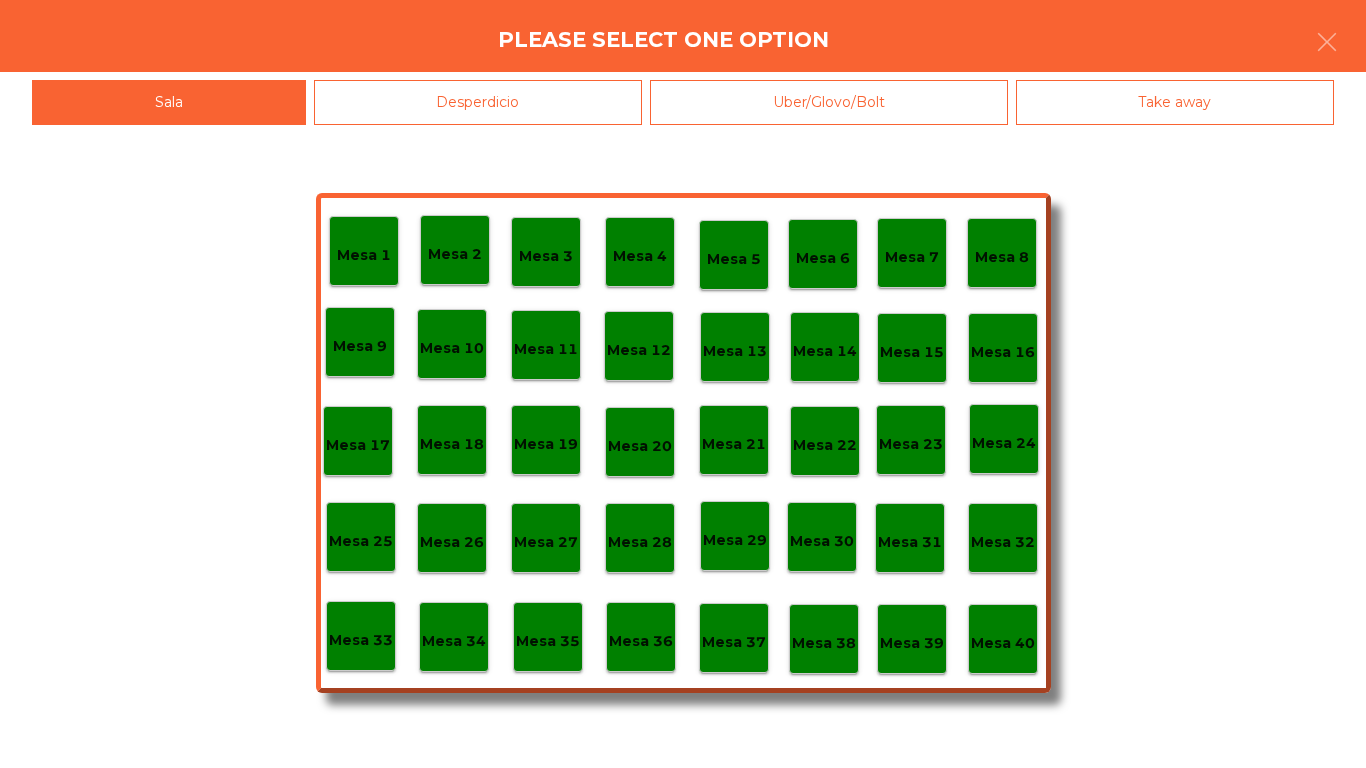 click on "Mesa 39" 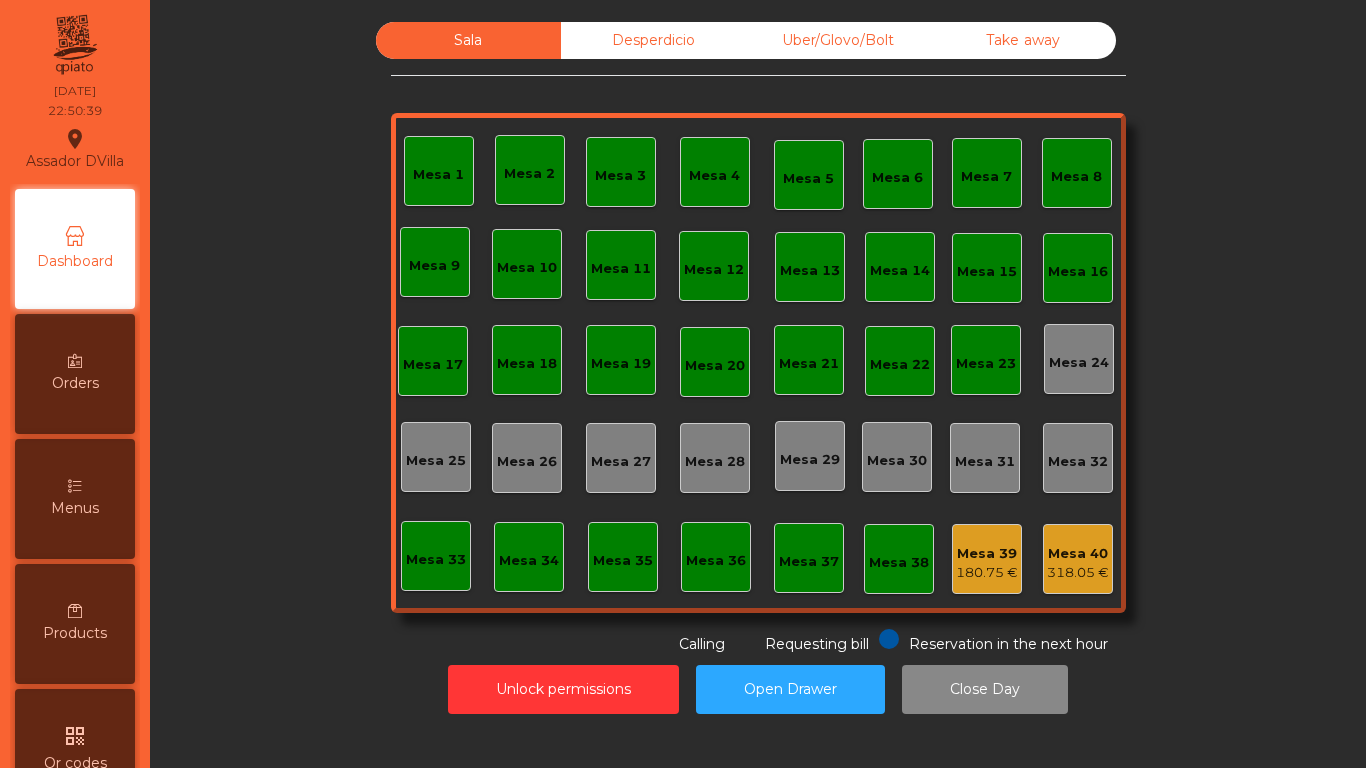 click on "Mesa 39   180.75 €" 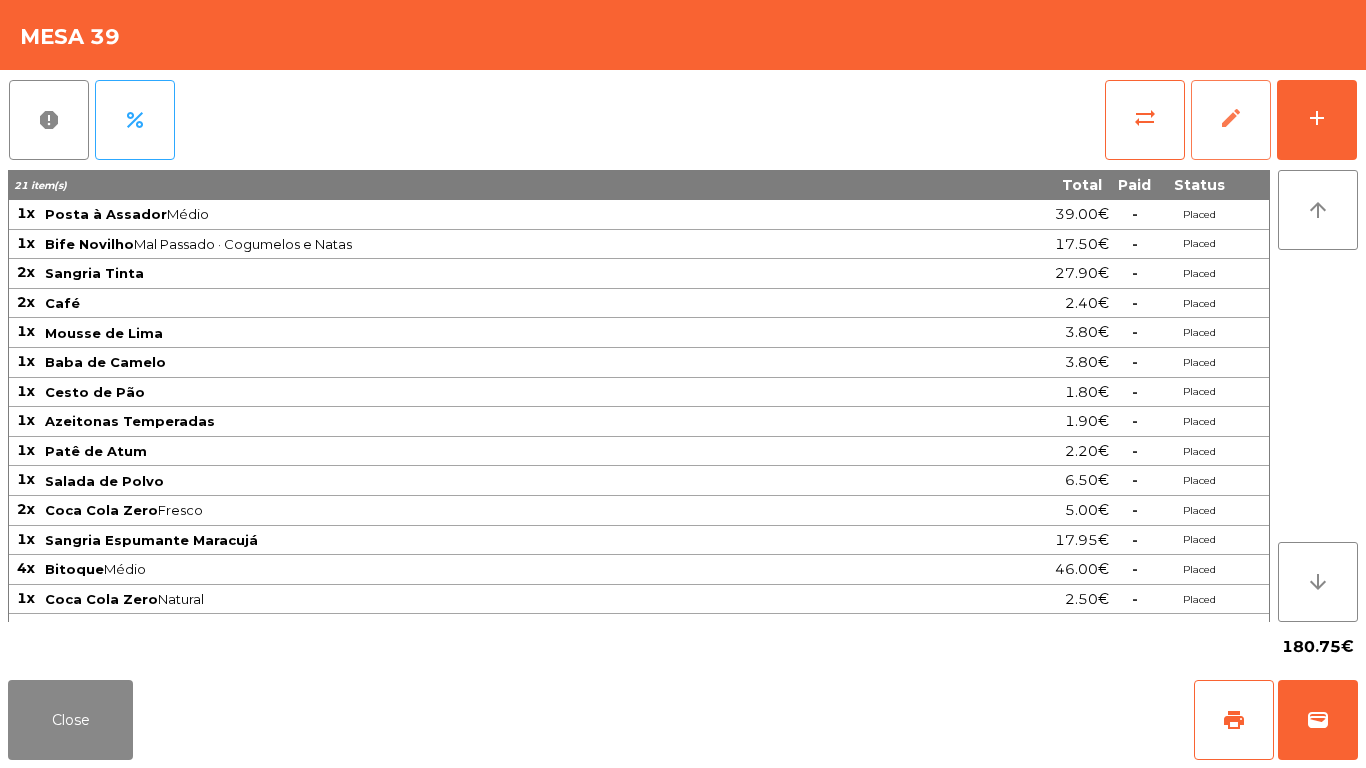 click on "edit" 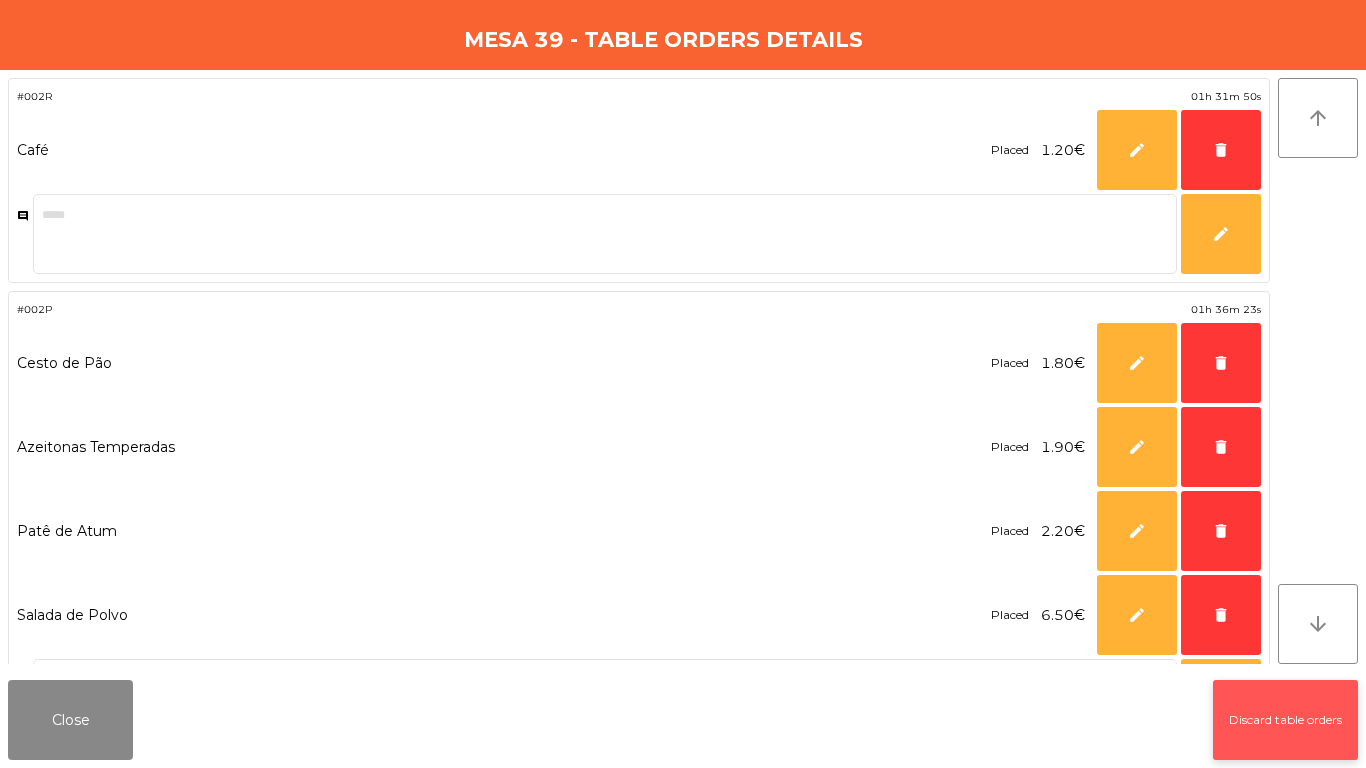 click on "Discard table orders" 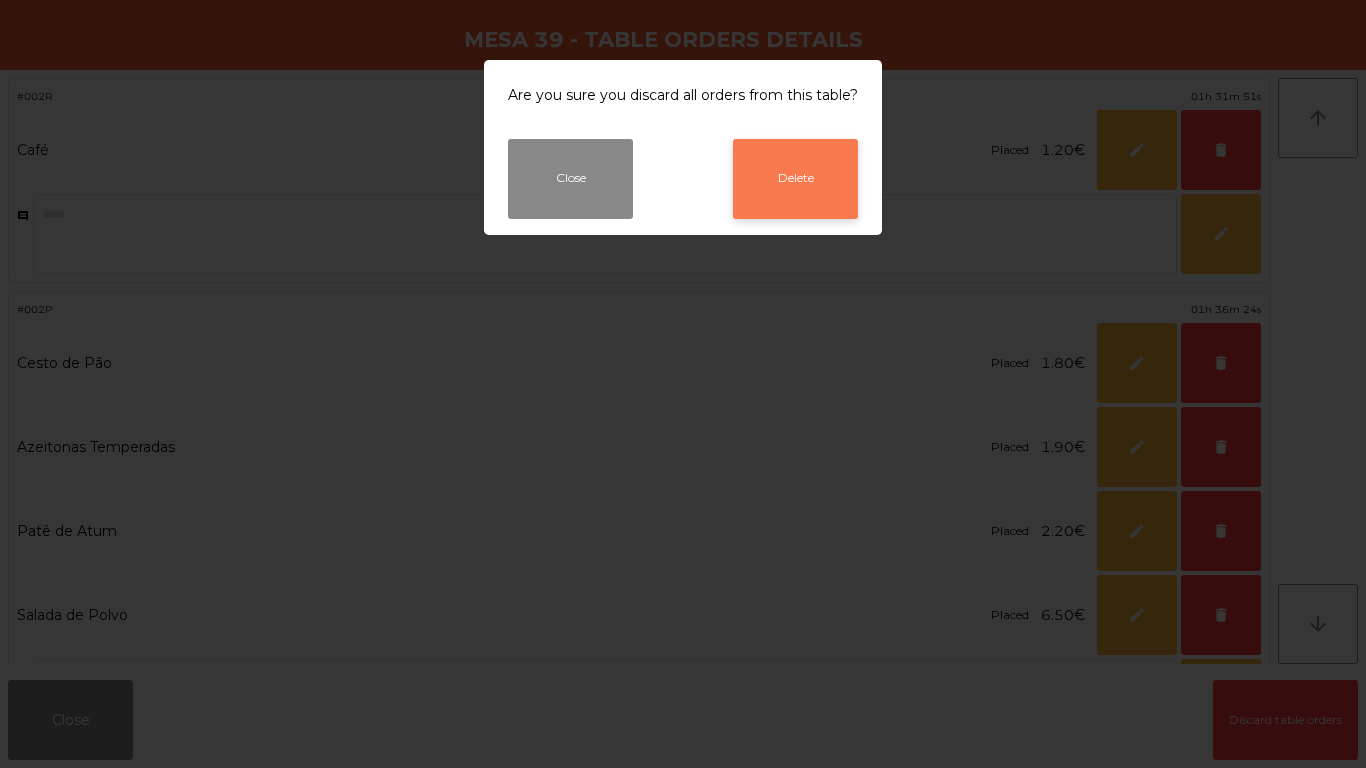 click on "Delete" 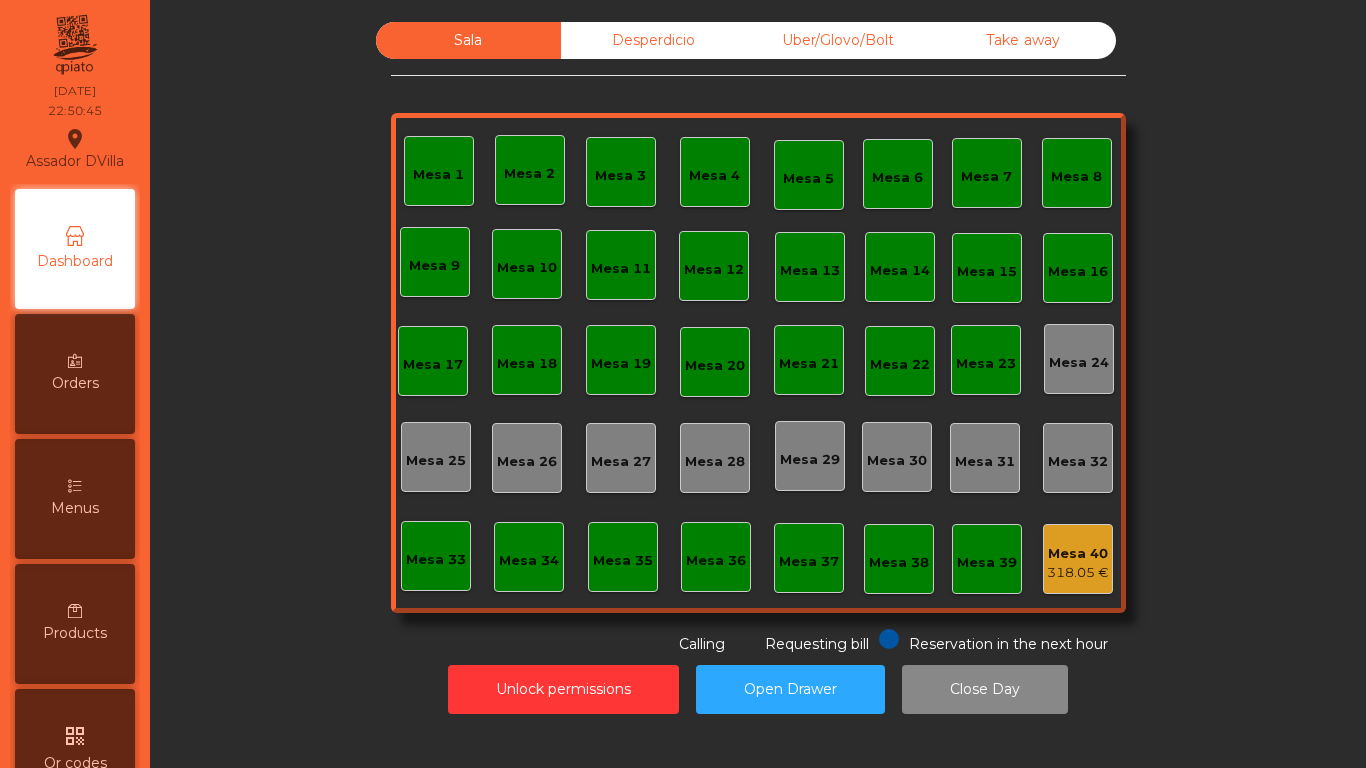 click on "Mesa 40" 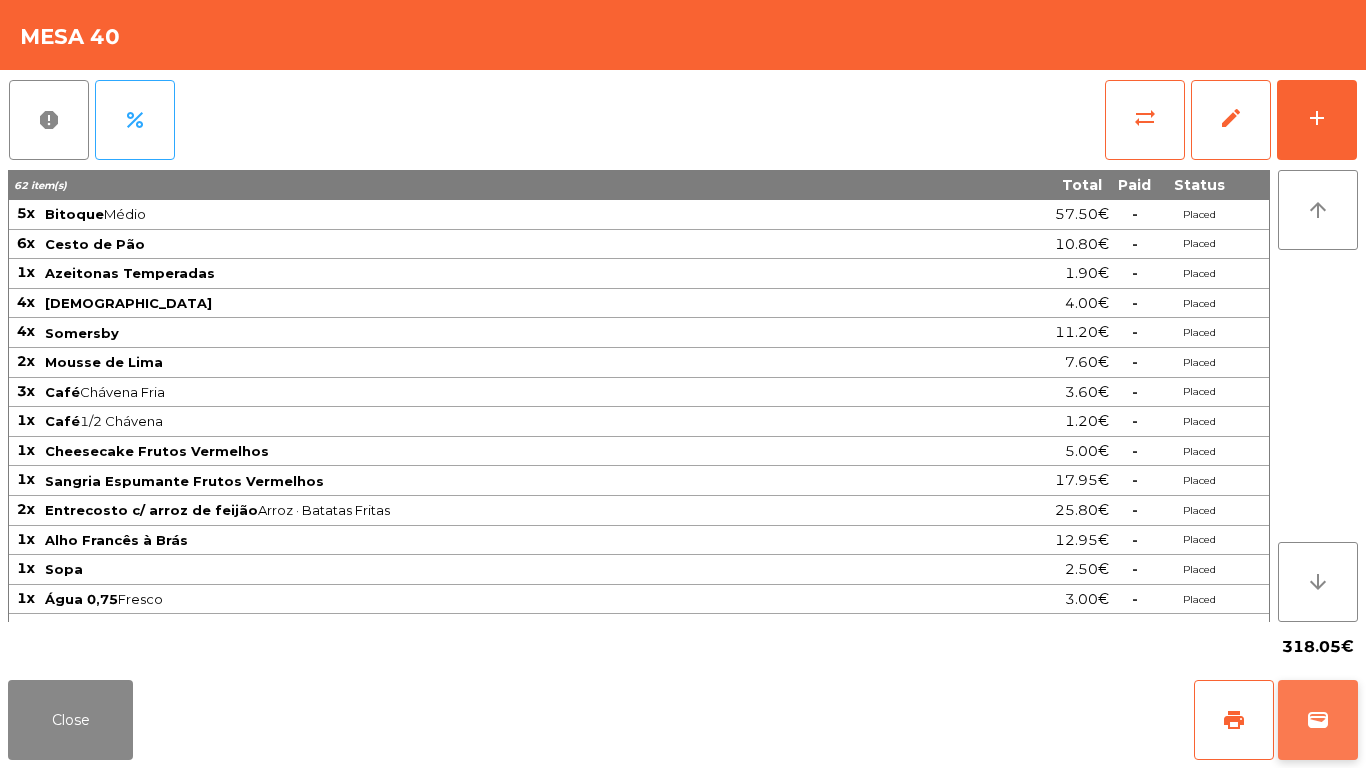 click on "wallet" 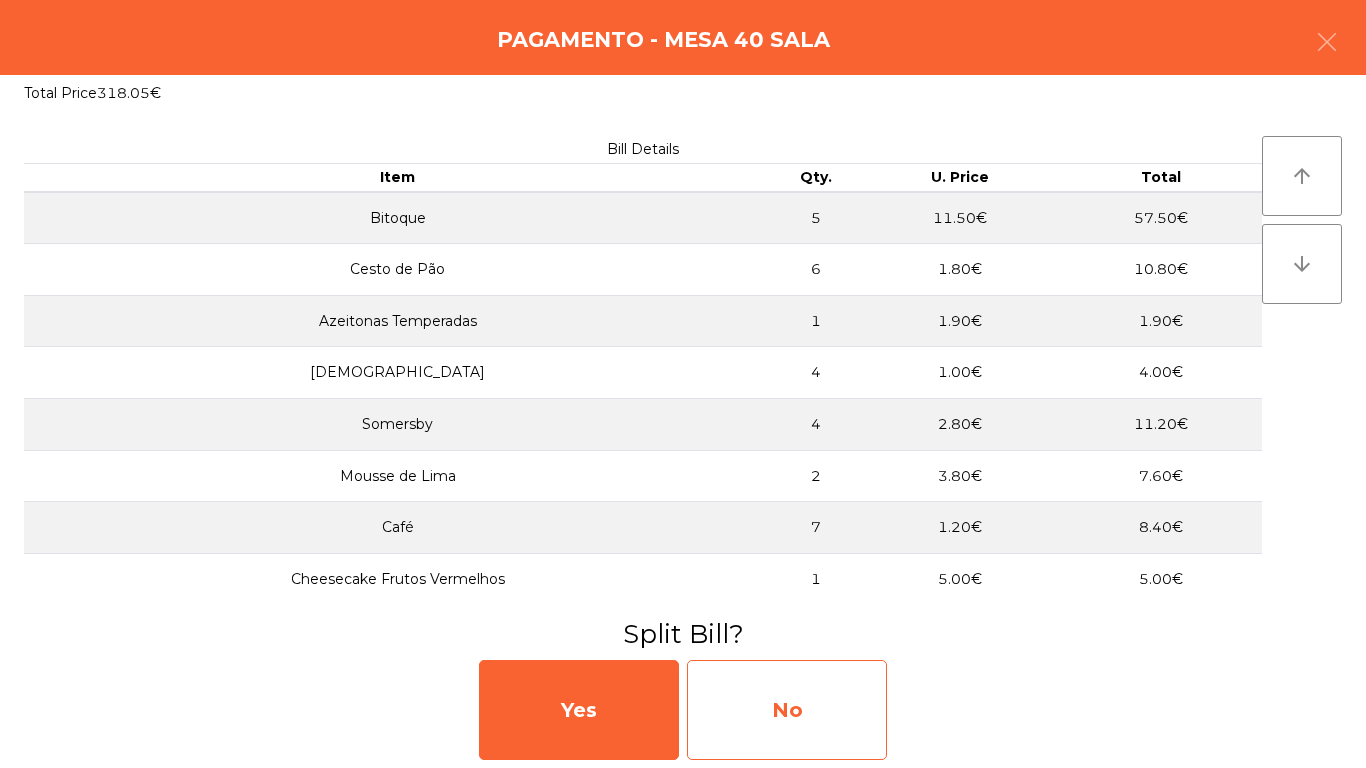 click on "No" 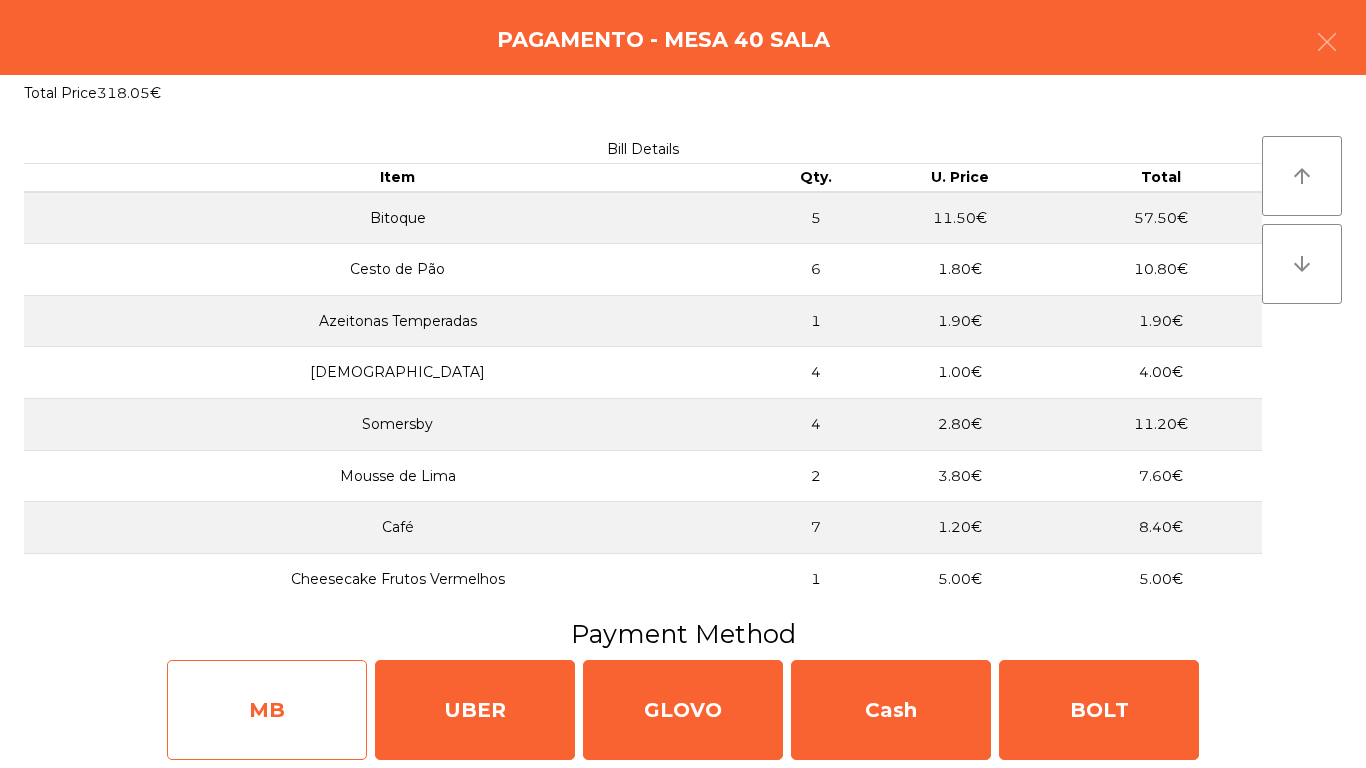click on "MB" 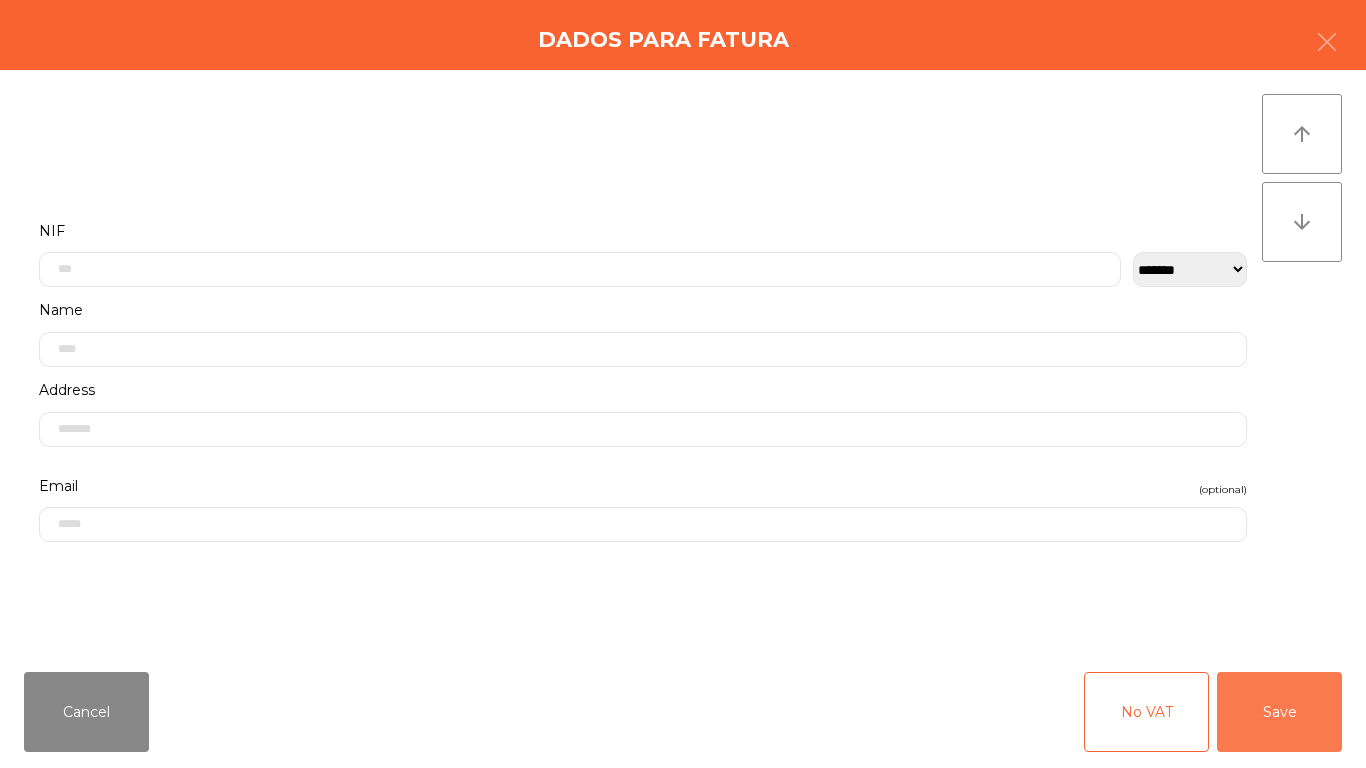 drag, startPoint x: 1325, startPoint y: 698, endPoint x: 1315, endPoint y: 699, distance: 10.049875 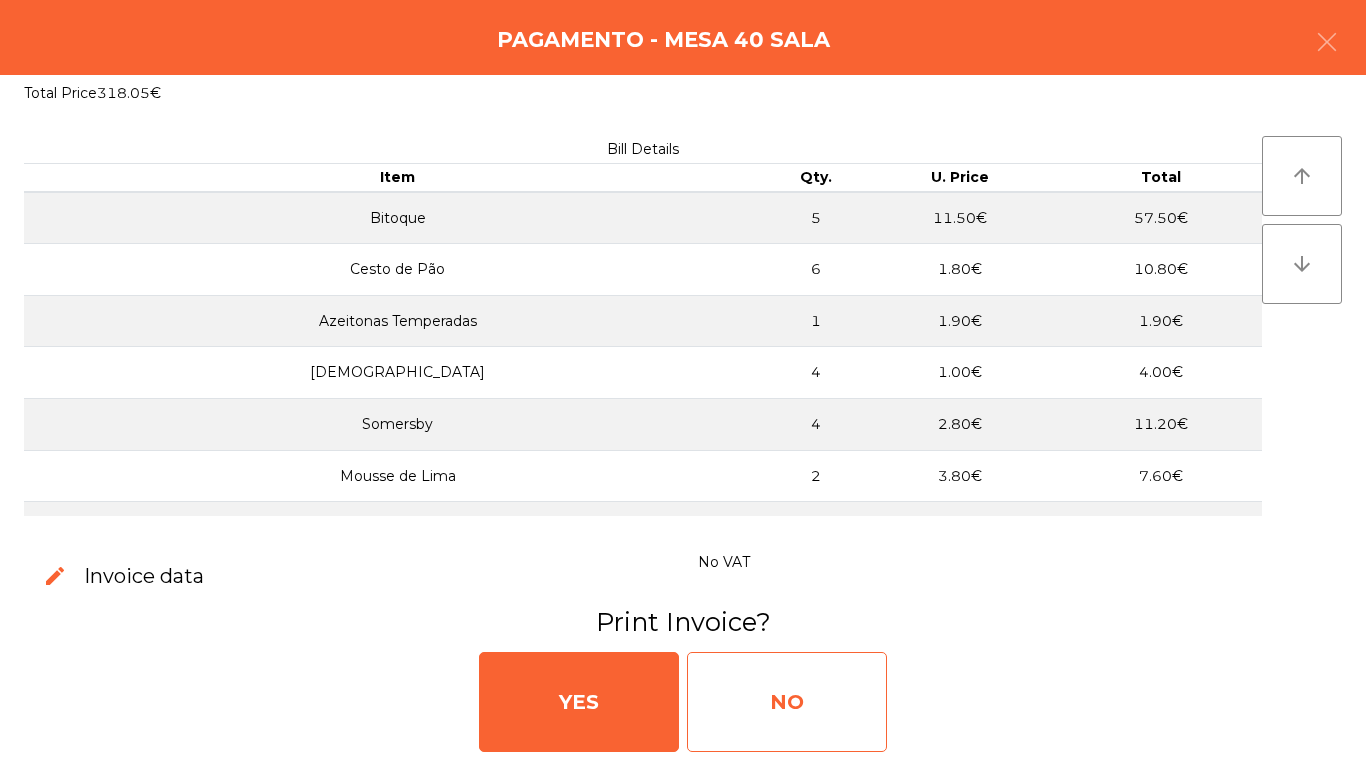 click on "NO" 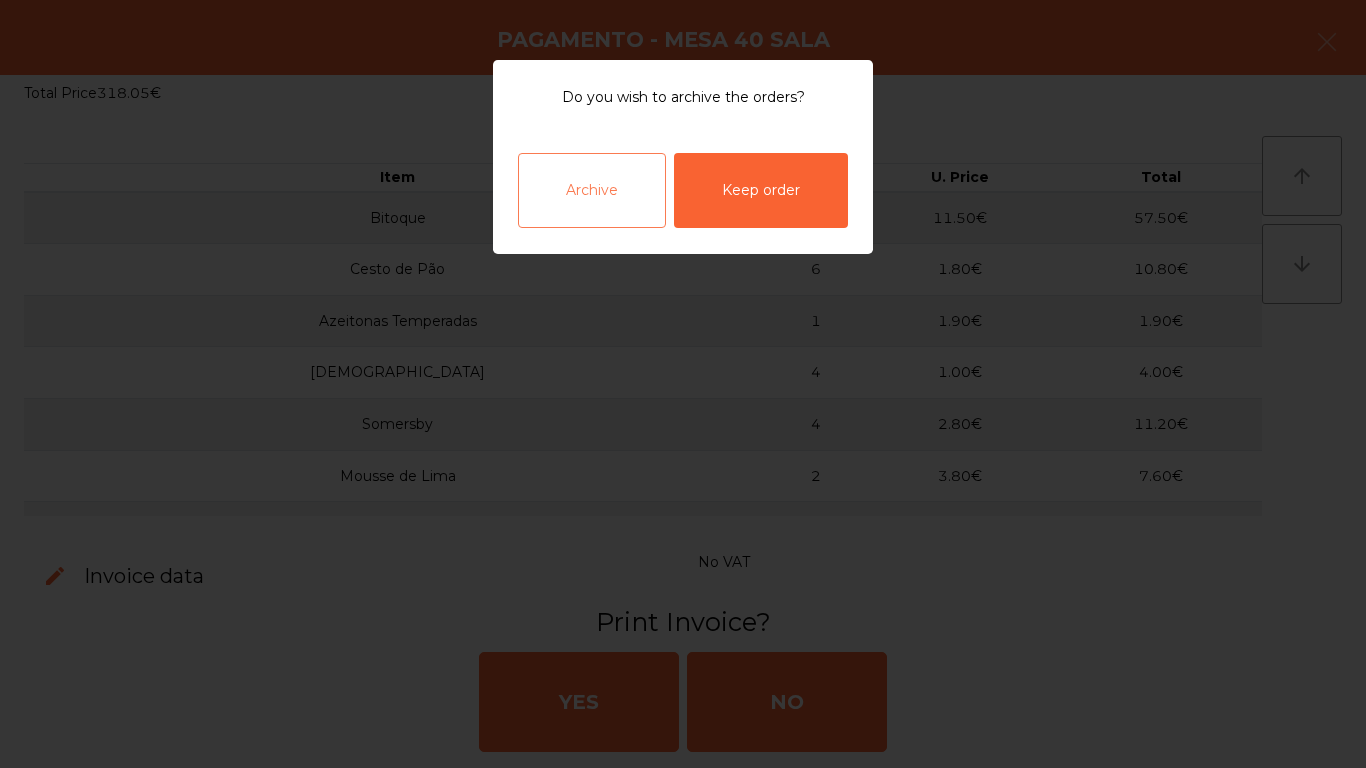 click on "Archive" 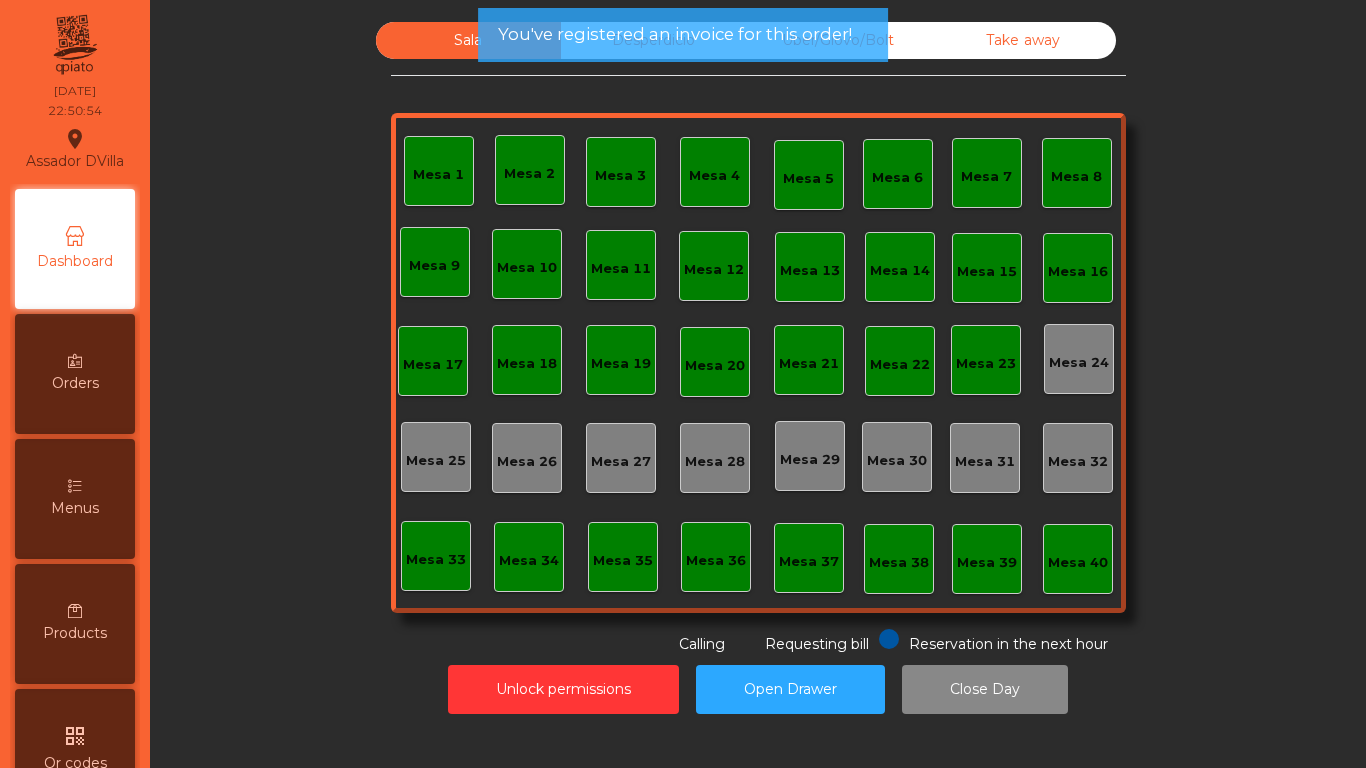 click on "You've registered an invoice for this order!" 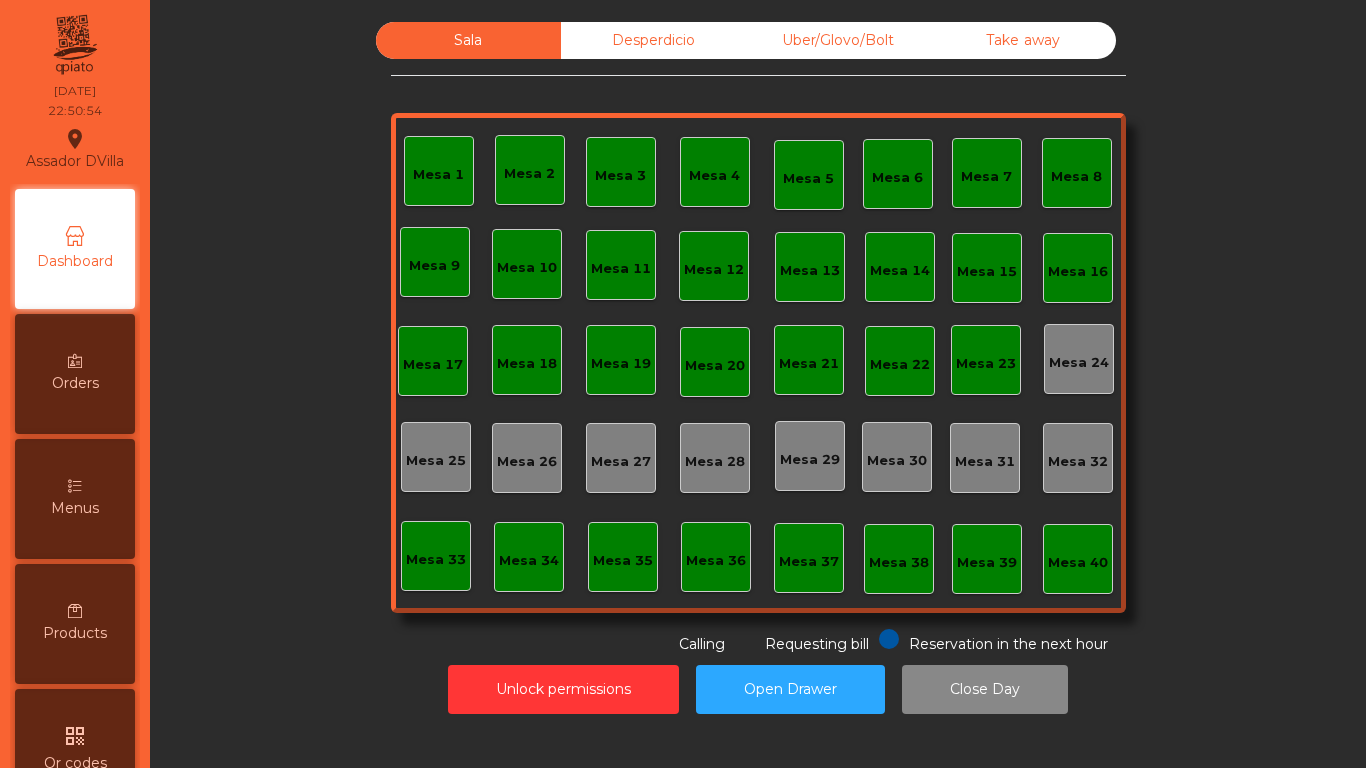 drag, startPoint x: 608, startPoint y: 35, endPoint x: 626, endPoint y: 33, distance: 18.110771 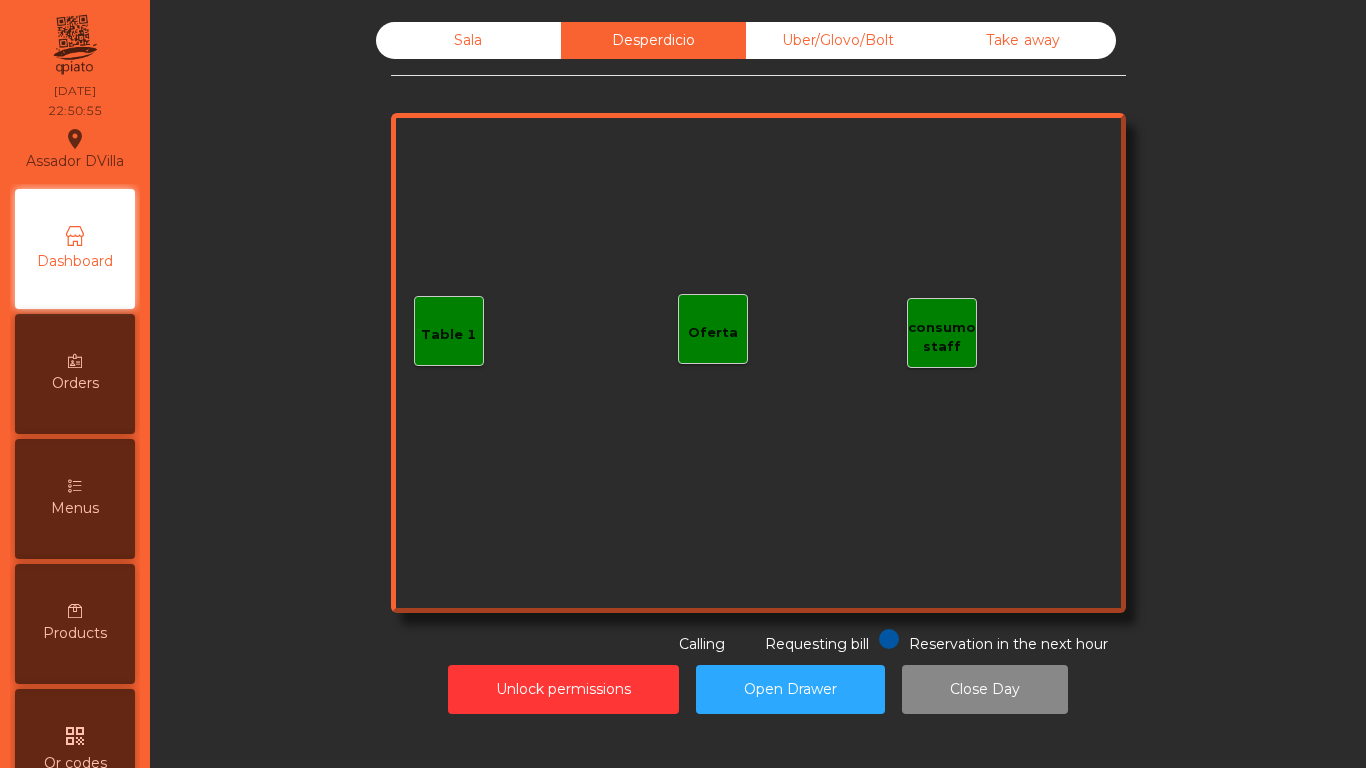 click on "Uber/Glovo/Bolt" 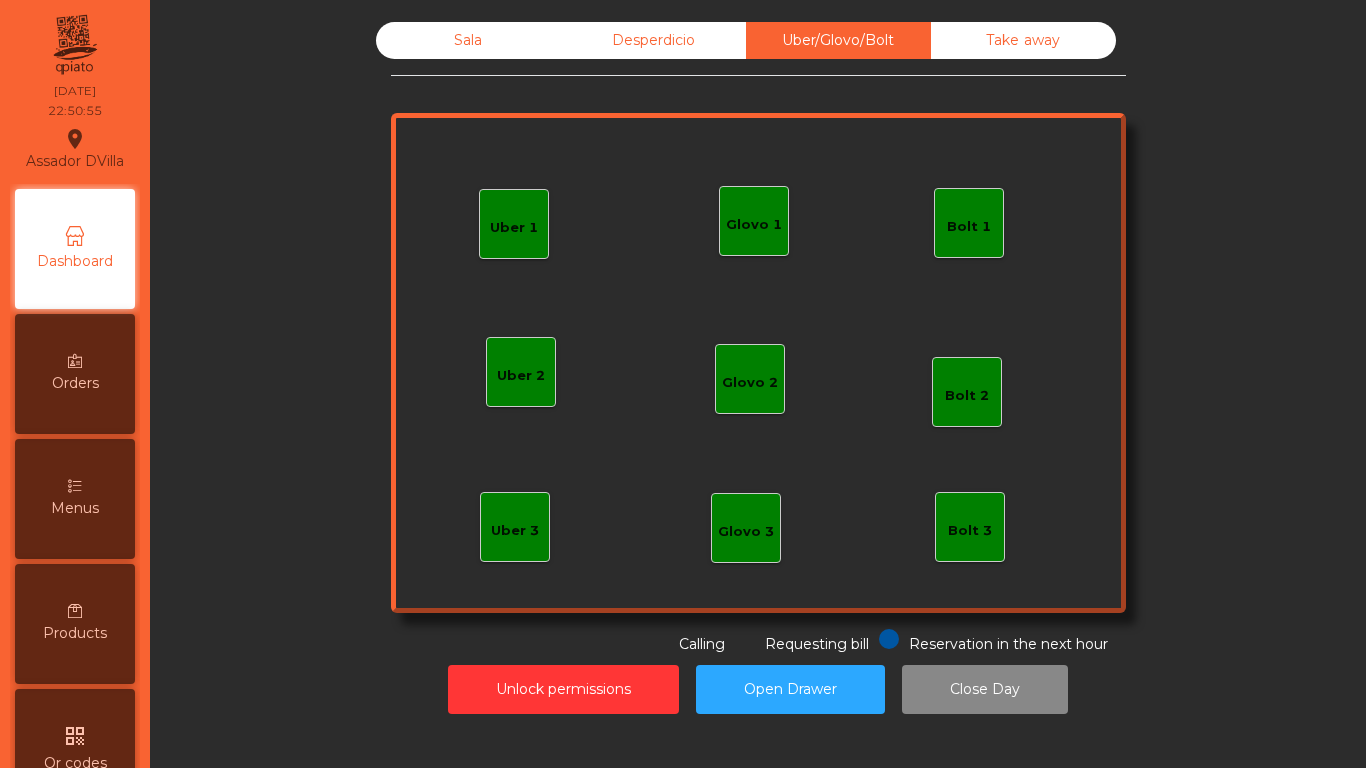click on "Take away" 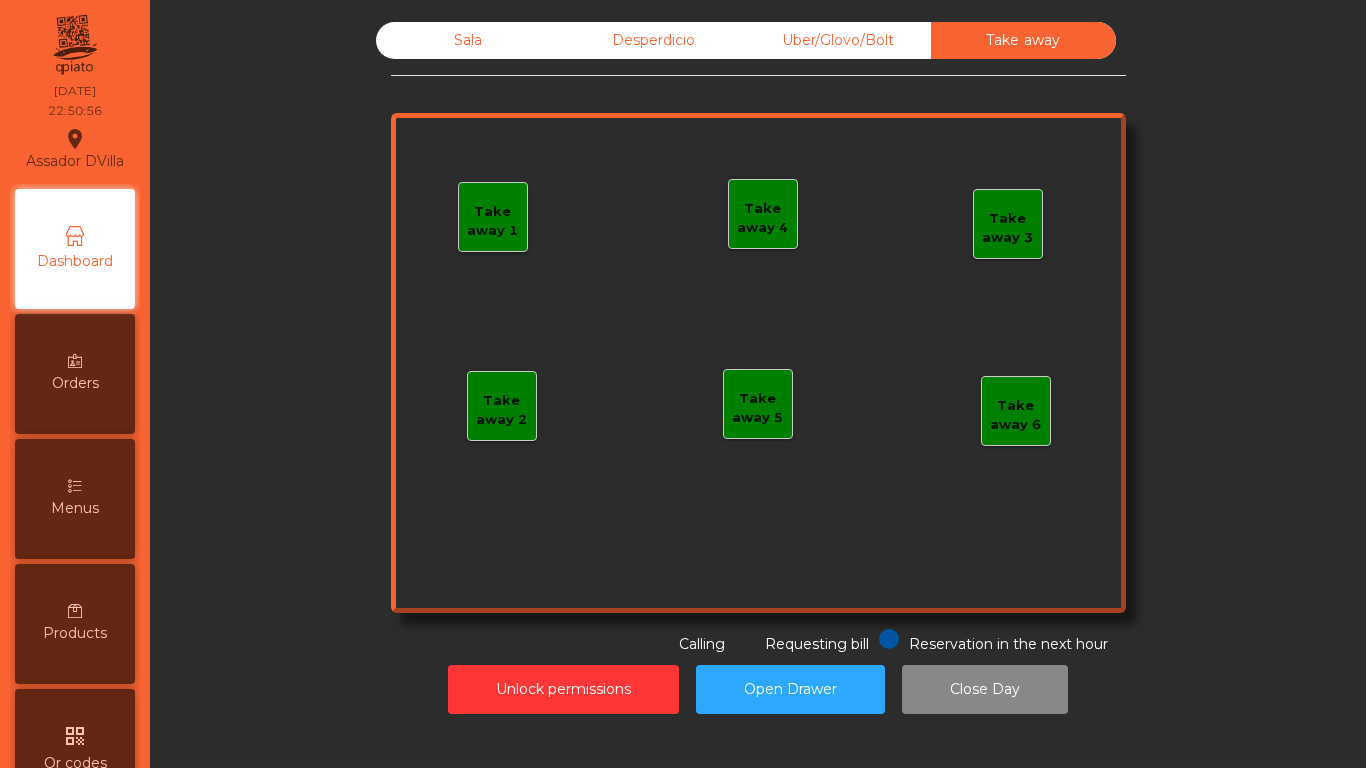 click on "Sala" 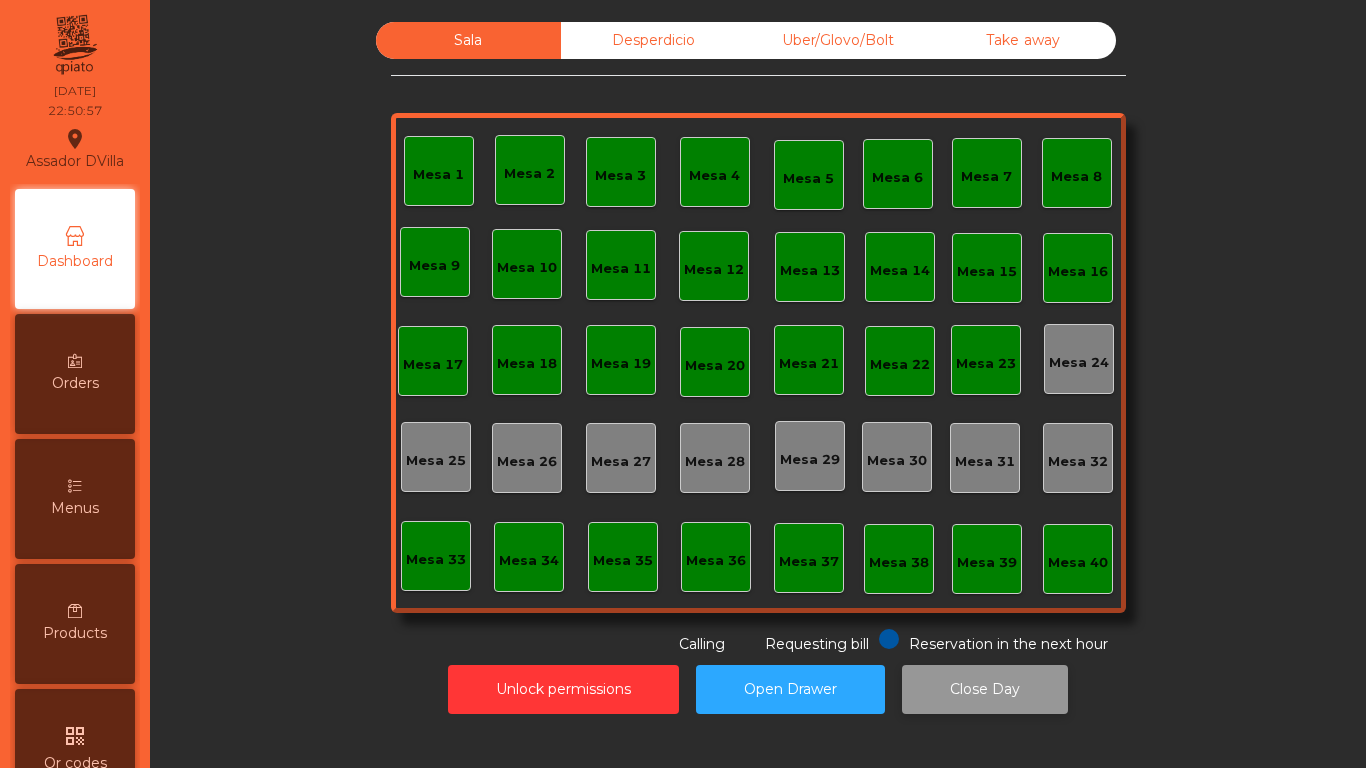 click on "Close Day" 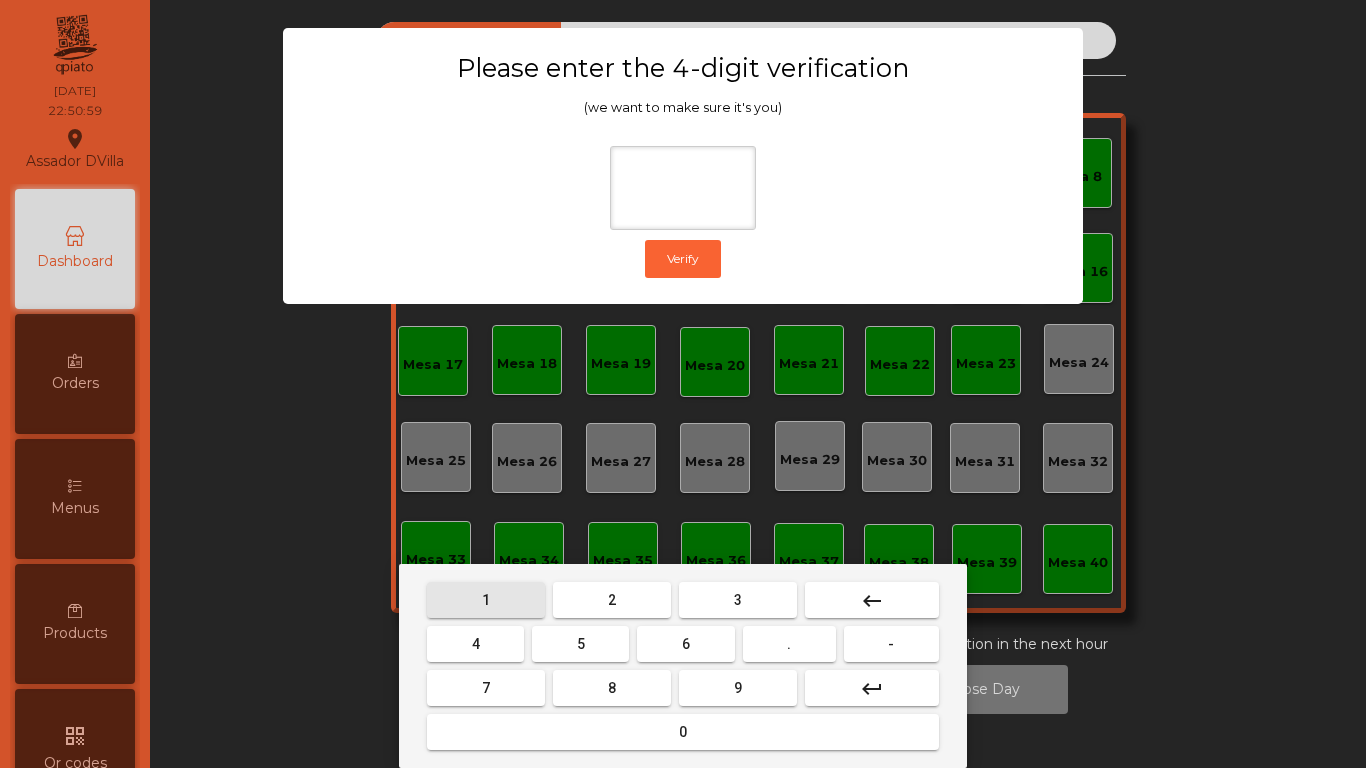 click on "1" at bounding box center (486, 600) 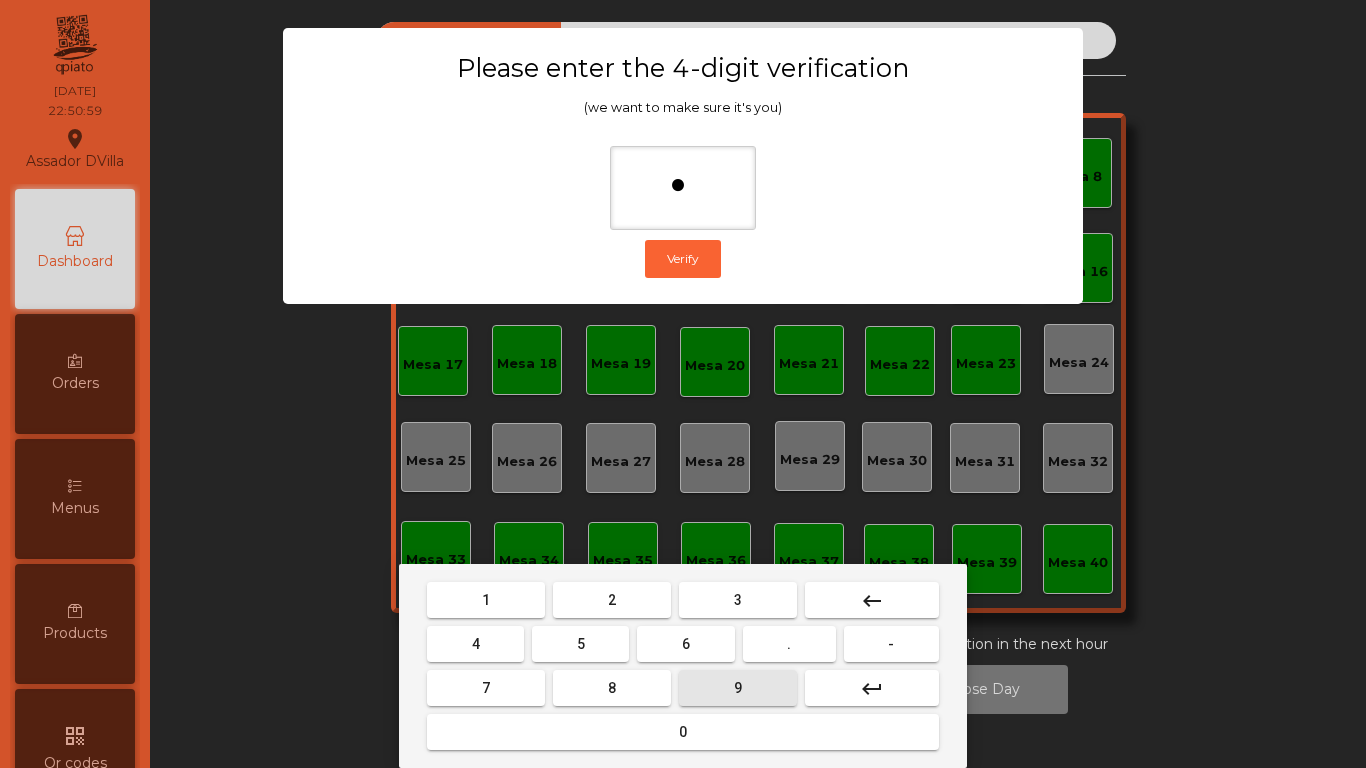 click on "9" at bounding box center [738, 688] 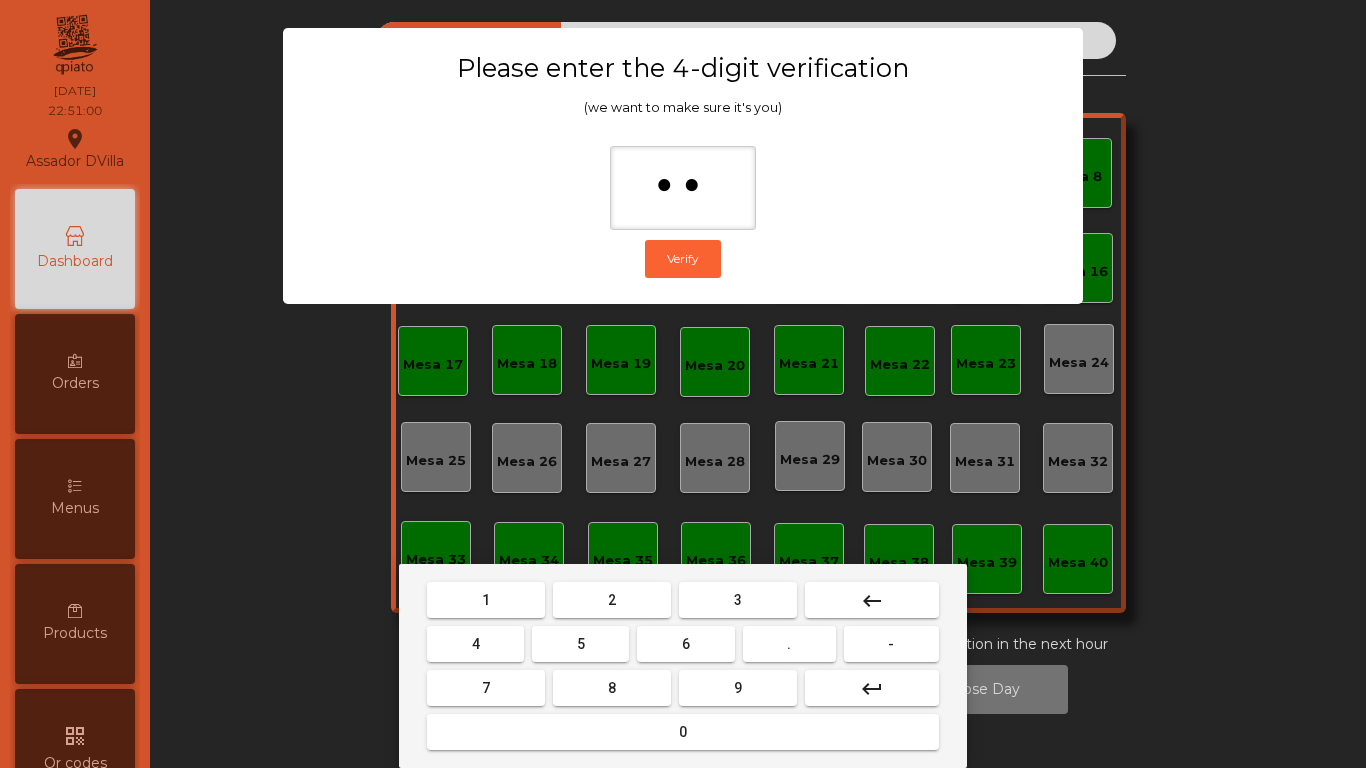 click on "4" at bounding box center [475, 644] 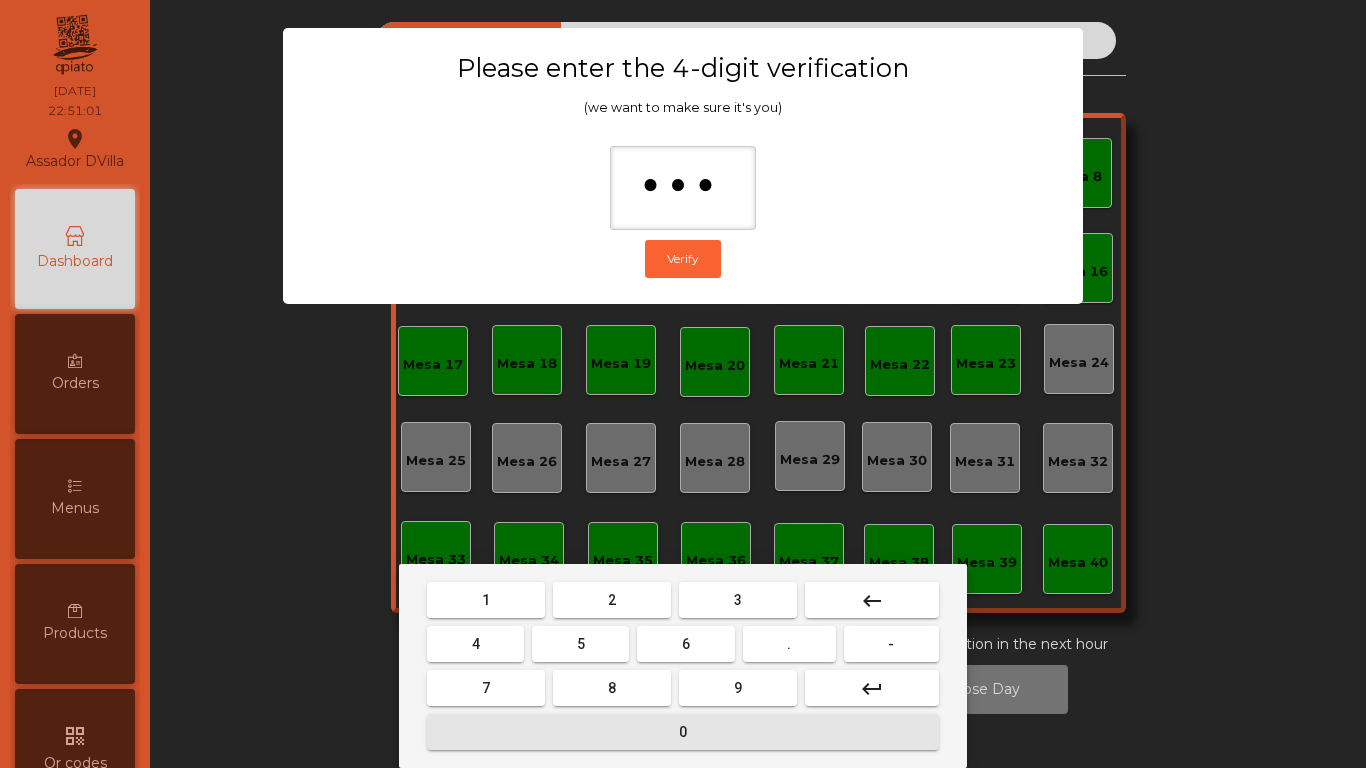 click on "0" at bounding box center [683, 732] 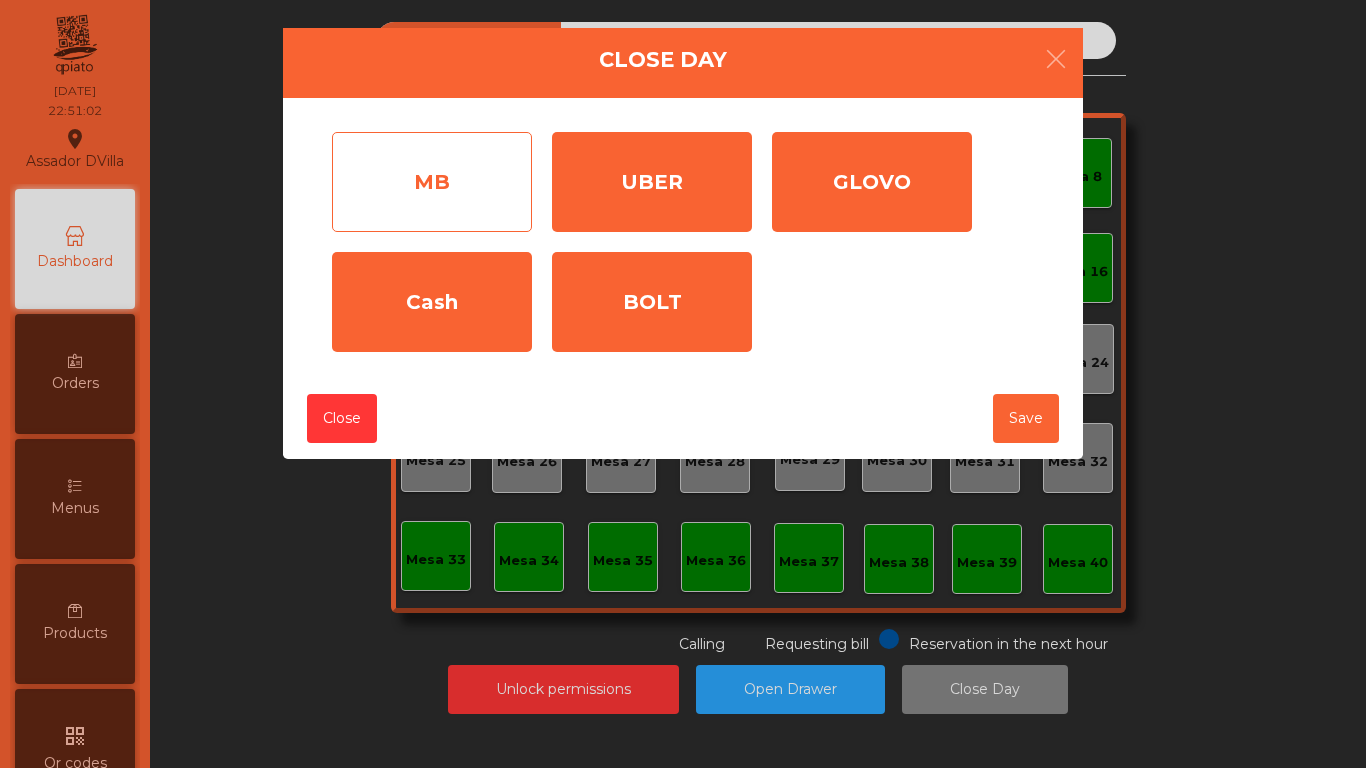 click on "MB" 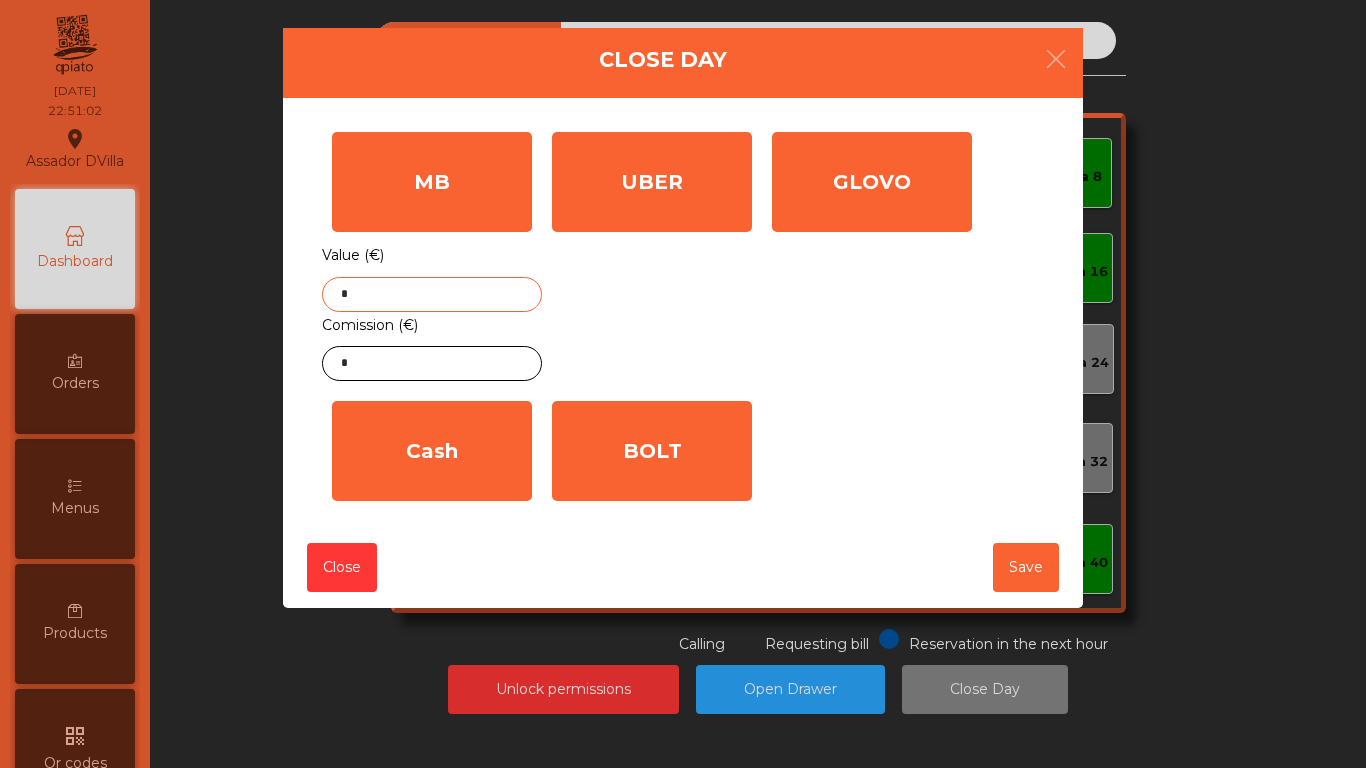 click on "*" 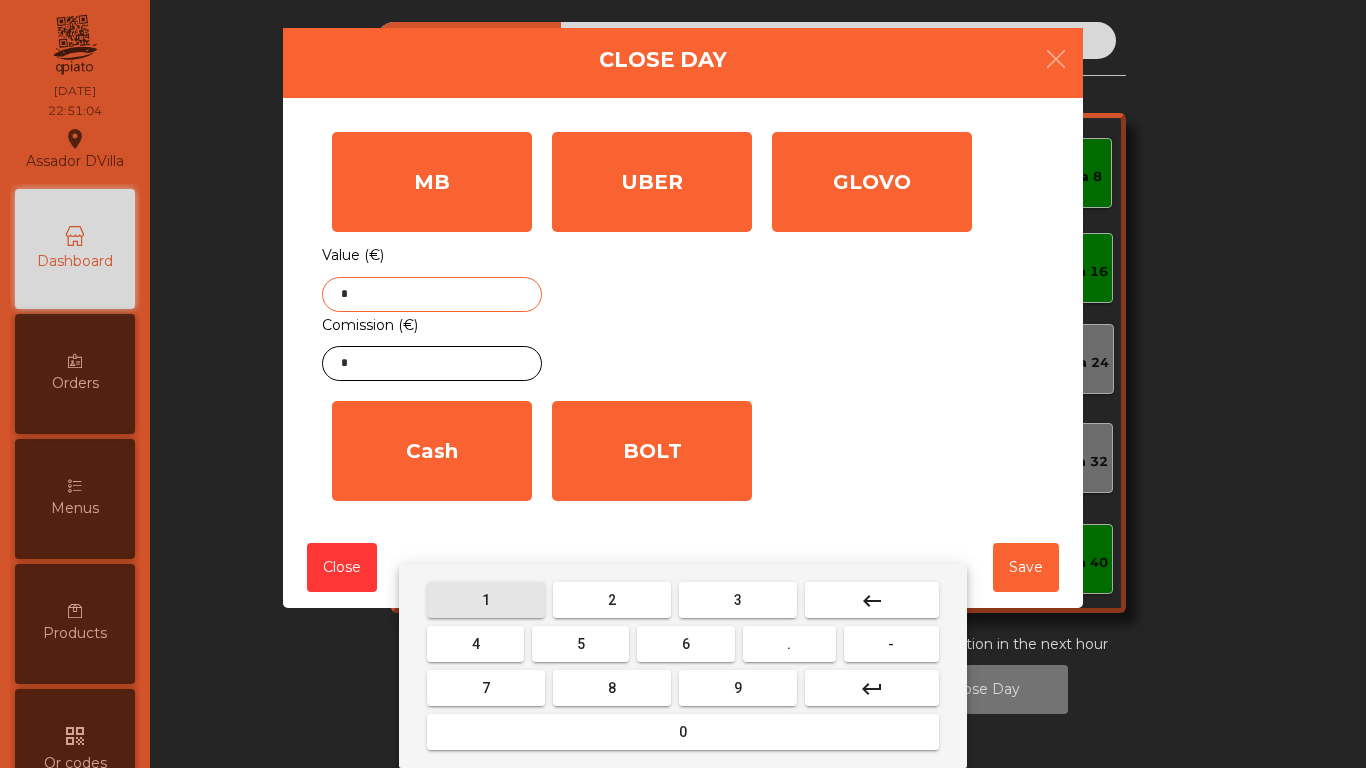 click on "1" at bounding box center [486, 600] 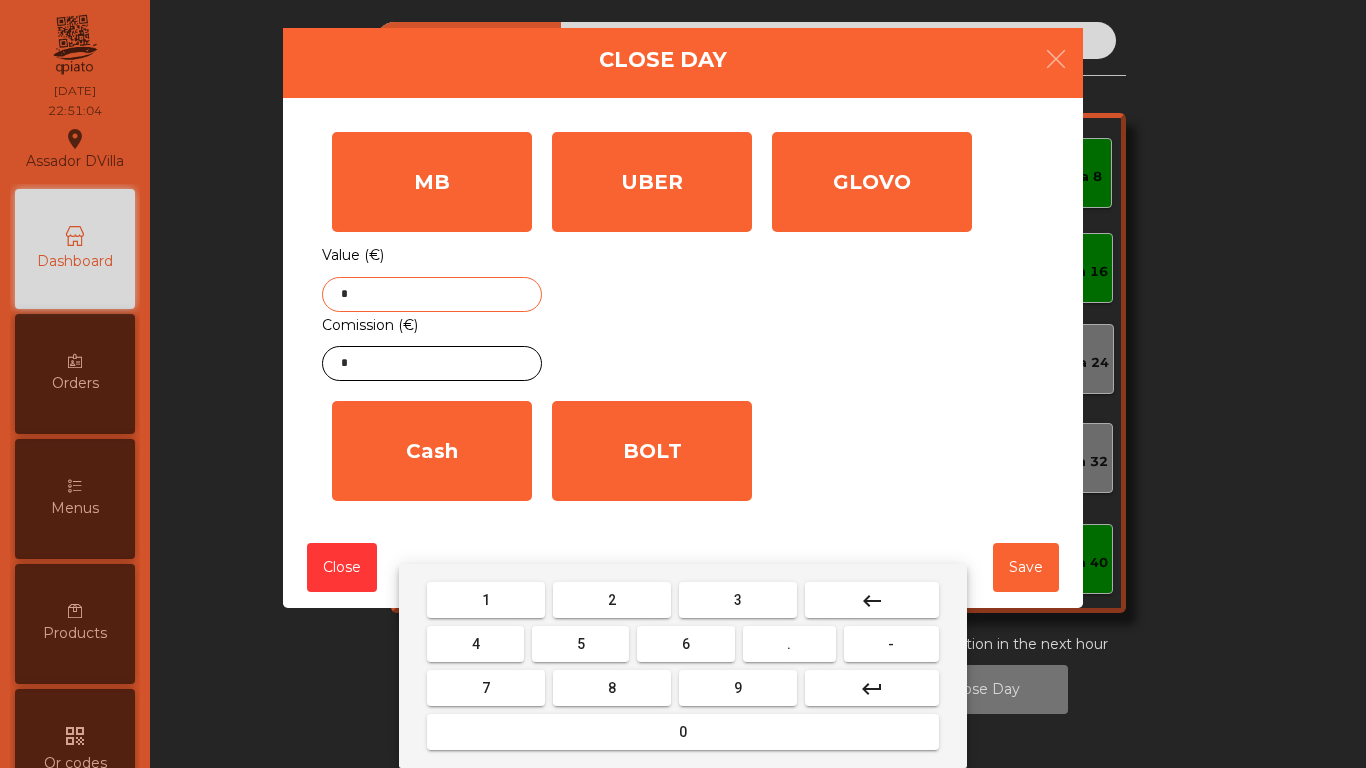 click on "4" at bounding box center [475, 644] 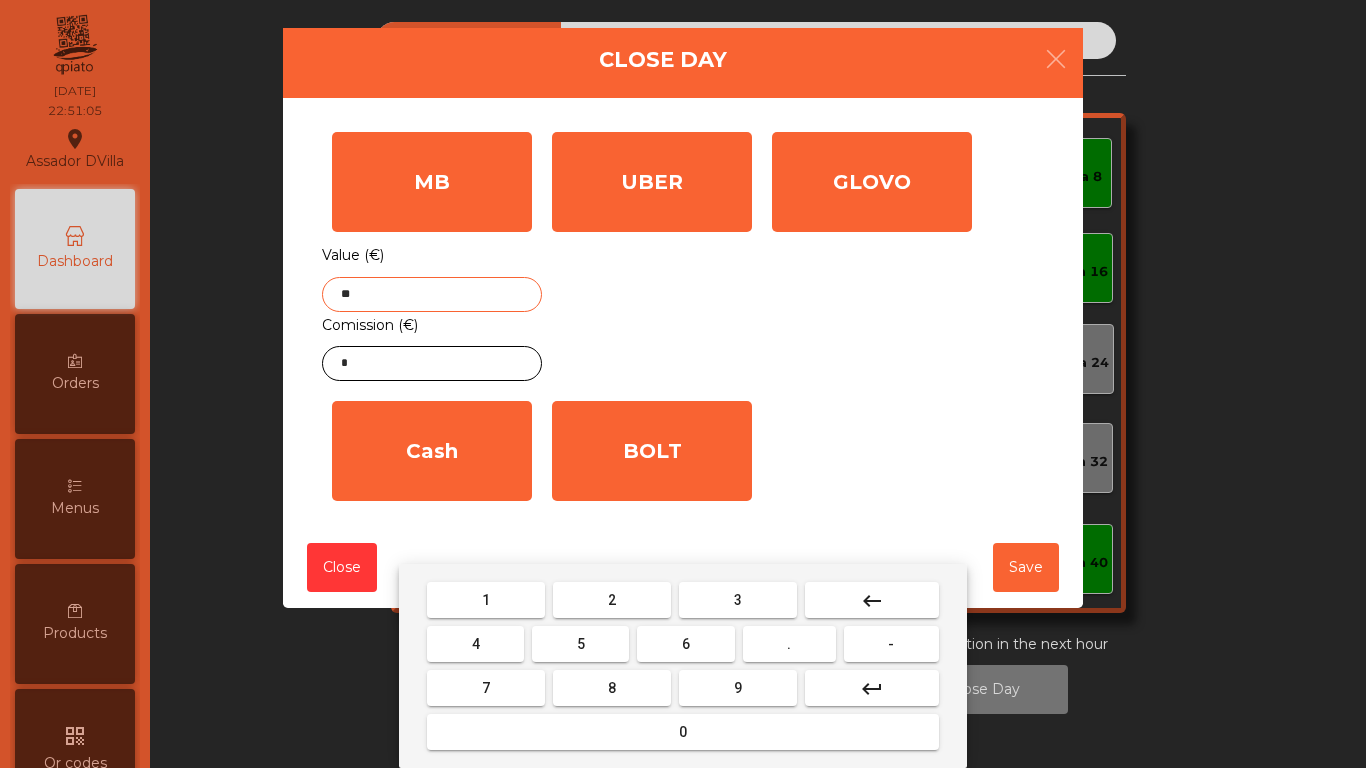 click on "9" at bounding box center (738, 688) 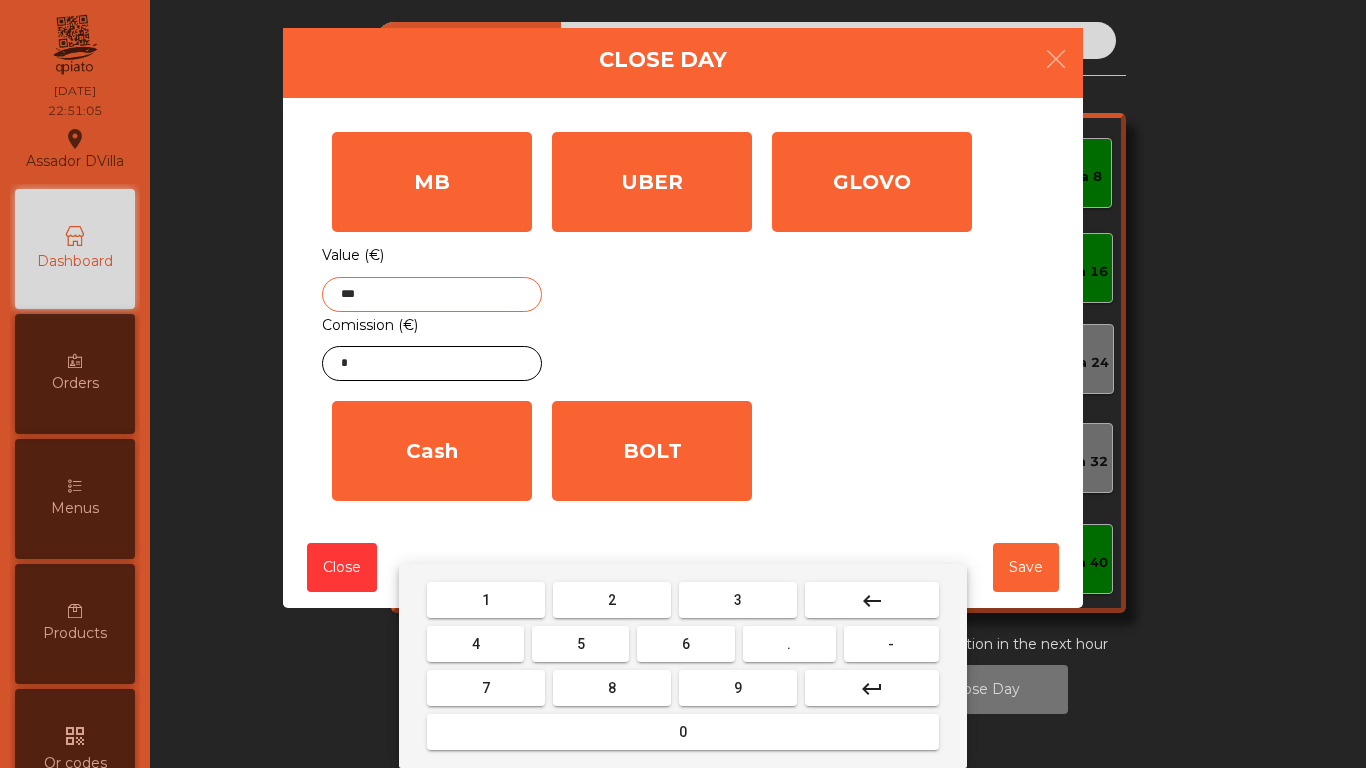 click on "2" at bounding box center (612, 600) 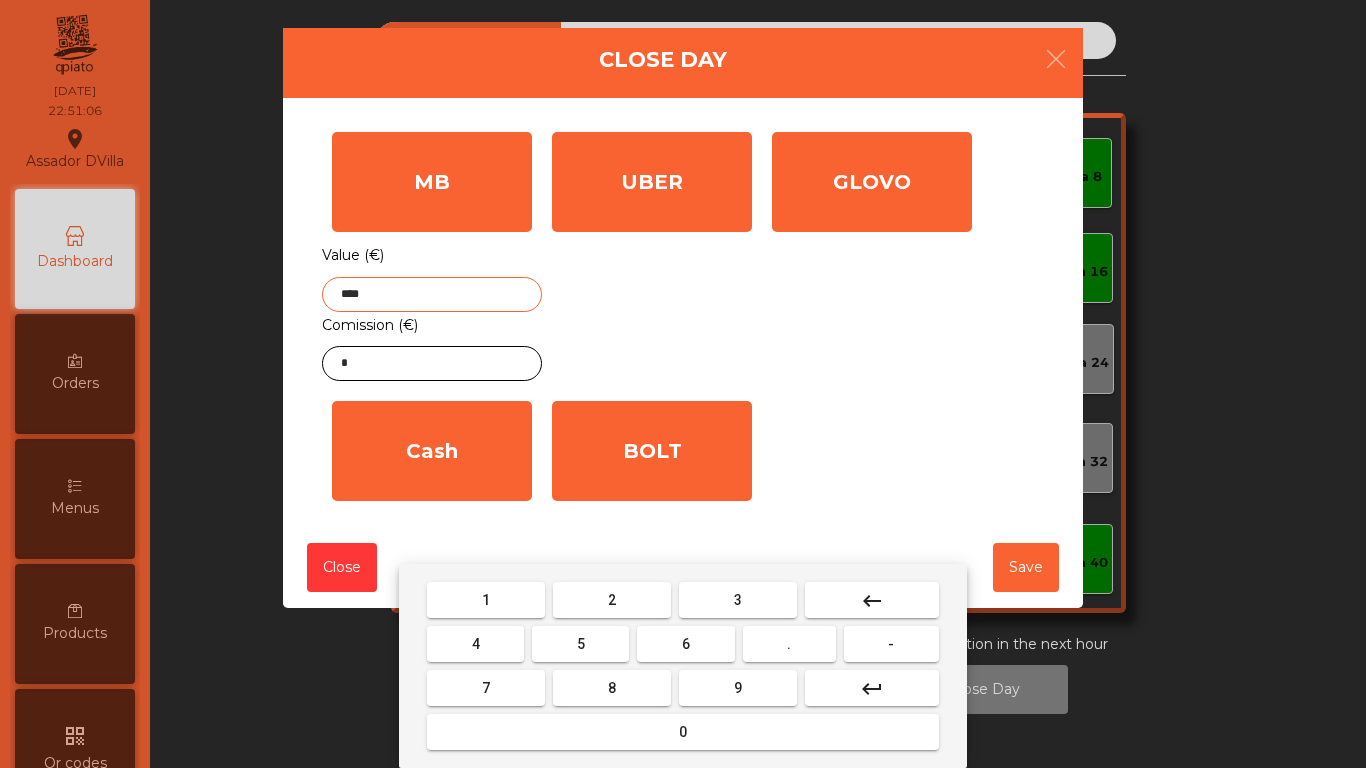 click on "." at bounding box center [789, 644] 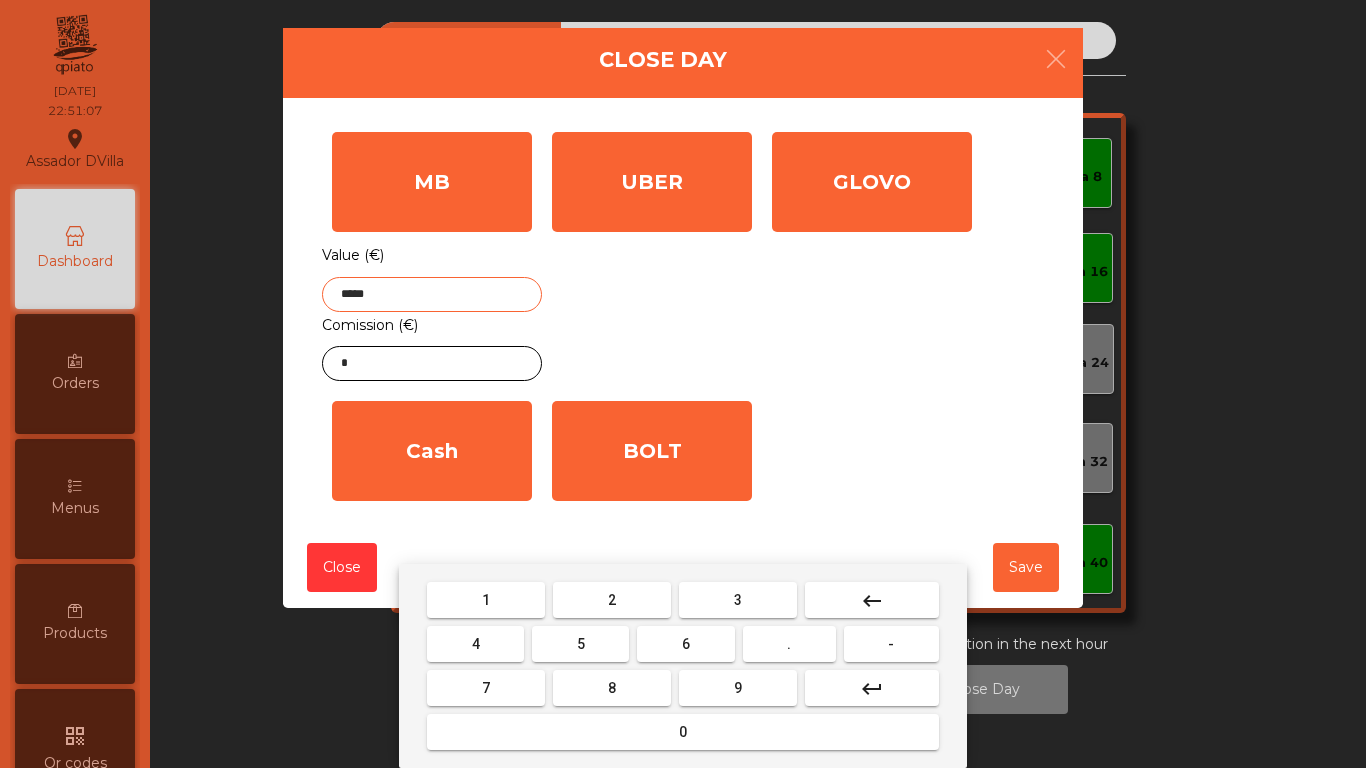 drag, startPoint x: 507, startPoint y: 595, endPoint x: 648, endPoint y: 680, distance: 164.63899 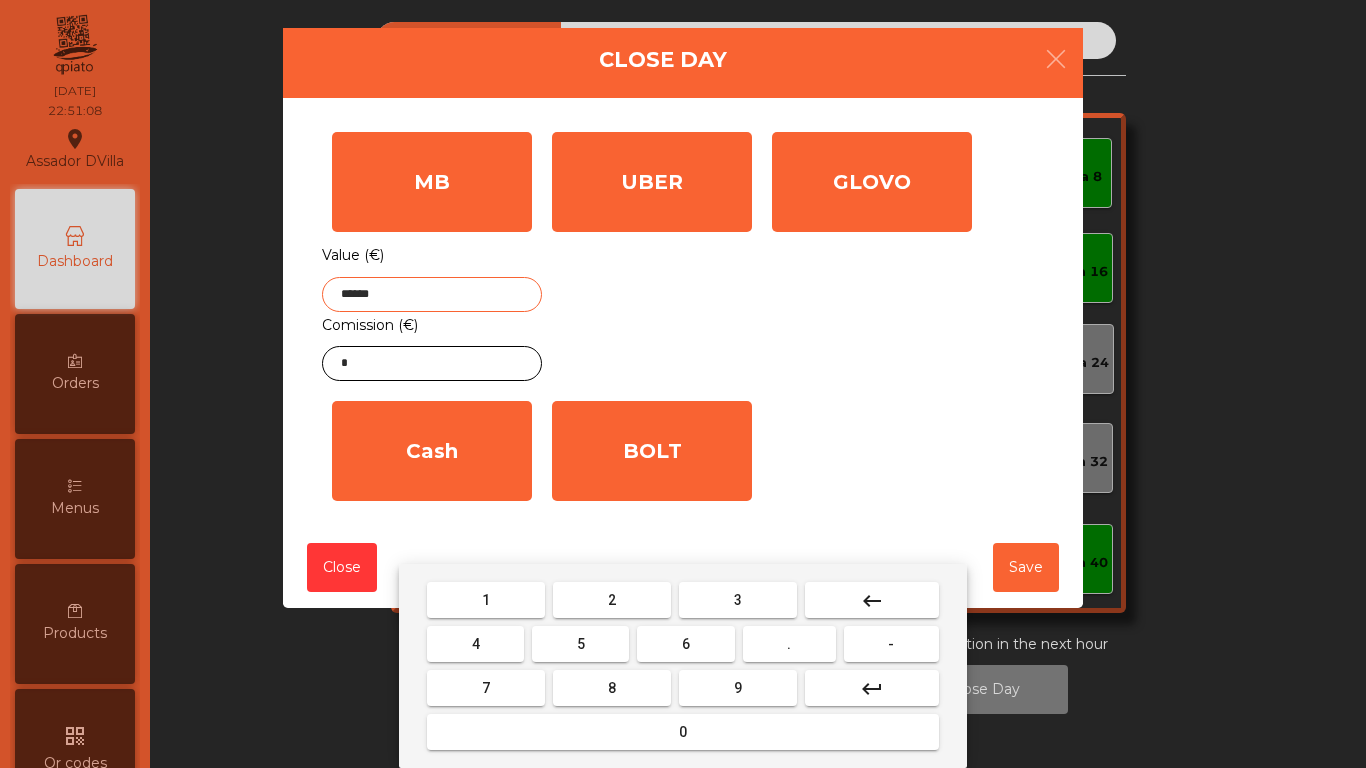 click on "8" at bounding box center [612, 688] 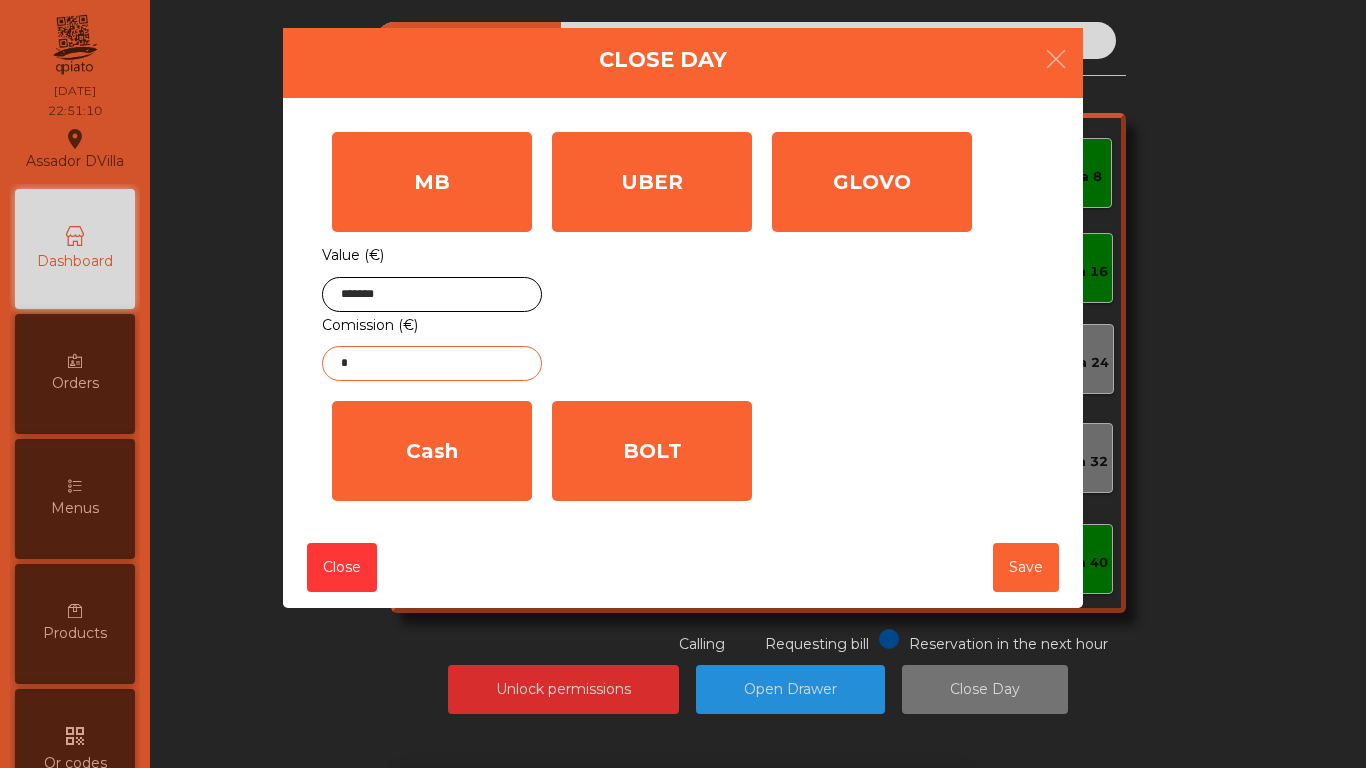 click on "*" 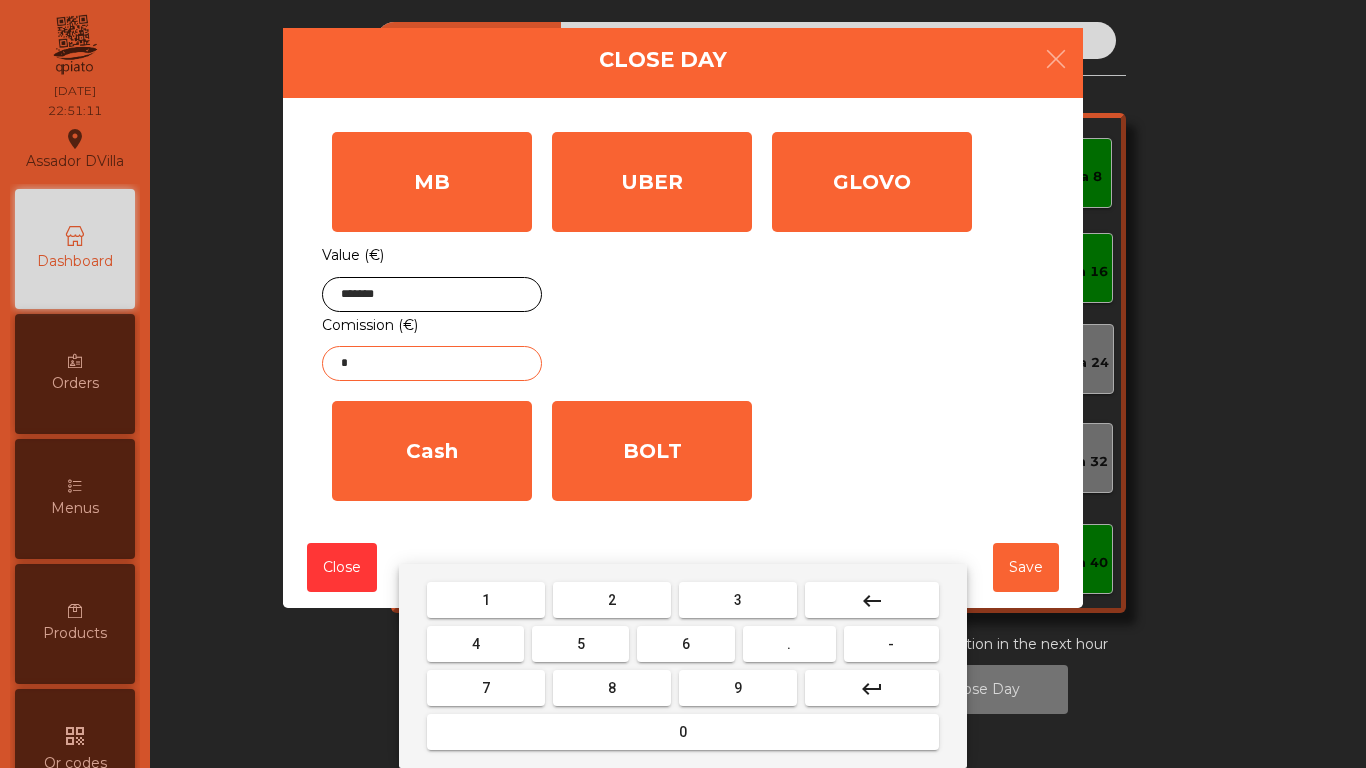 click on "3" at bounding box center (738, 600) 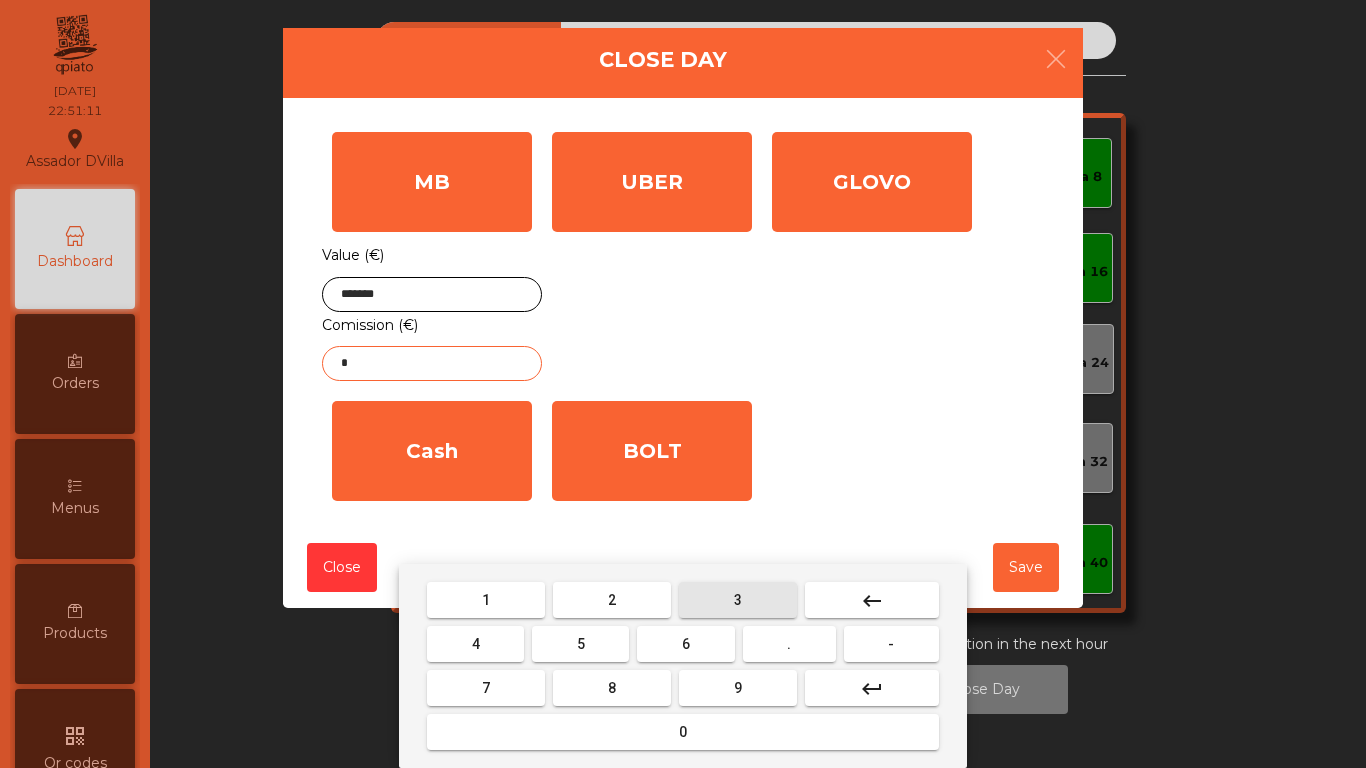 click on "keyboard_return" at bounding box center [872, 688] 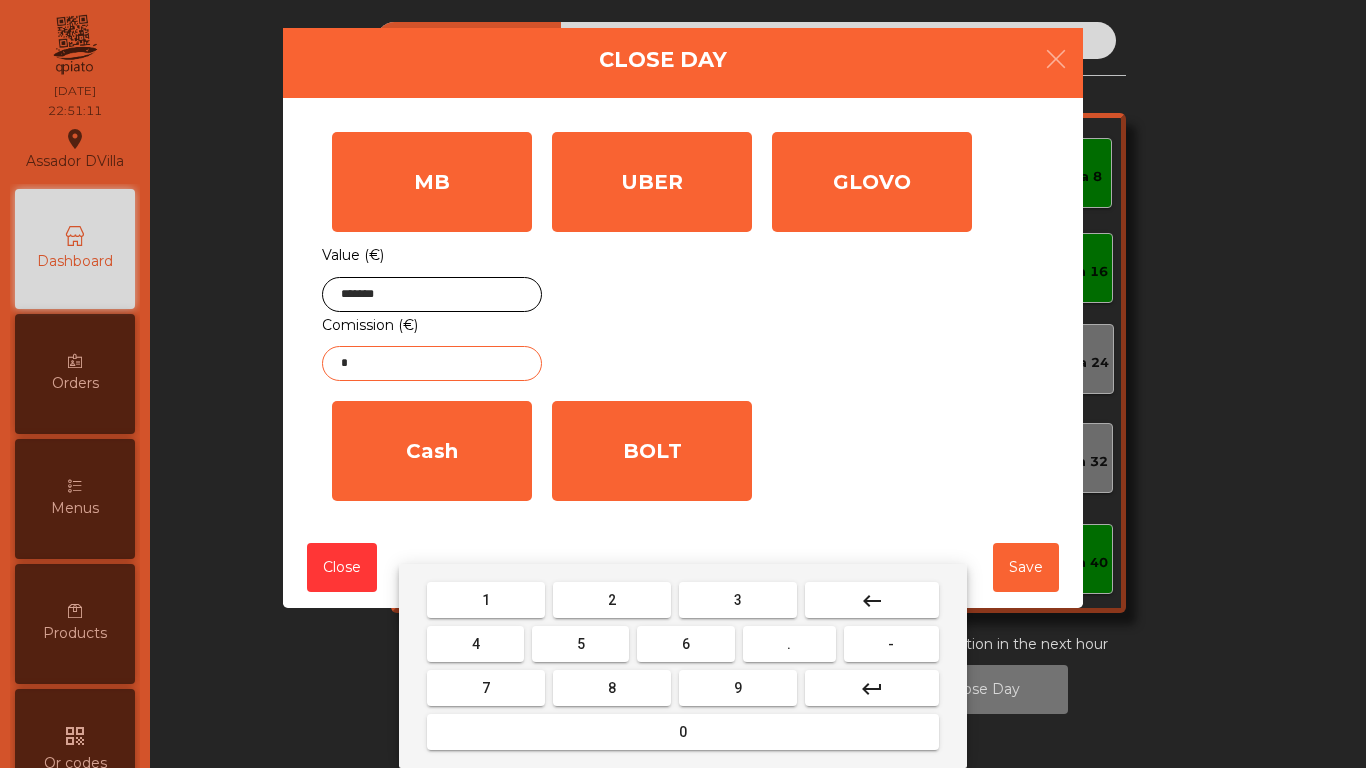 click on "." at bounding box center (789, 644) 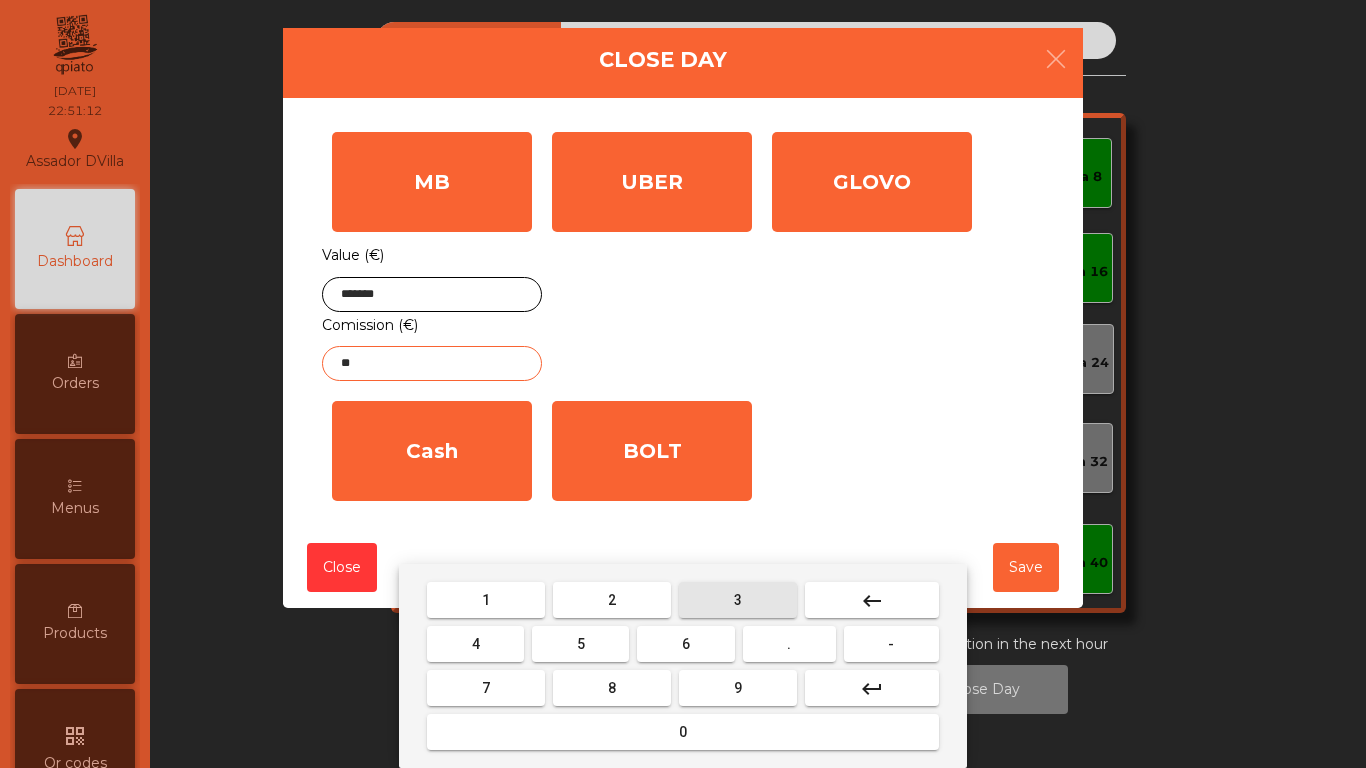 click on "3" at bounding box center [738, 600] 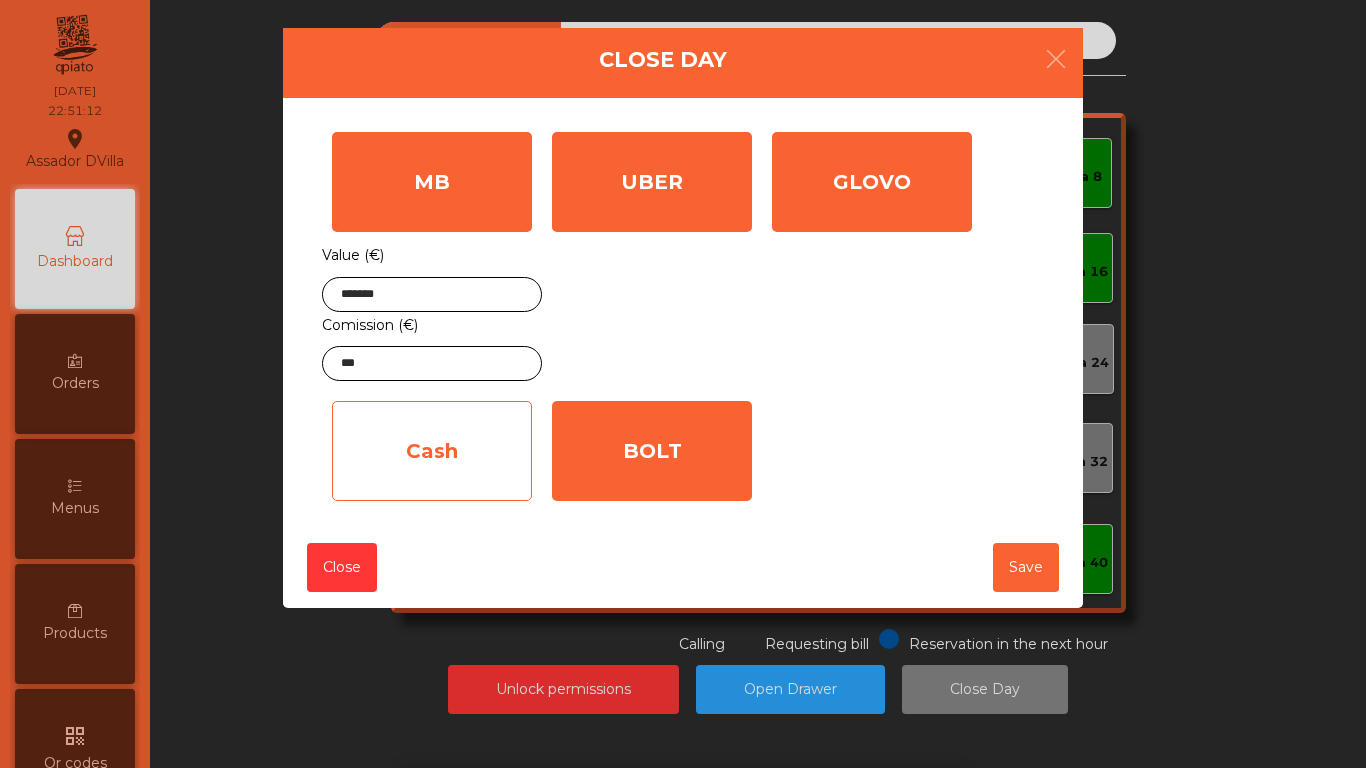 click on "Cash" 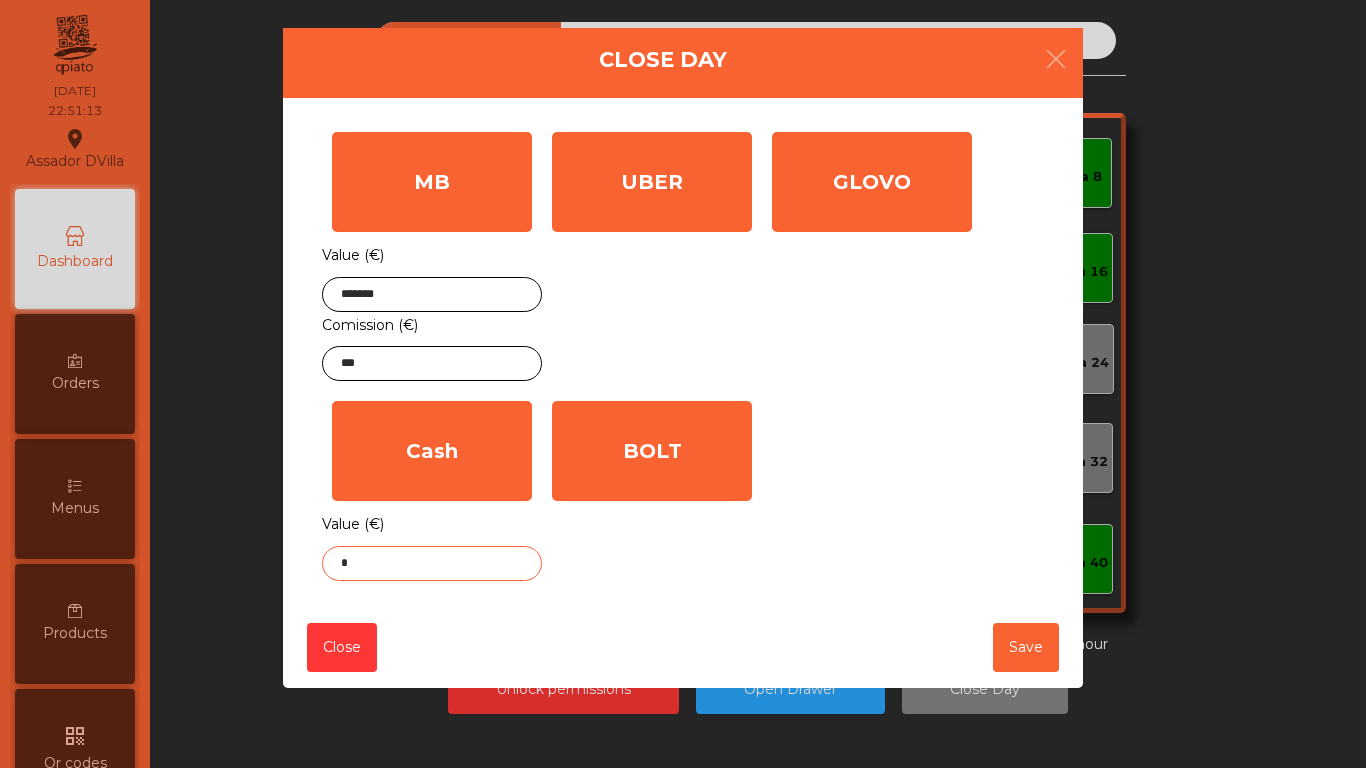 drag, startPoint x: 479, startPoint y: 552, endPoint x: 480, endPoint y: 563, distance: 11.045361 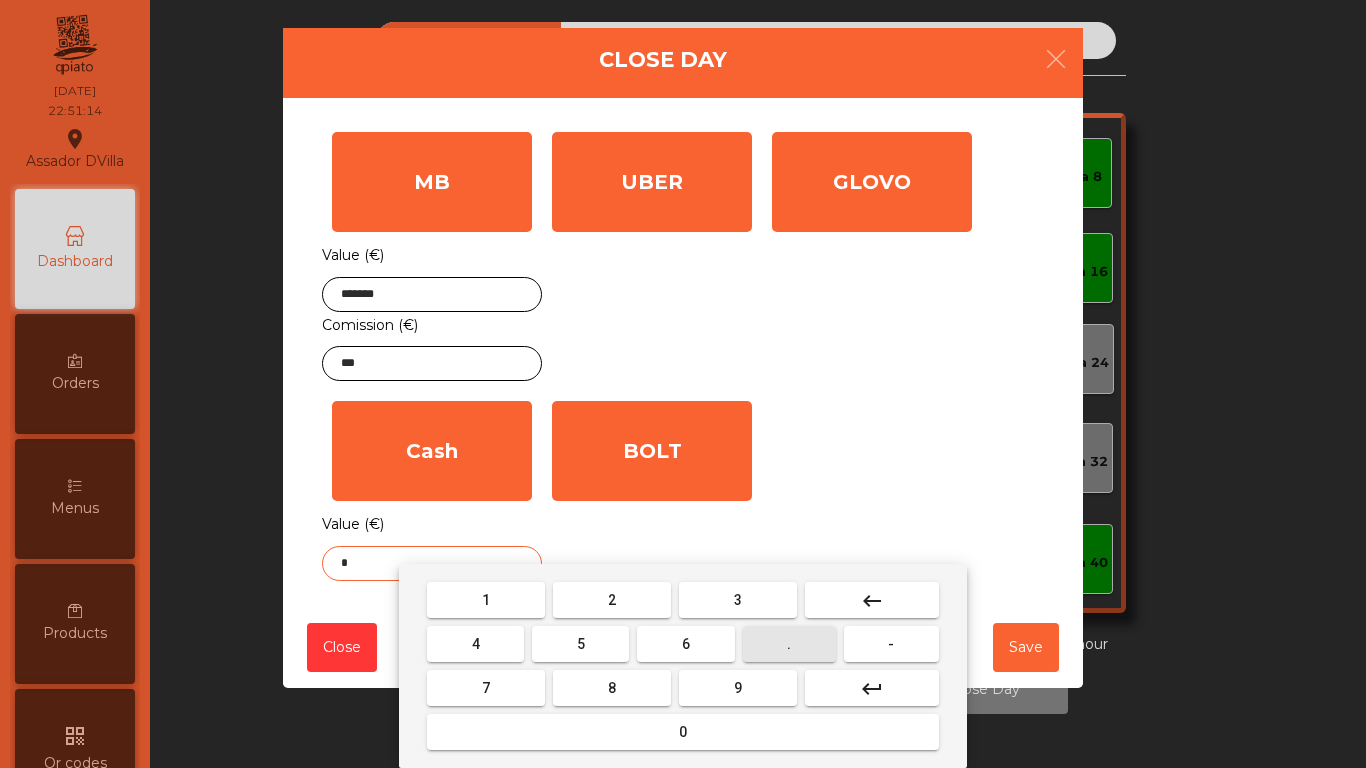 click on "." at bounding box center [789, 644] 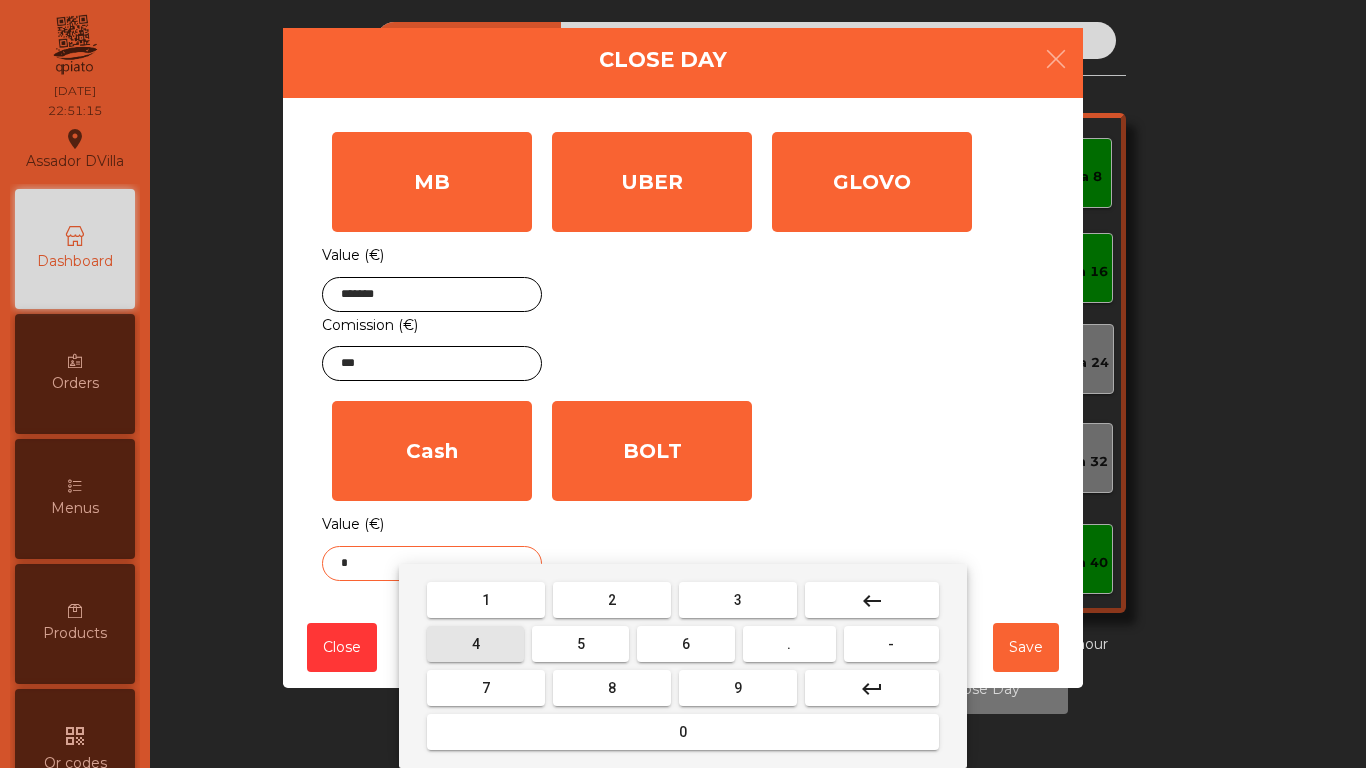 click on "4" at bounding box center (475, 644) 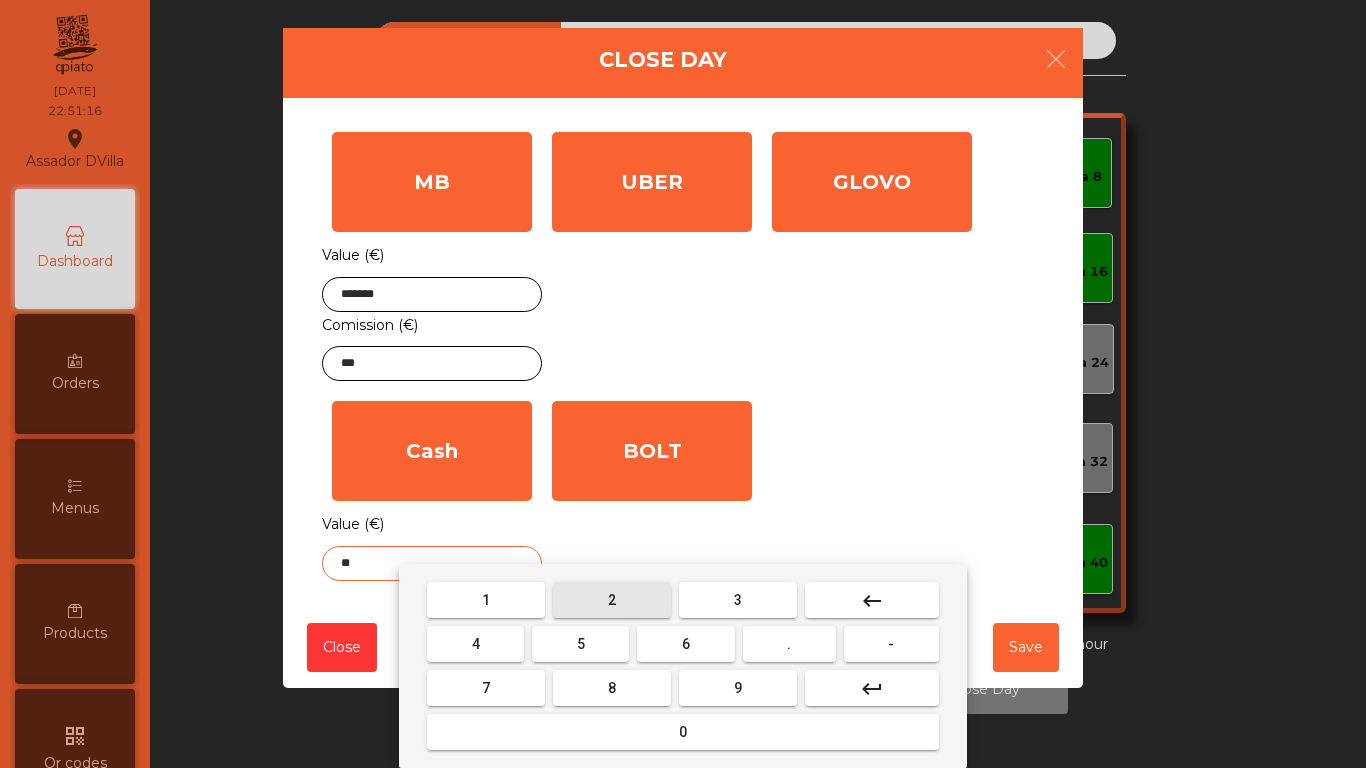click on "2" at bounding box center (612, 600) 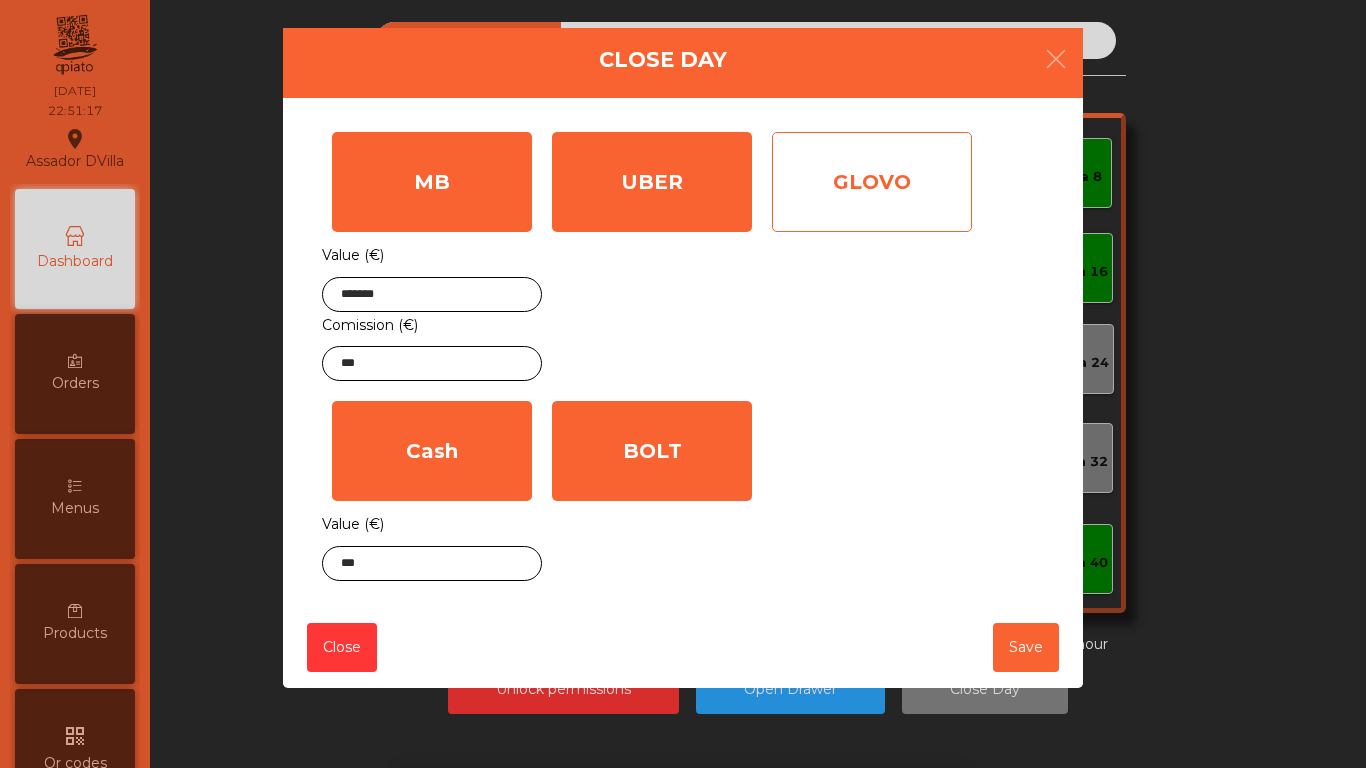 click on "GLOVO" 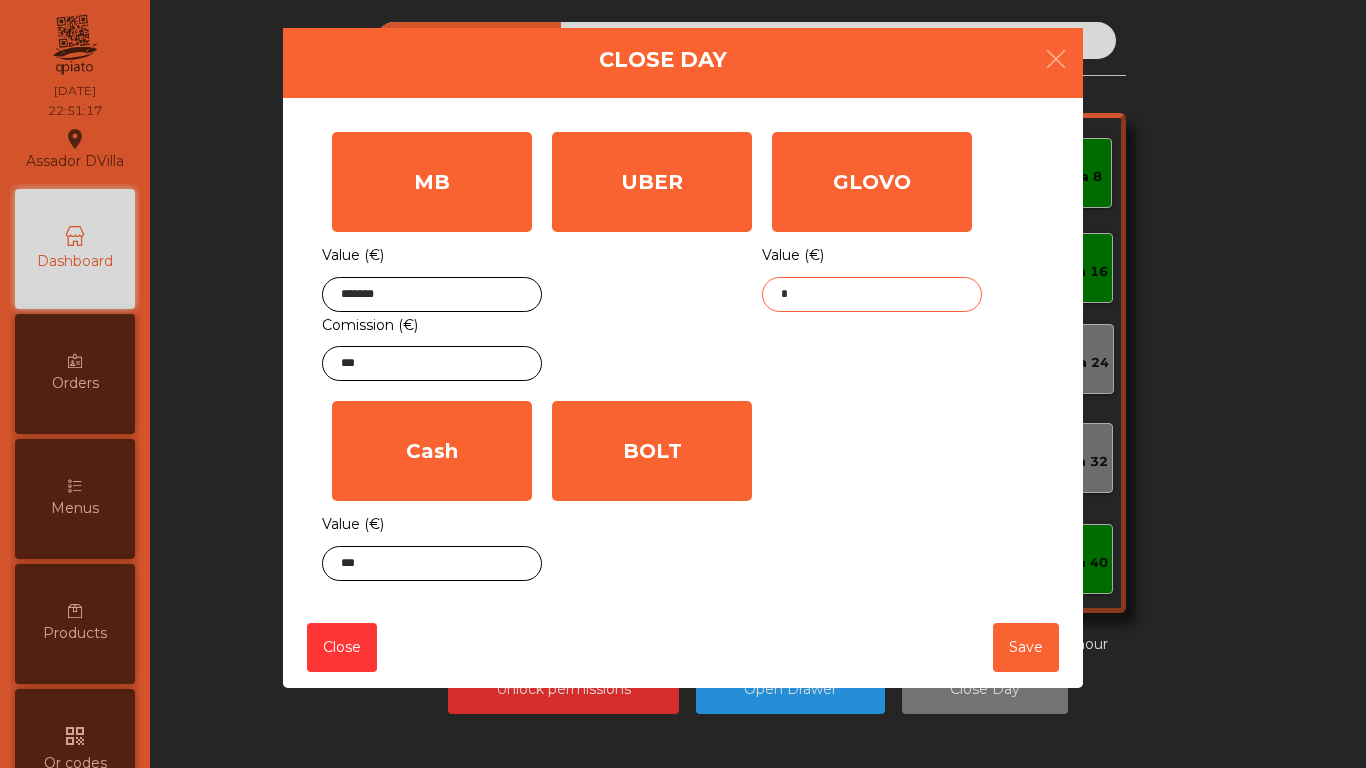 click on "*" 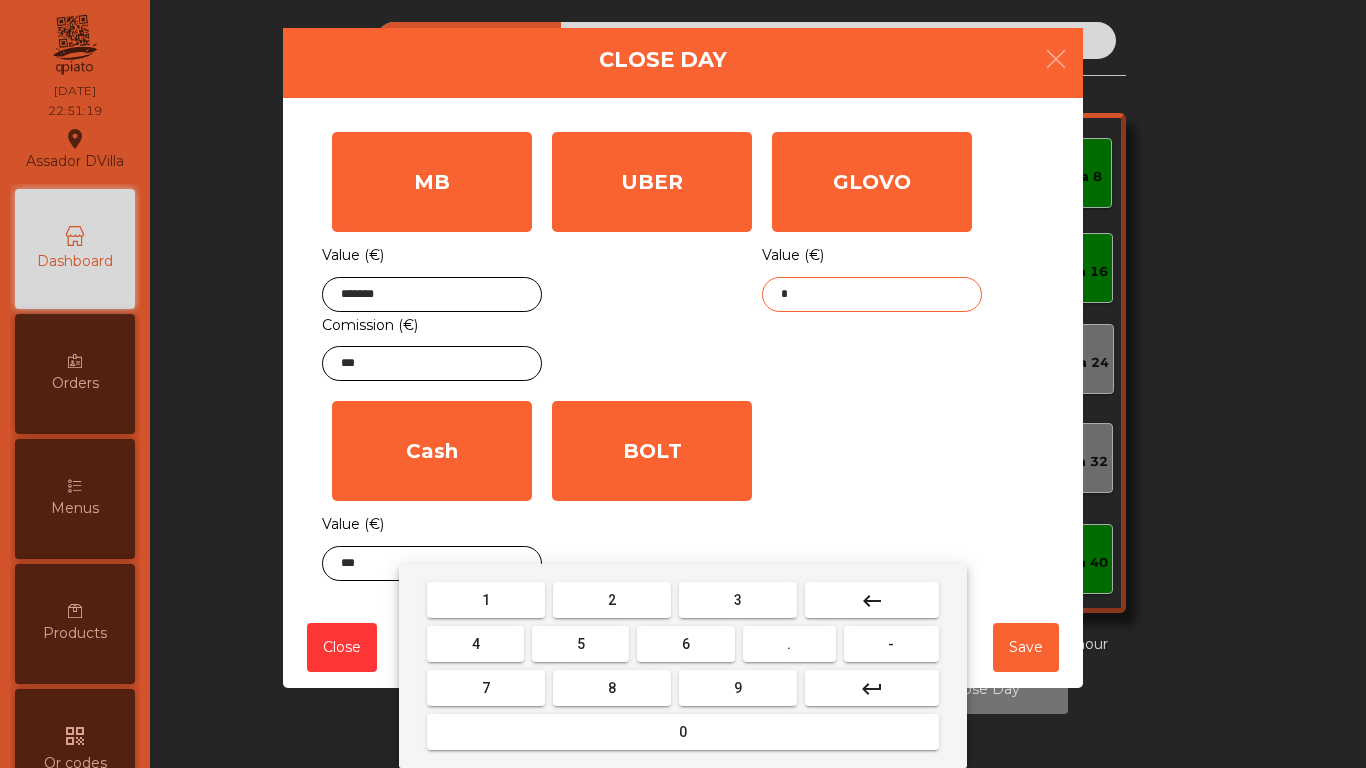 click on "4" at bounding box center (475, 644) 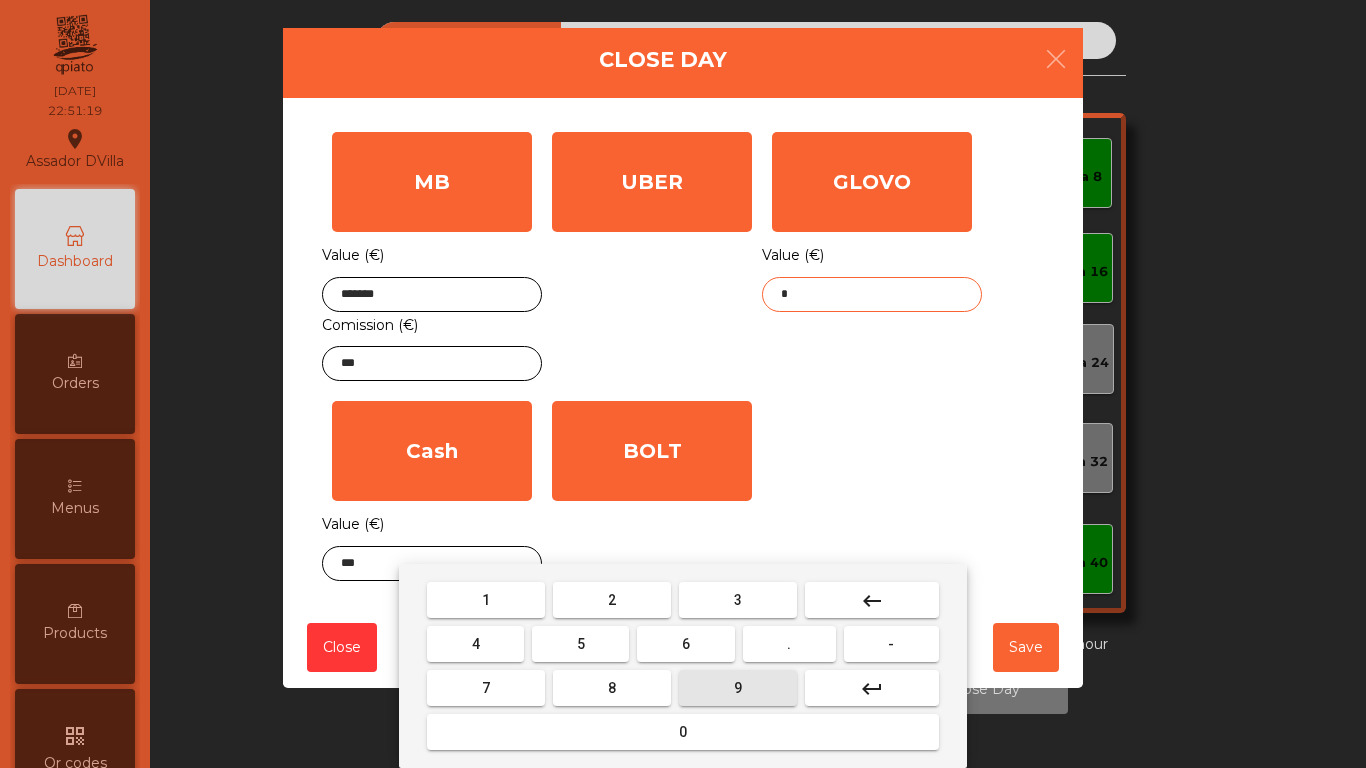 click on "9" at bounding box center (738, 688) 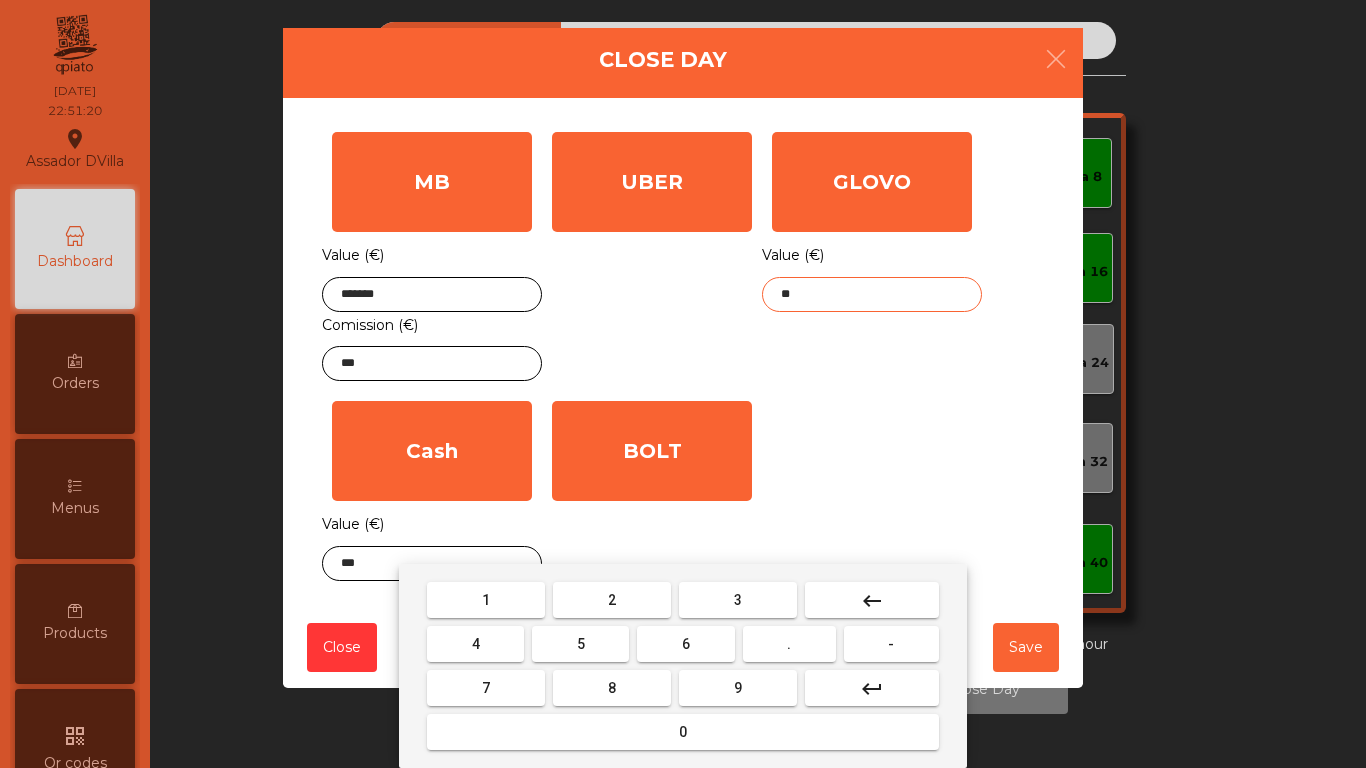 click on "." at bounding box center [789, 644] 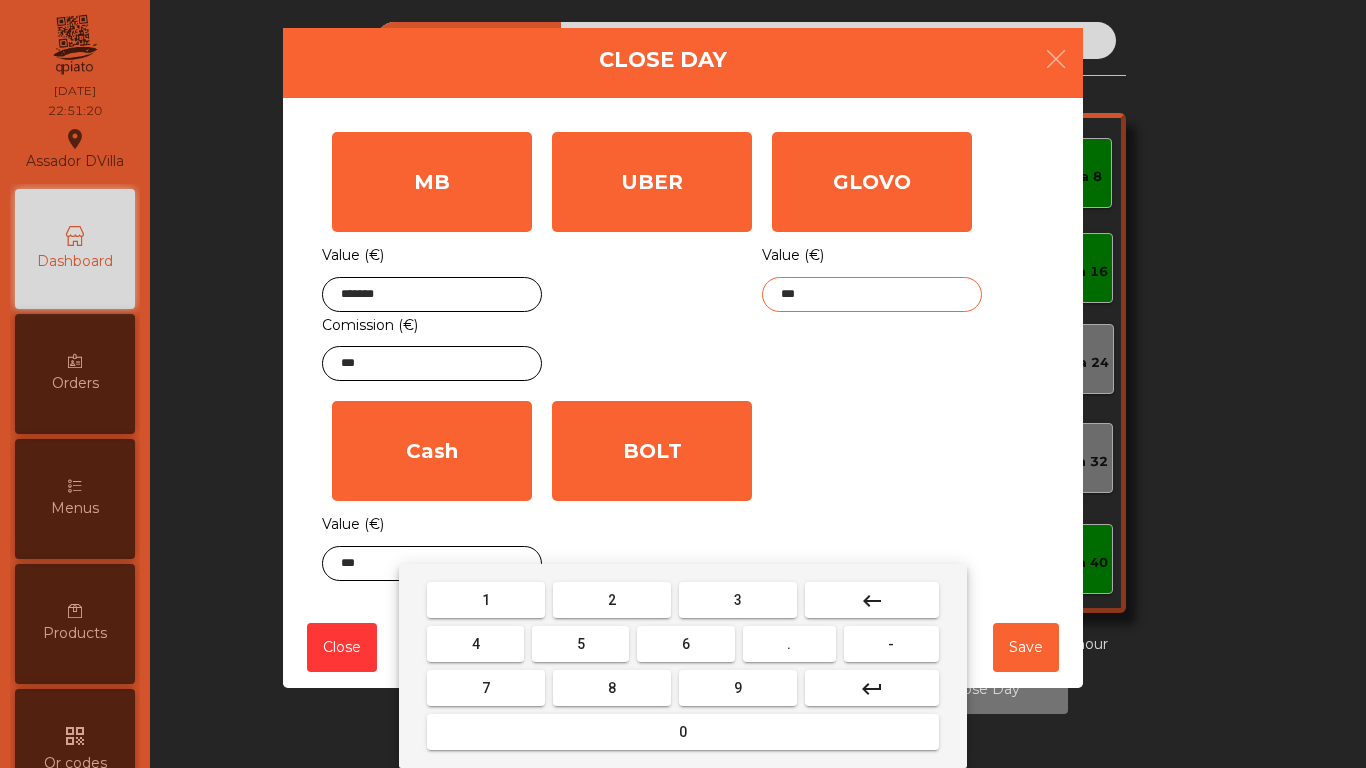 drag, startPoint x: 501, startPoint y: 647, endPoint x: 580, endPoint y: 693, distance: 91.416626 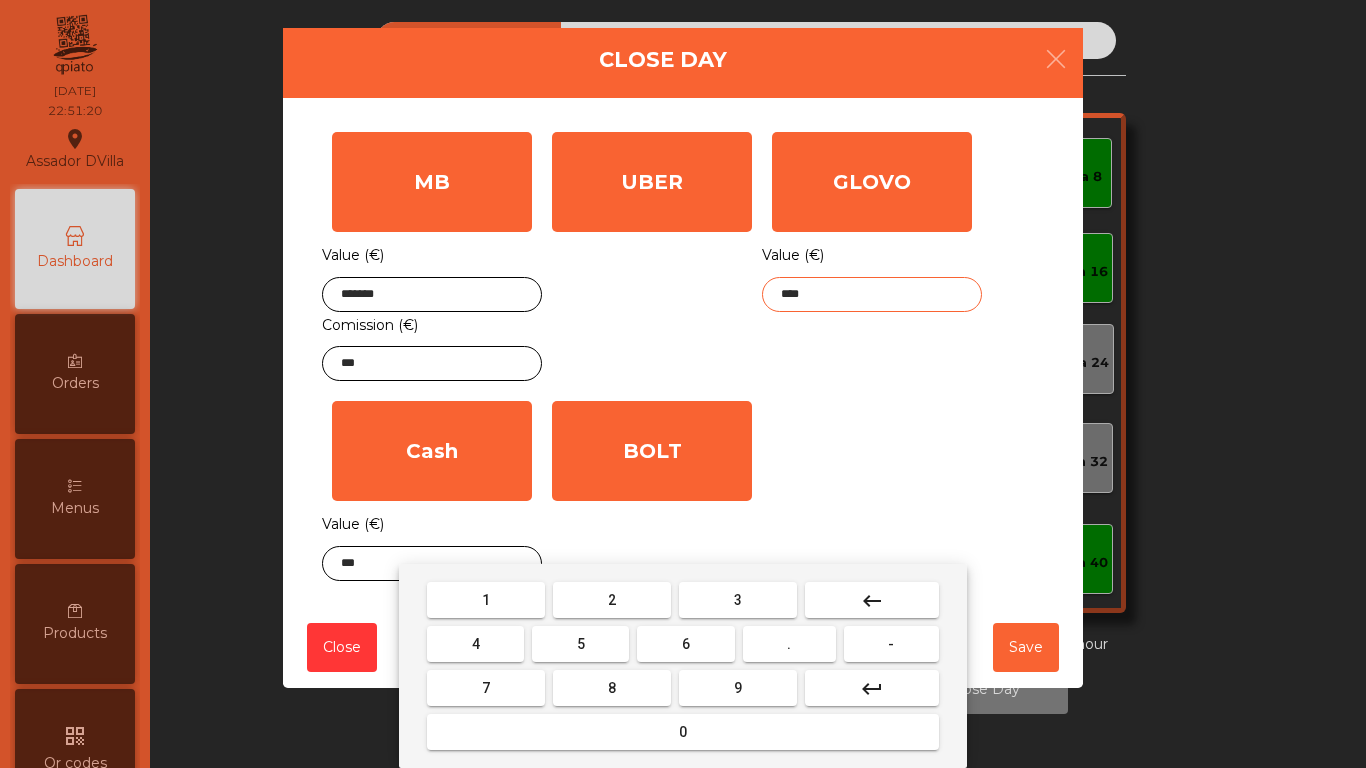 click on "8" at bounding box center (612, 688) 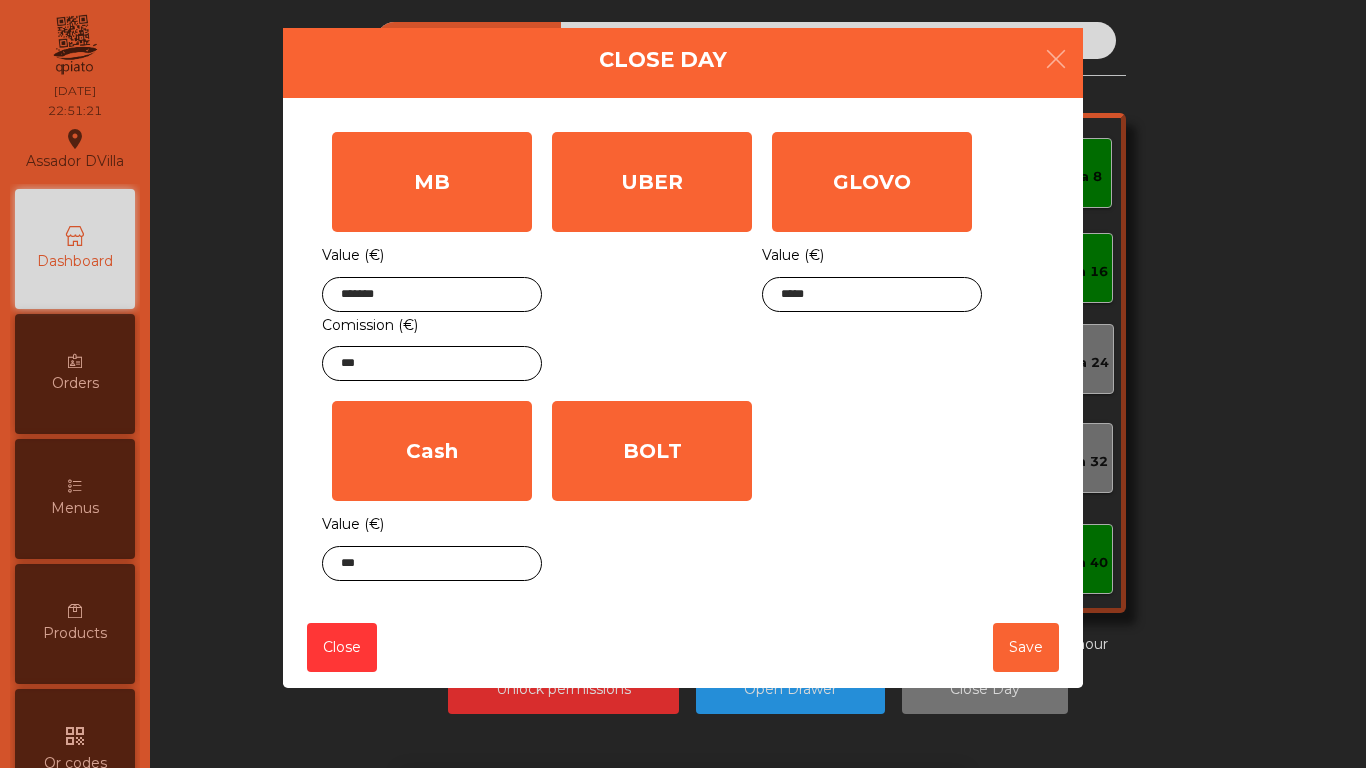 click on "MB  Value (€) ******* Comission (€) ***  UBER  Value (€) *  GLOVO  Value (€) *****  Cash  Value (€) ***  BOLT  Value (€) *" 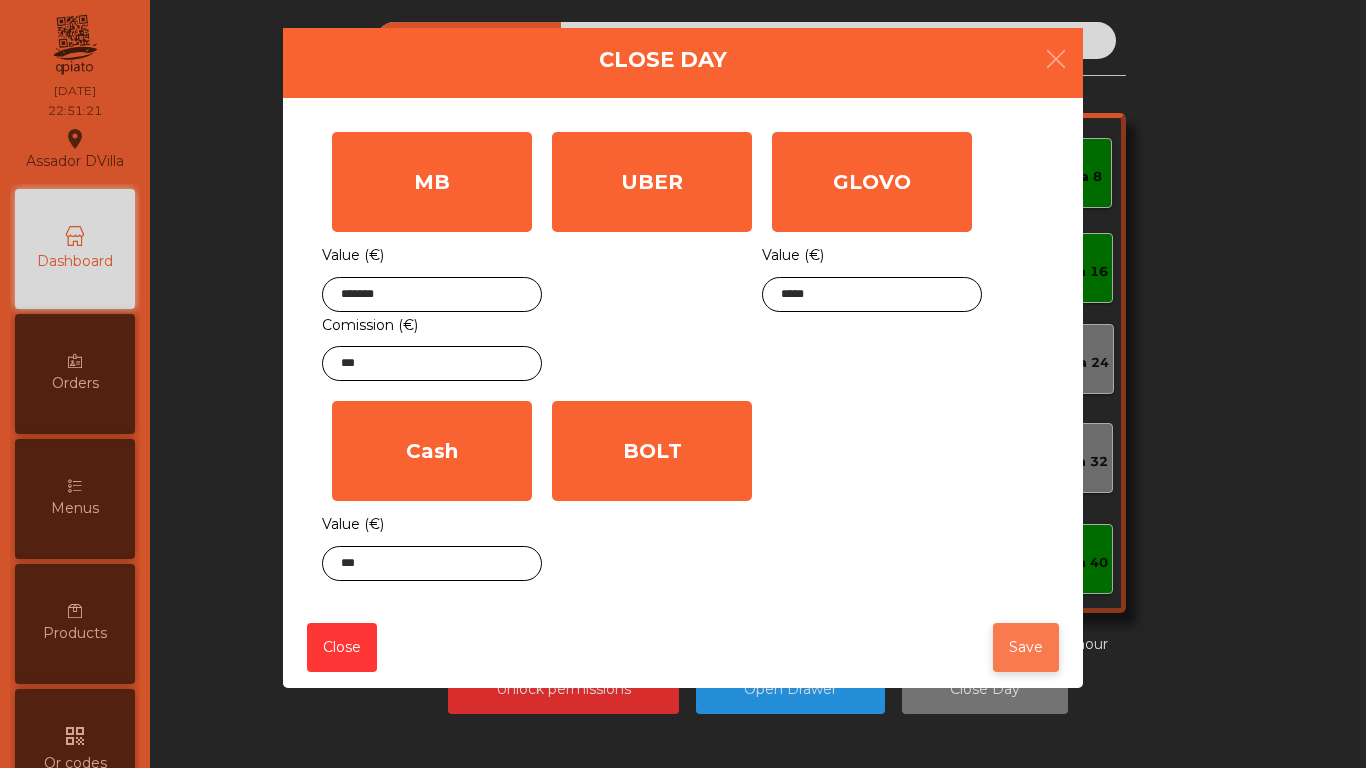 click on "Save" 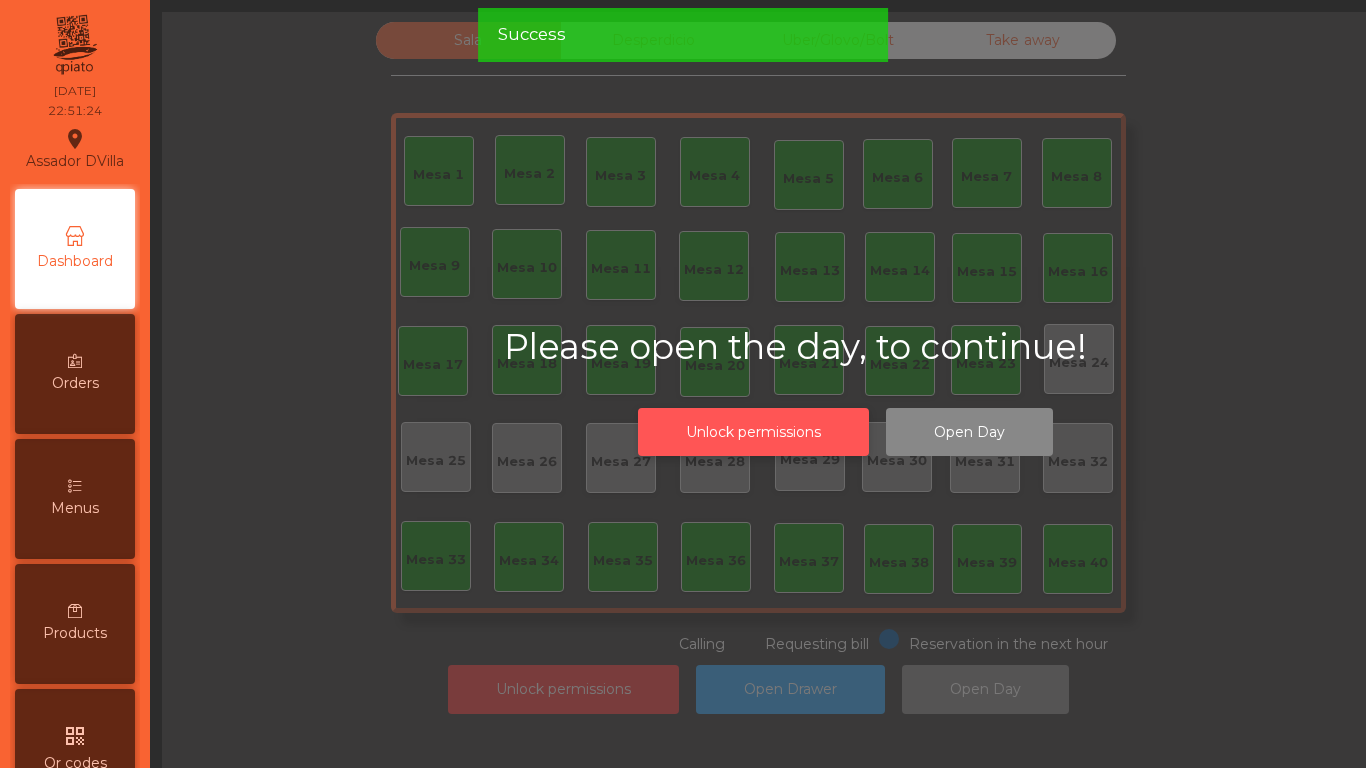 click on "Unlock permissions" 